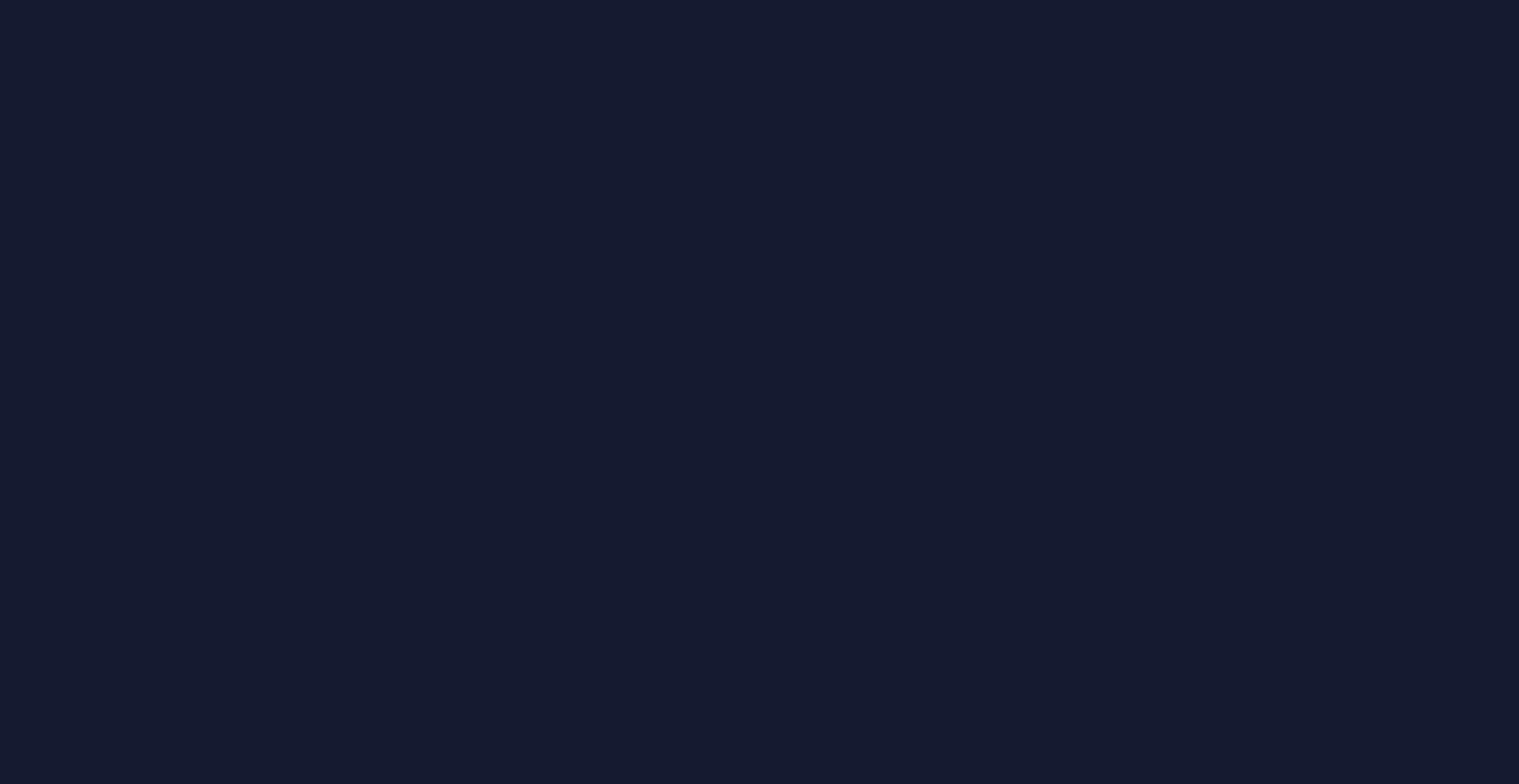 scroll, scrollTop: 0, scrollLeft: 0, axis: both 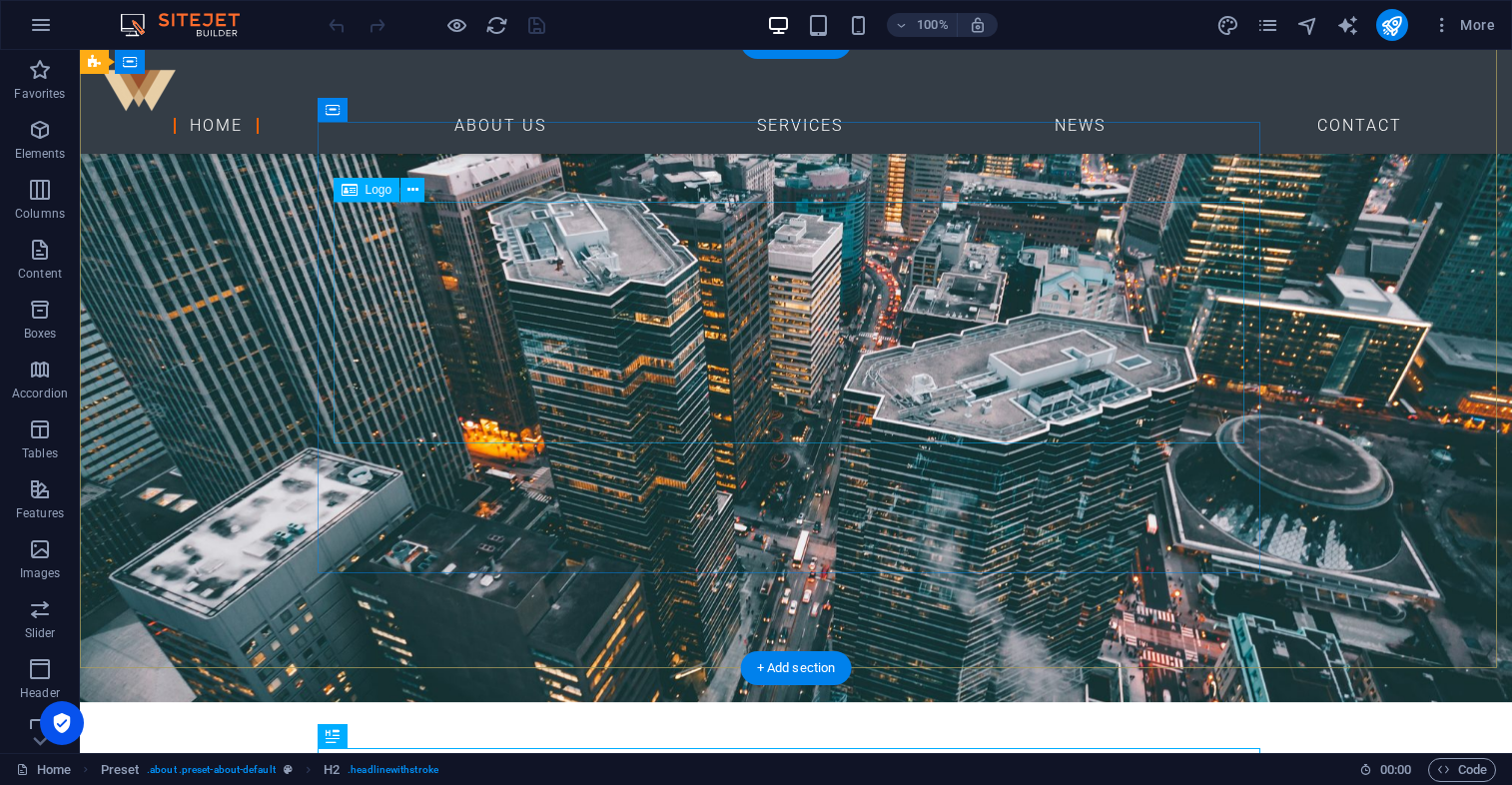 click at bounding box center [796, 1049] 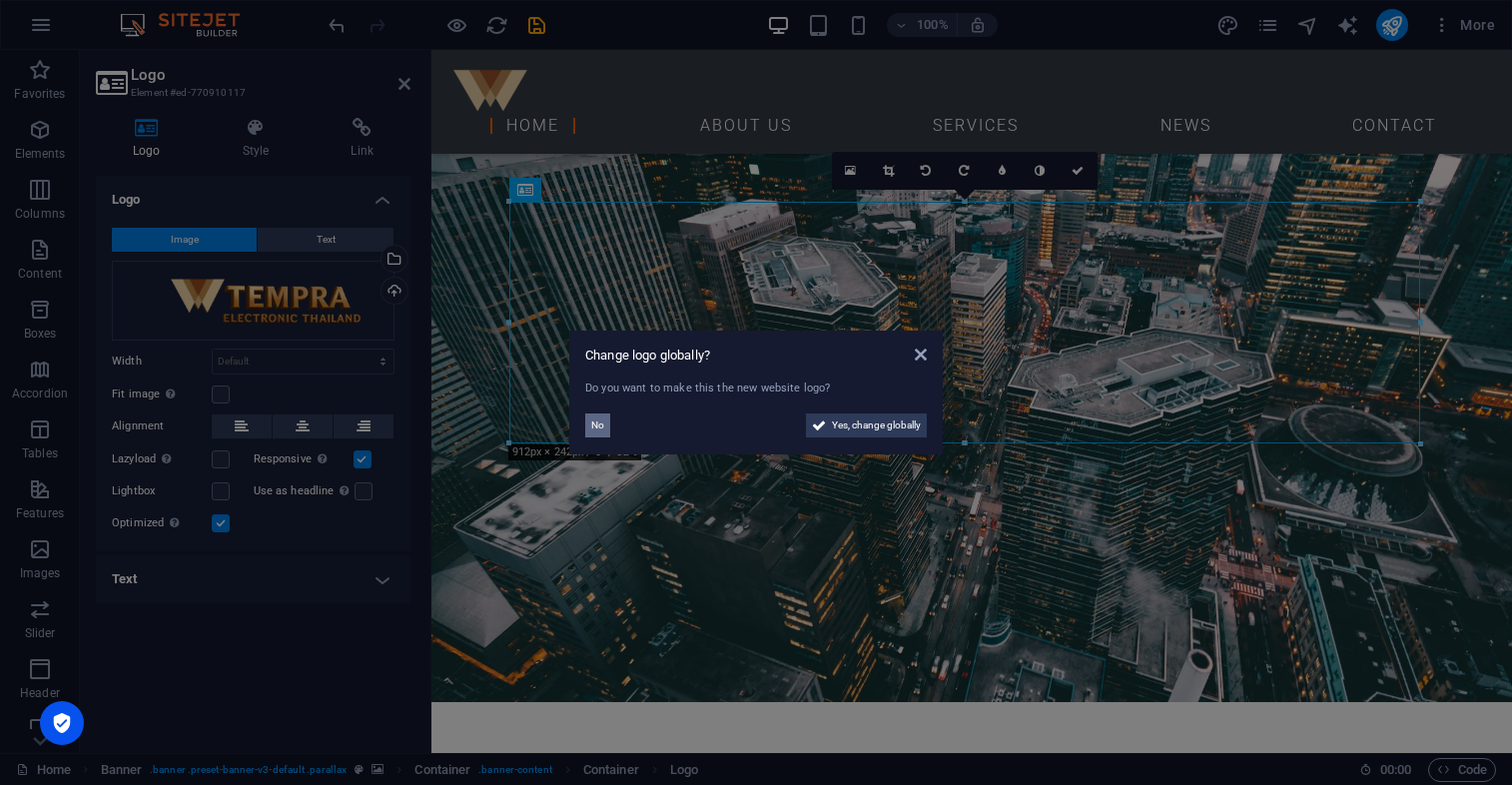 click on "No" at bounding box center (597, 425) 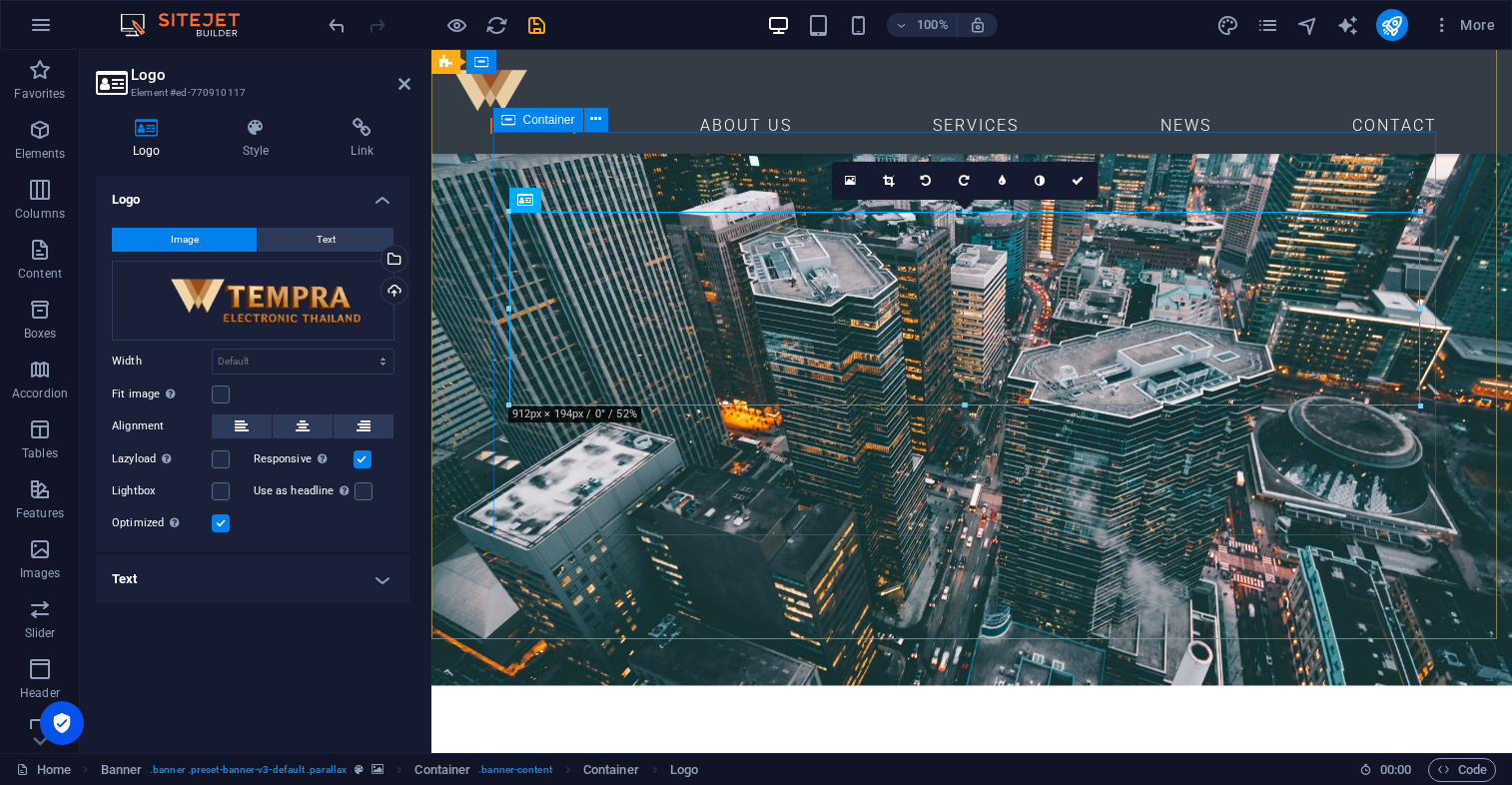 click at bounding box center [972, 982] 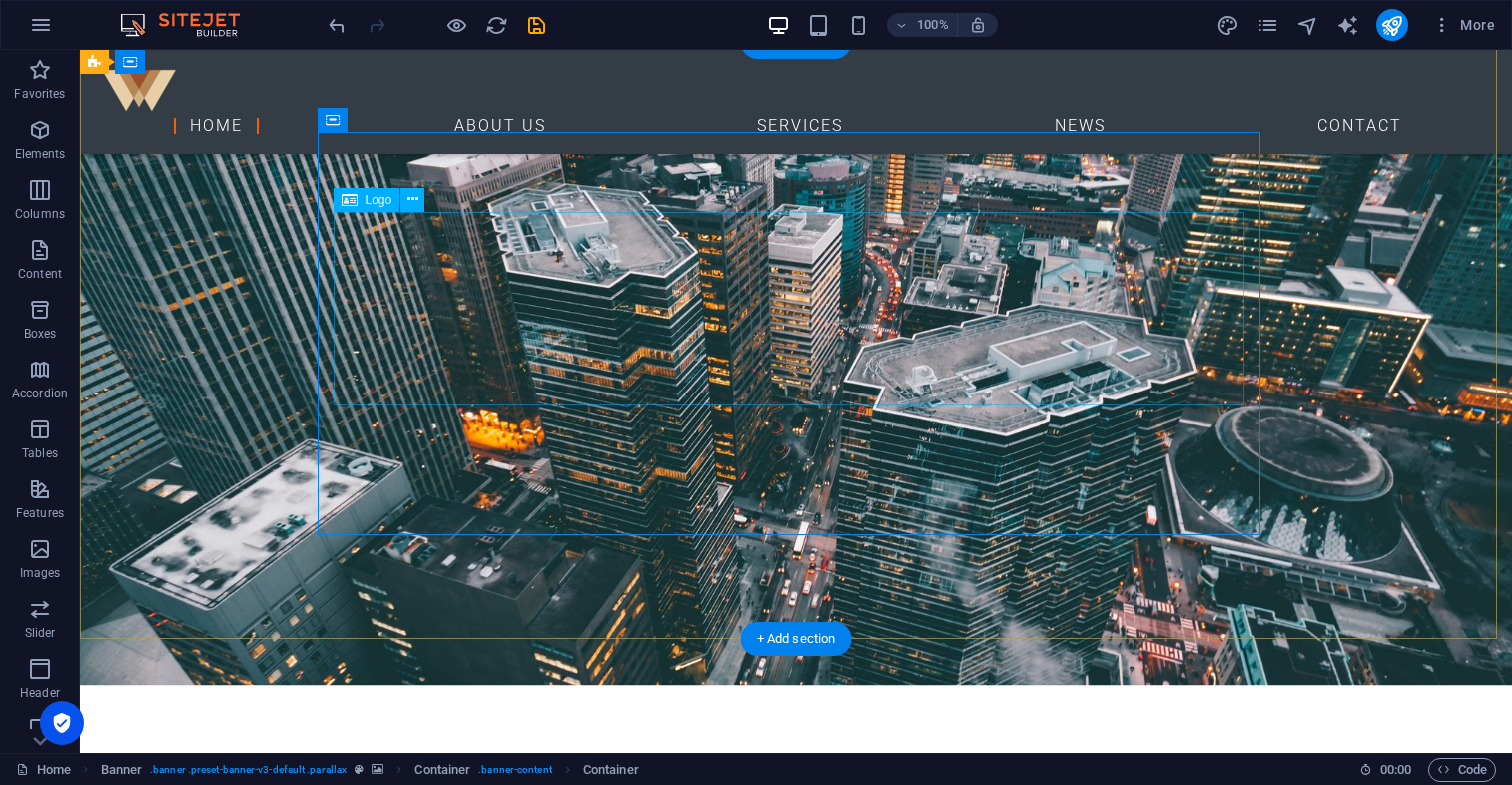 click at bounding box center (796, 994) 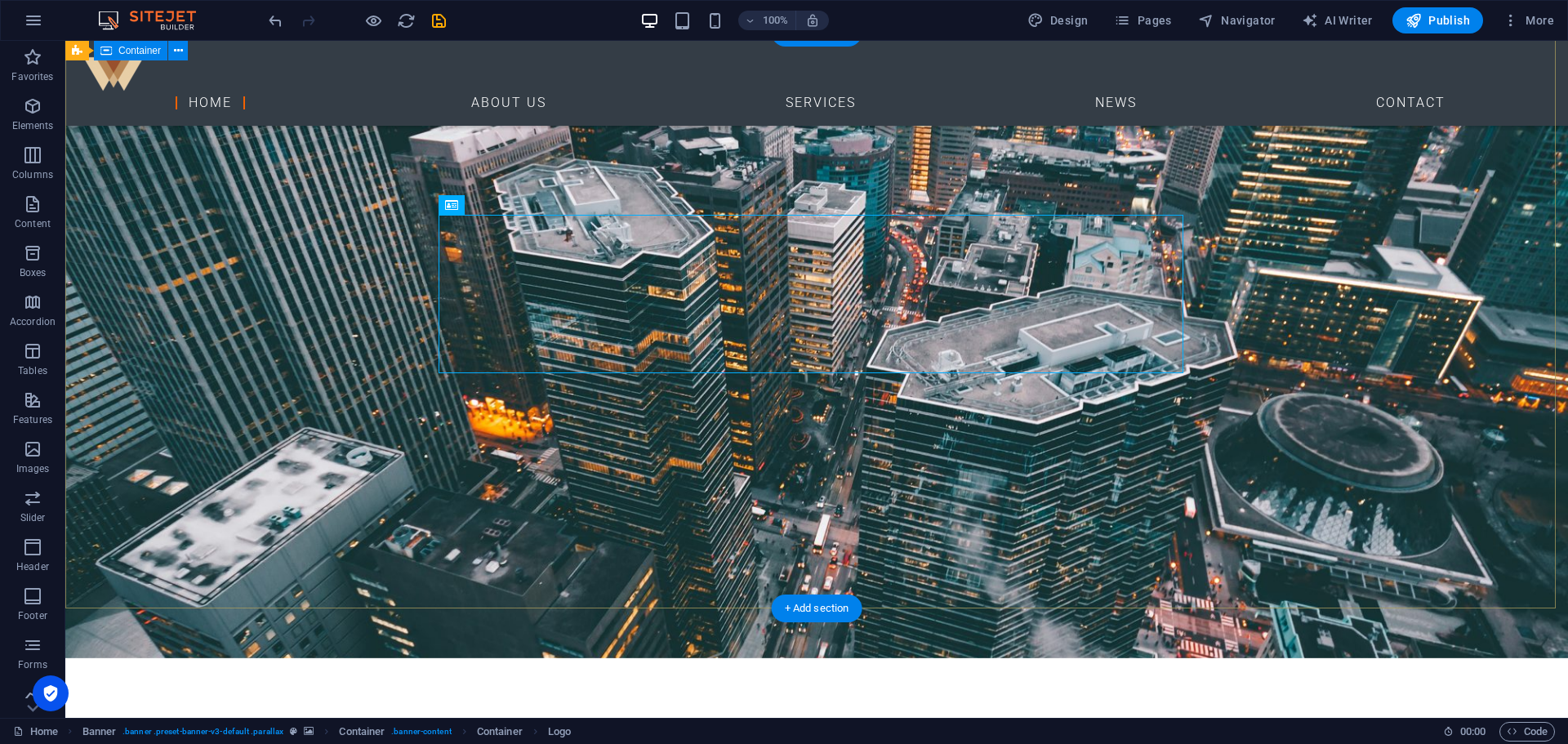 scroll, scrollTop: 72, scrollLeft: 0, axis: vertical 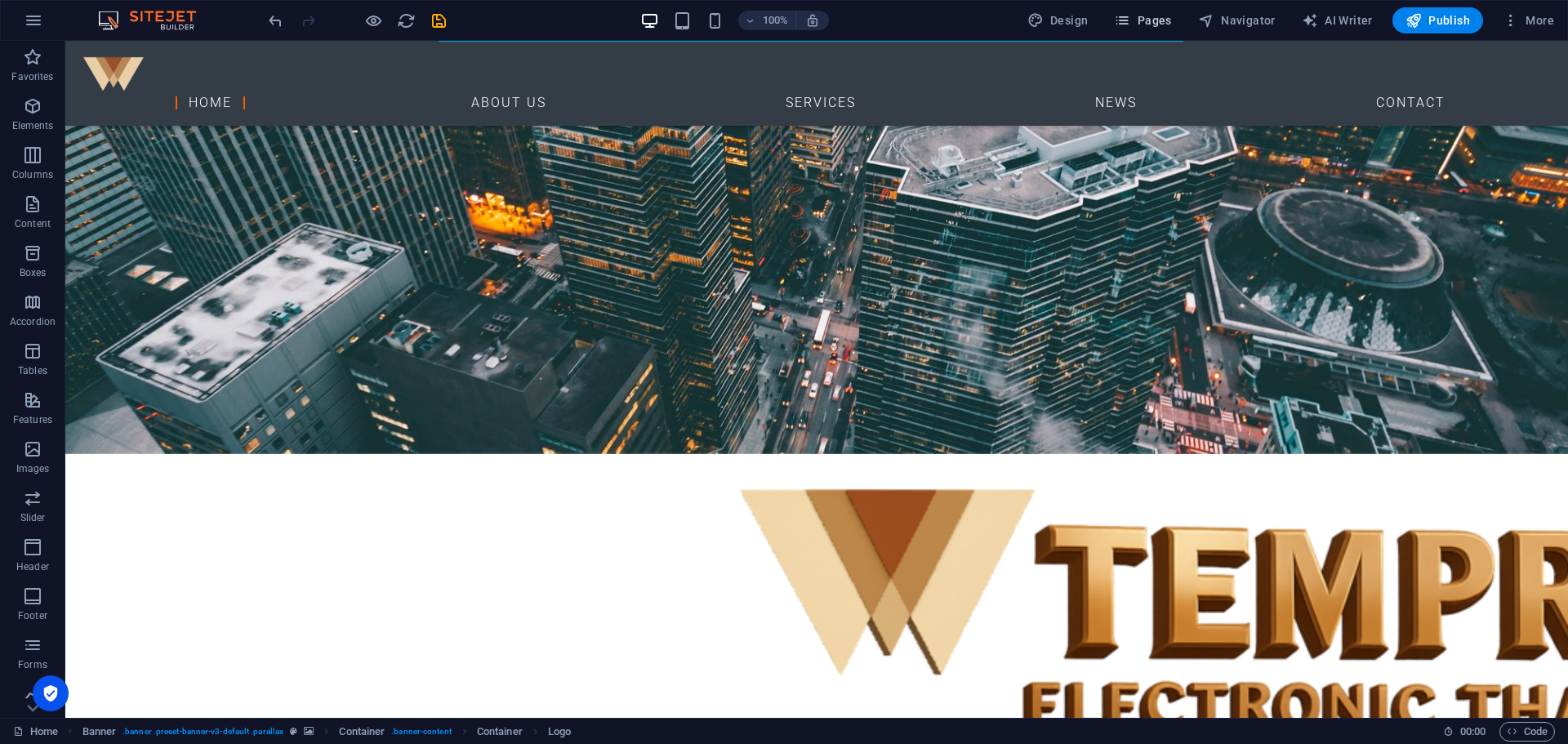 click on "Pages" at bounding box center [1143, 20] 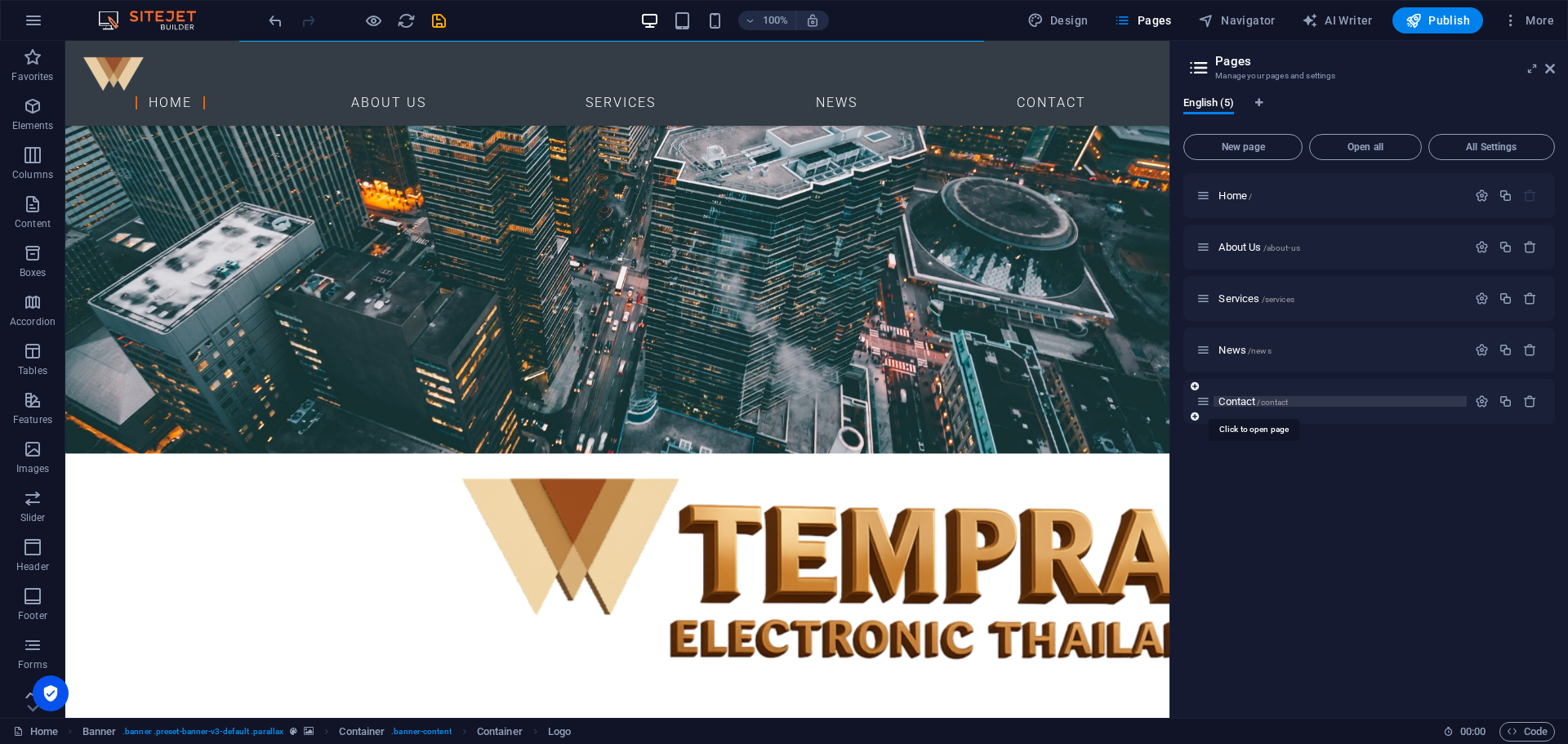 click on "Contact /contact" at bounding box center [1253, 401] 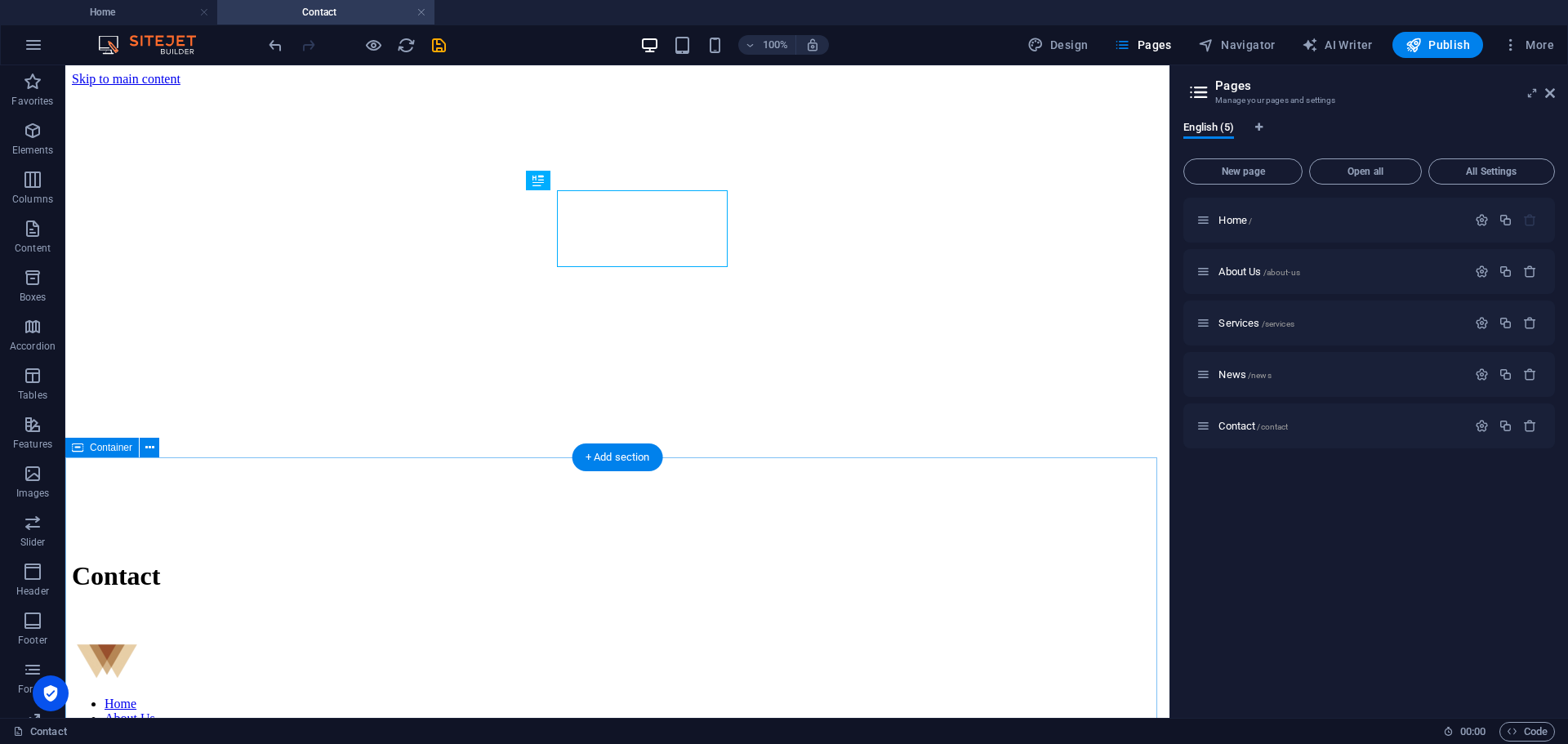 scroll, scrollTop: 0, scrollLeft: 0, axis: both 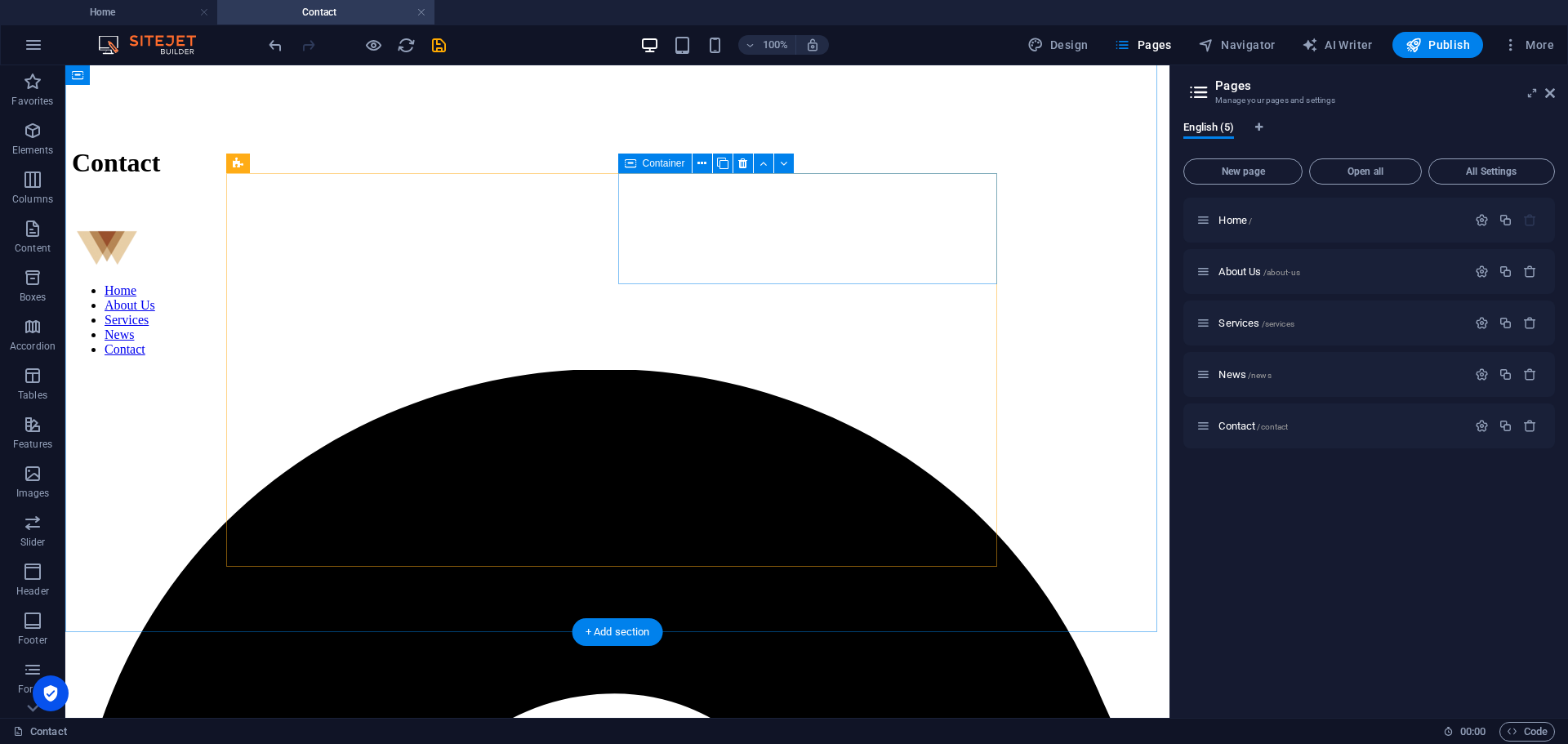 click at bounding box center [617, 3517] 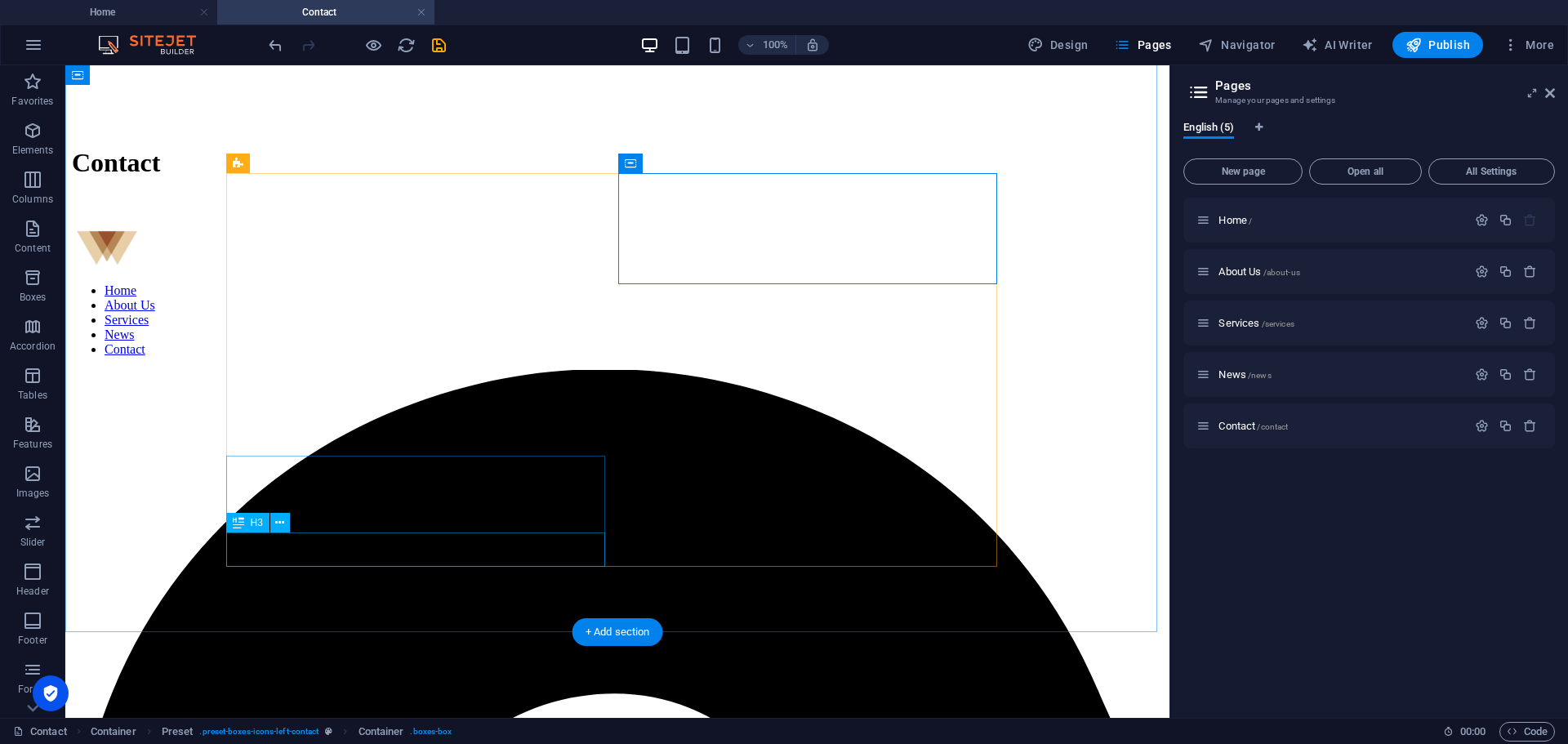click on "66 [US_EMPLOYER_IDENTIFICATION_NUMBER]" at bounding box center [617, 3751] 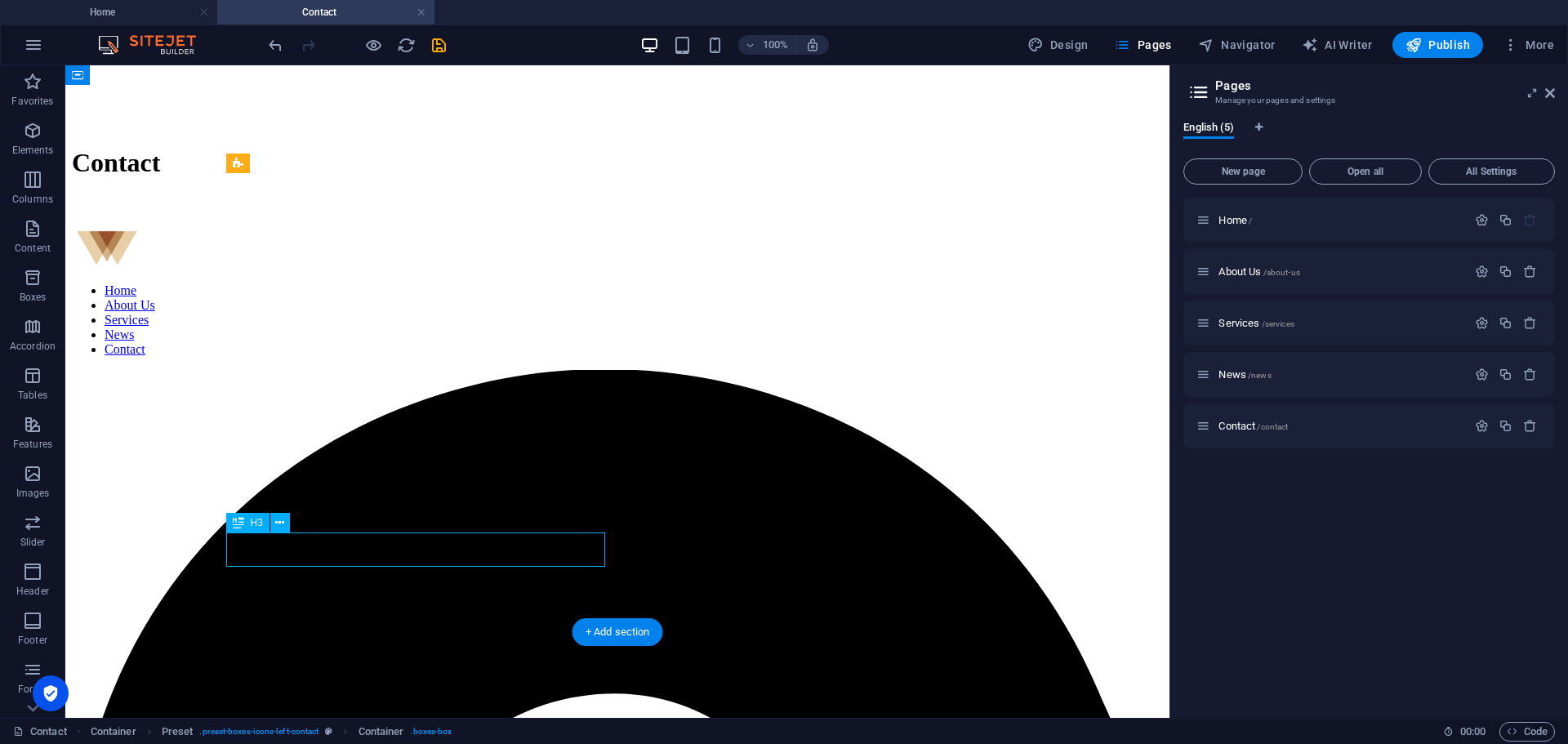 click on "66 [US_EMPLOYER_IDENTIFICATION_NUMBER]" at bounding box center (617, 3751) 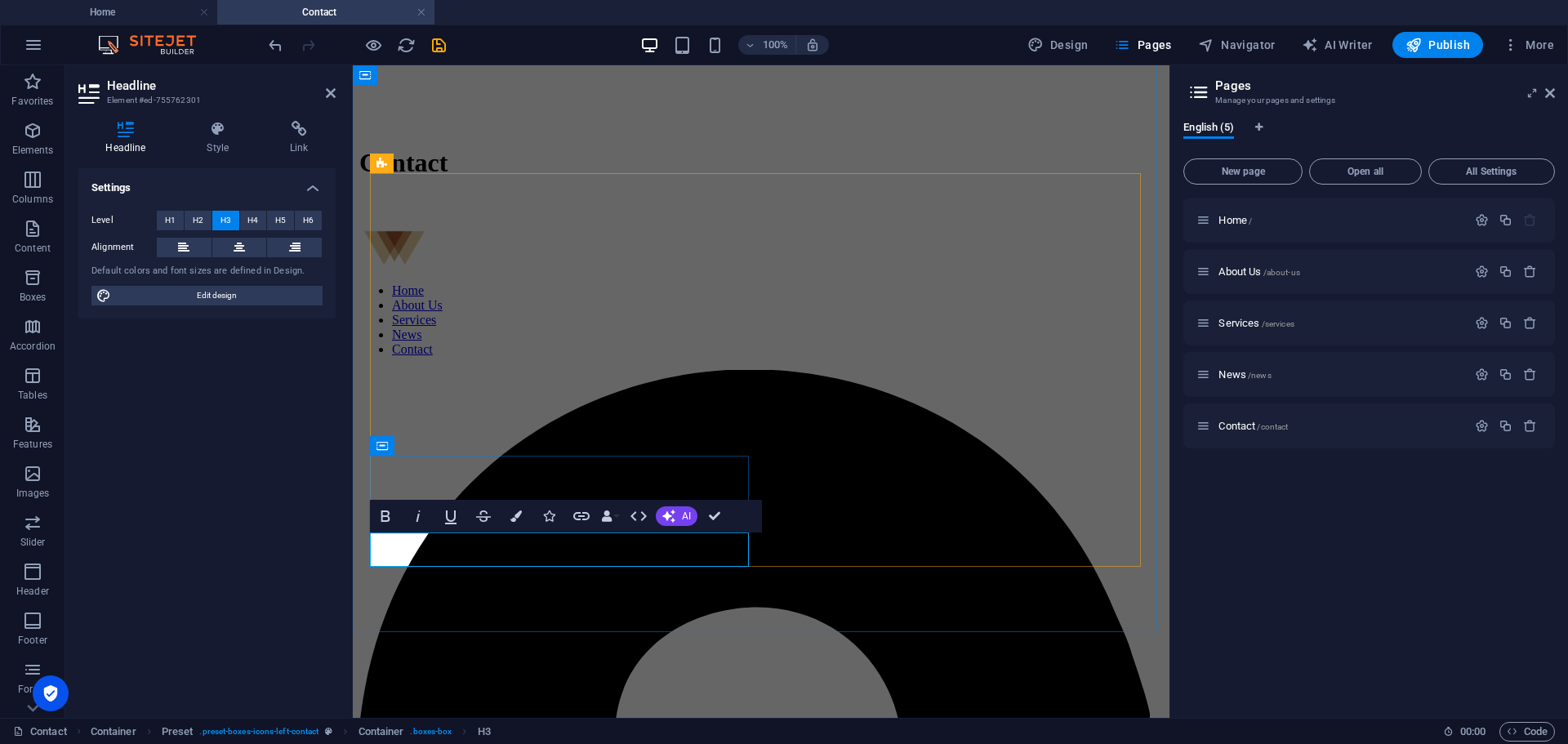 click on "66 [US_EMPLOYER_IDENTIFICATION_NUMBER]" at bounding box center [761, 2952] 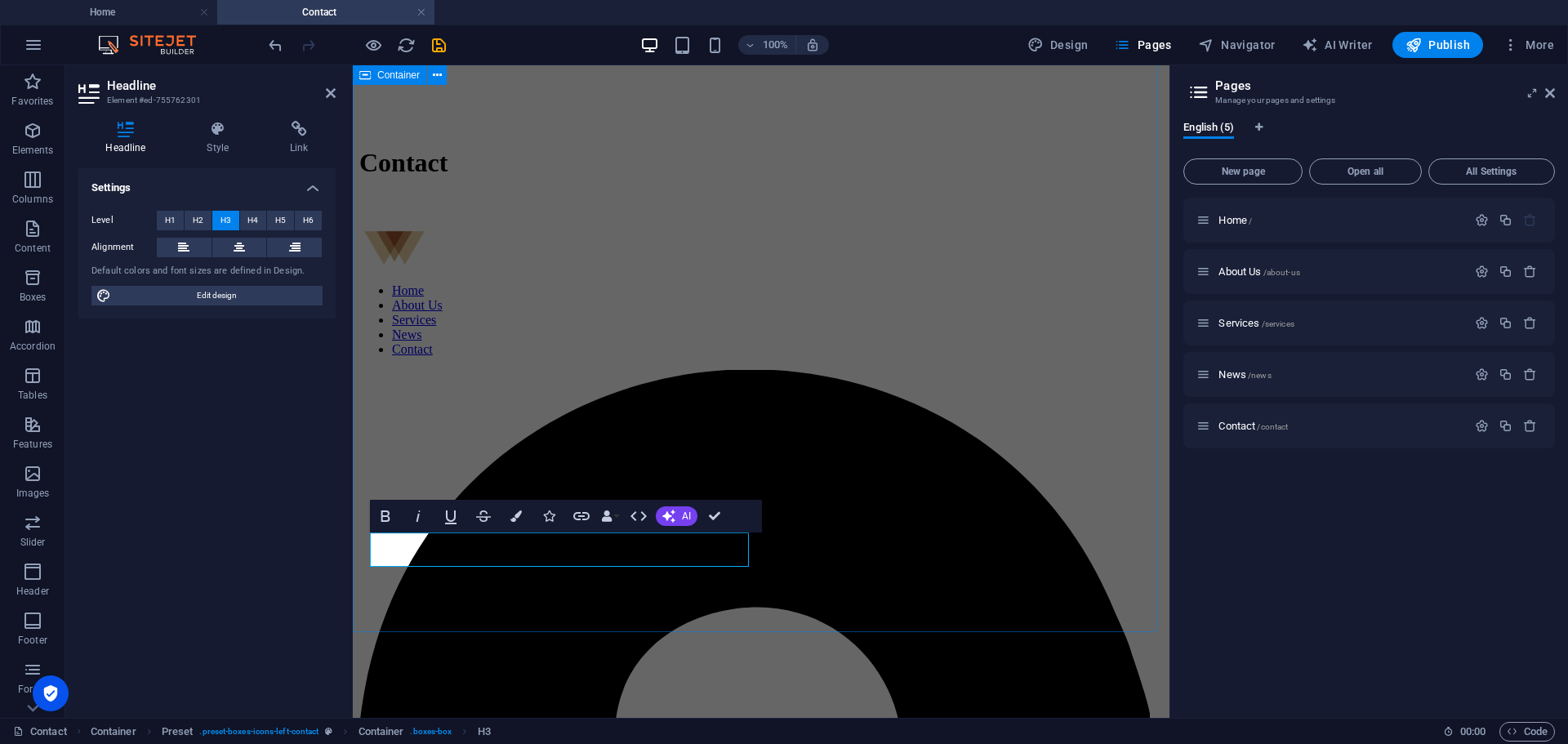 click on "Contact Tempra Electronic ([GEOGRAPHIC_DATA]) Co Ltd   [STREET_ADDRESS] + 66 [US_EMPLOYER_IDENTIFICATION_NUMBER] [EMAIL_ADDRESS][DOMAIN_NAME]" at bounding box center (761, 2813) 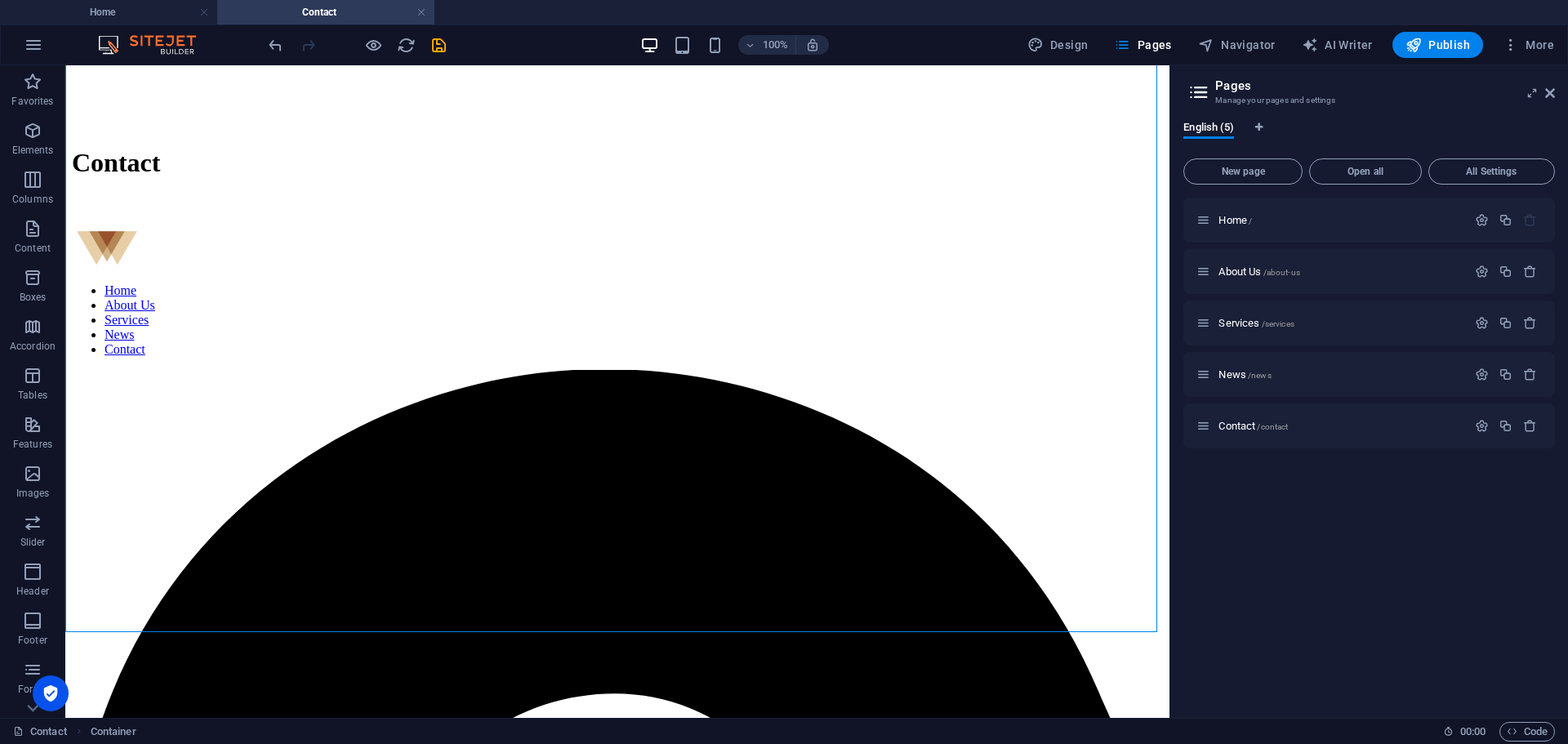 drag, startPoint x: 1169, startPoint y: 331, endPoint x: 1176, endPoint y: 254, distance: 77.31753 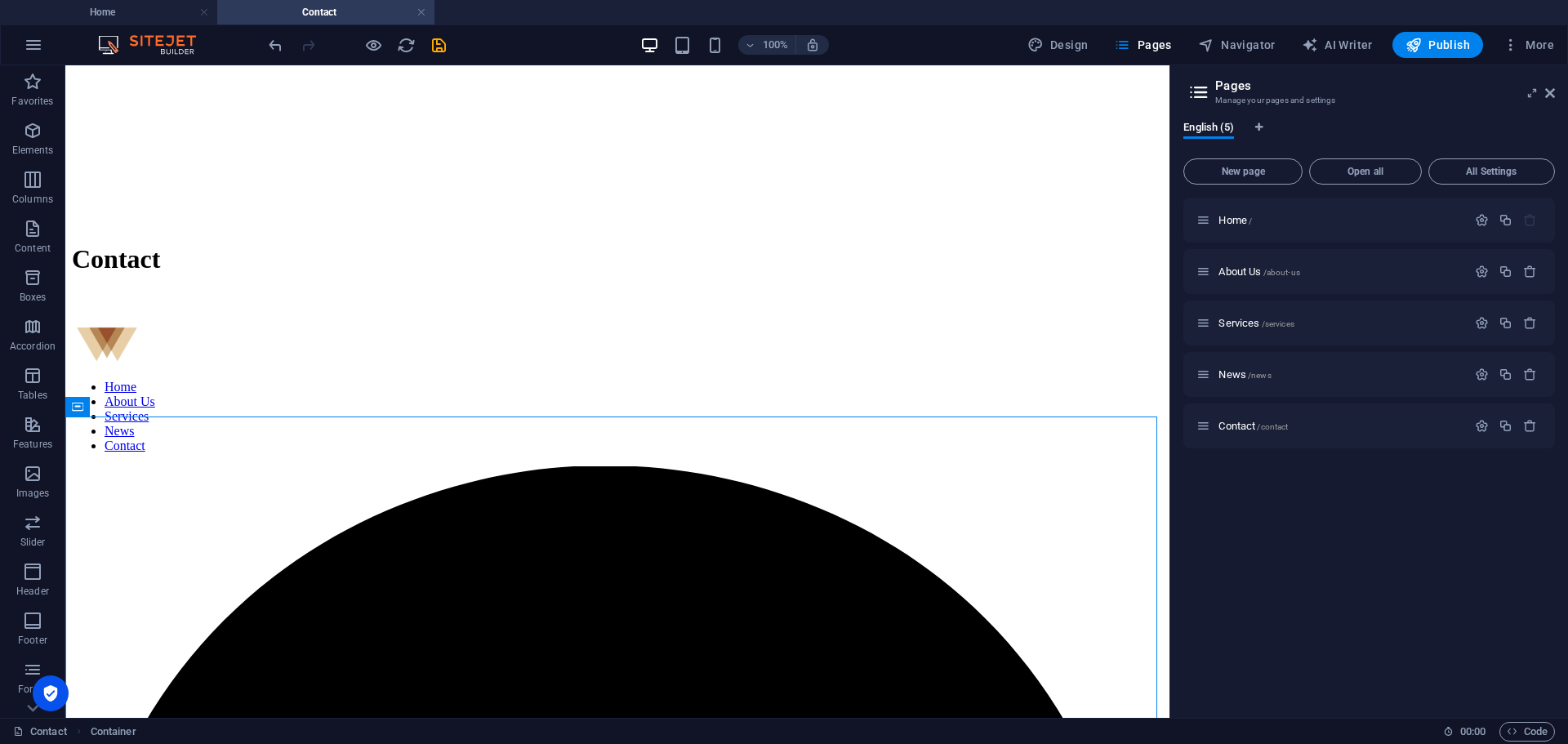 scroll, scrollTop: 350, scrollLeft: 0, axis: vertical 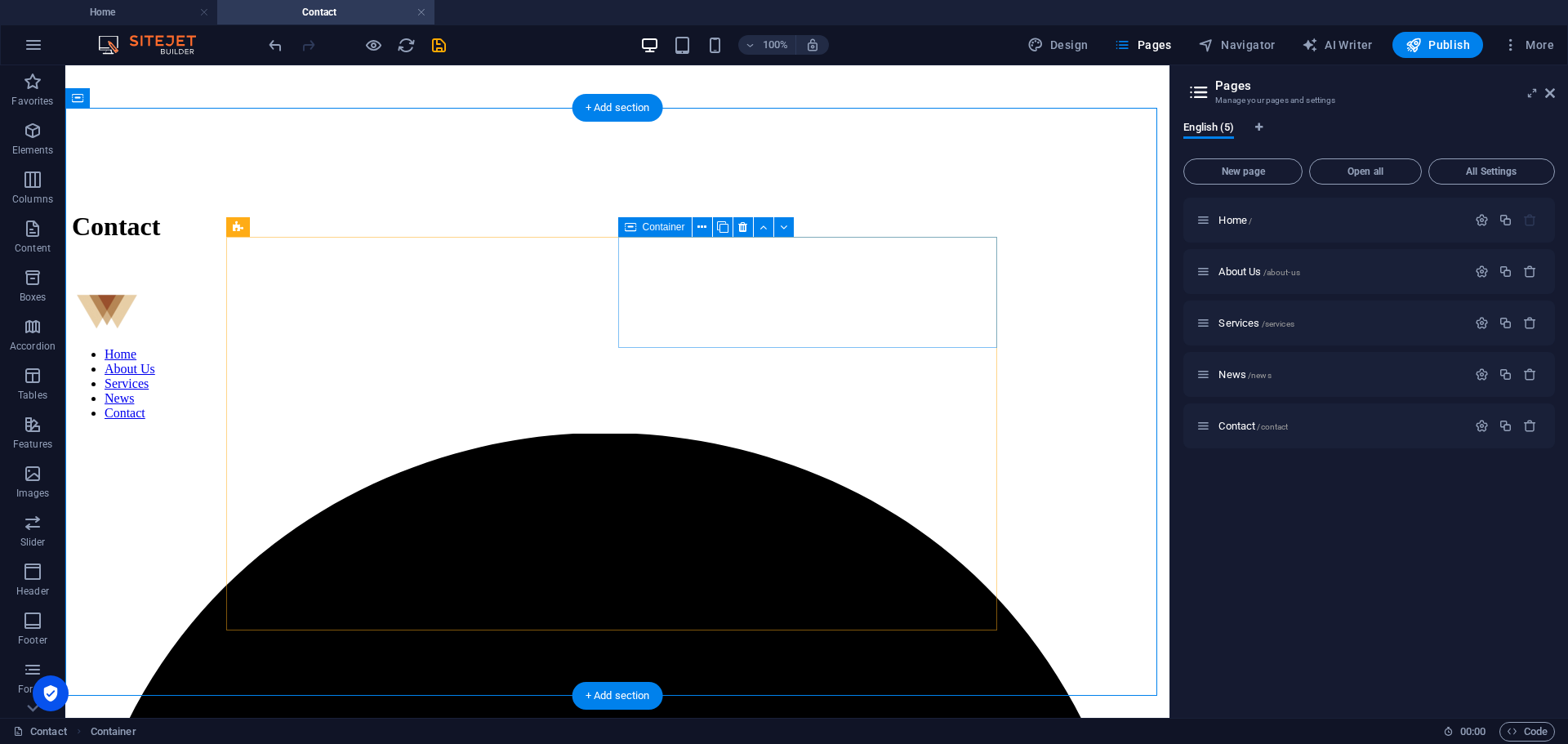 click at bounding box center [617, 3581] 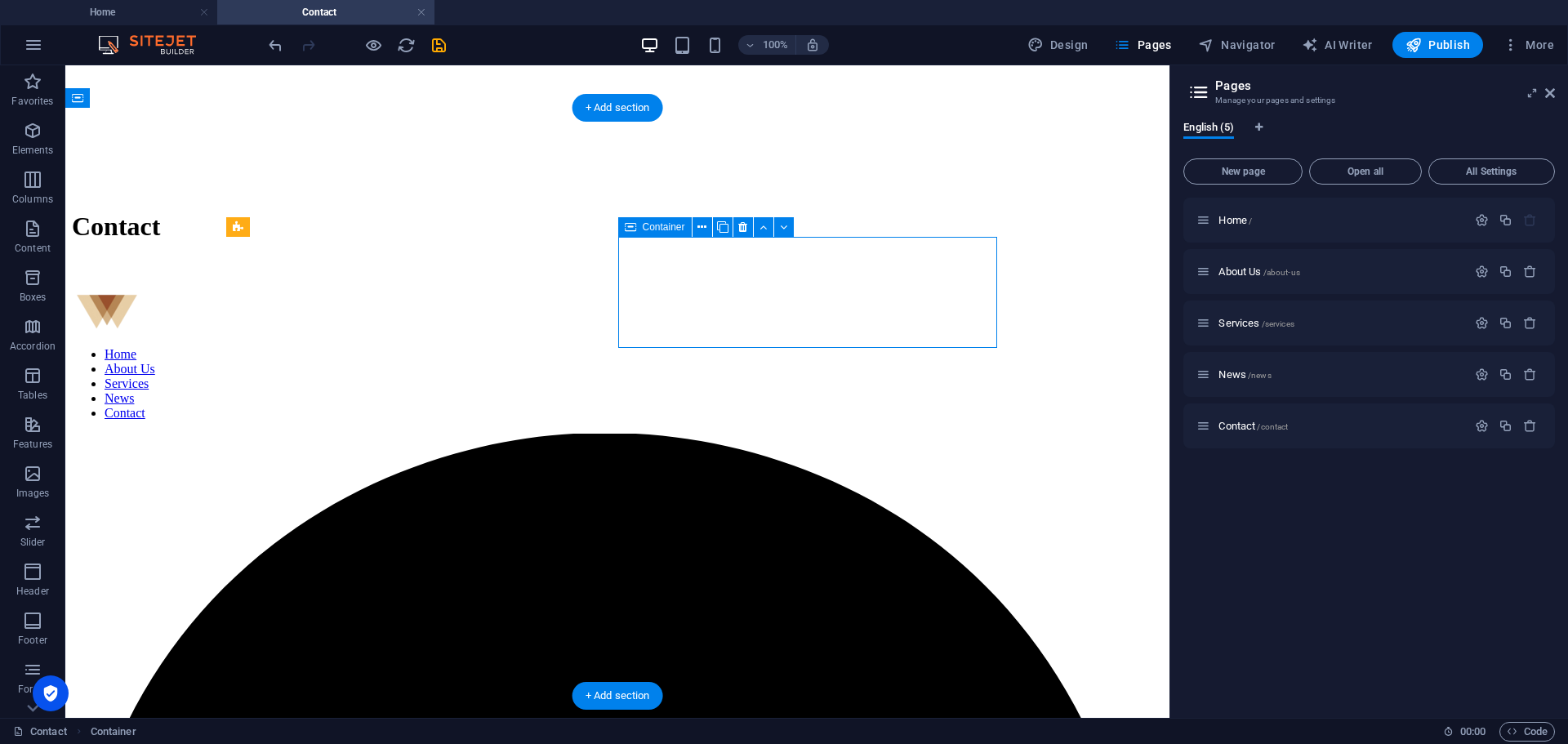 click at bounding box center [617, 3581] 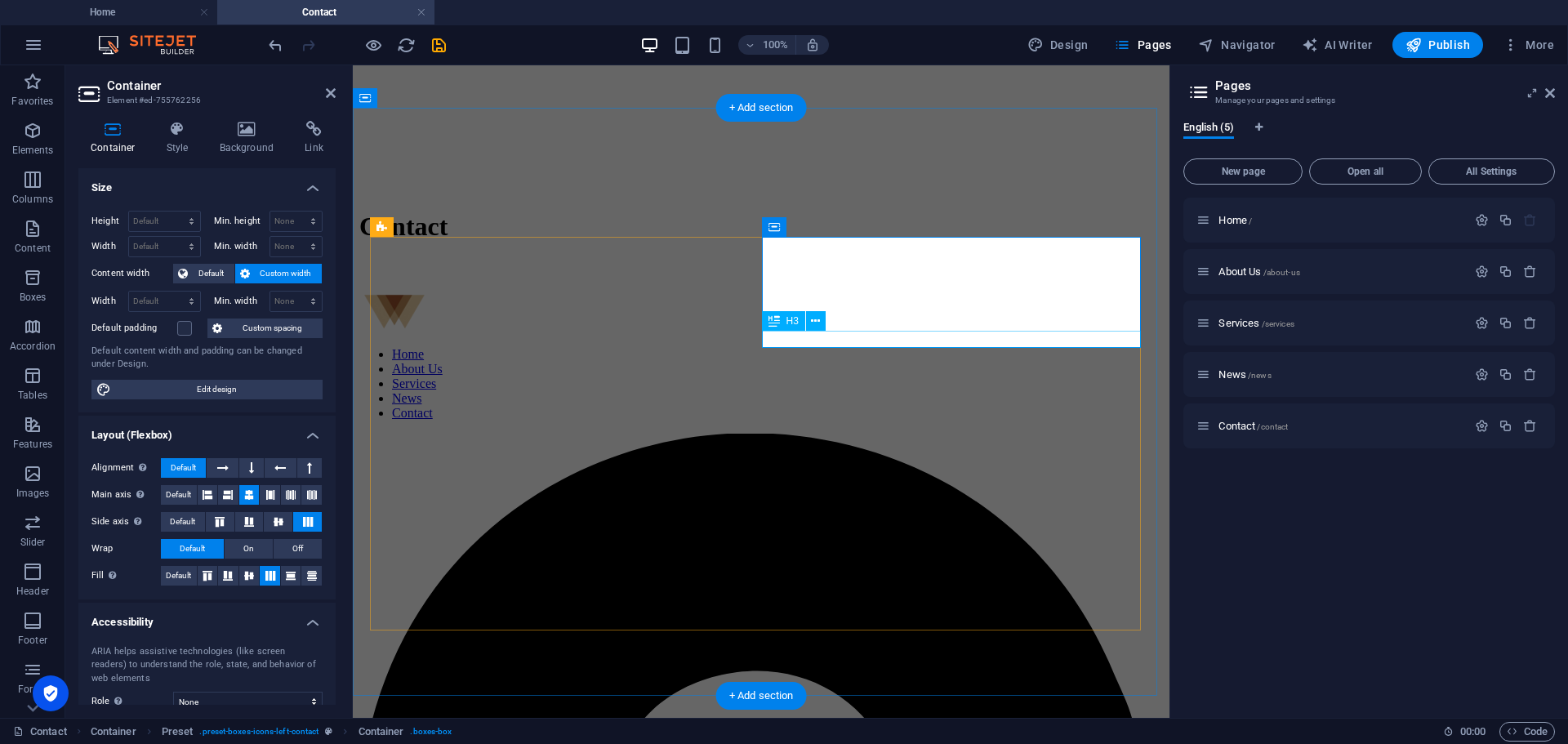 click at bounding box center [761, 2811] 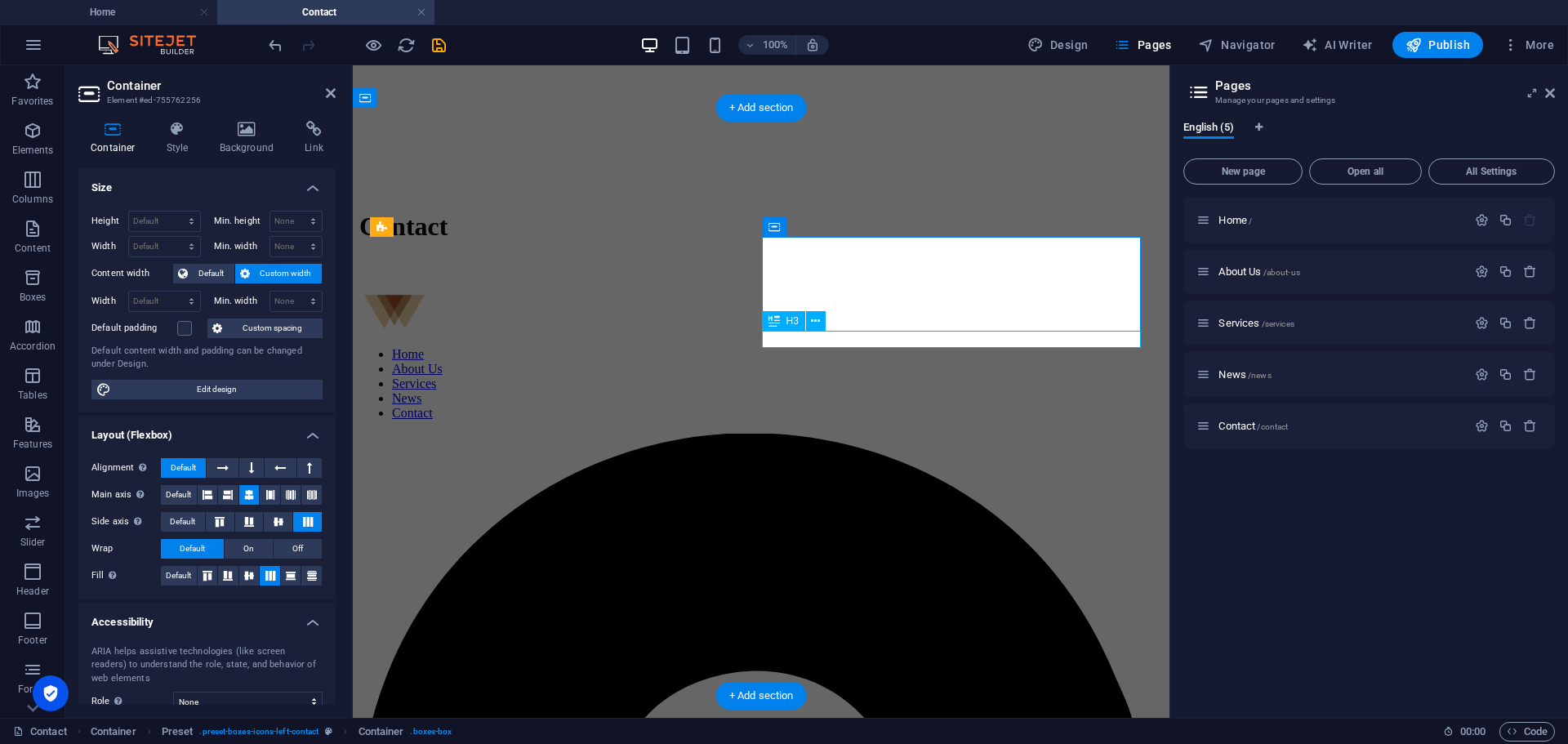 click at bounding box center [761, 2811] 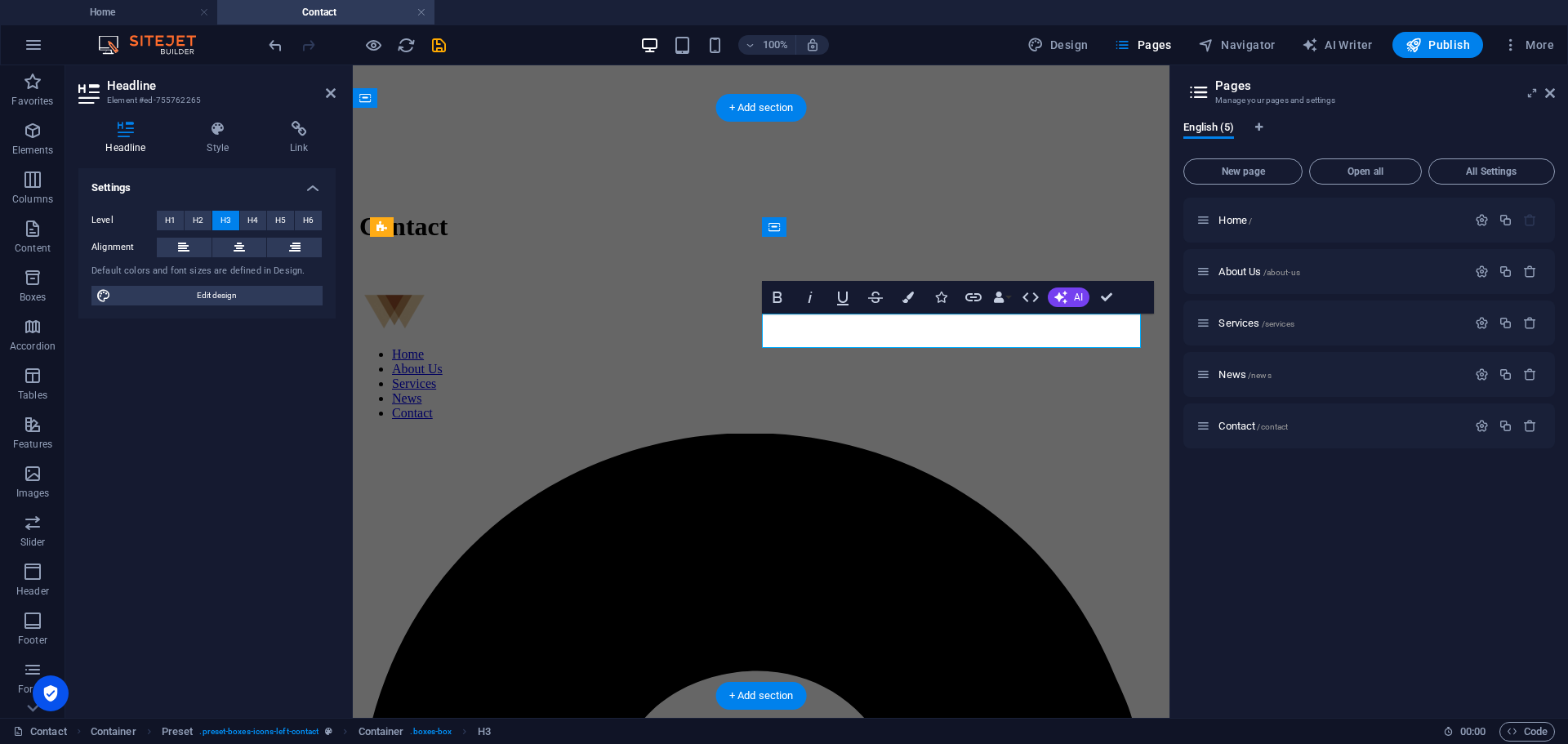 click at bounding box center [761, 2820] 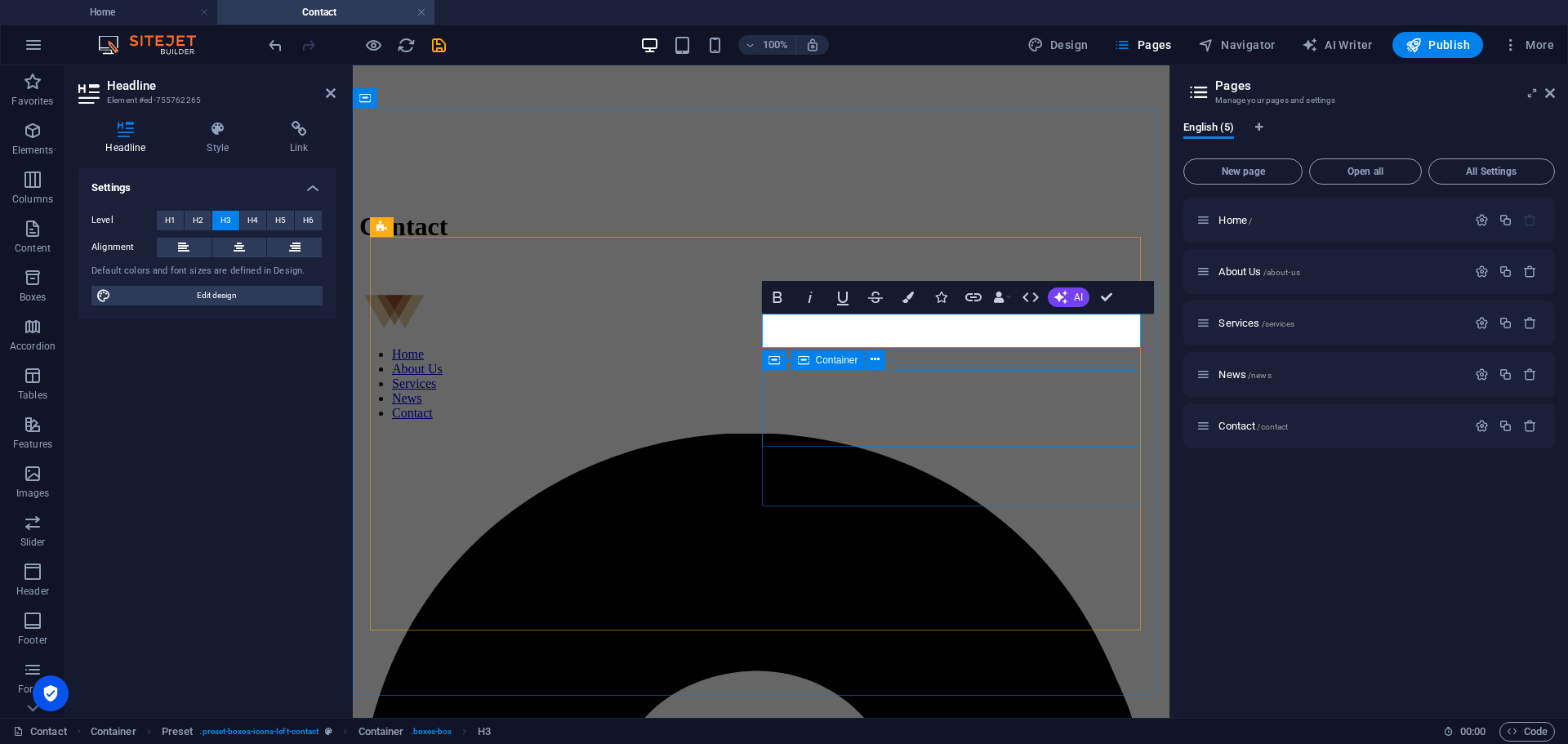 click at bounding box center [761, 2934] 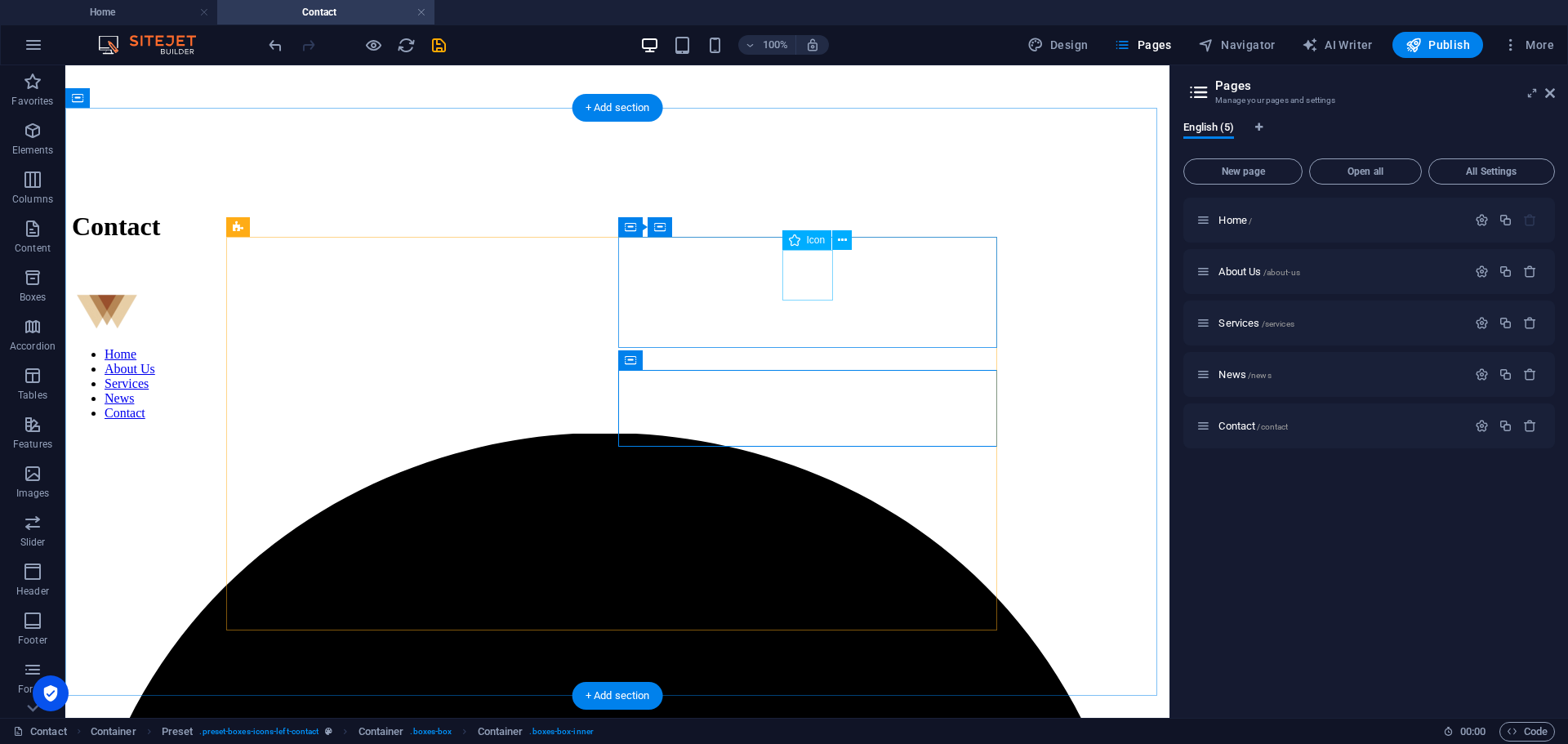 click at bounding box center [617, 3581] 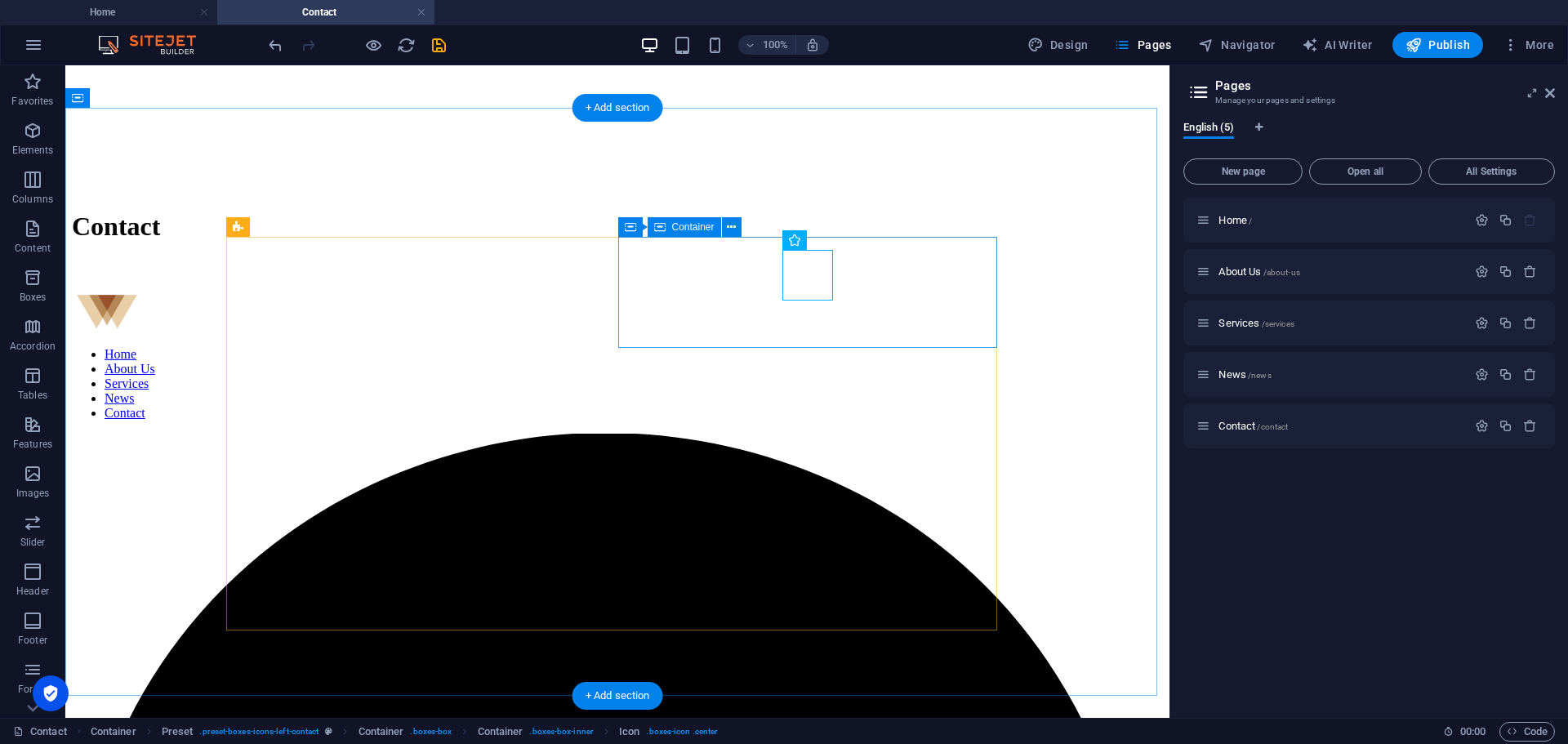 click at bounding box center [617, 3581] 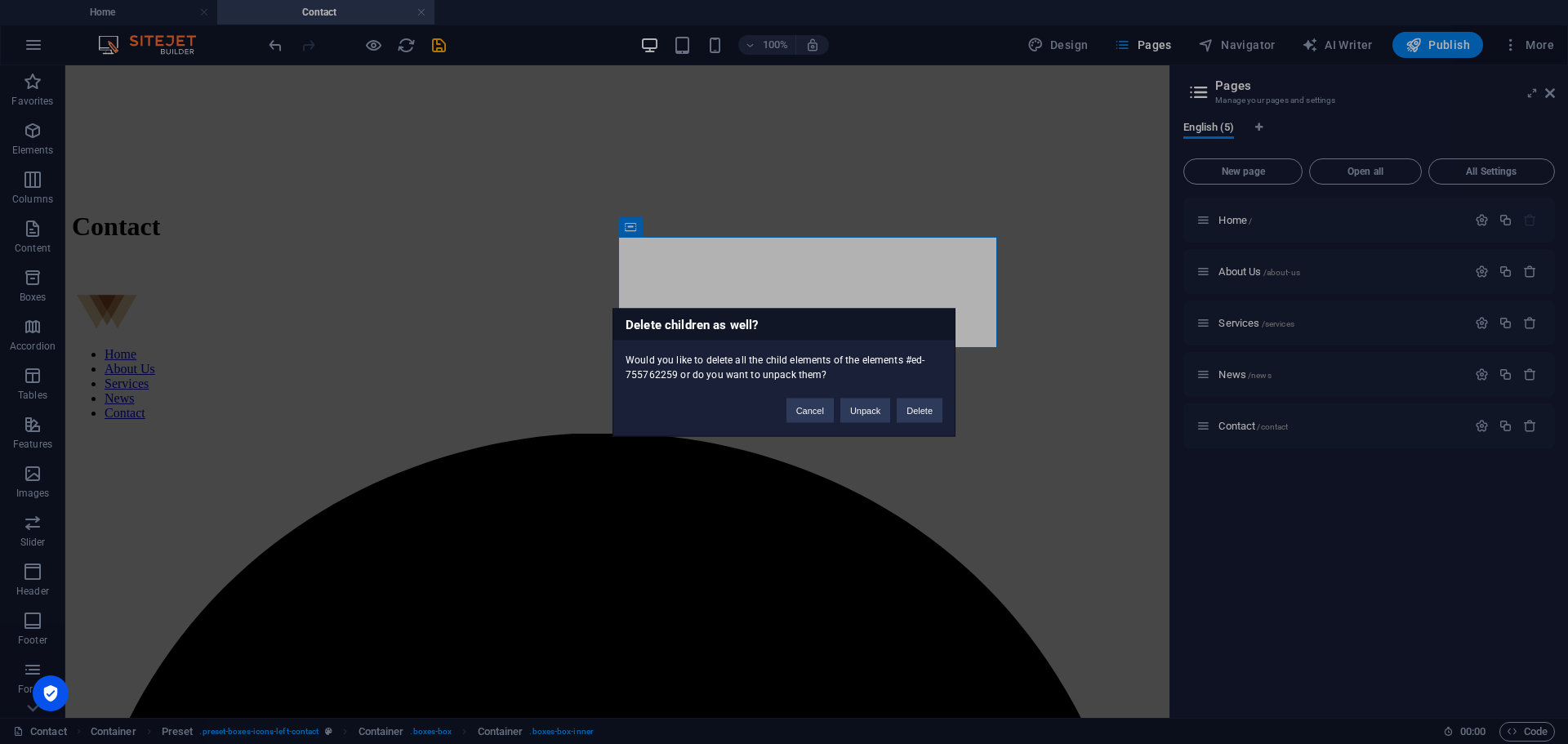 type 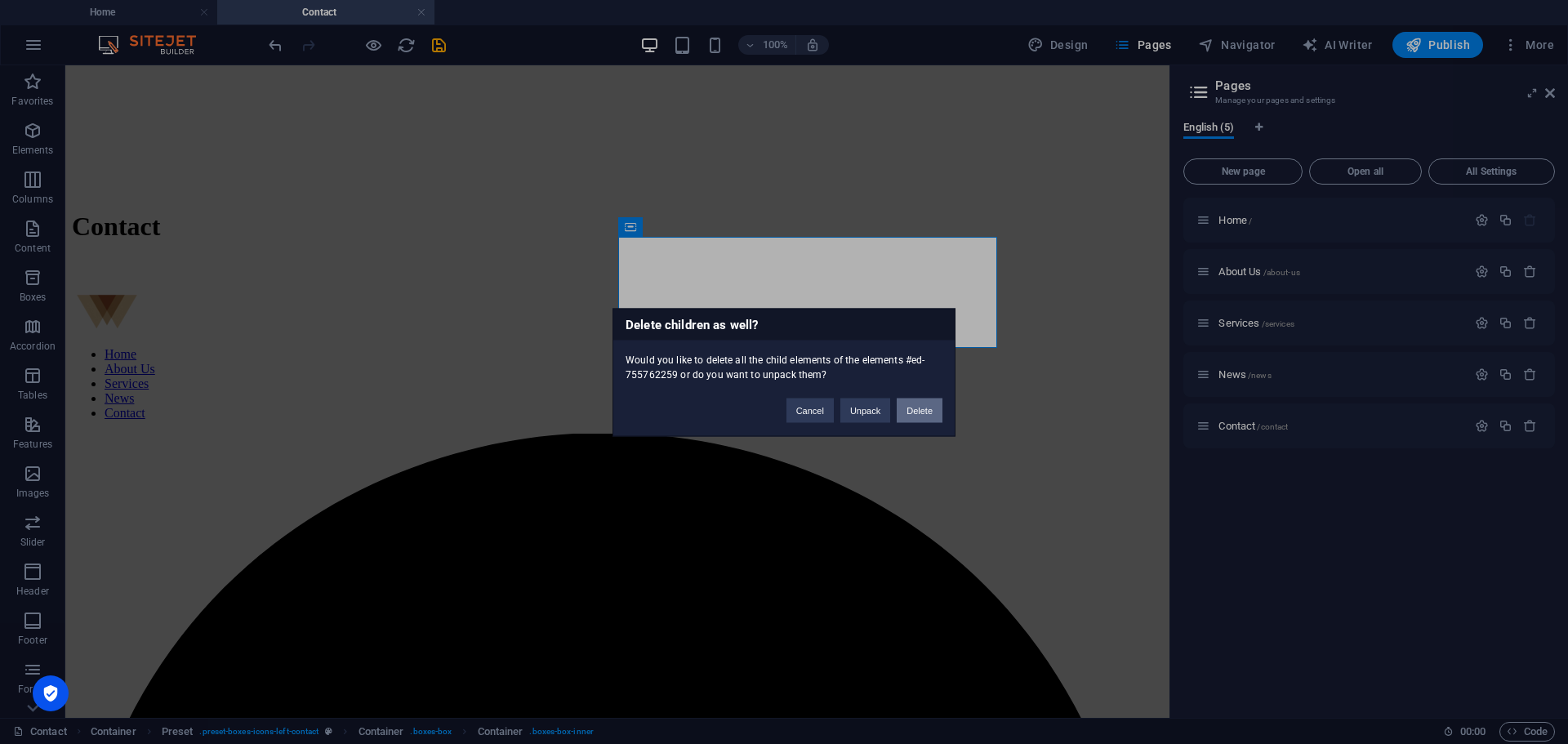click on "Delete" at bounding box center [920, 410] 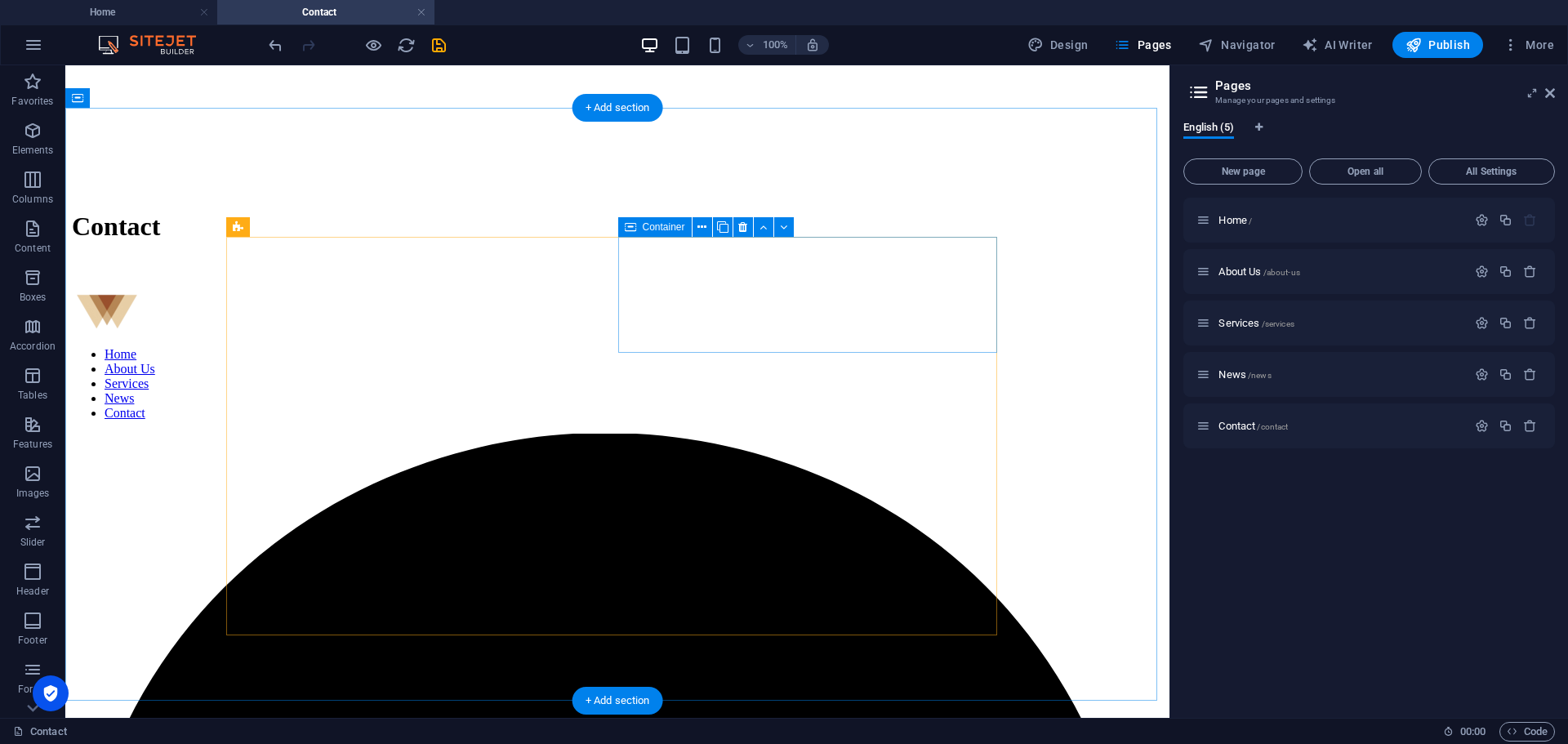 click on "Drop content here or  Add elements  Paste clipboard" at bounding box center (617, 3625) 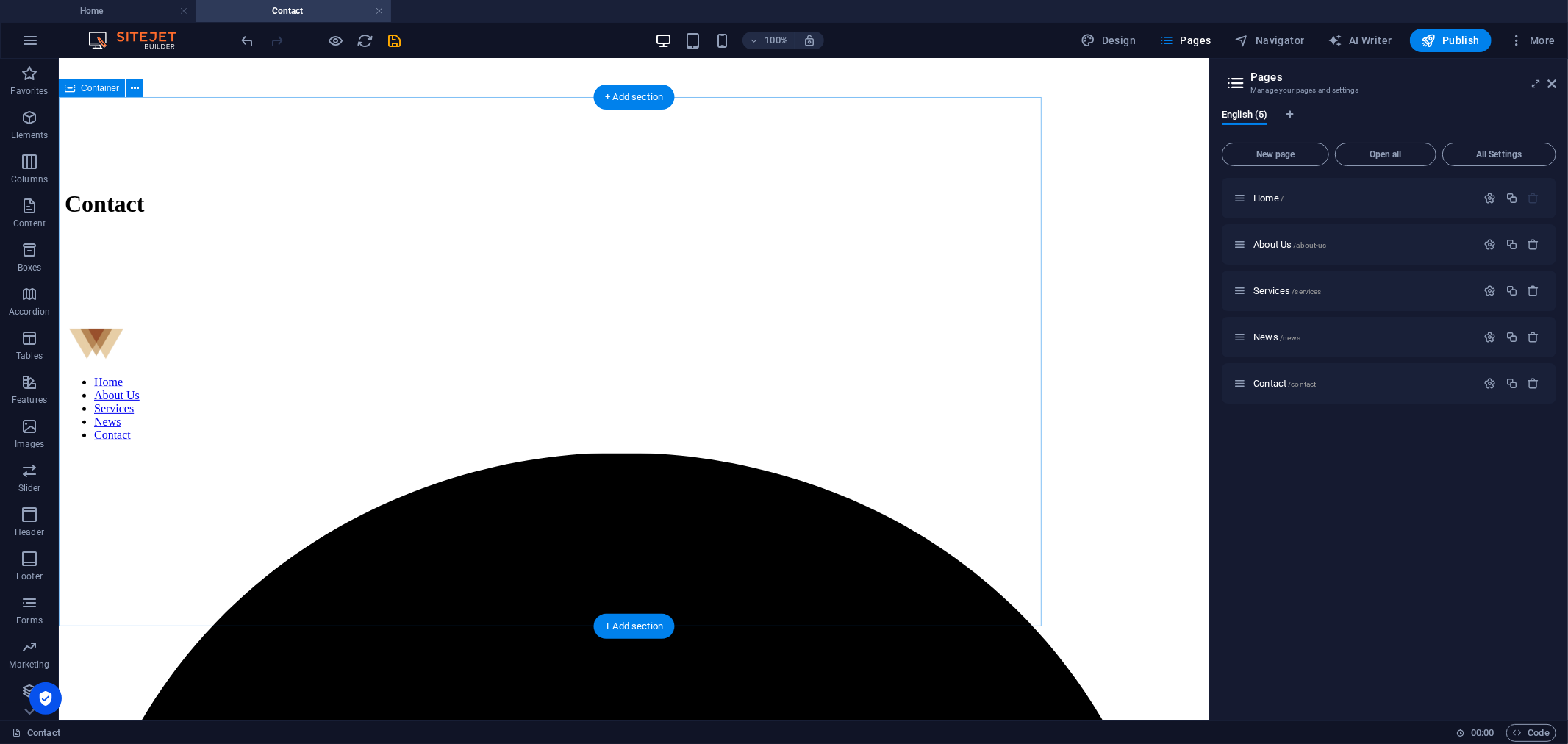 scroll, scrollTop: 314, scrollLeft: 0, axis: vertical 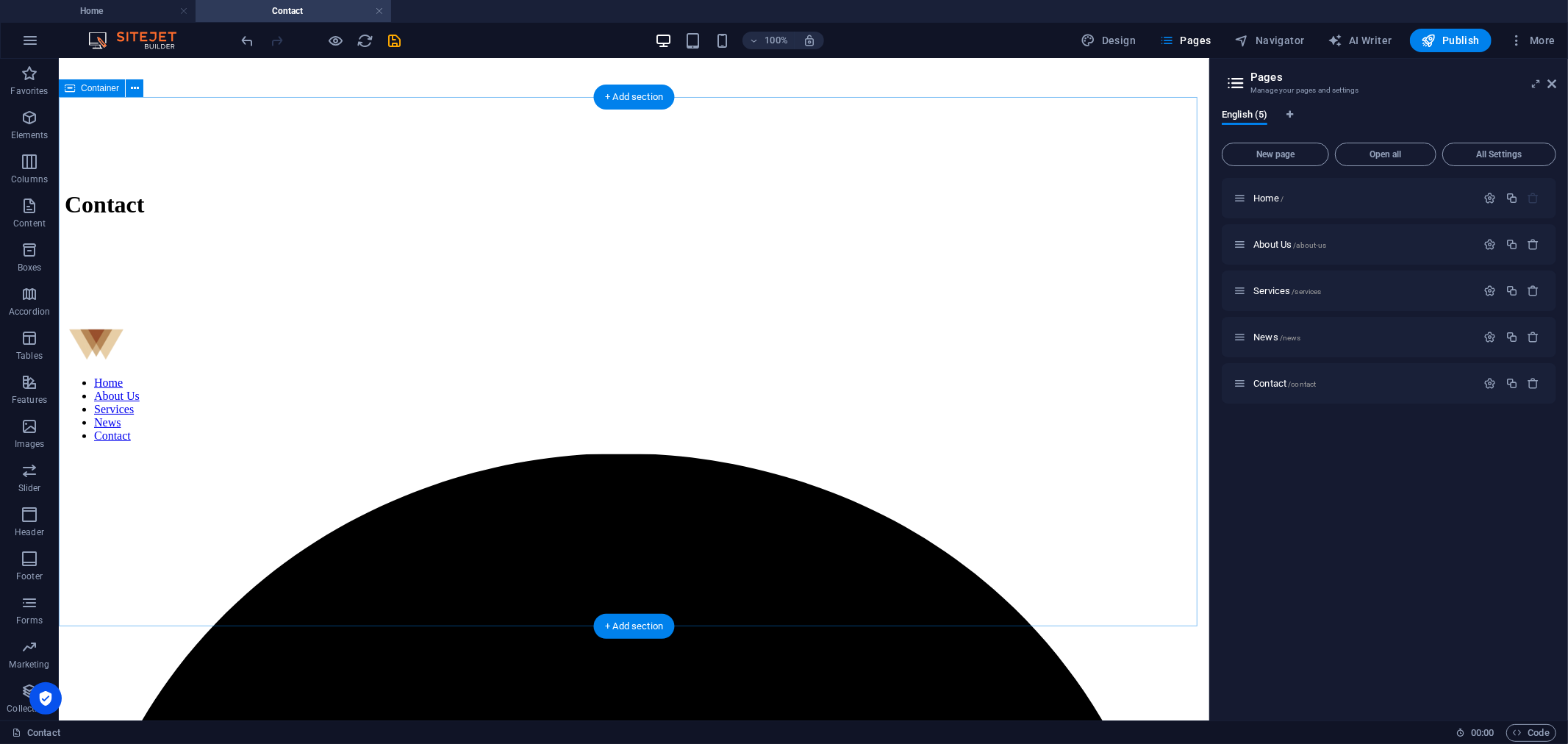 click on "Contact Tempra Electronic ([GEOGRAPHIC_DATA]) Co Ltd [STREET_ADDRESS] + 66 [US_EMPLOYER_IDENTIFICATION_NUMBER] [EMAIL_ADDRESS][DOMAIN_NAME]" at bounding box center (633, 3788) 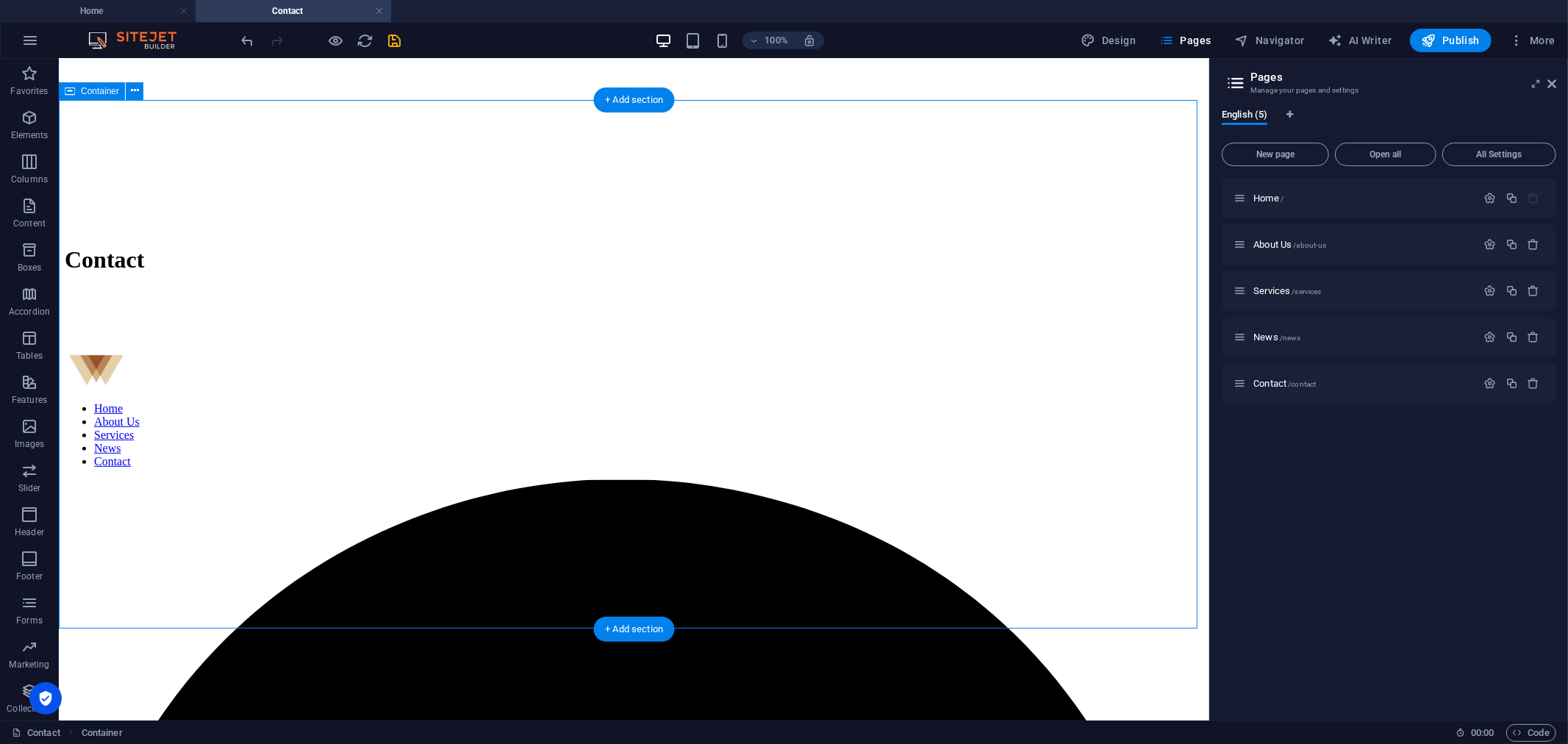 scroll, scrollTop: 314, scrollLeft: 0, axis: vertical 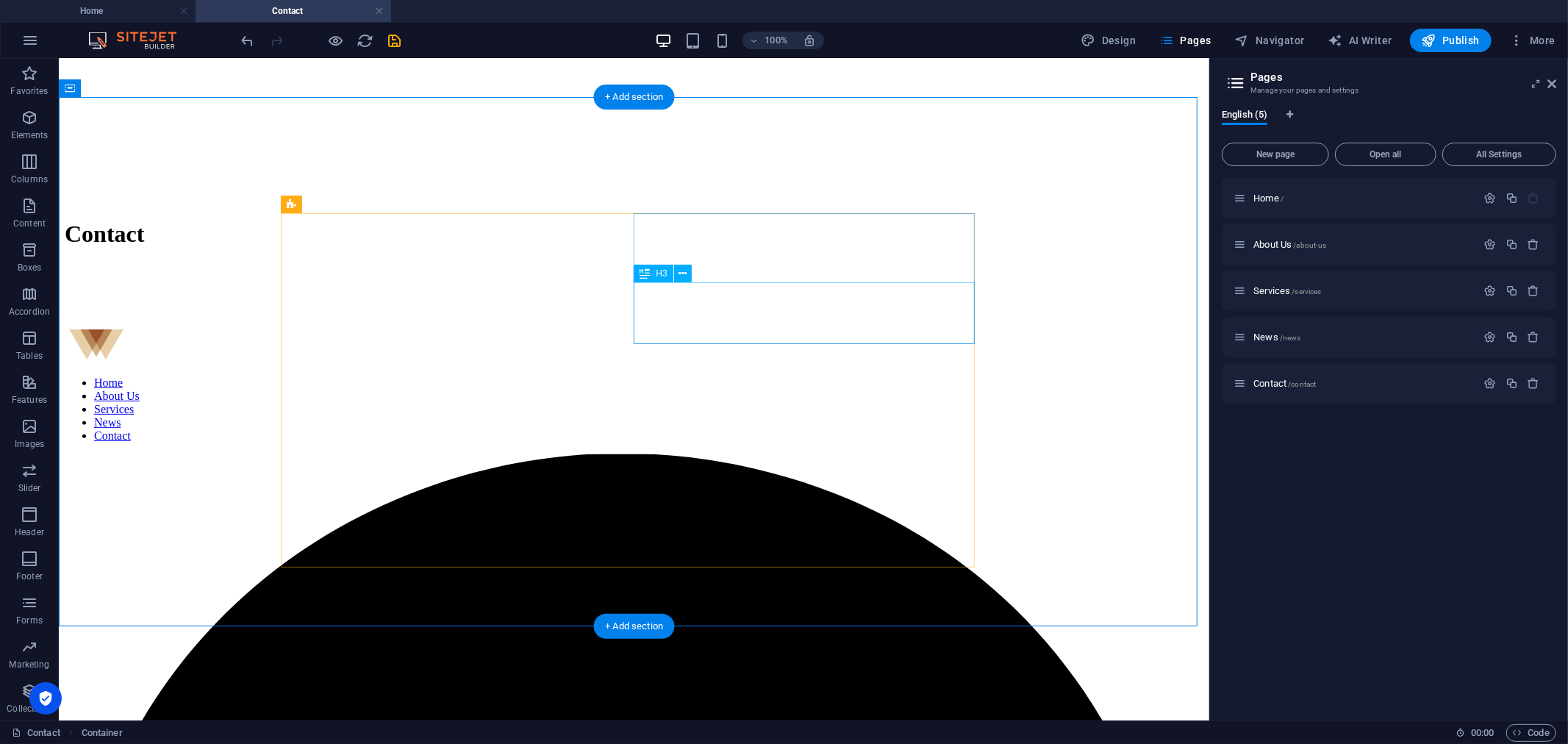 drag, startPoint x: 903, startPoint y: 301, endPoint x: 912, endPoint y: 340, distance: 40.02499 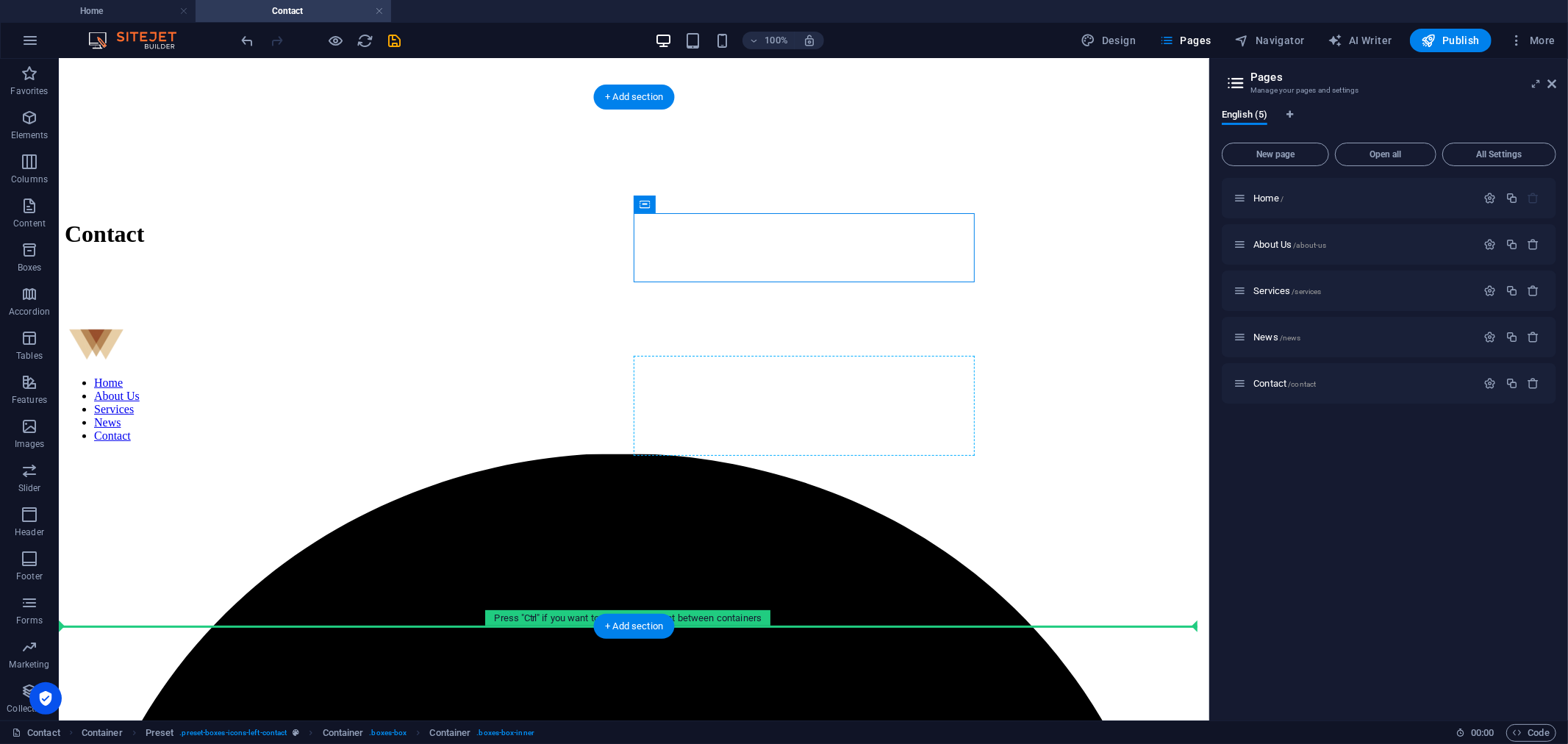 drag, startPoint x: 720, startPoint y: 267, endPoint x: 731, endPoint y: 429, distance: 162.37303 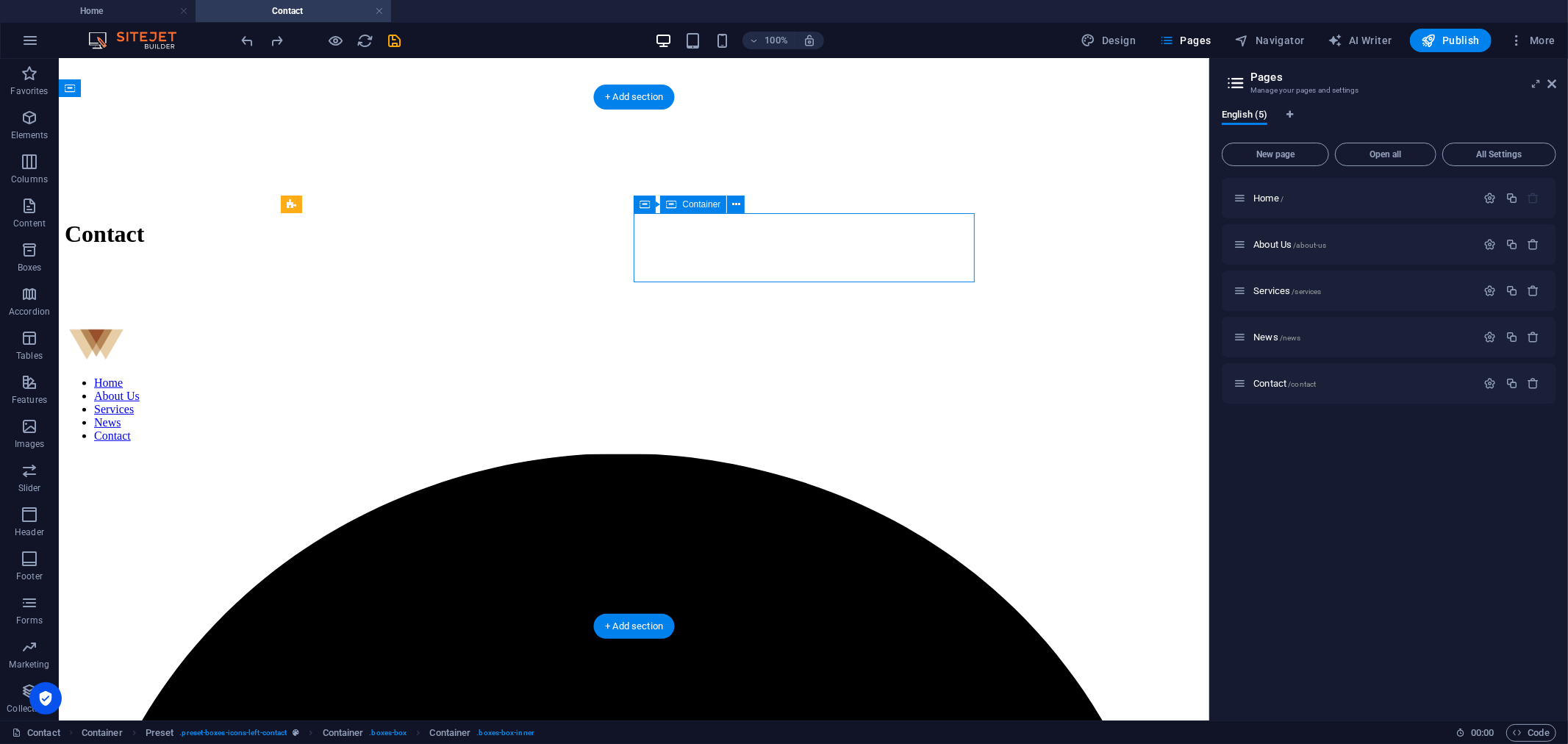 click at bounding box center (633, 3721) 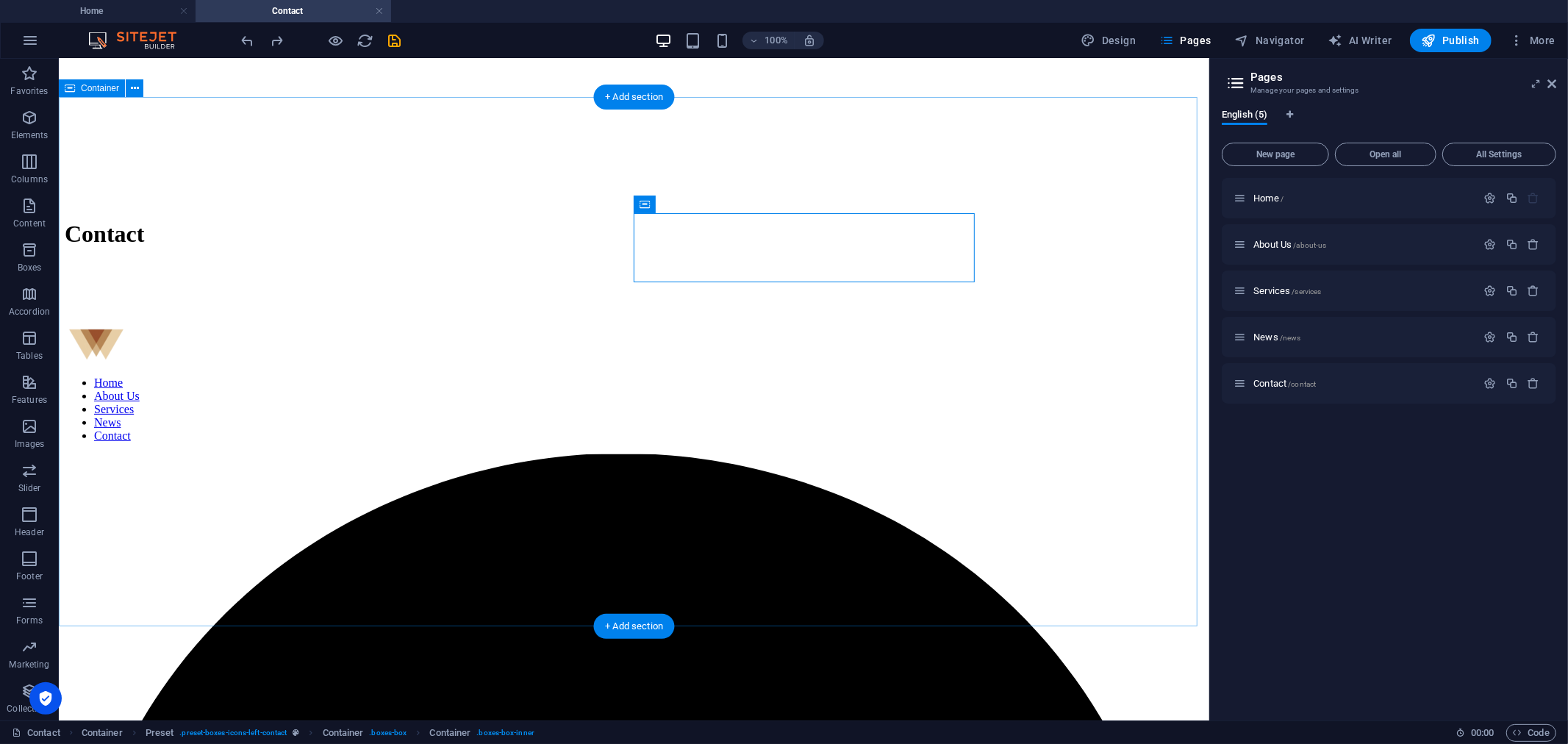 click on "Contact Tempra Electronic ([GEOGRAPHIC_DATA]) Co Ltd [STREET_ADDRESS] + 66 [US_EMPLOYER_IDENTIFICATION_NUMBER] [EMAIL_ADDRESS][DOMAIN_NAME]" at bounding box center [633, 3788] 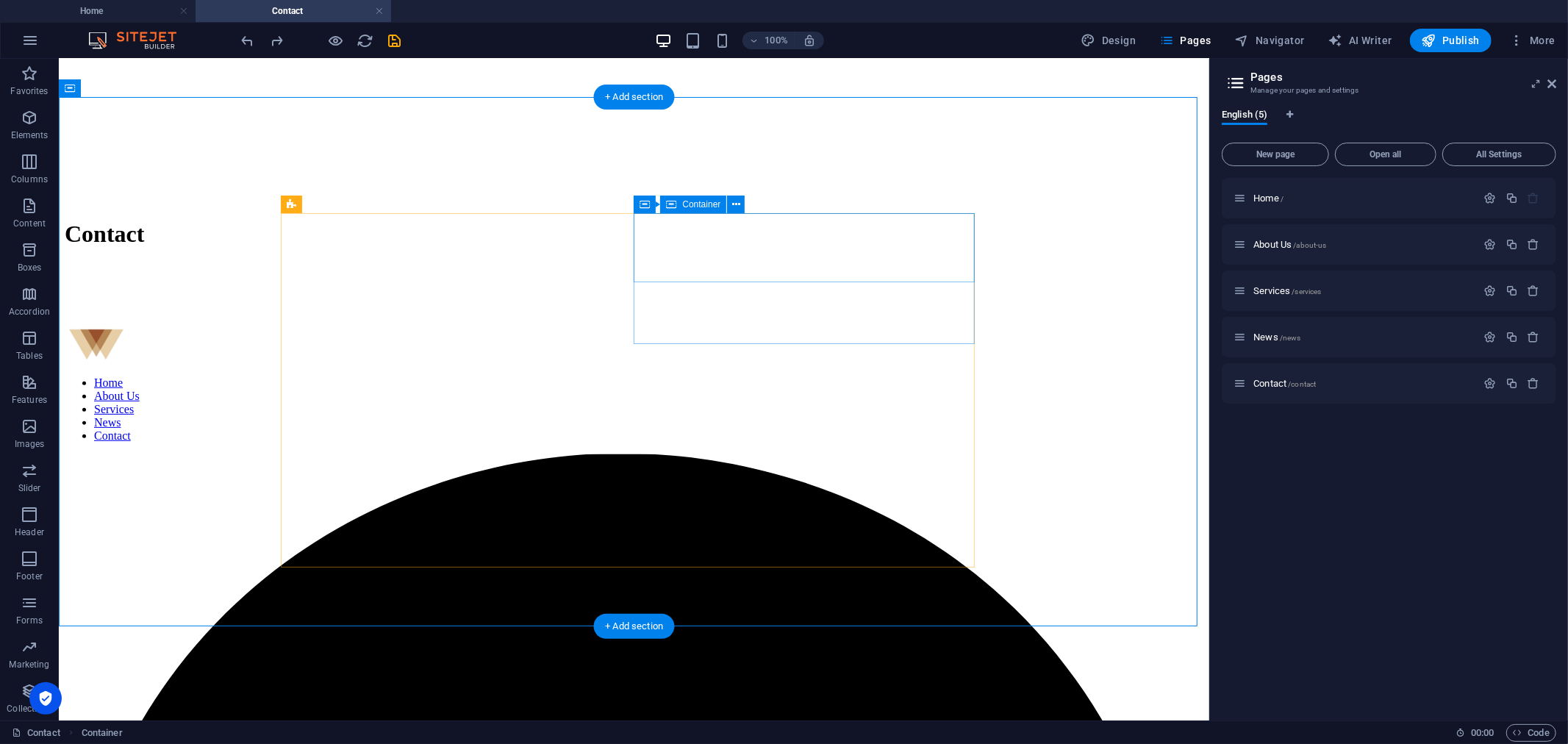 click at bounding box center [633, 3721] 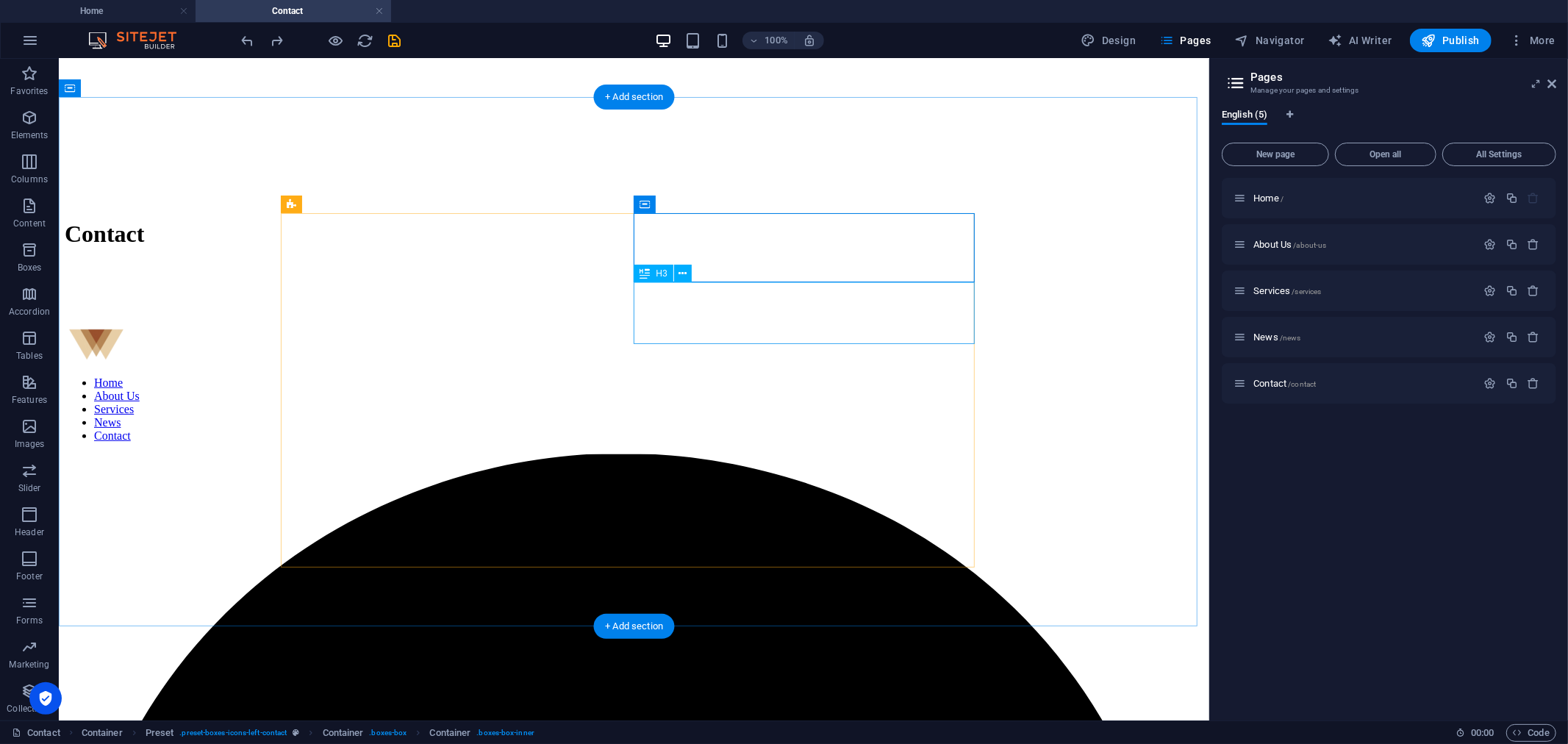 click on "[STREET_ADDRESS]" at bounding box center [633, 3756] 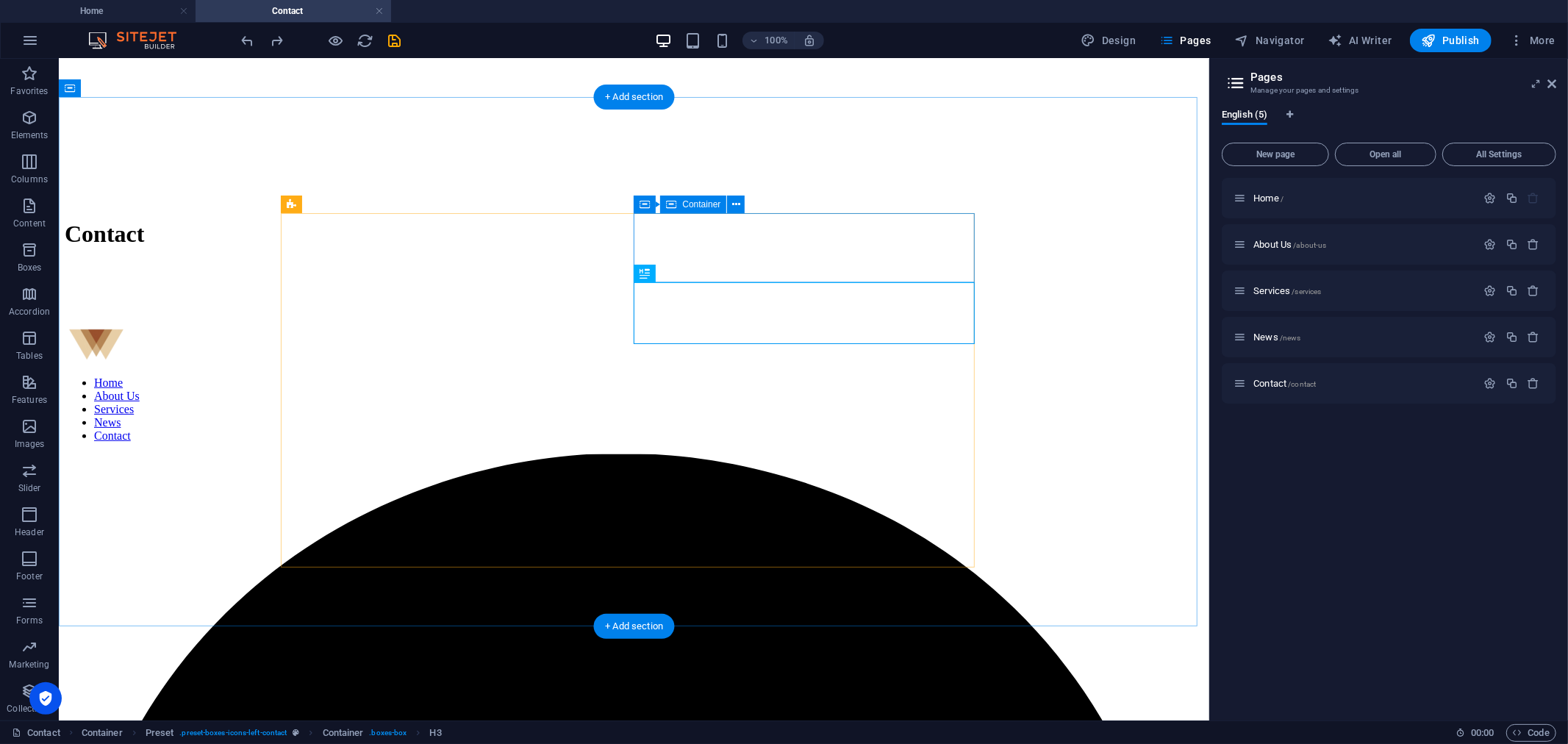click at bounding box center (633, 3721) 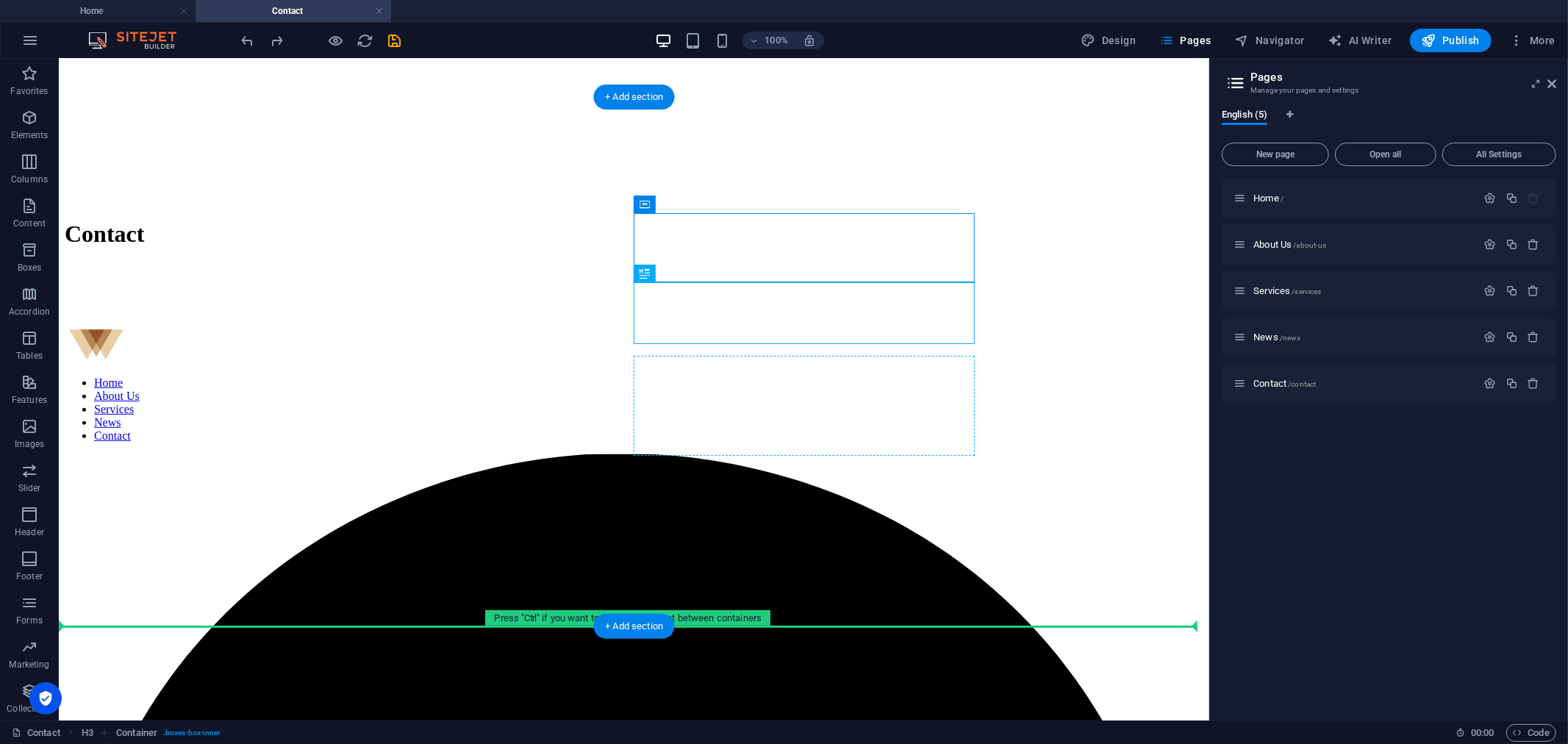 drag, startPoint x: 913, startPoint y: 237, endPoint x: 914, endPoint y: 446, distance: 209.00239 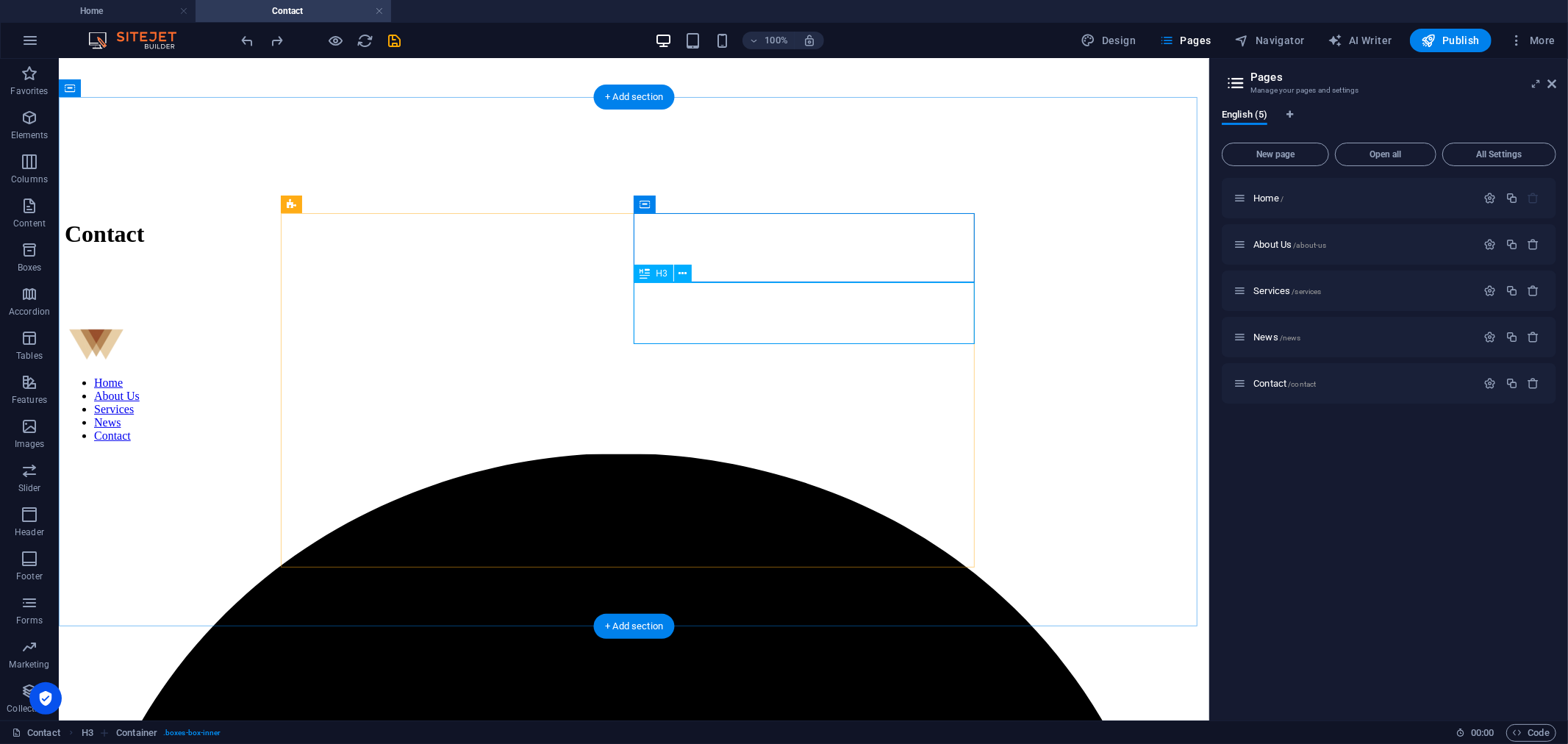 click on "[STREET_ADDRESS]" at bounding box center (633, 3756) 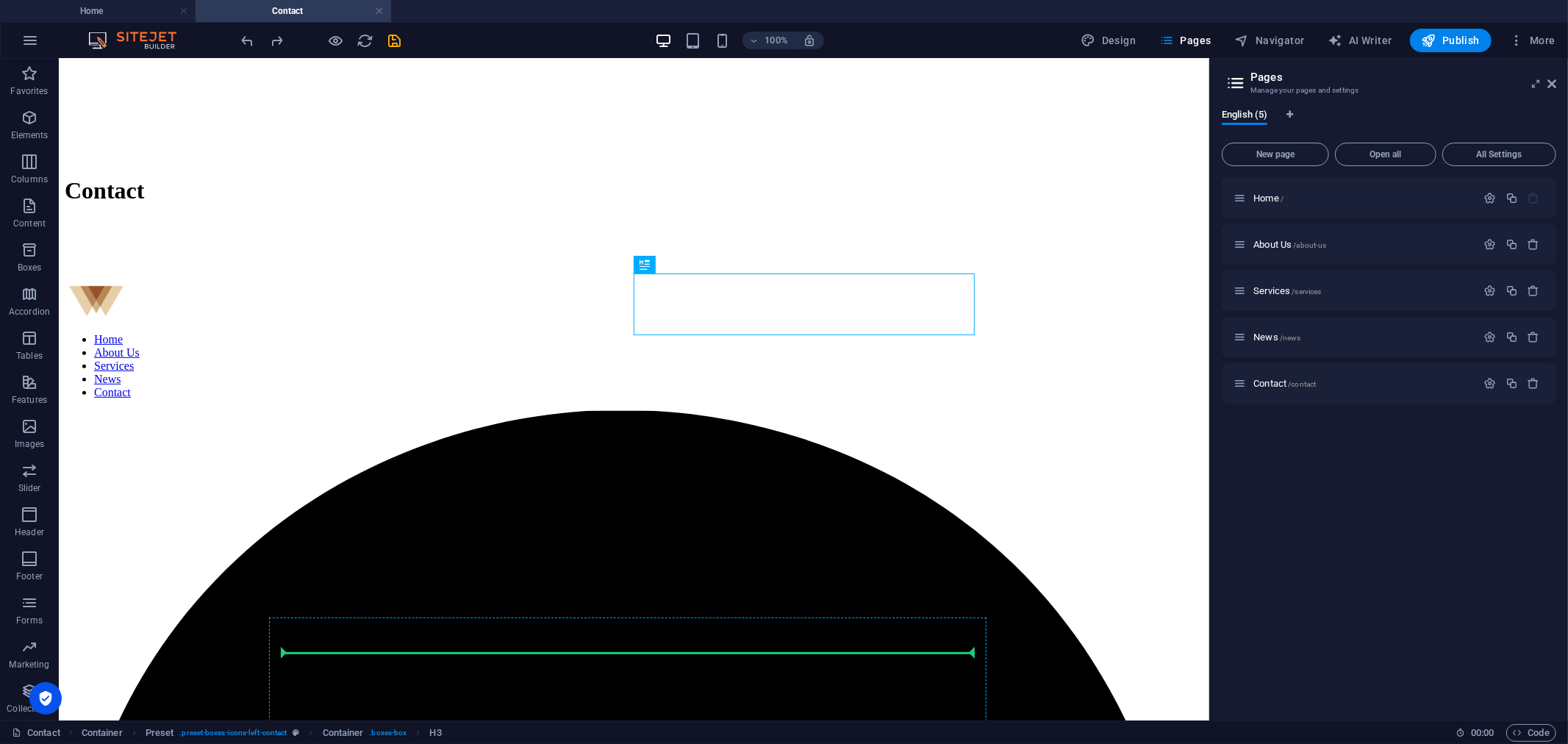 scroll, scrollTop: 430, scrollLeft: 0, axis: vertical 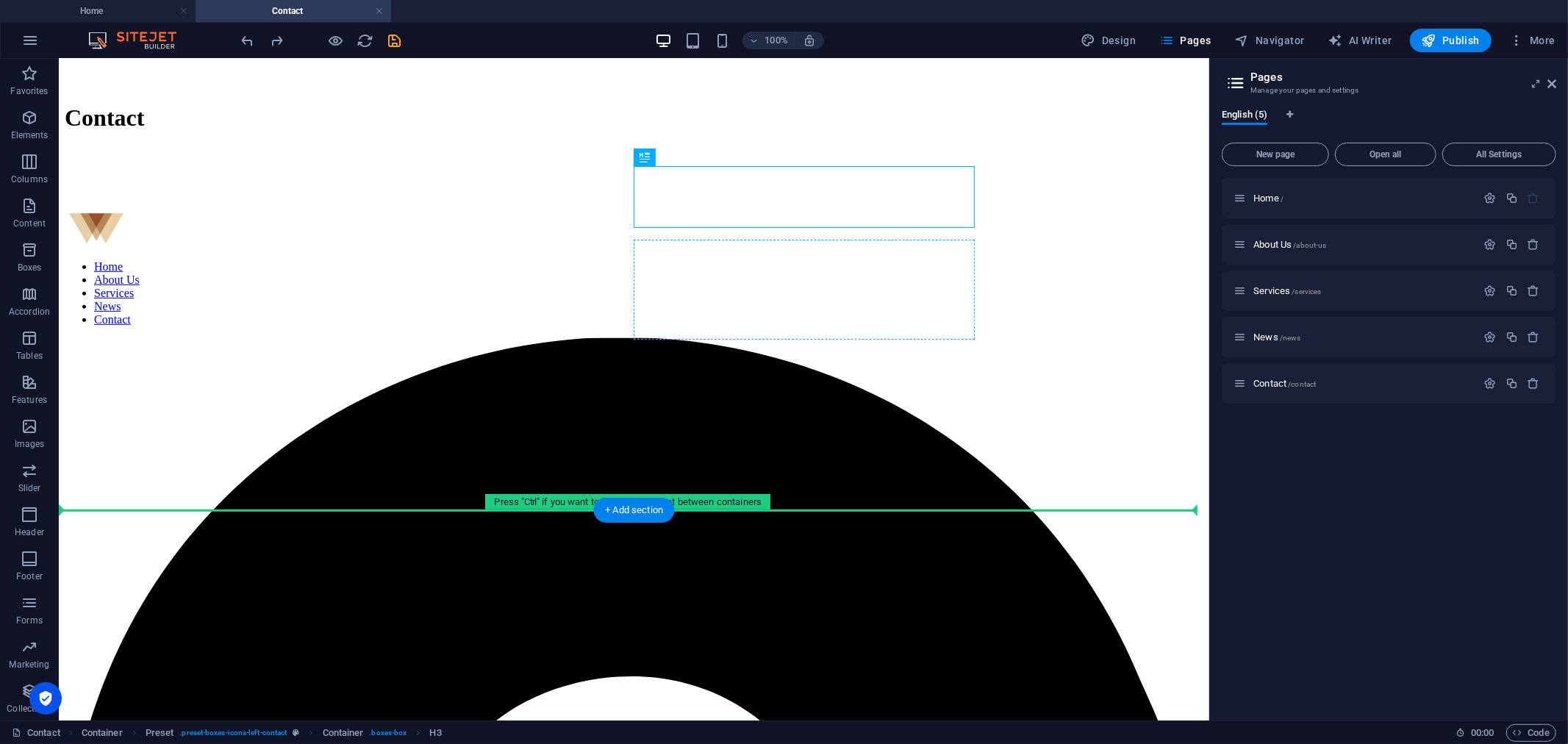 drag, startPoint x: 710, startPoint y: 330, endPoint x: 740, endPoint y: 332, distance: 30.06659 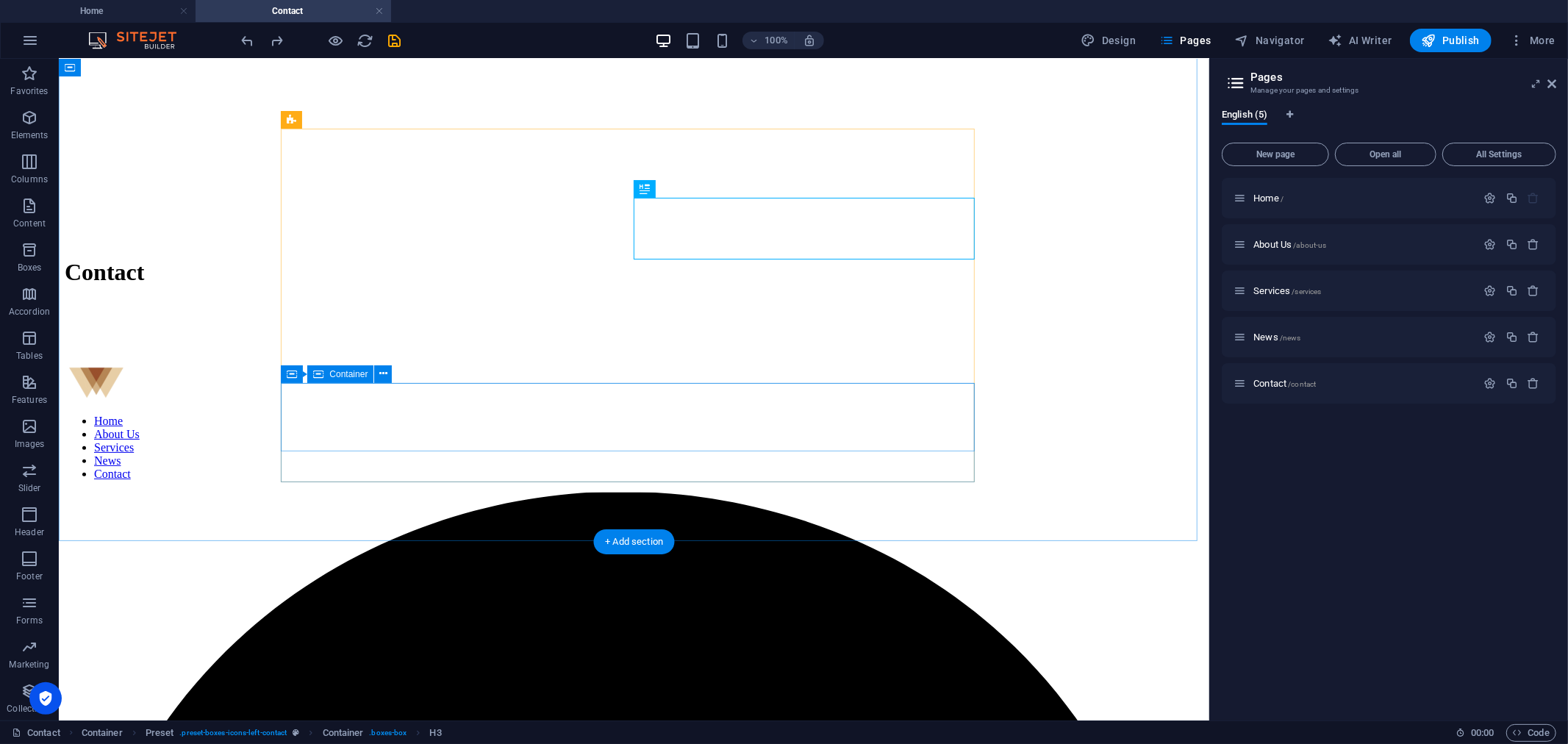 scroll, scrollTop: 267, scrollLeft: 0, axis: vertical 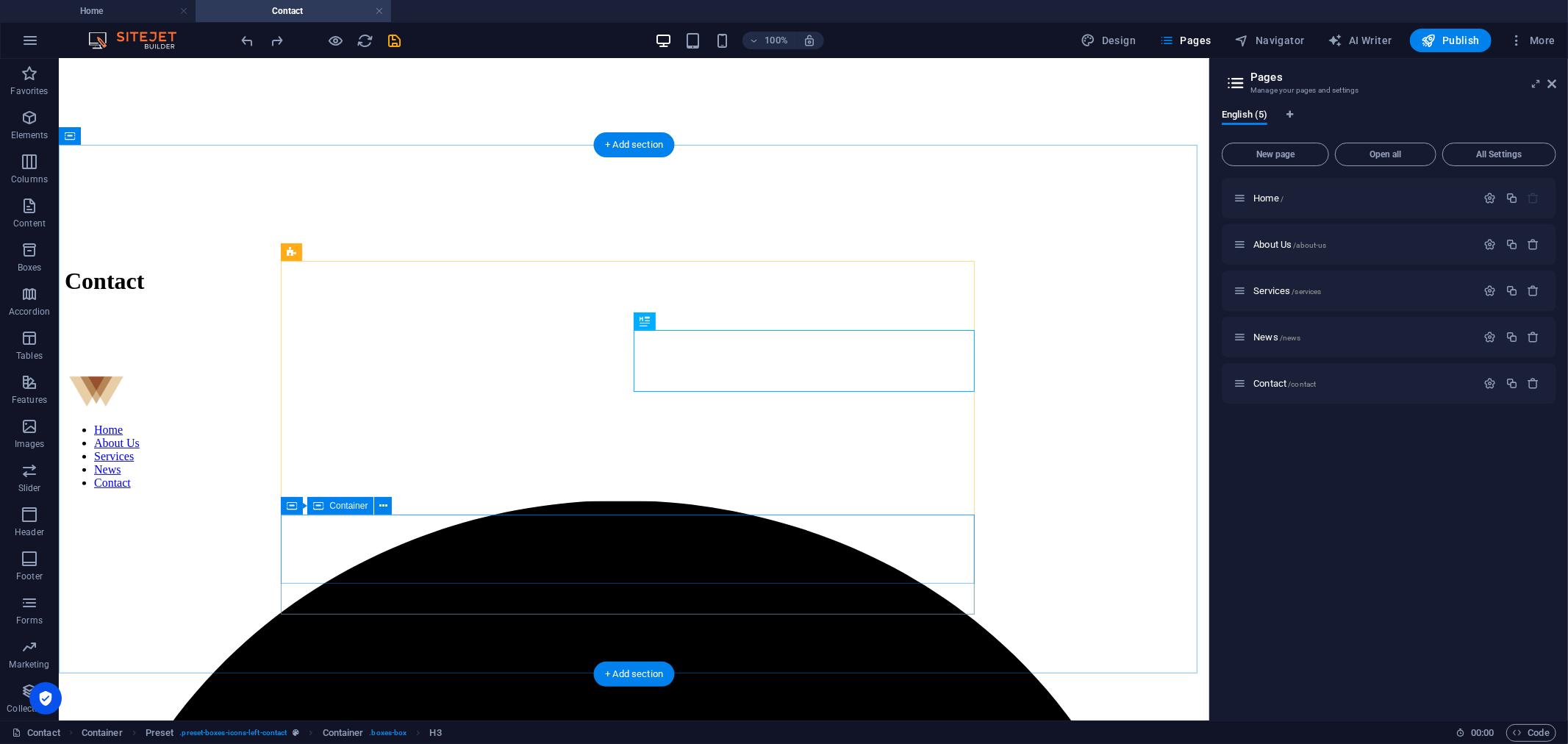 click at bounding box center [633, 3975] 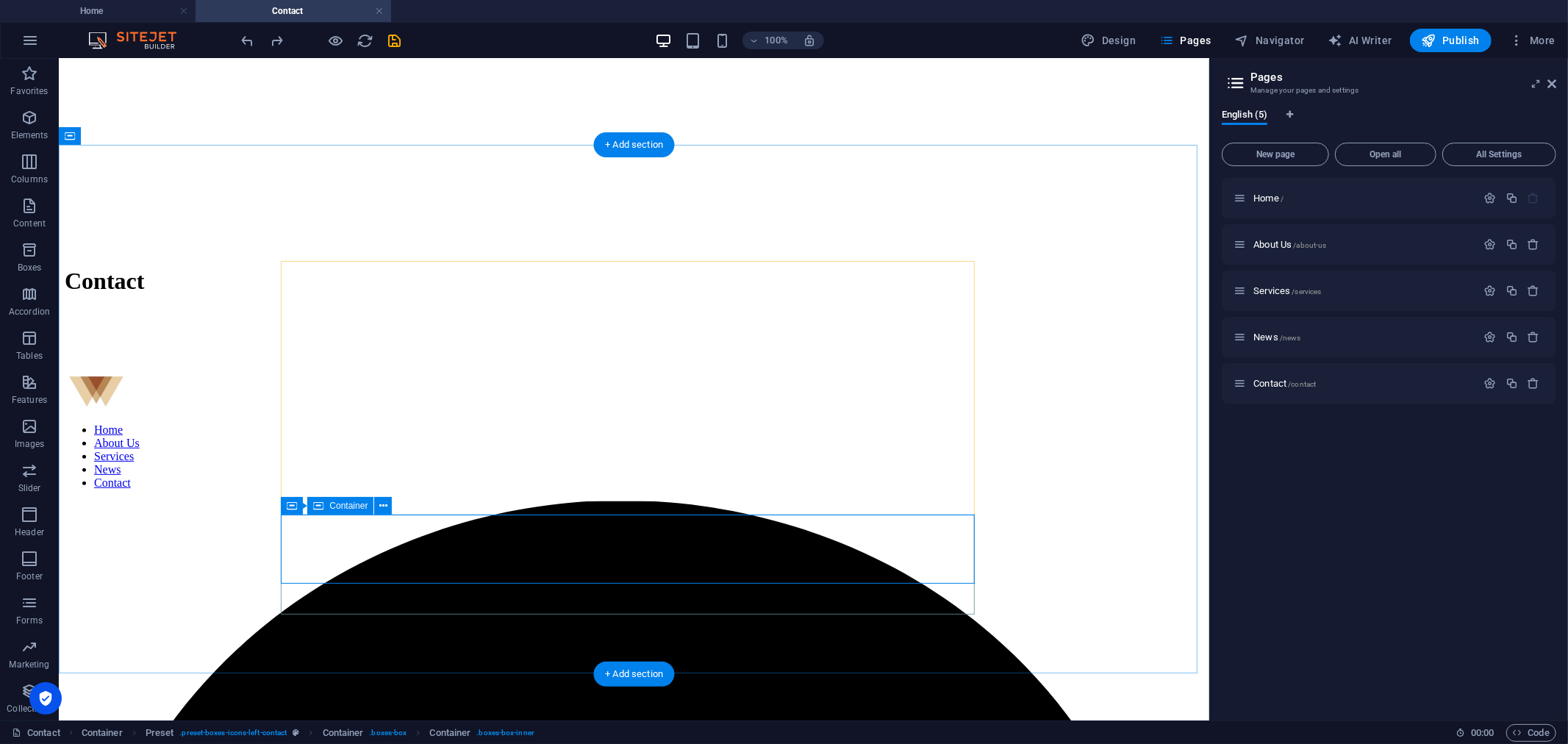 click at bounding box center [633, 3975] 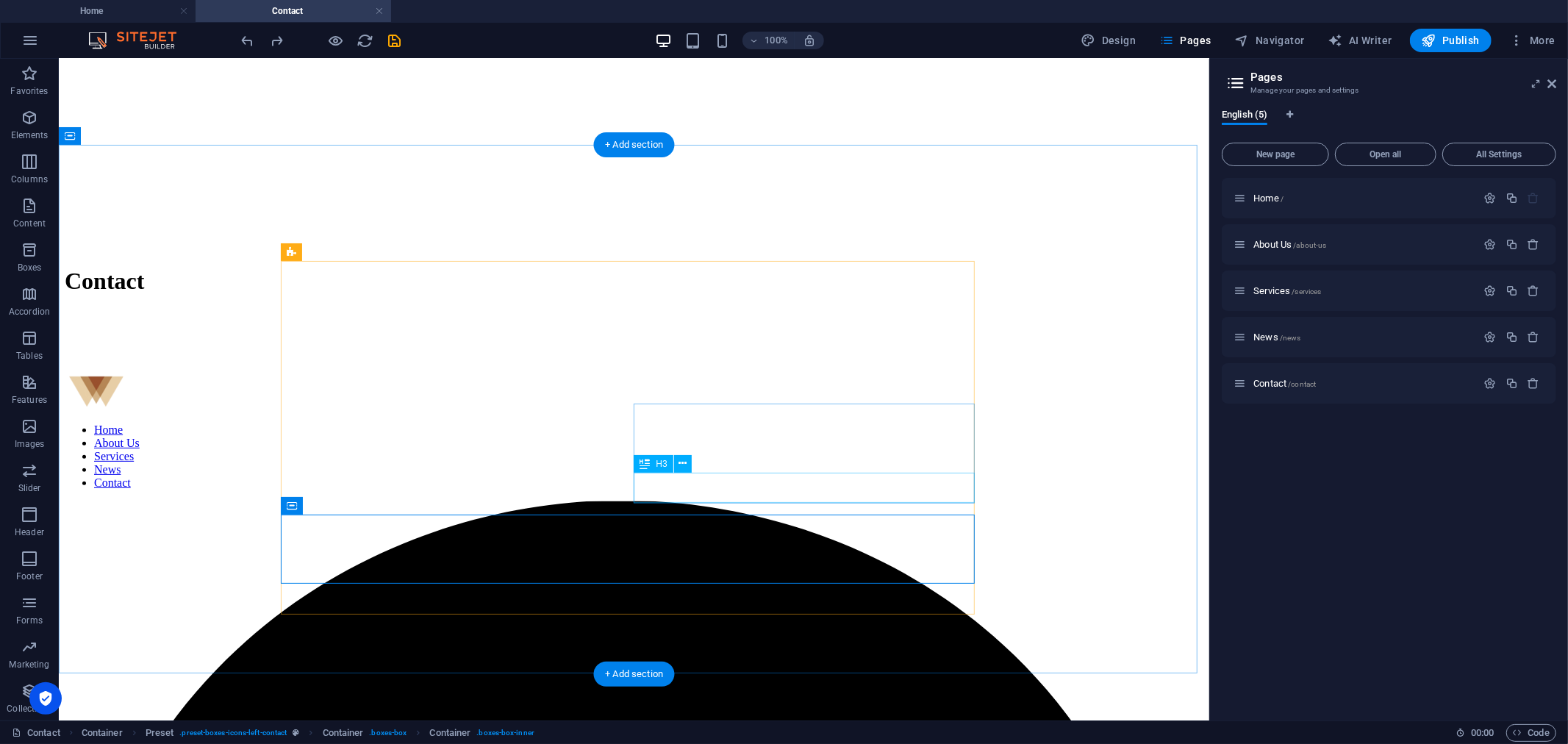 click on "+ 66 [US_EMPLOYER_IDENTIFICATION_NUMBER]" at bounding box center [633, 3941] 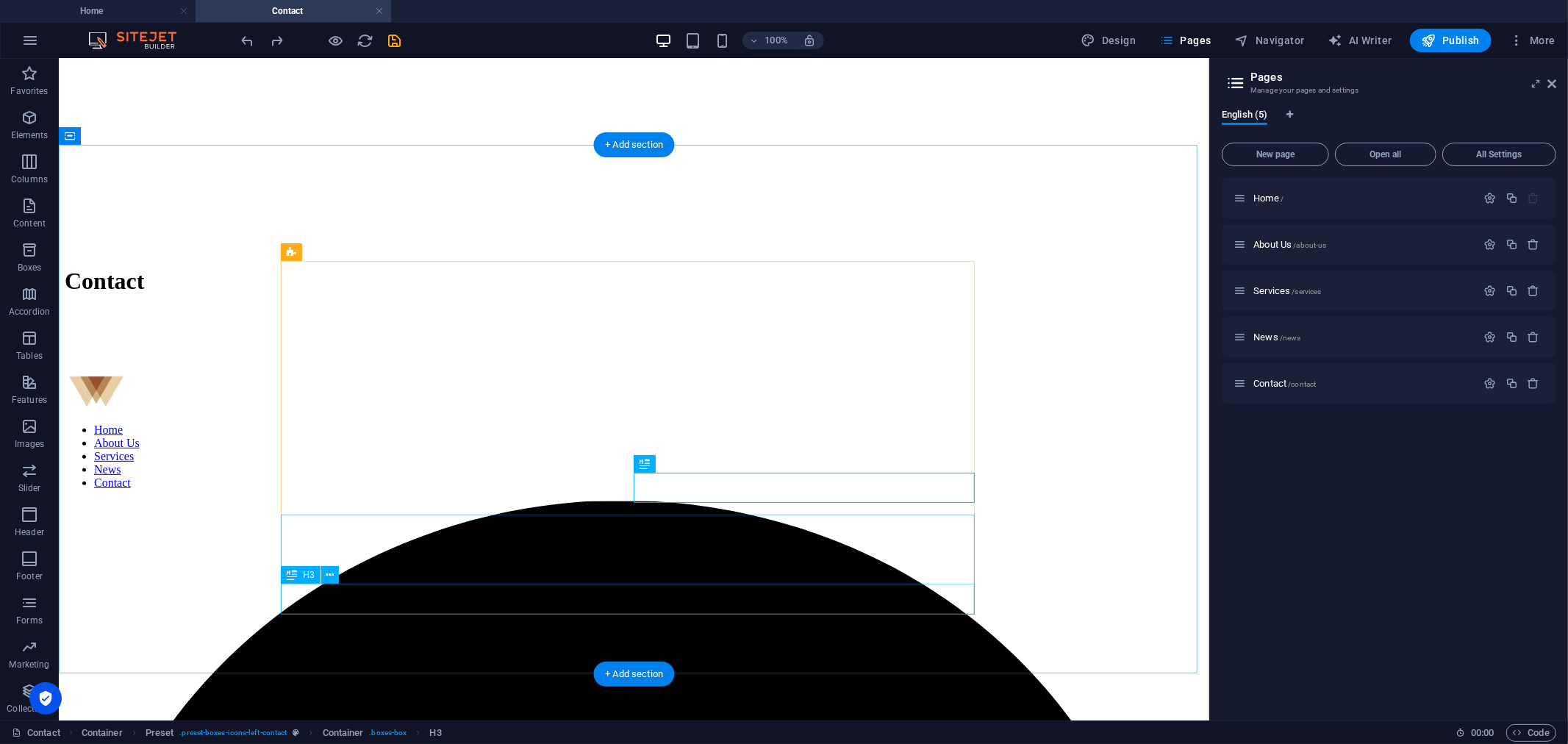 click on "[EMAIL_ADDRESS][DOMAIN_NAME]" at bounding box center (633, 4009) 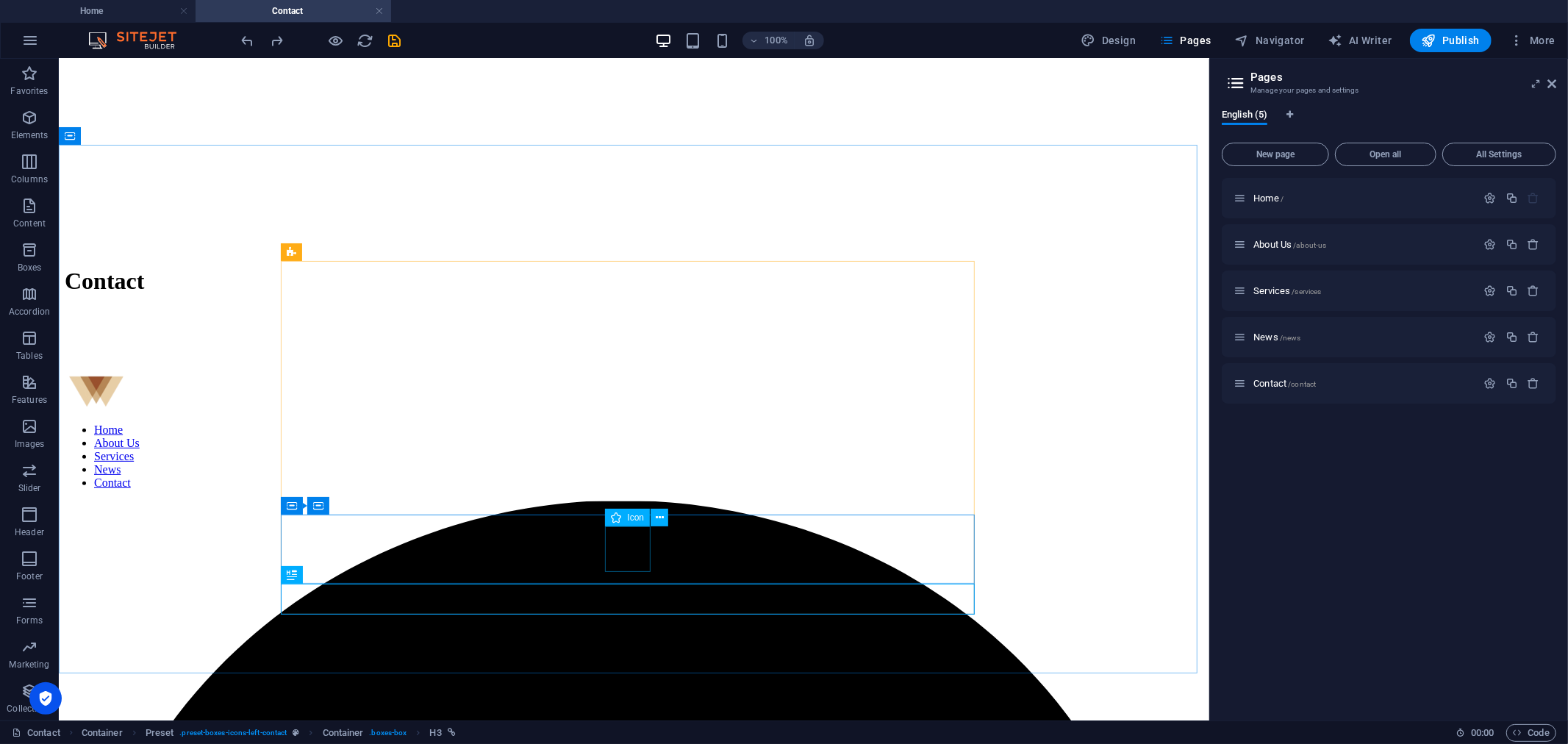 click at bounding box center [633, 3975] 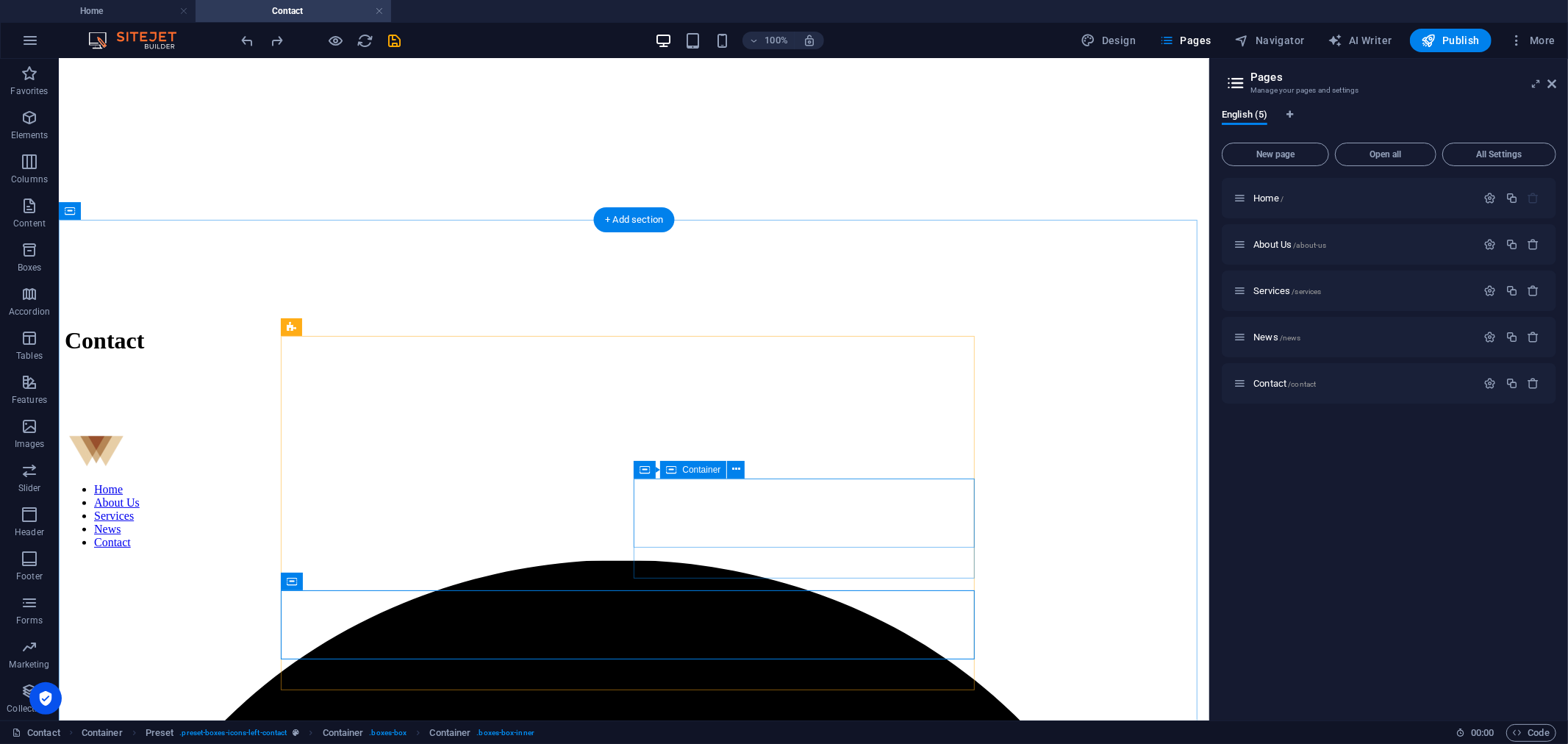 scroll, scrollTop: 185, scrollLeft: 0, axis: vertical 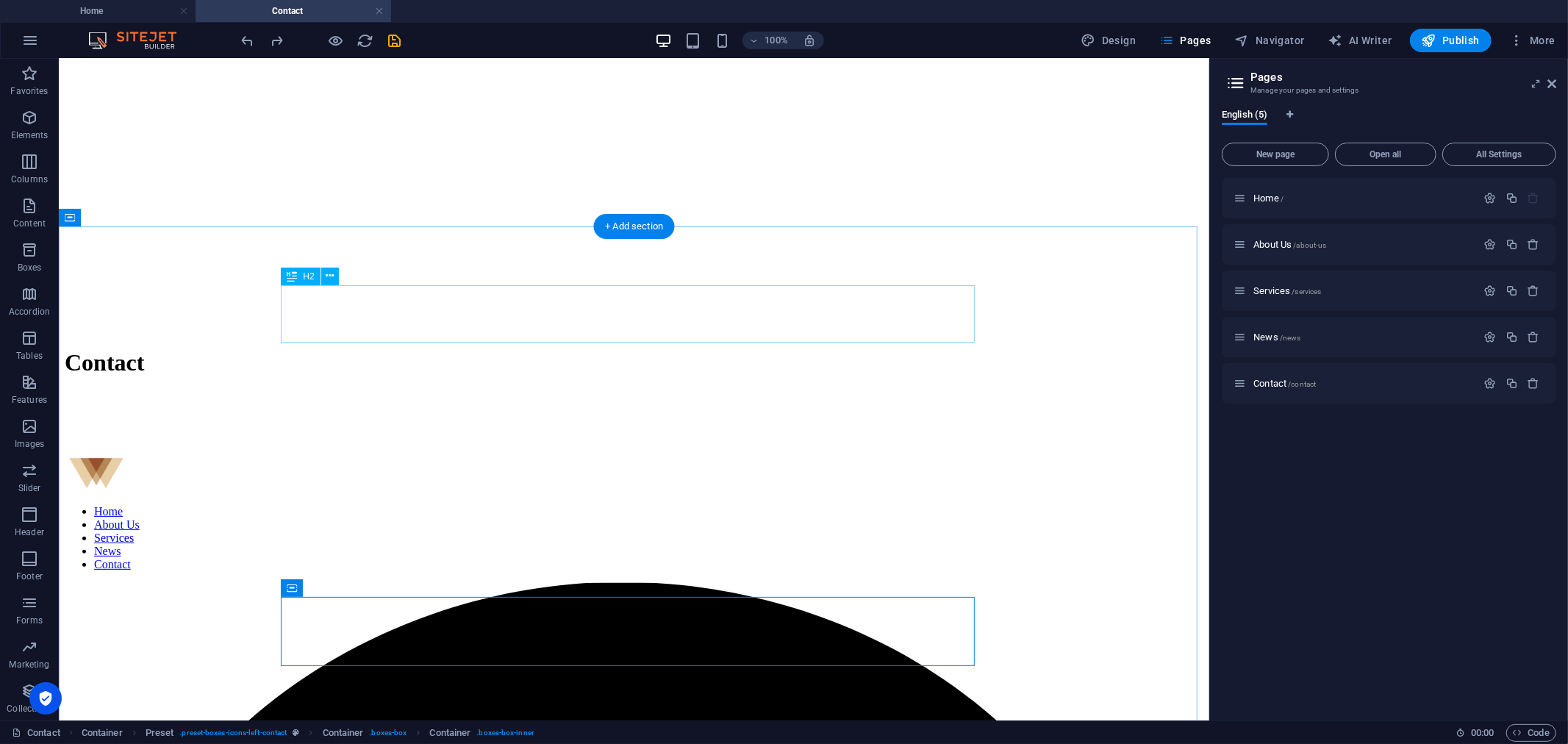 click on "Contact" at bounding box center [633, 3744] 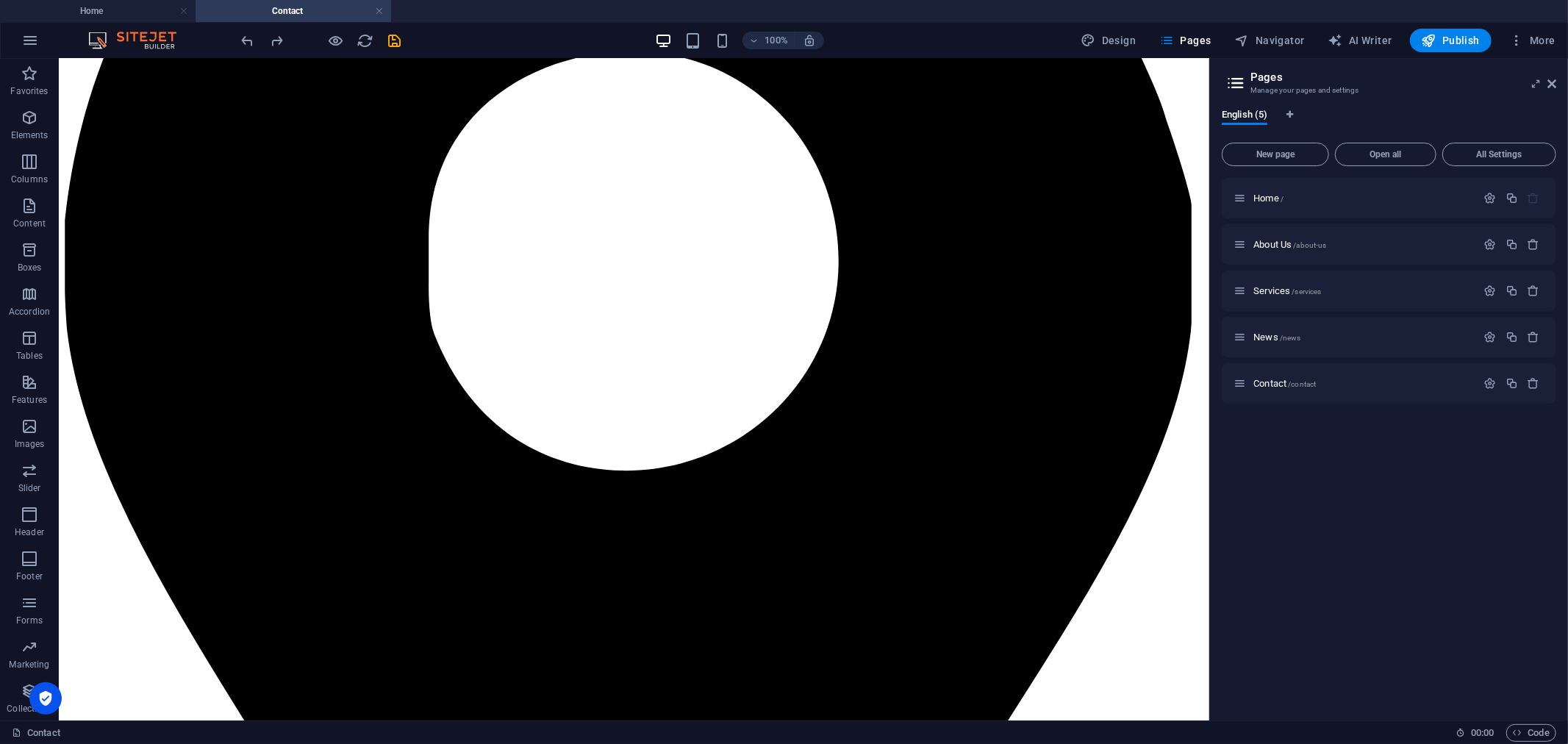 scroll, scrollTop: 1003, scrollLeft: 0, axis: vertical 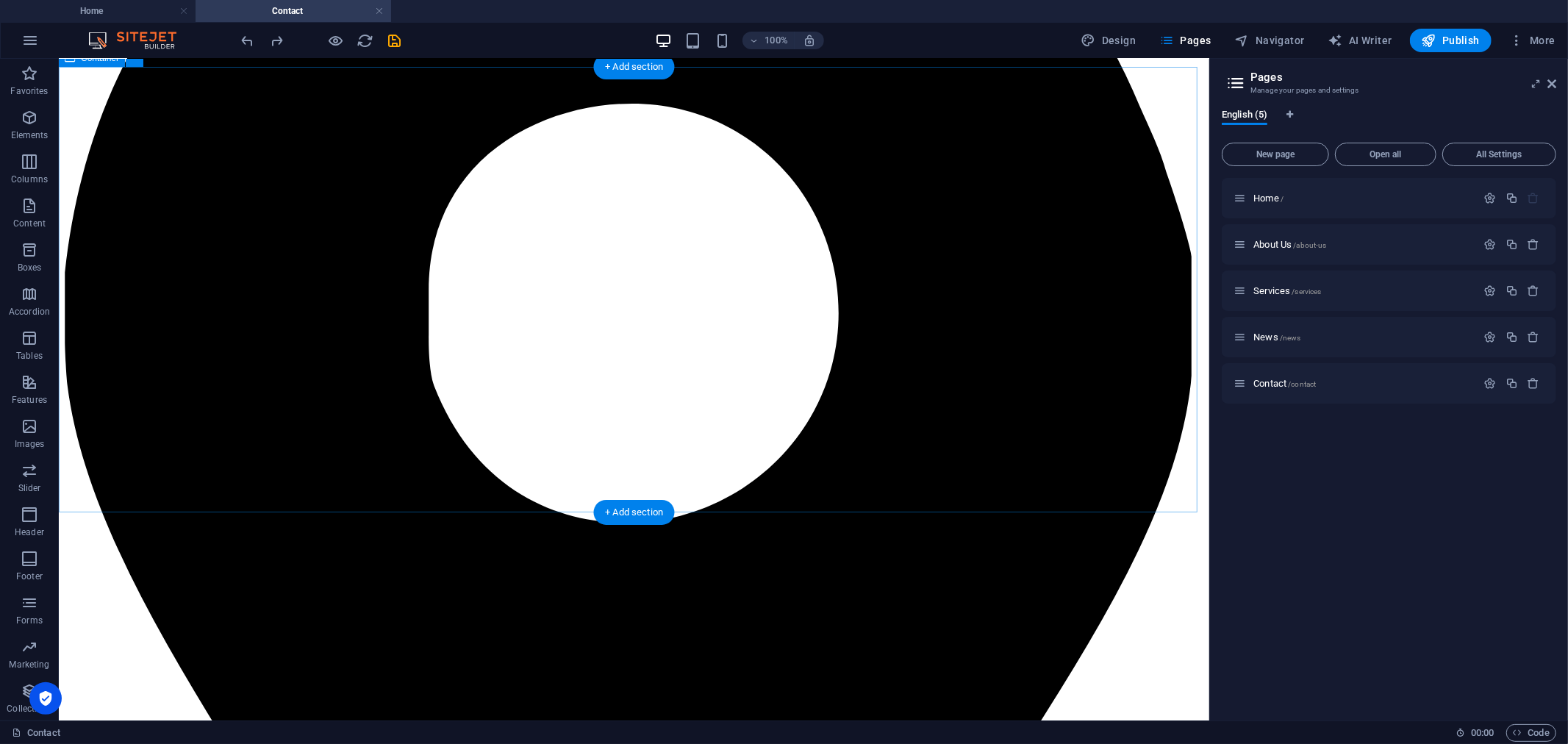click on "Online – Contact   I have read and understand the privacy policy. Unreadable? Regenerate Send" at bounding box center [633, 3463] 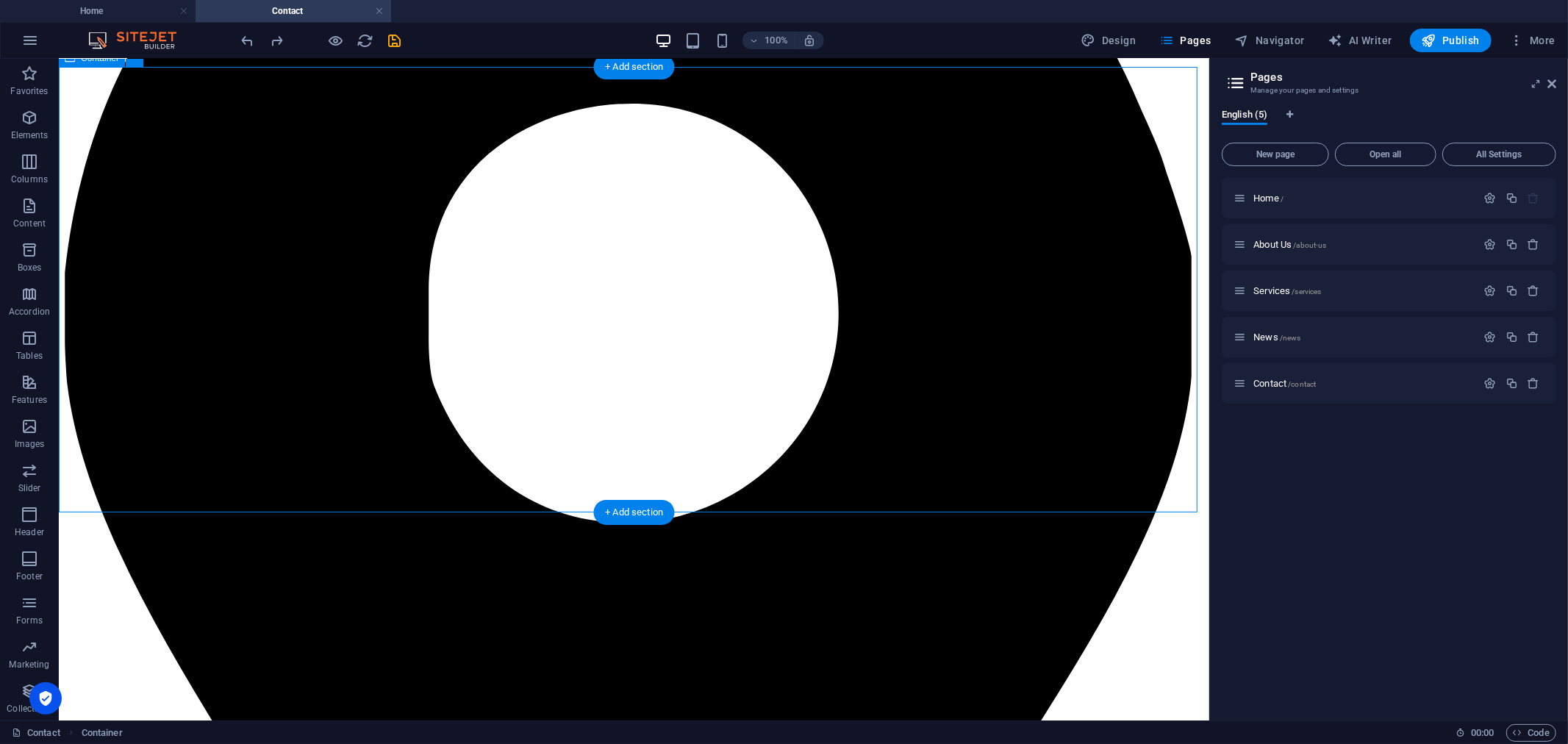 click on "Online – Contact   I have read and understand the privacy policy. Unreadable? Regenerate Send" at bounding box center (633, 3463) 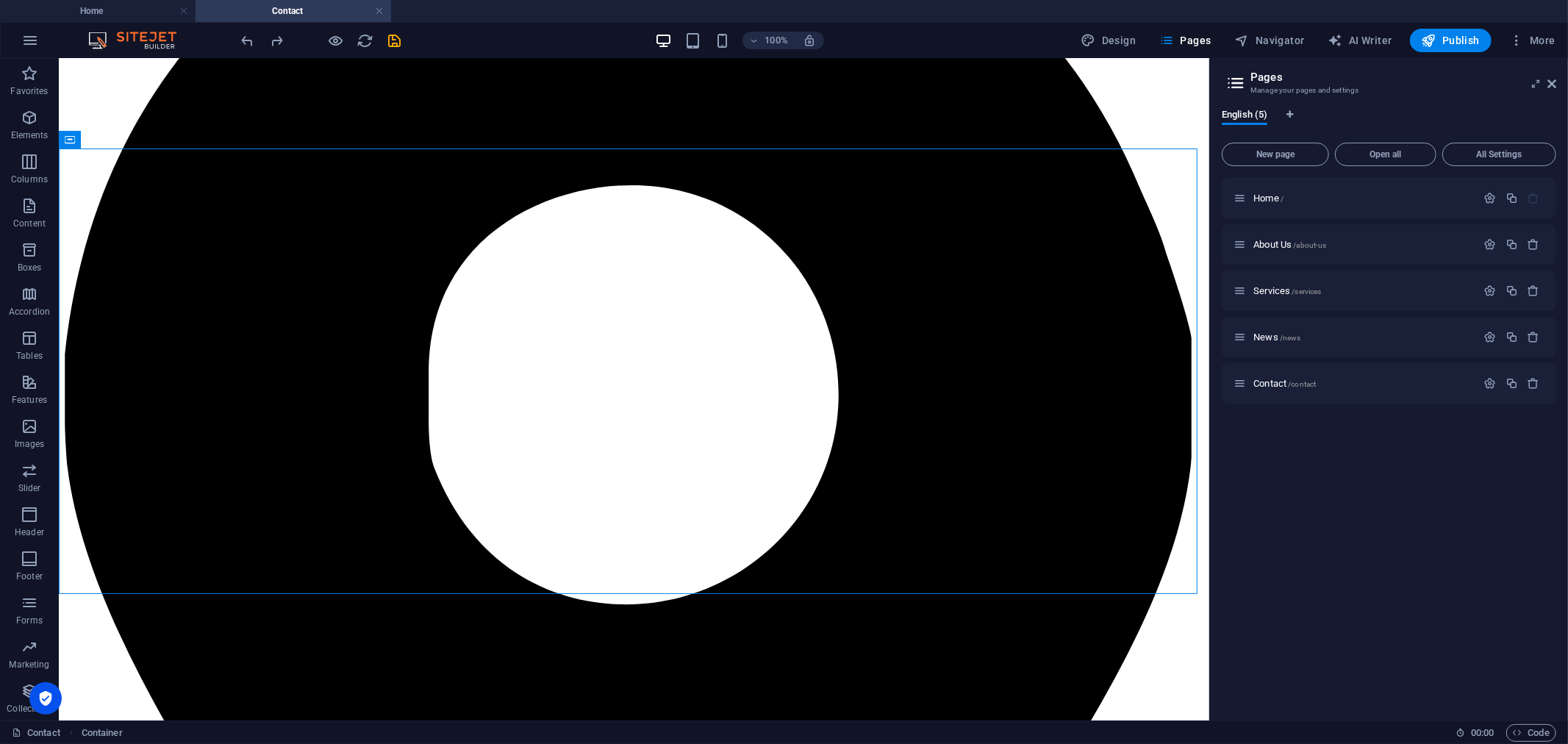 scroll, scrollTop: 826, scrollLeft: 0, axis: vertical 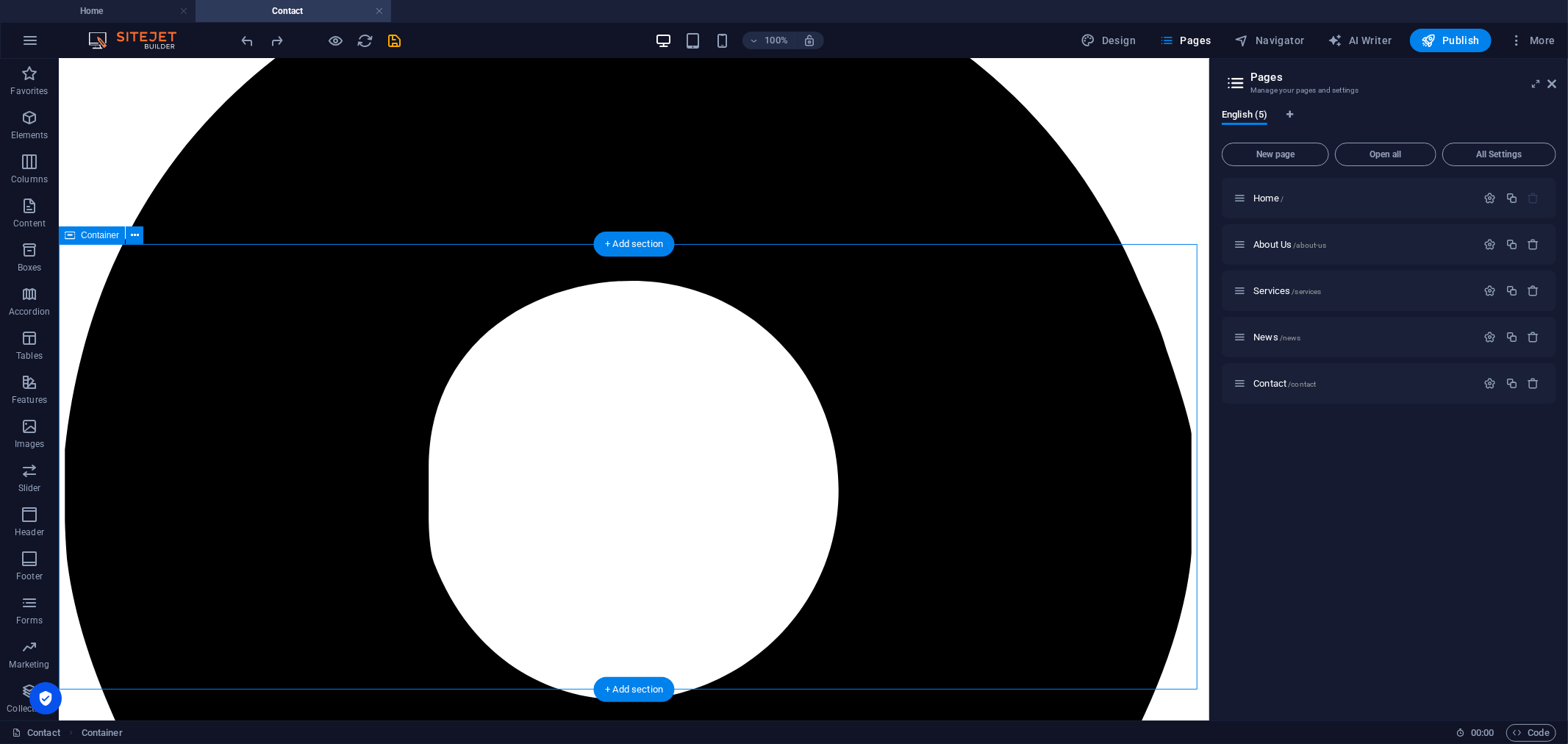 click on "Online – Contact   I have read and understand the privacy policy. Unreadable? Regenerate Send" at bounding box center (633, 3641) 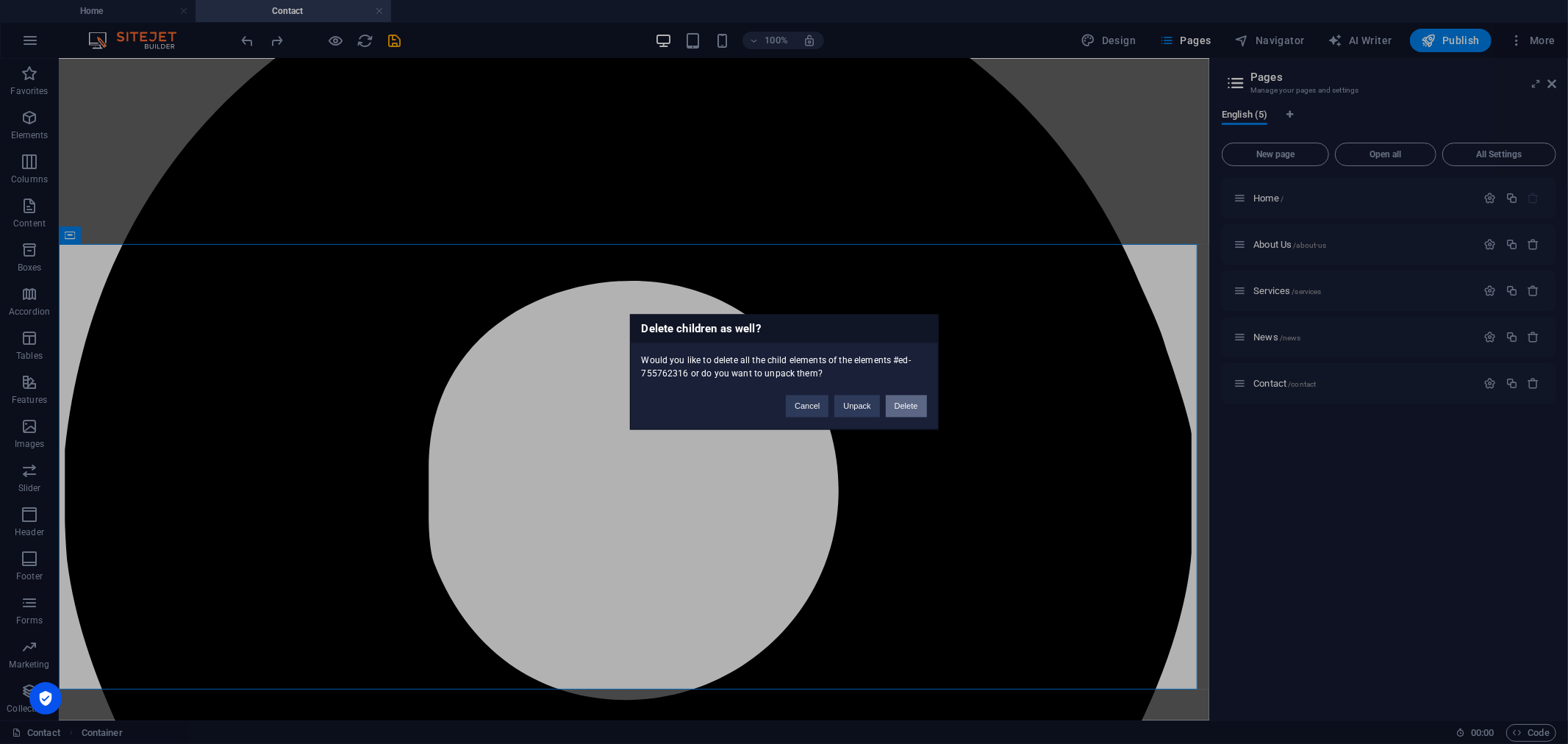type 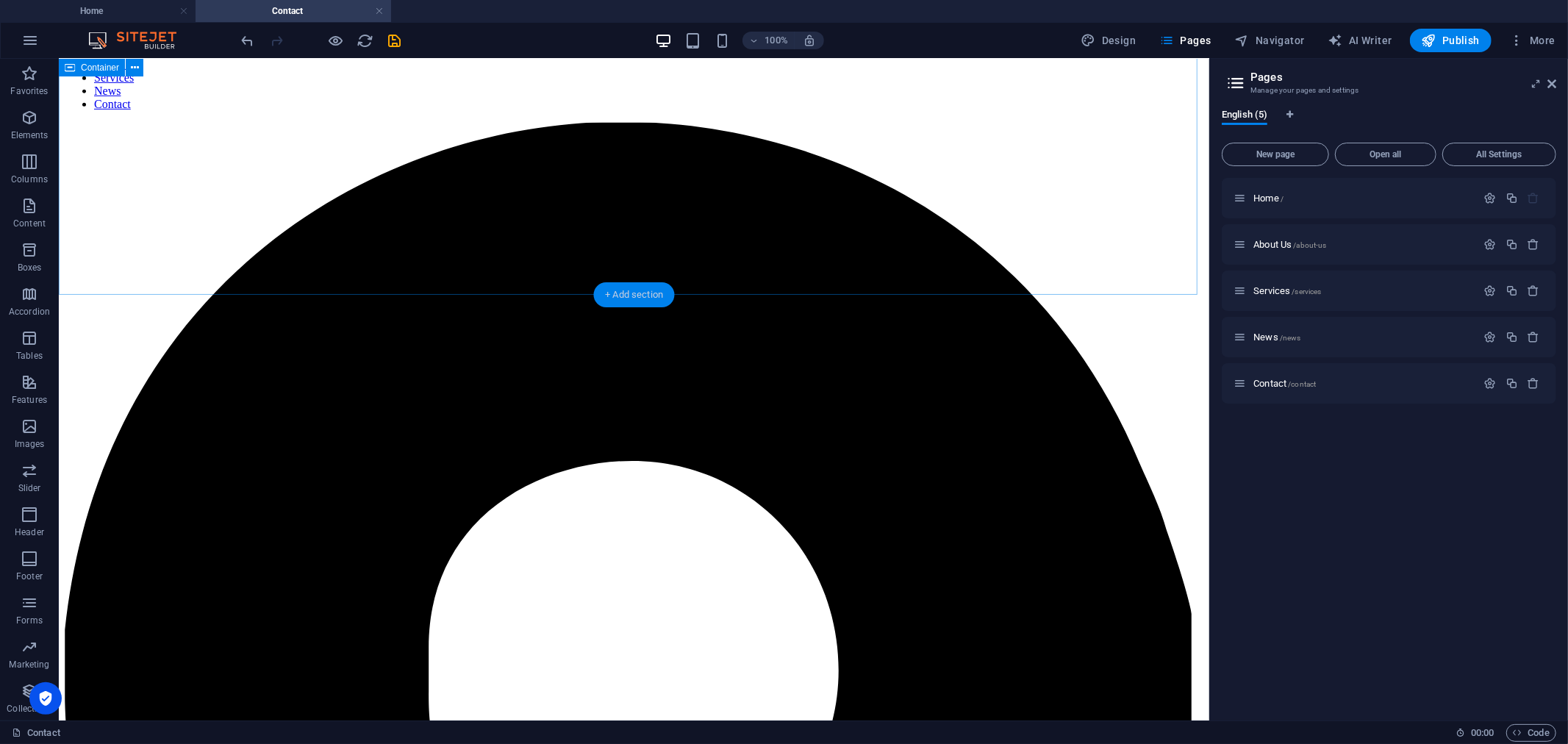 click on "+ Add section" at bounding box center [634, 295] 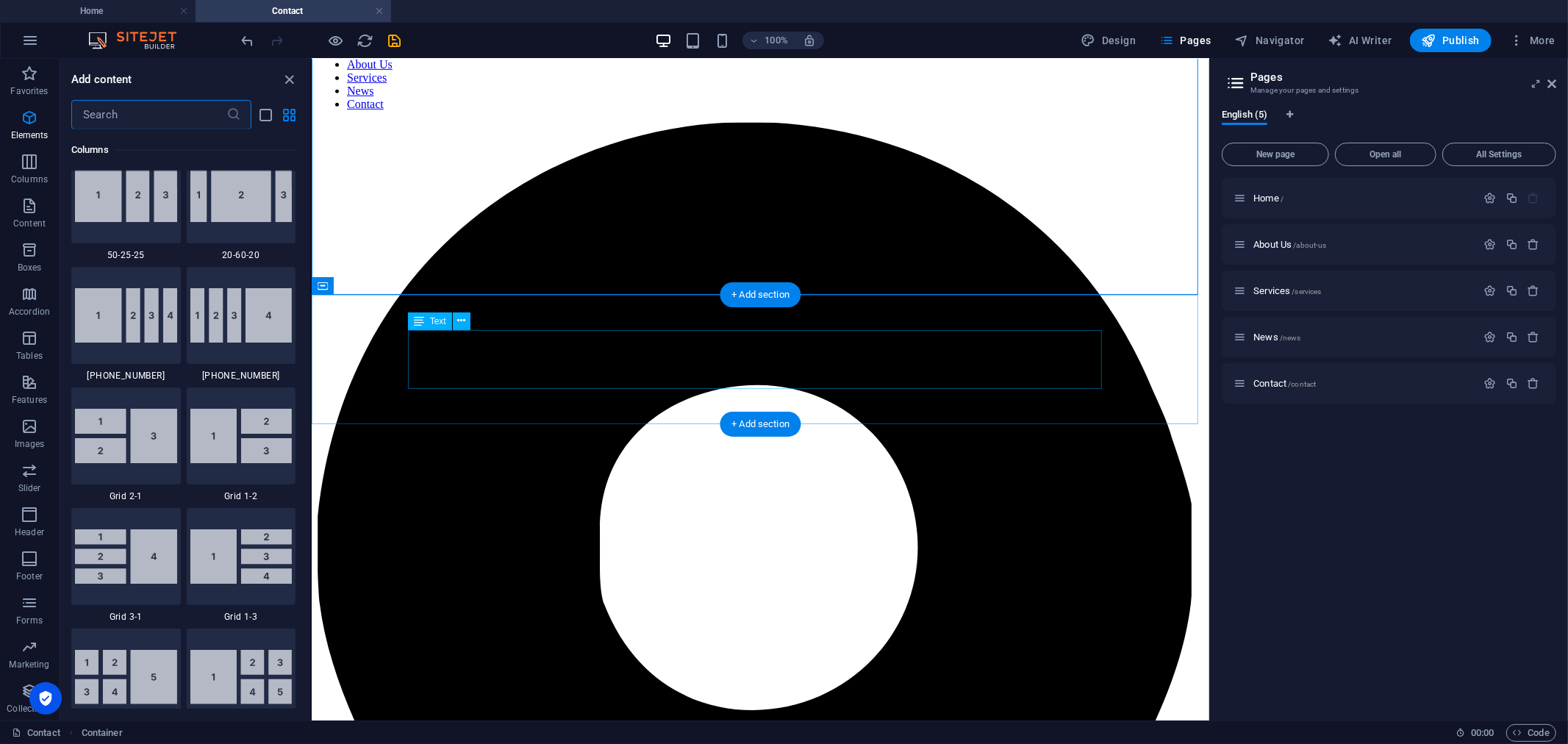 scroll, scrollTop: 2571, scrollLeft: 0, axis: vertical 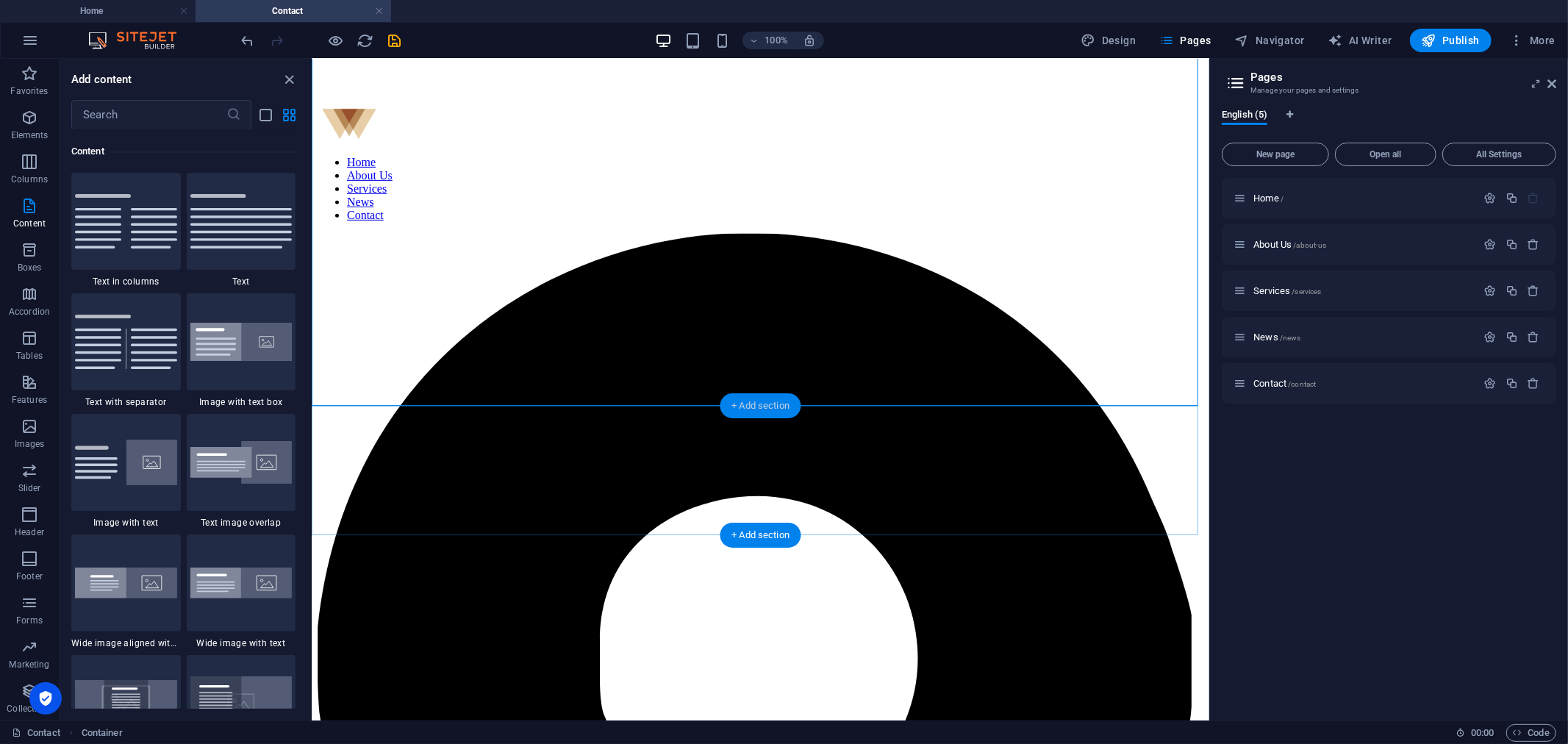 click on "+ Add section" at bounding box center (760, 406) 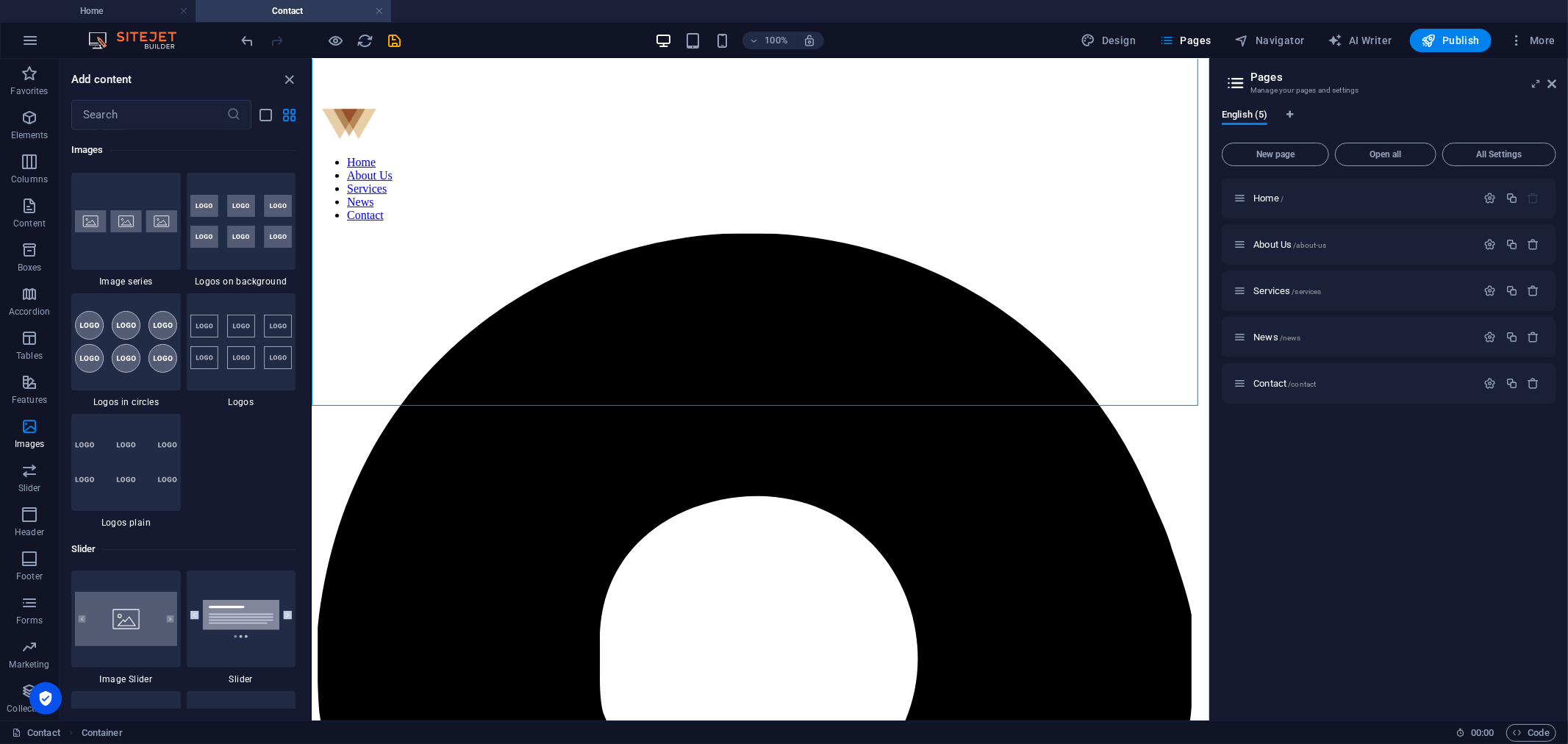scroll, scrollTop: 8060, scrollLeft: 0, axis: vertical 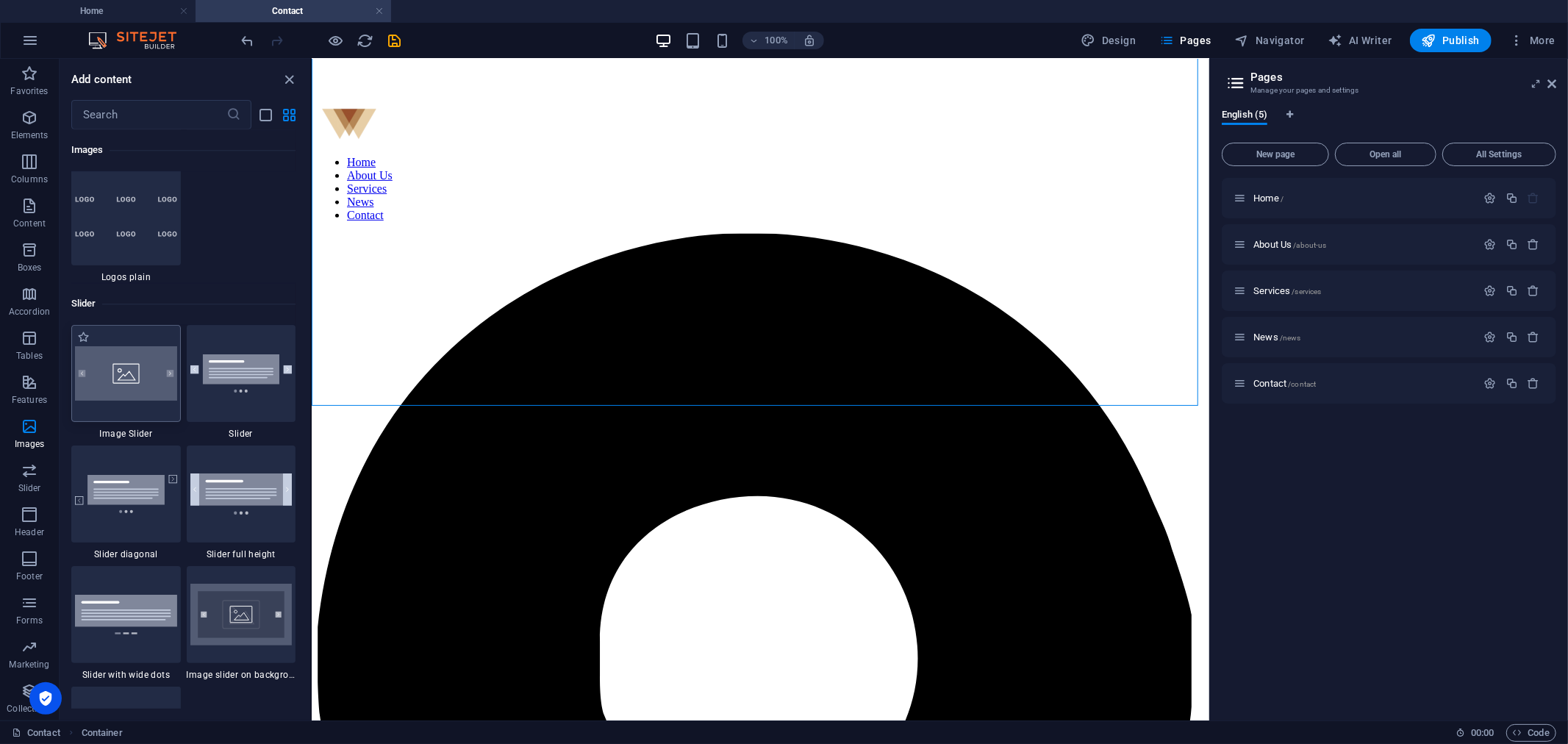 click at bounding box center (126, 373) 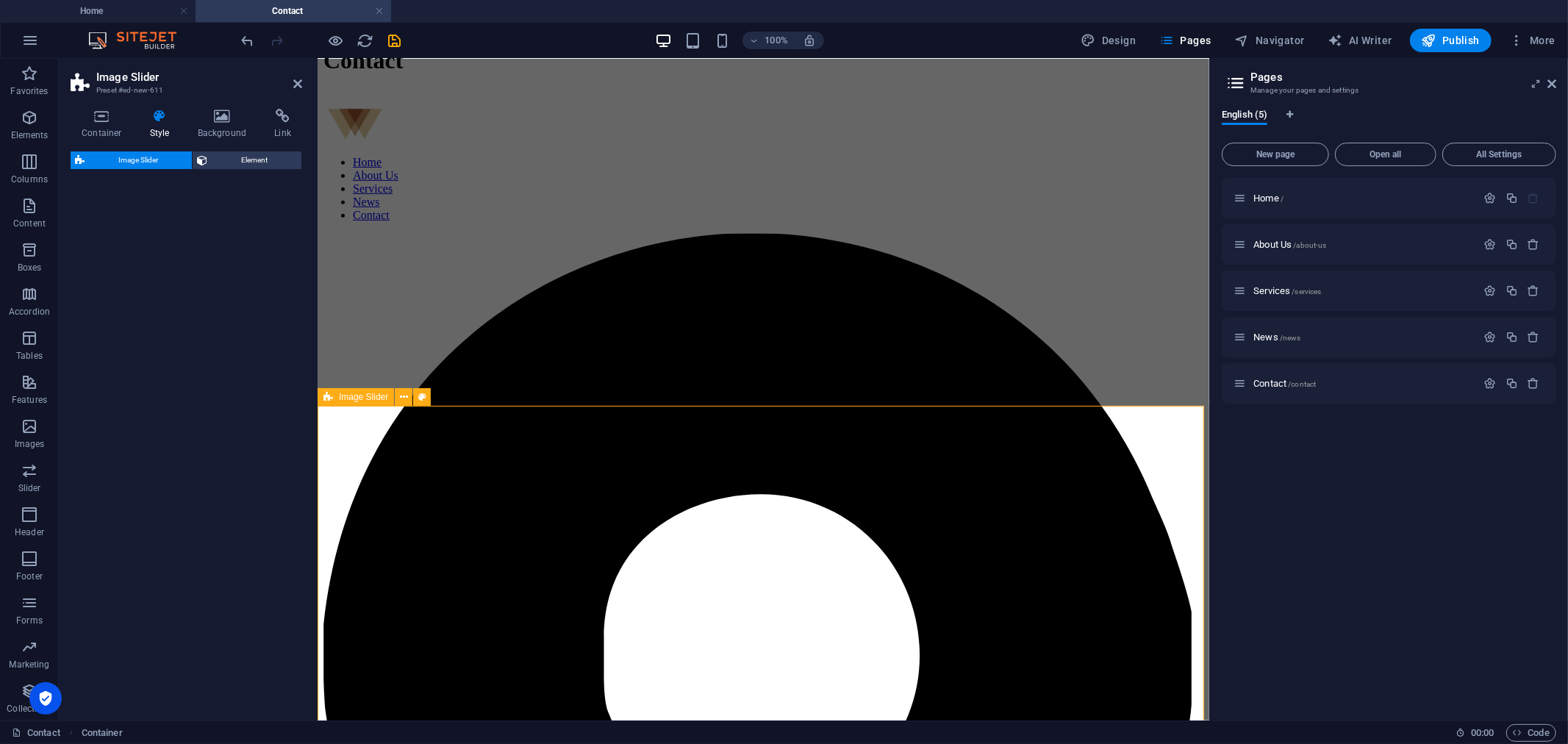 select on "rem" 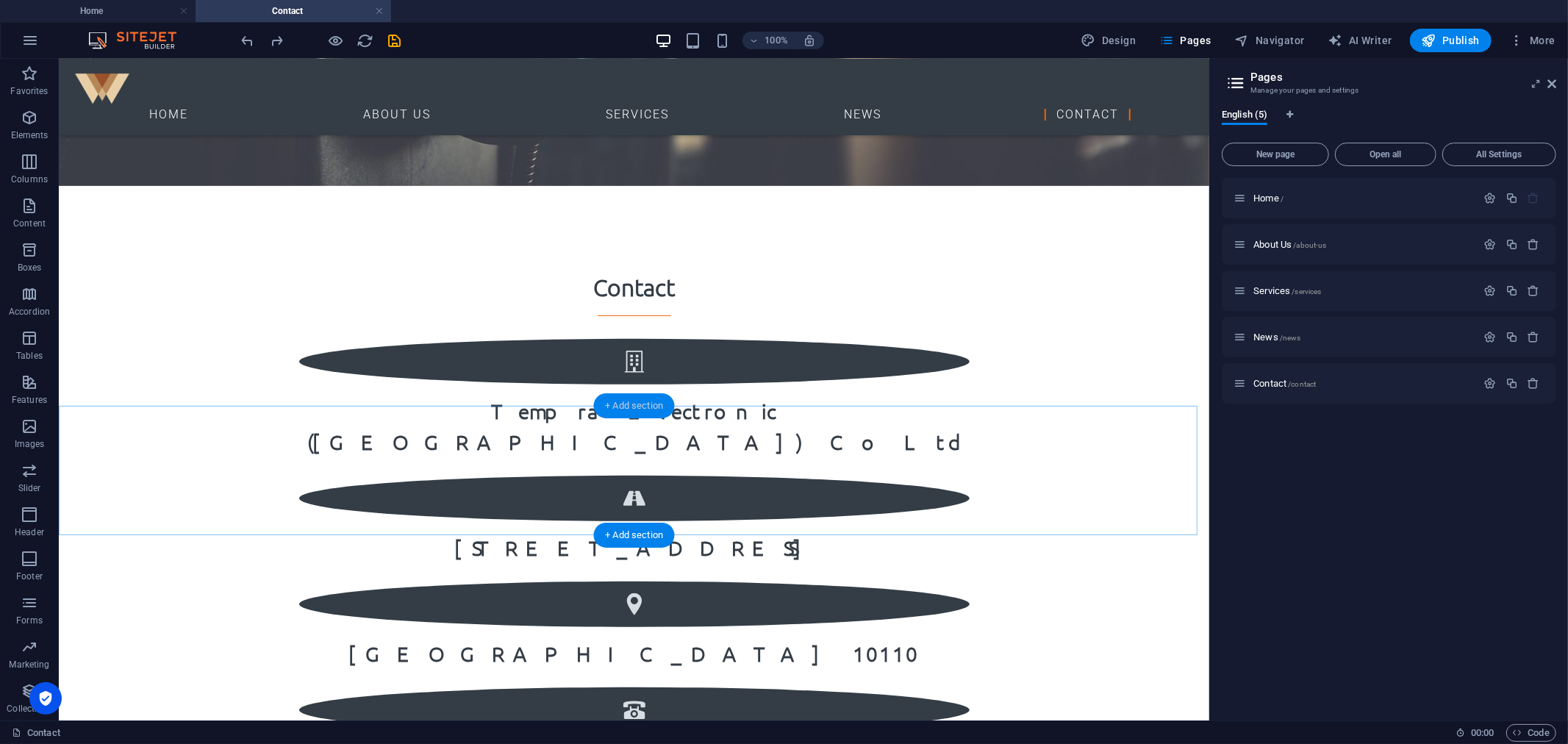 drag, startPoint x: 628, startPoint y: 405, endPoint x: 294, endPoint y: 351, distance: 338.3371 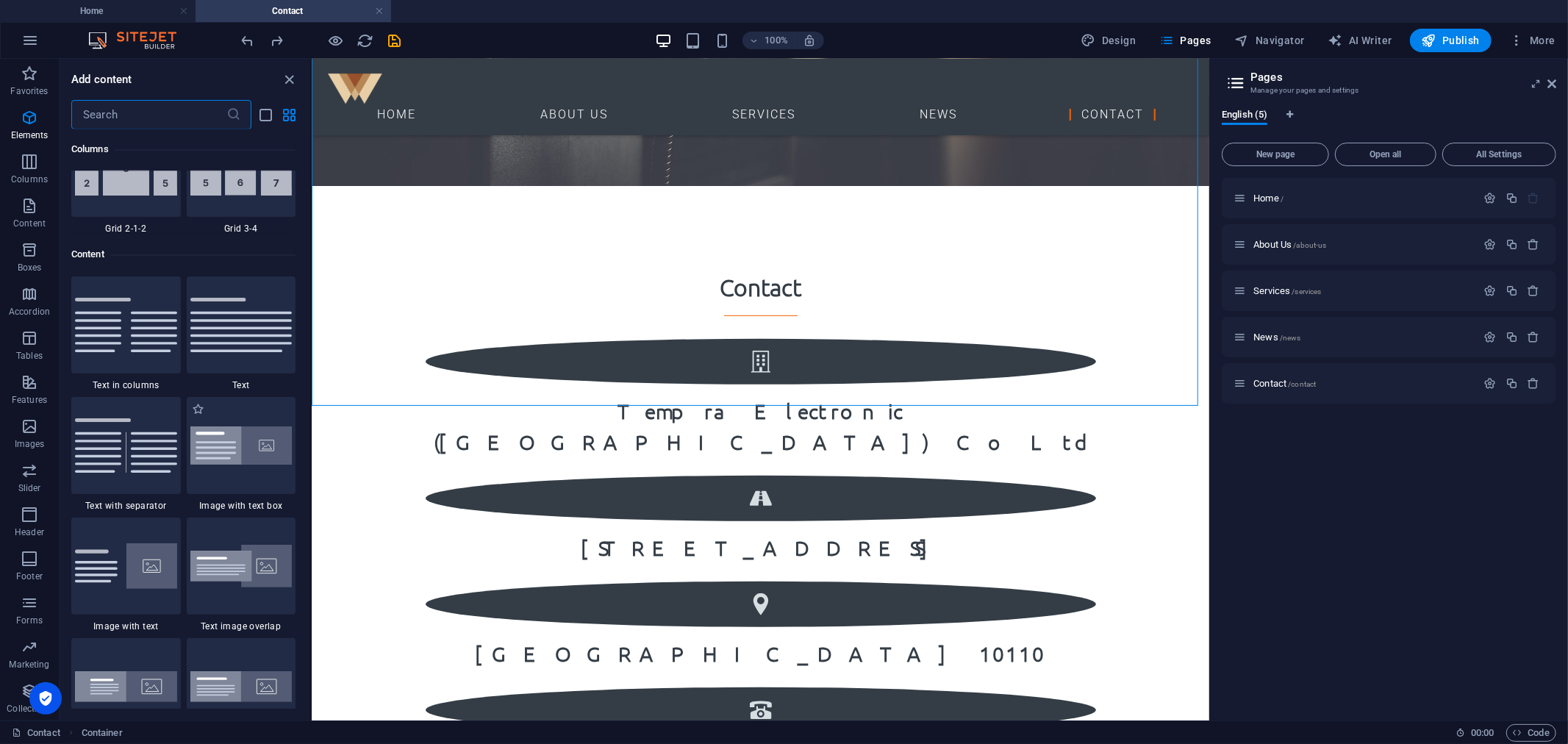 scroll, scrollTop: 2571, scrollLeft: 0, axis: vertical 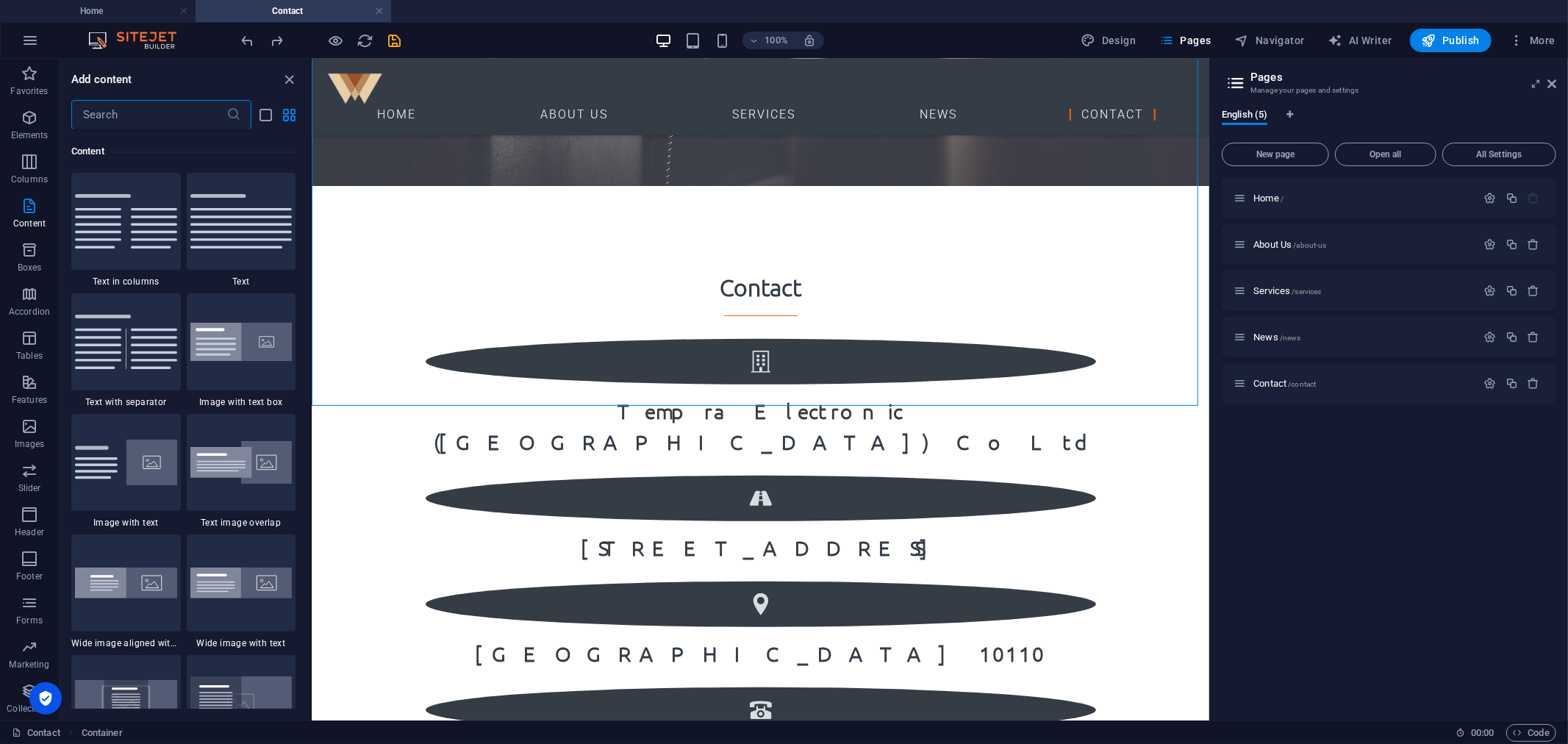 click at bounding box center (148, 115) 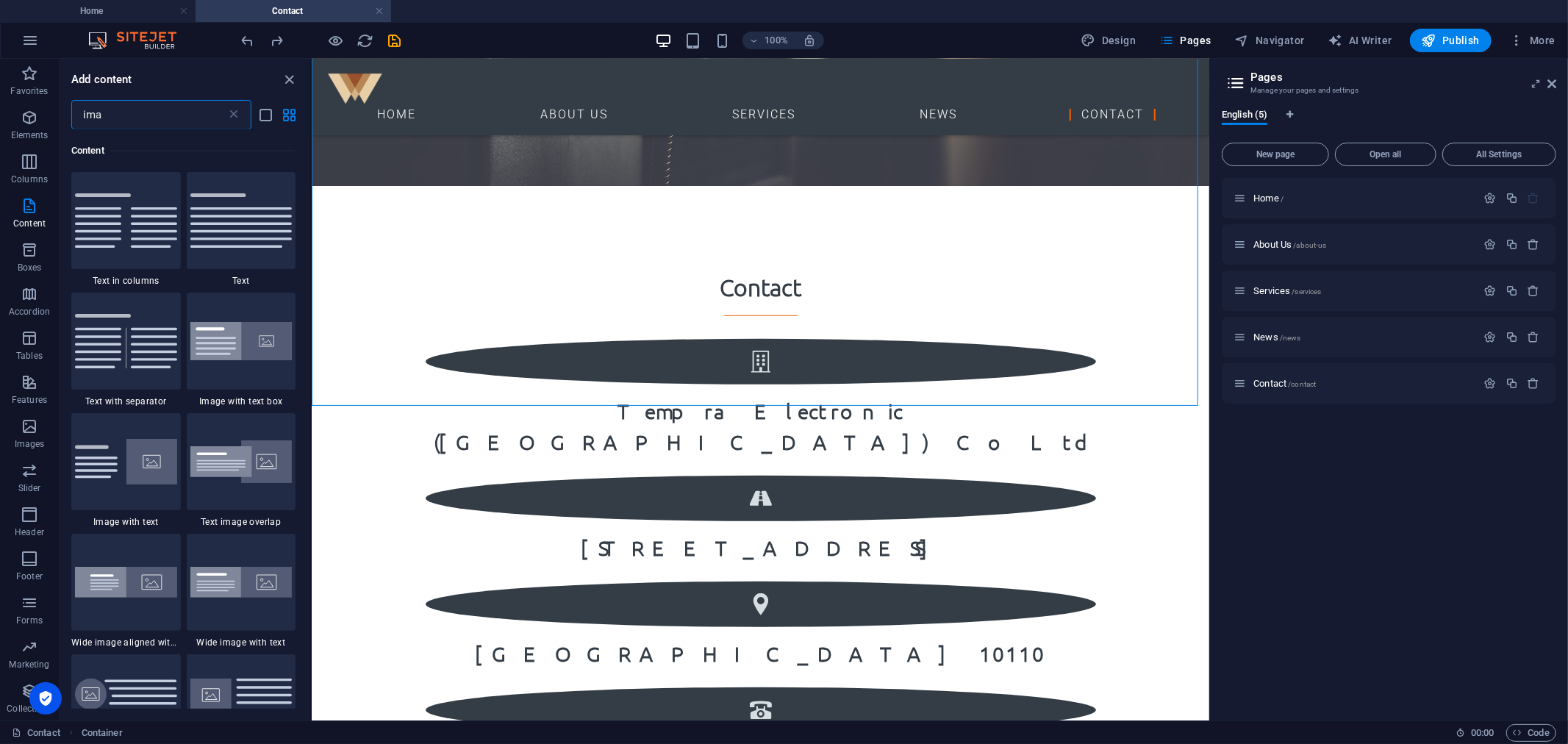 scroll, scrollTop: 0, scrollLeft: 0, axis: both 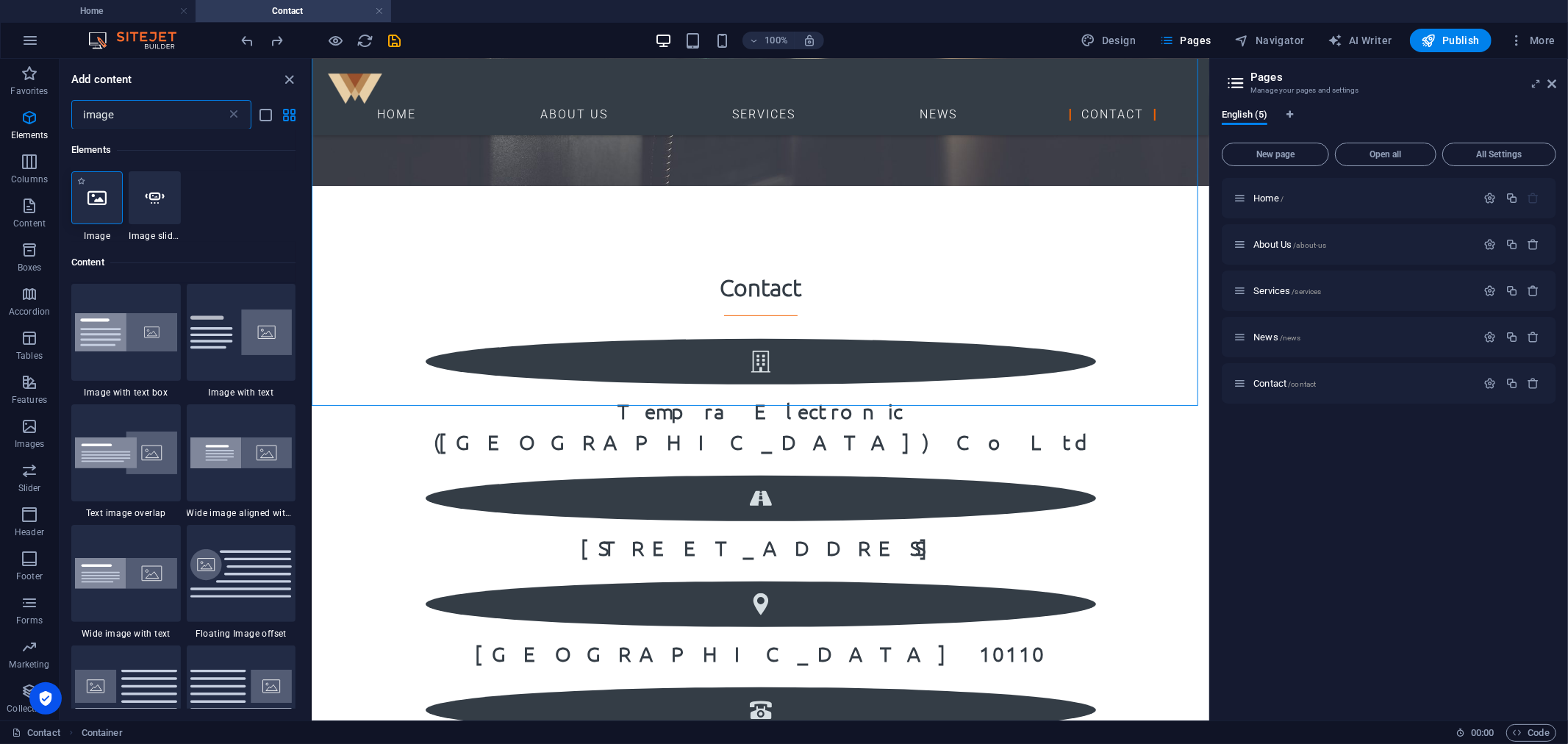 type on "image" 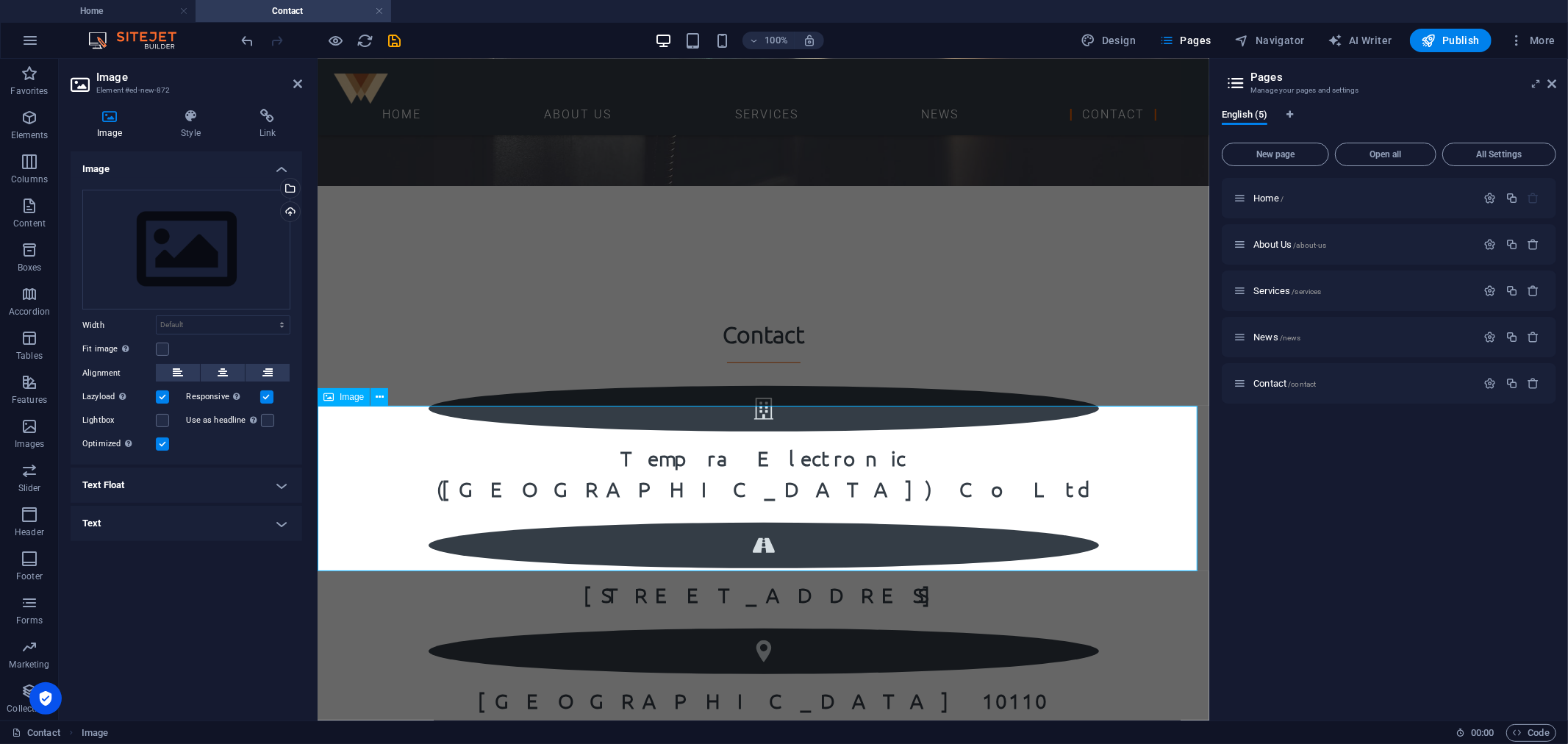 click at bounding box center (762, 1131) 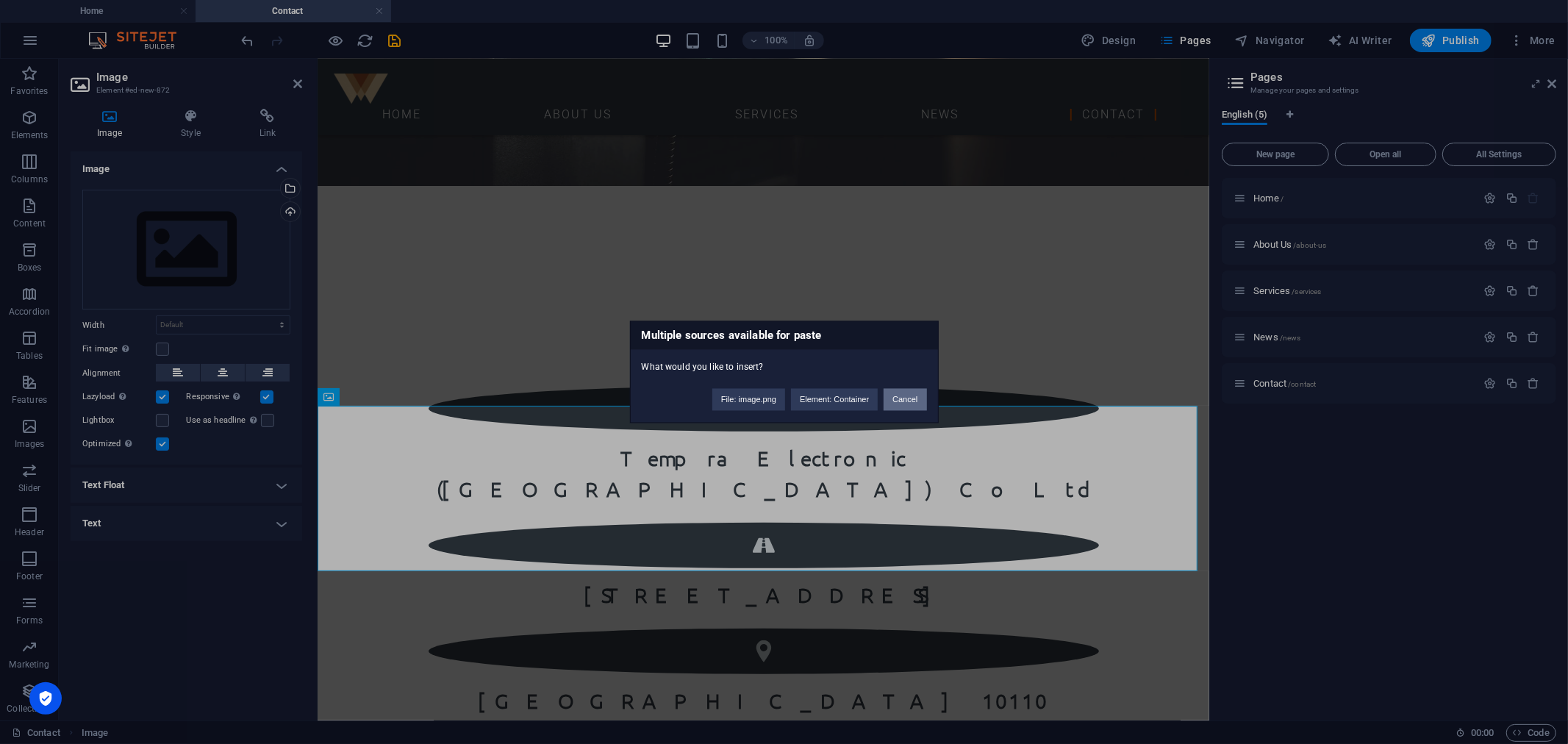 type 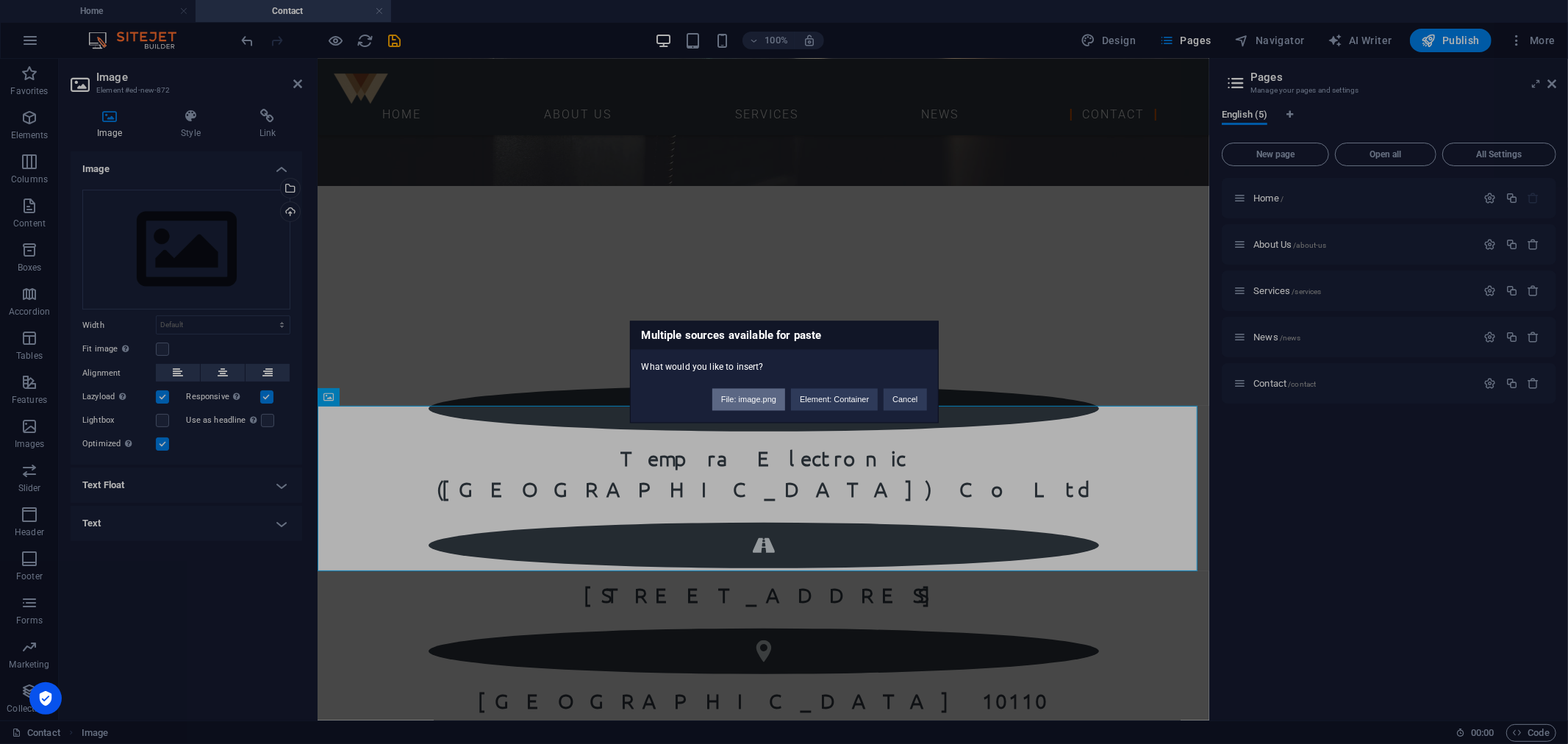 click on "File: image.png" at bounding box center (748, 400) 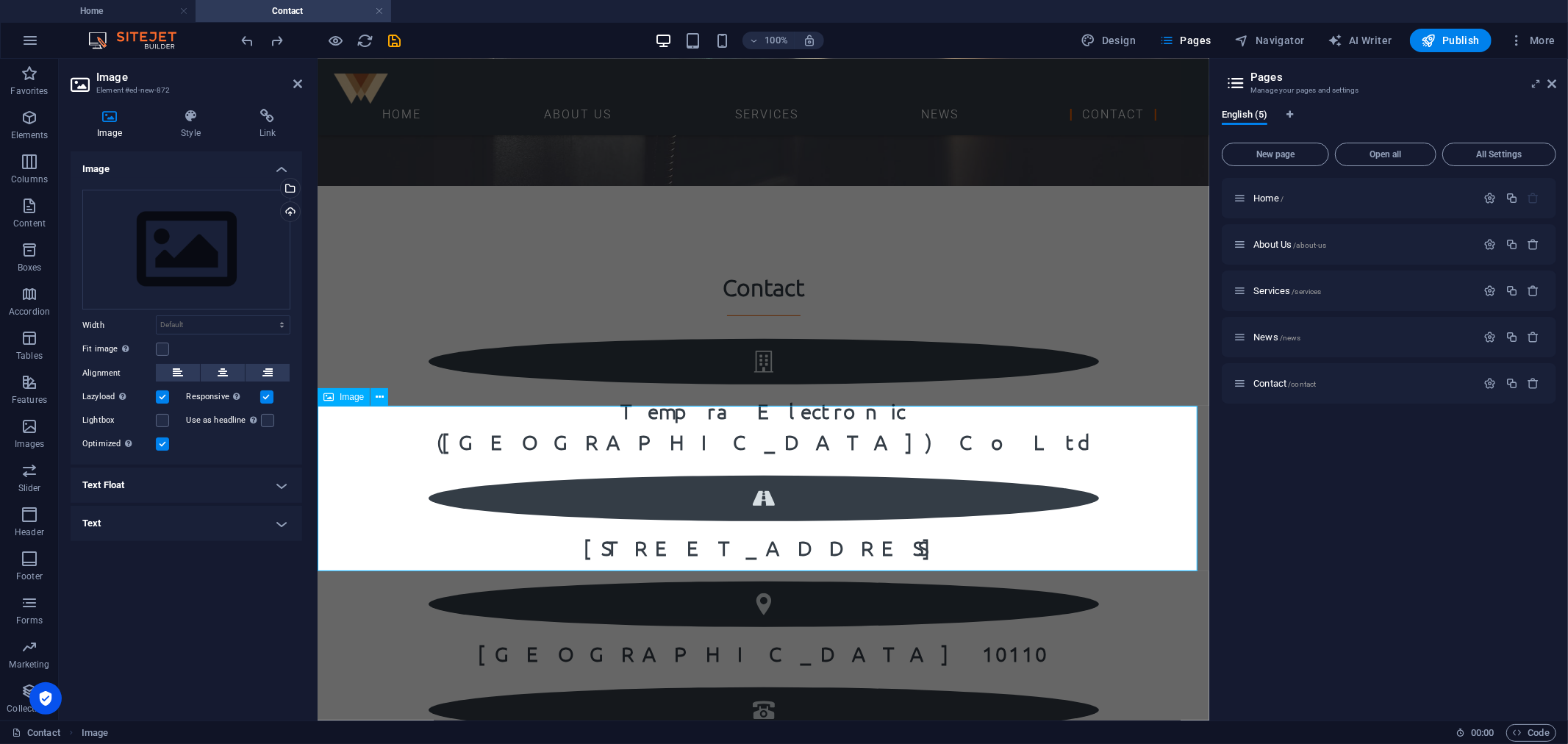 click at bounding box center [762, 1084] 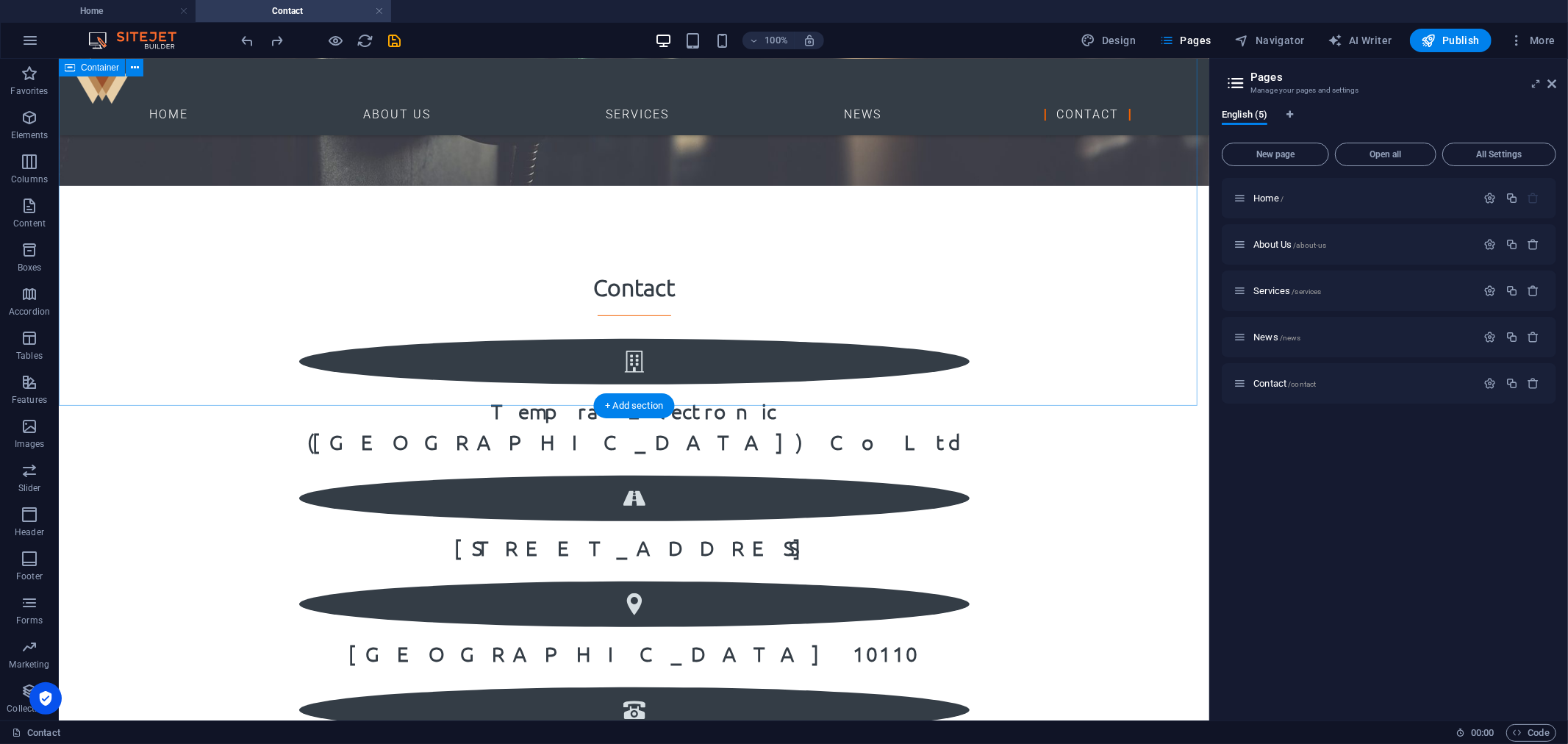 click on "Contact Tempra Electronic ([GEOGRAPHIC_DATA]) Co Ltd [STREET_ADDRESS] + 66 [US_EMPLOYER_IDENTIFICATION_NUMBER] [EMAIL_ADDRESS][DOMAIN_NAME]" at bounding box center [633, 606] 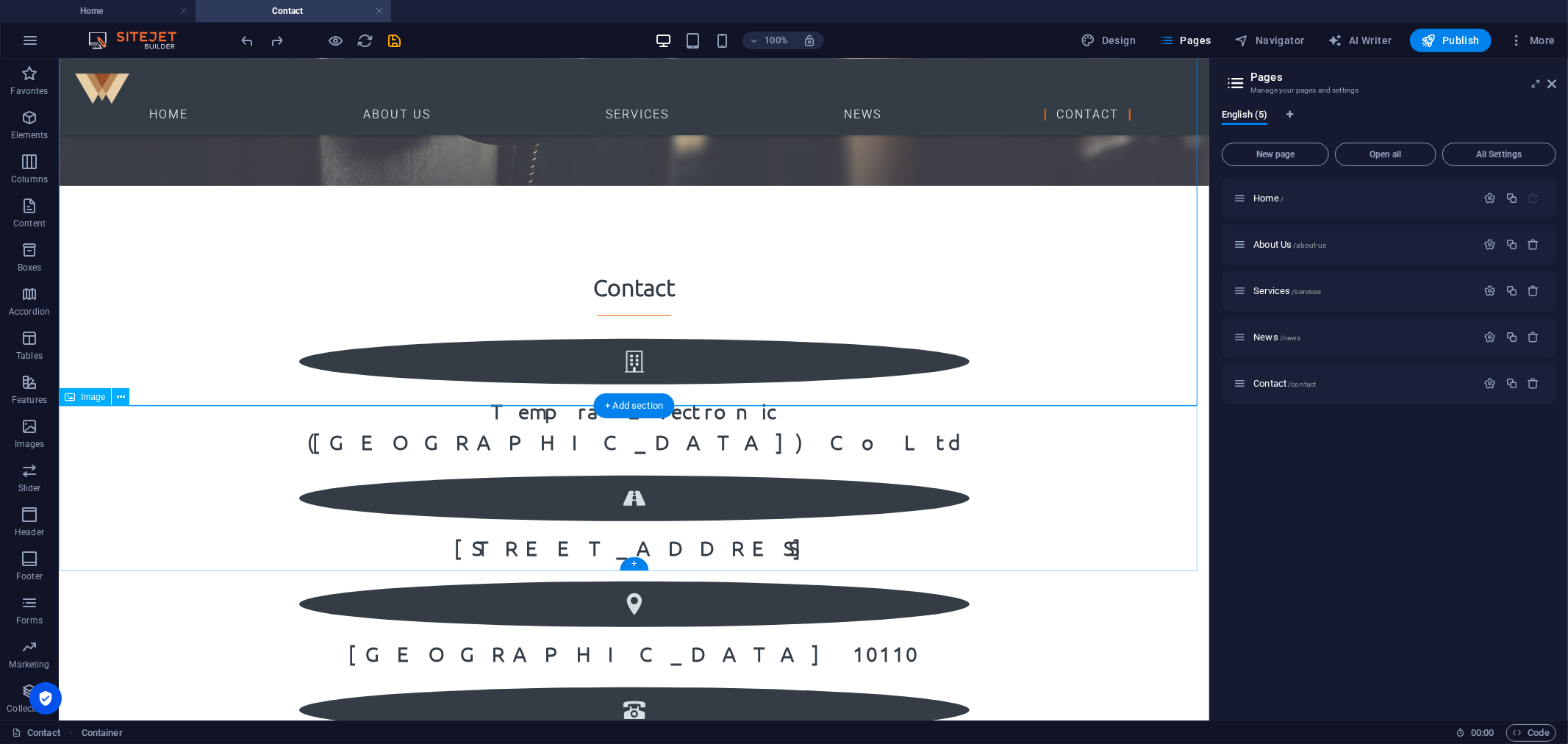 click at bounding box center [633, 1084] 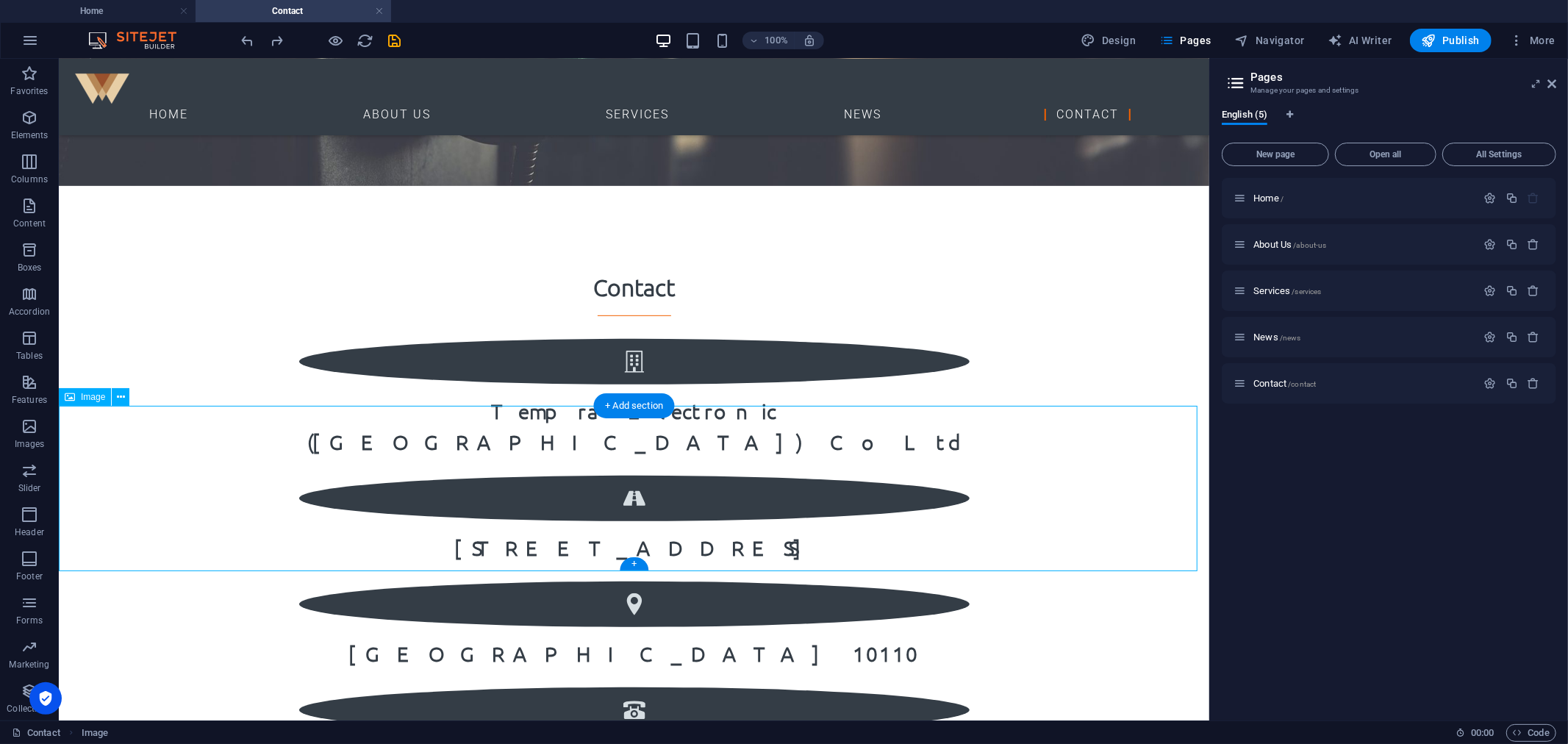 click at bounding box center [633, 1084] 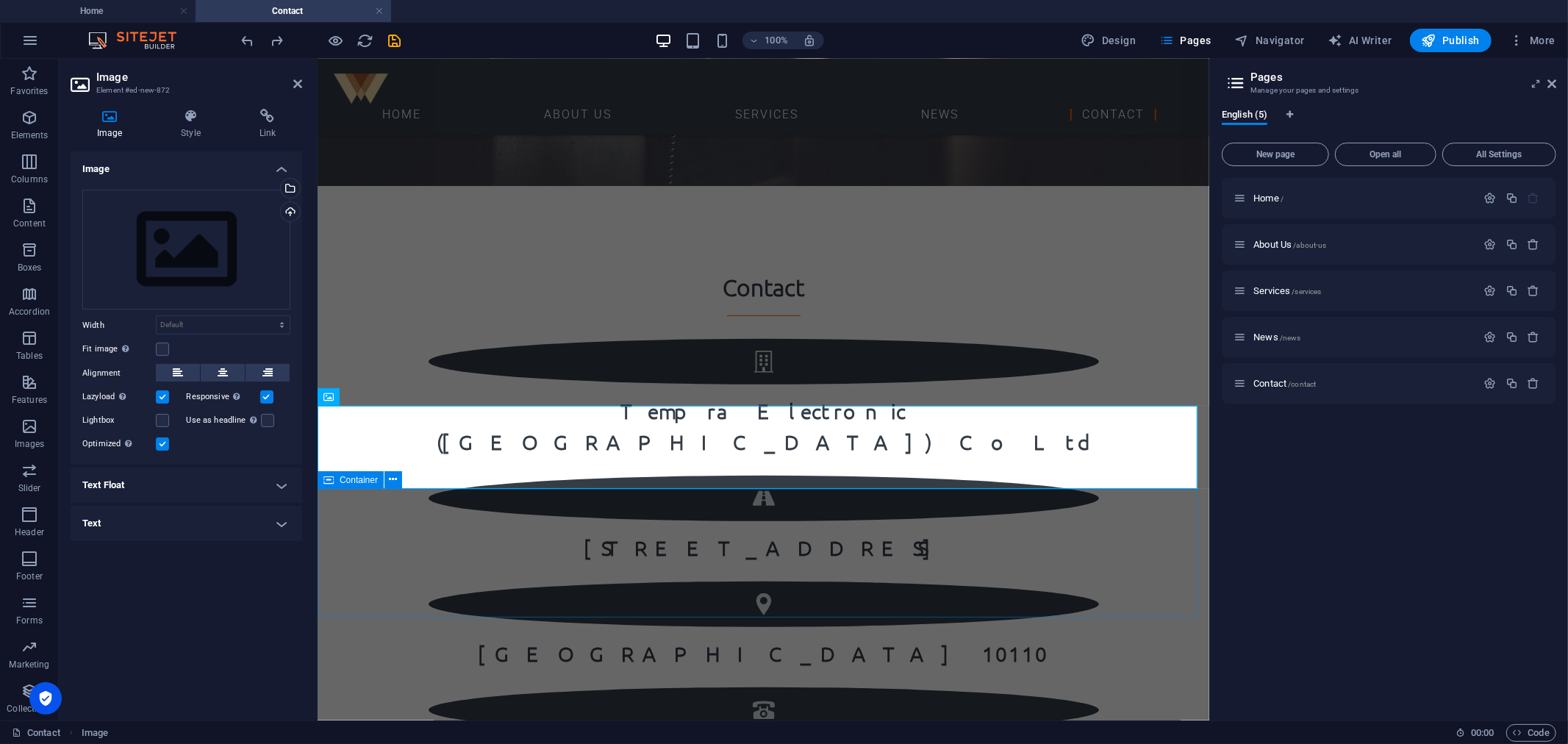 click at bounding box center [762, 1084] 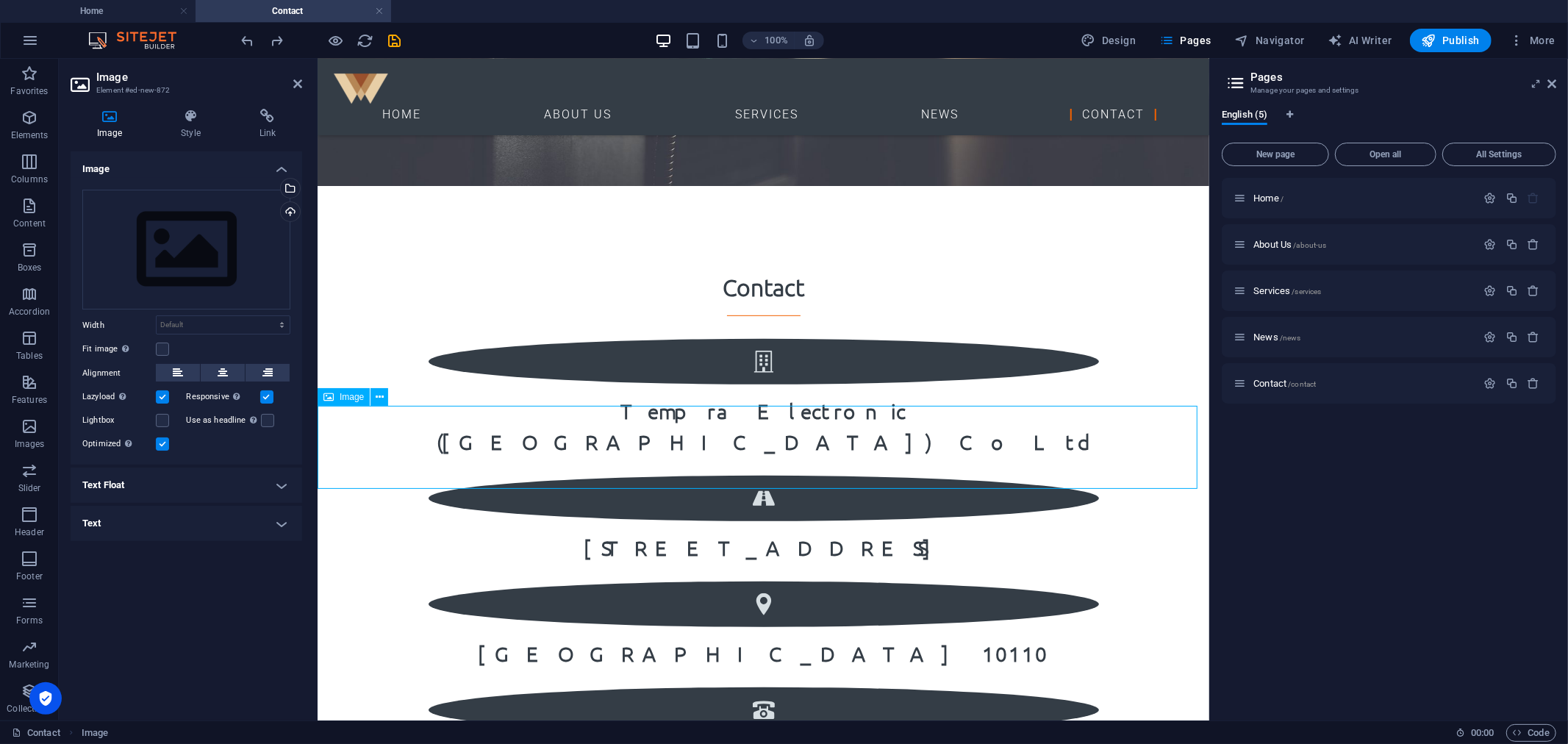 drag, startPoint x: 393, startPoint y: 445, endPoint x: 654, endPoint y: 444, distance: 261.0019 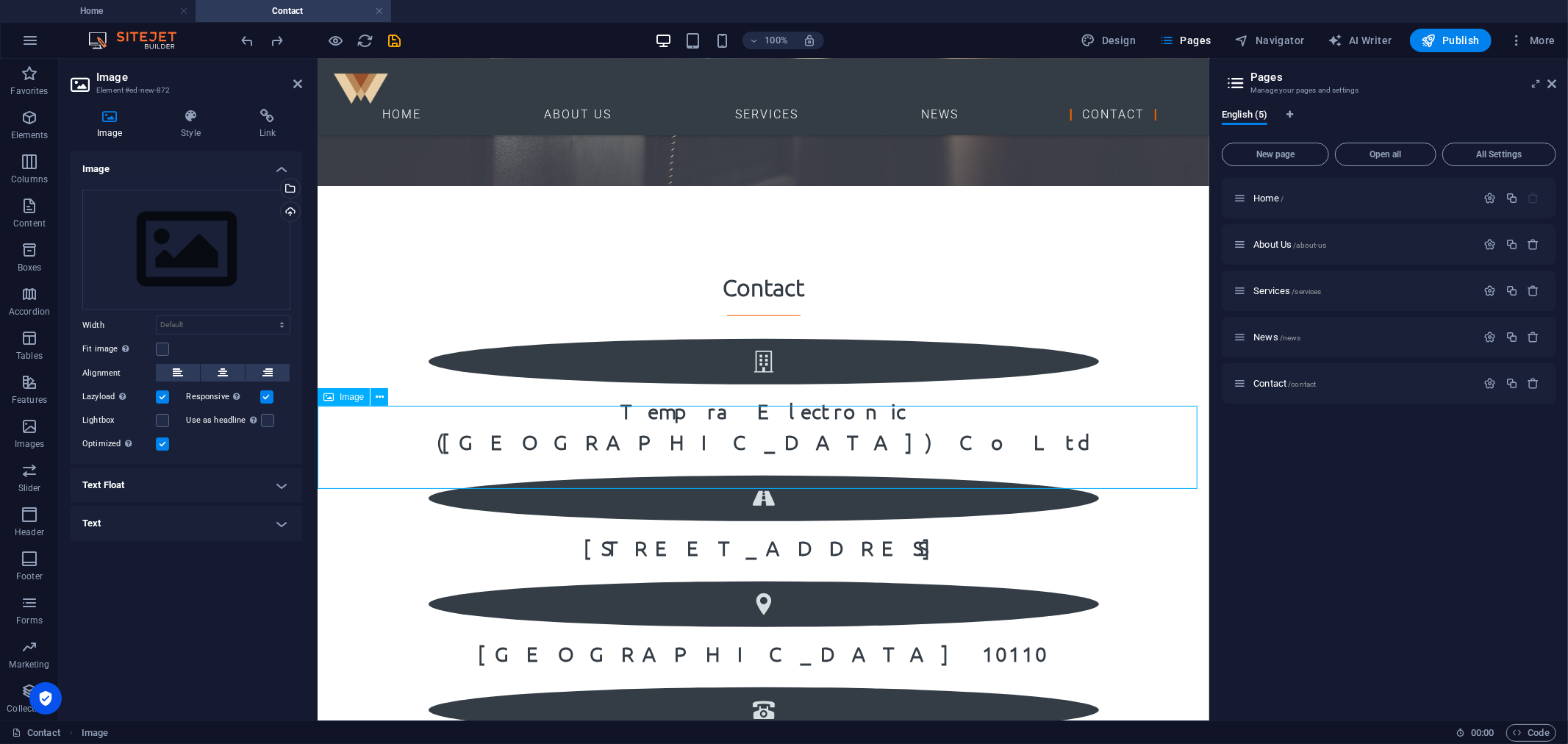 click at bounding box center [762, 1084] 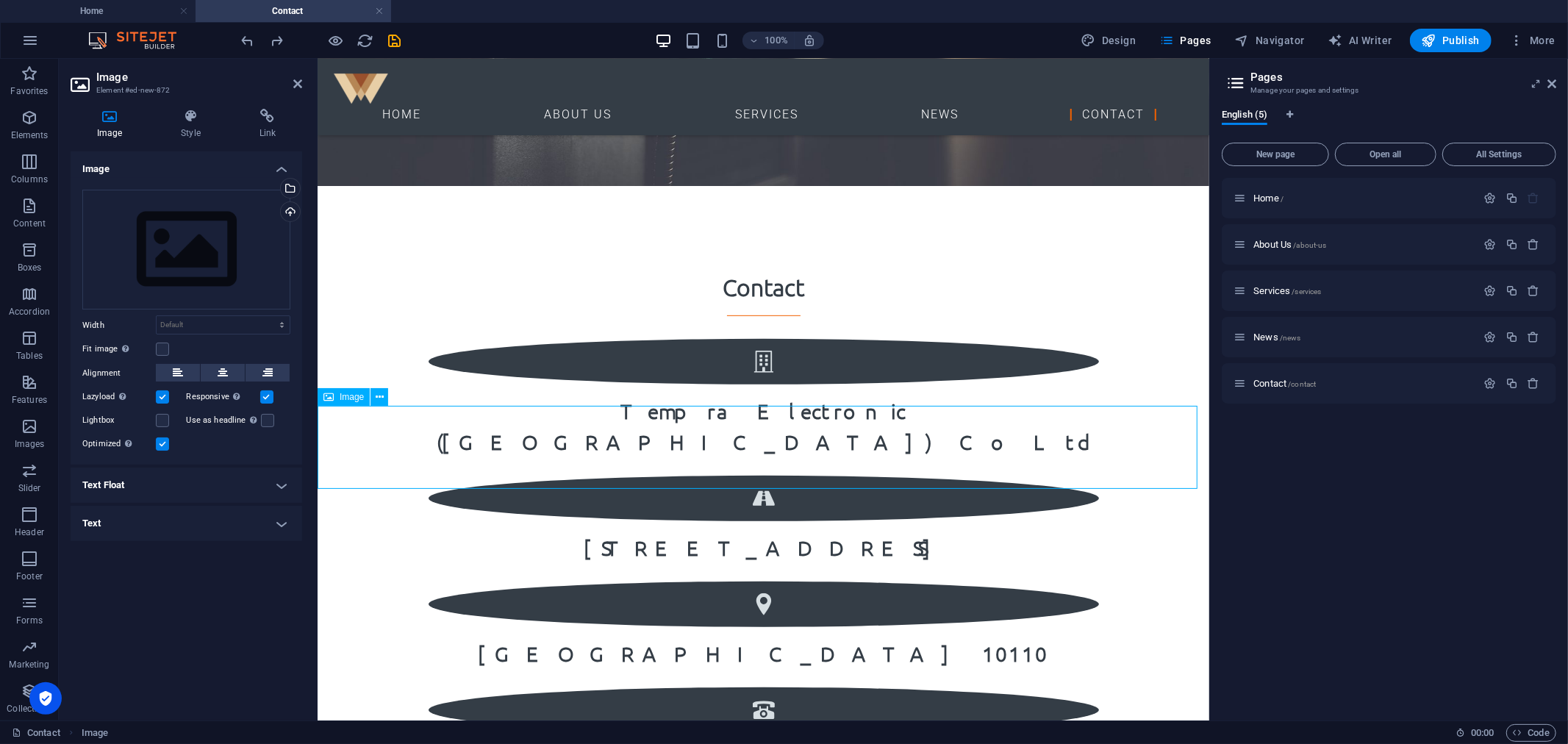 click at bounding box center [762, 1084] 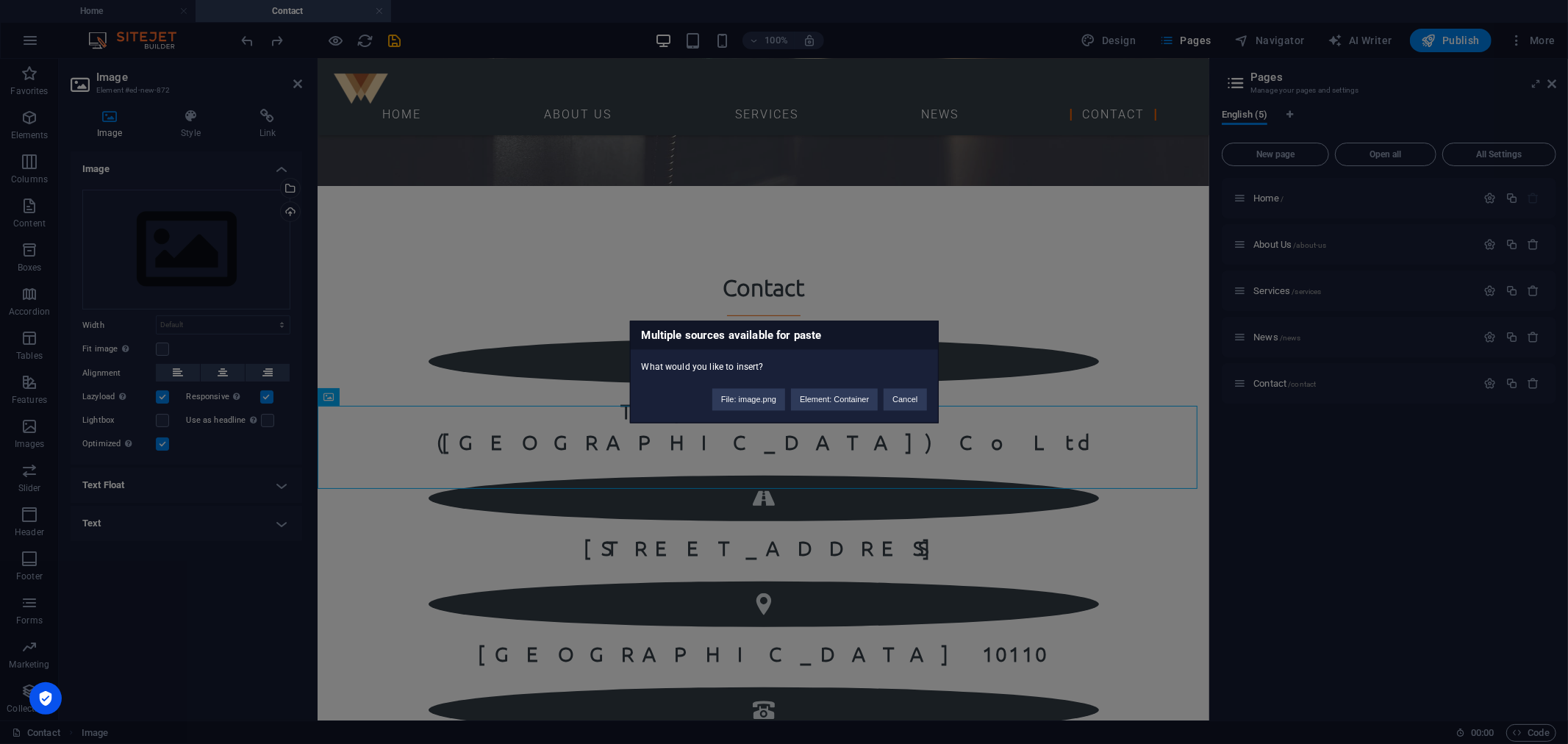 type 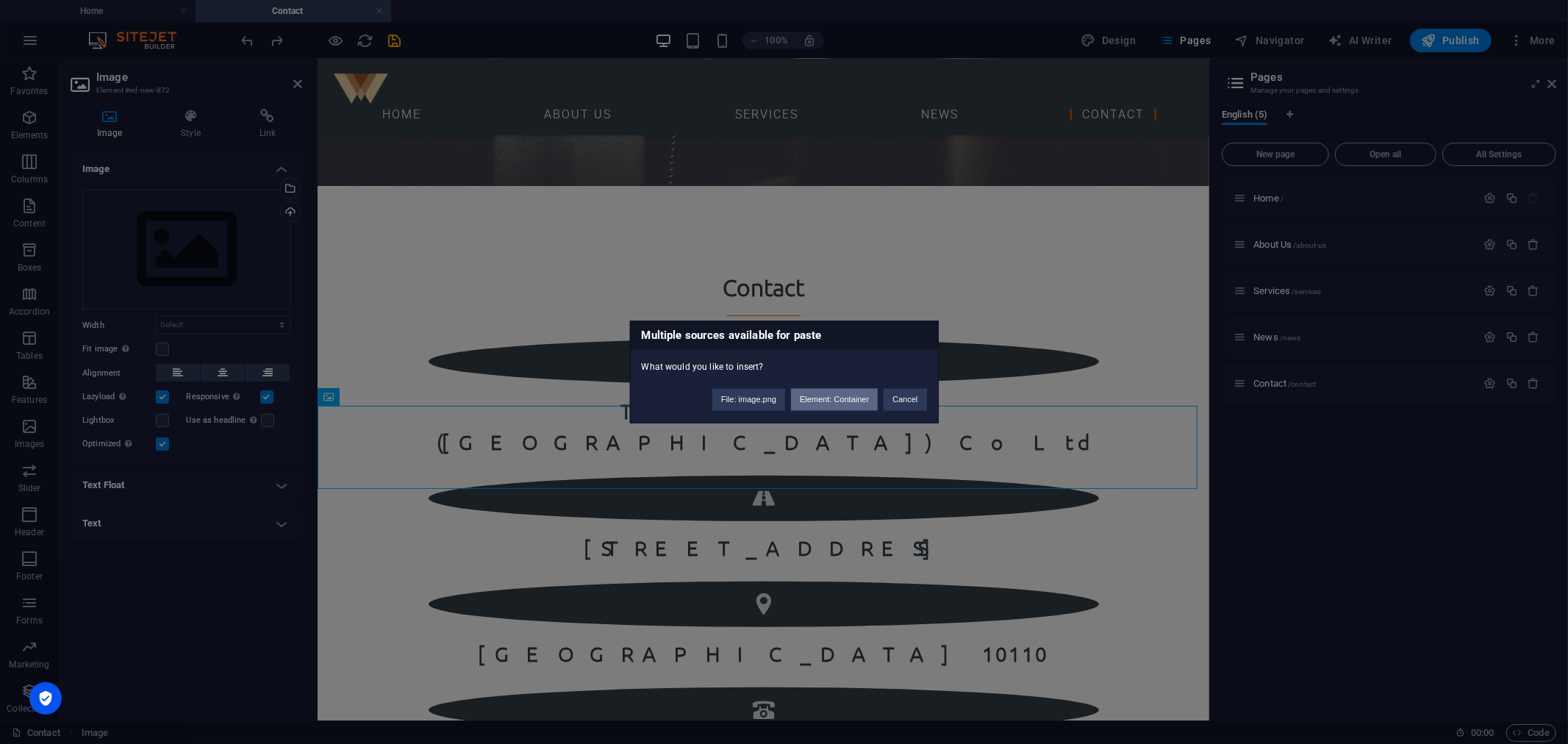 click on "Element: Container" at bounding box center (834, 400) 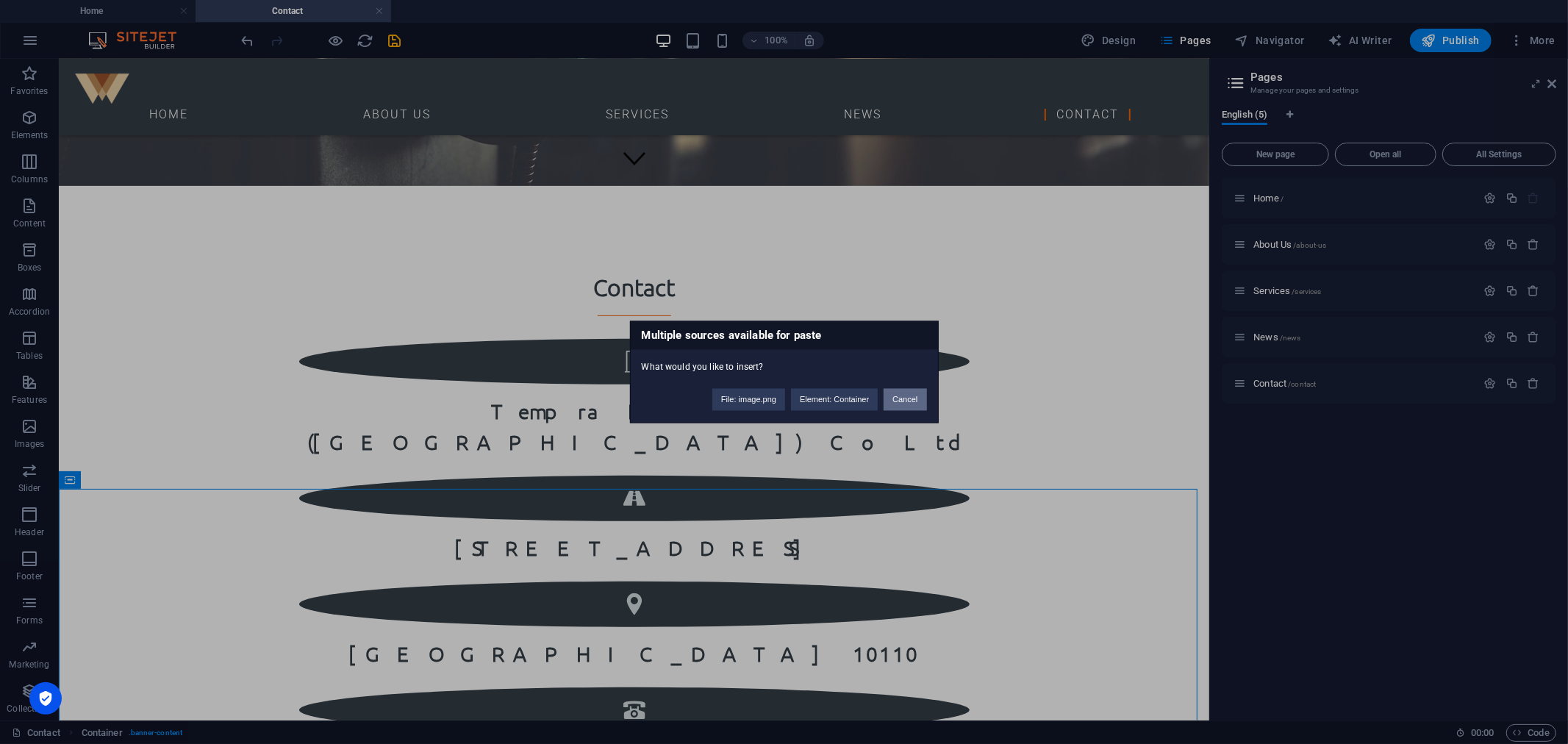 click on "Cancel" at bounding box center [905, 400] 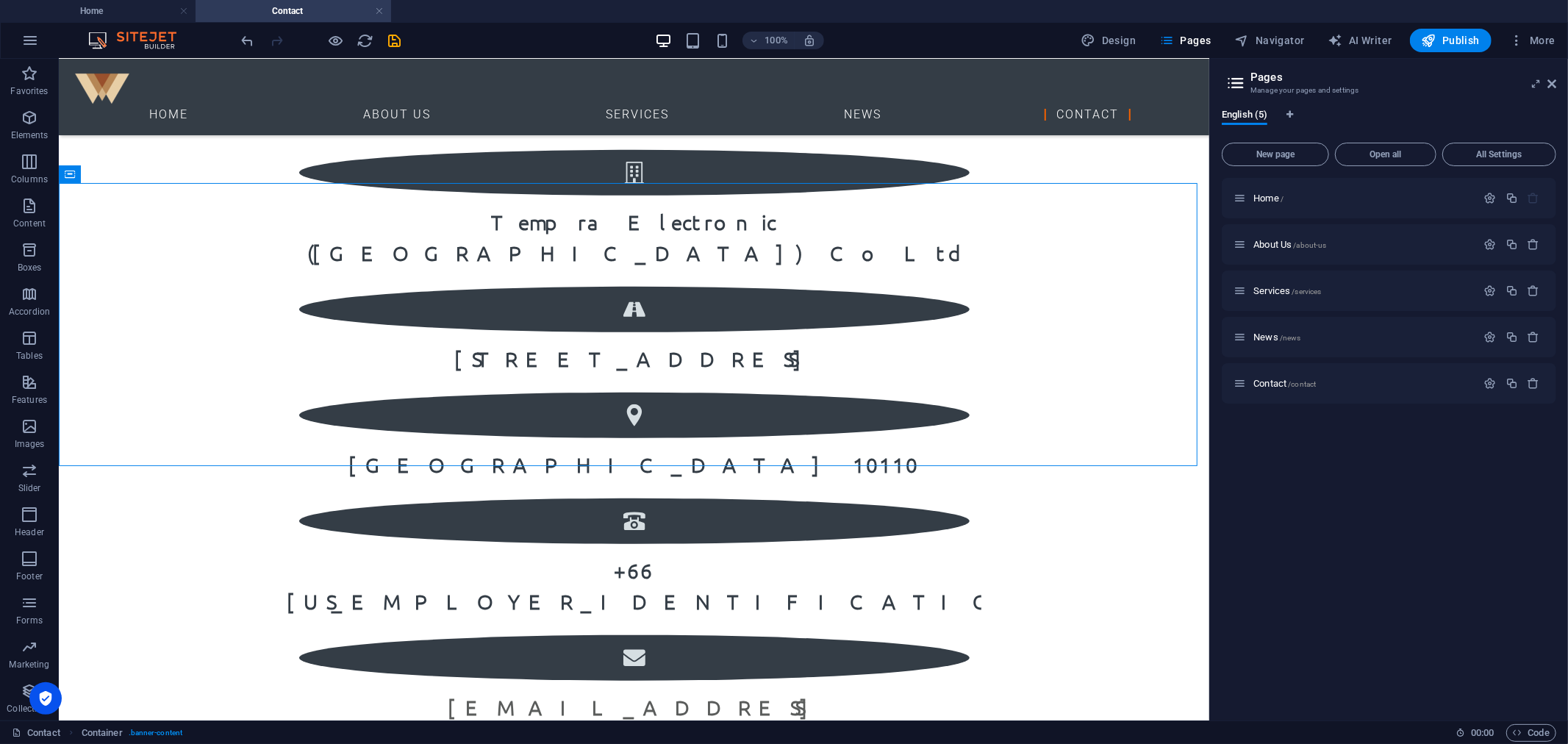 scroll, scrollTop: 719, scrollLeft: 0, axis: vertical 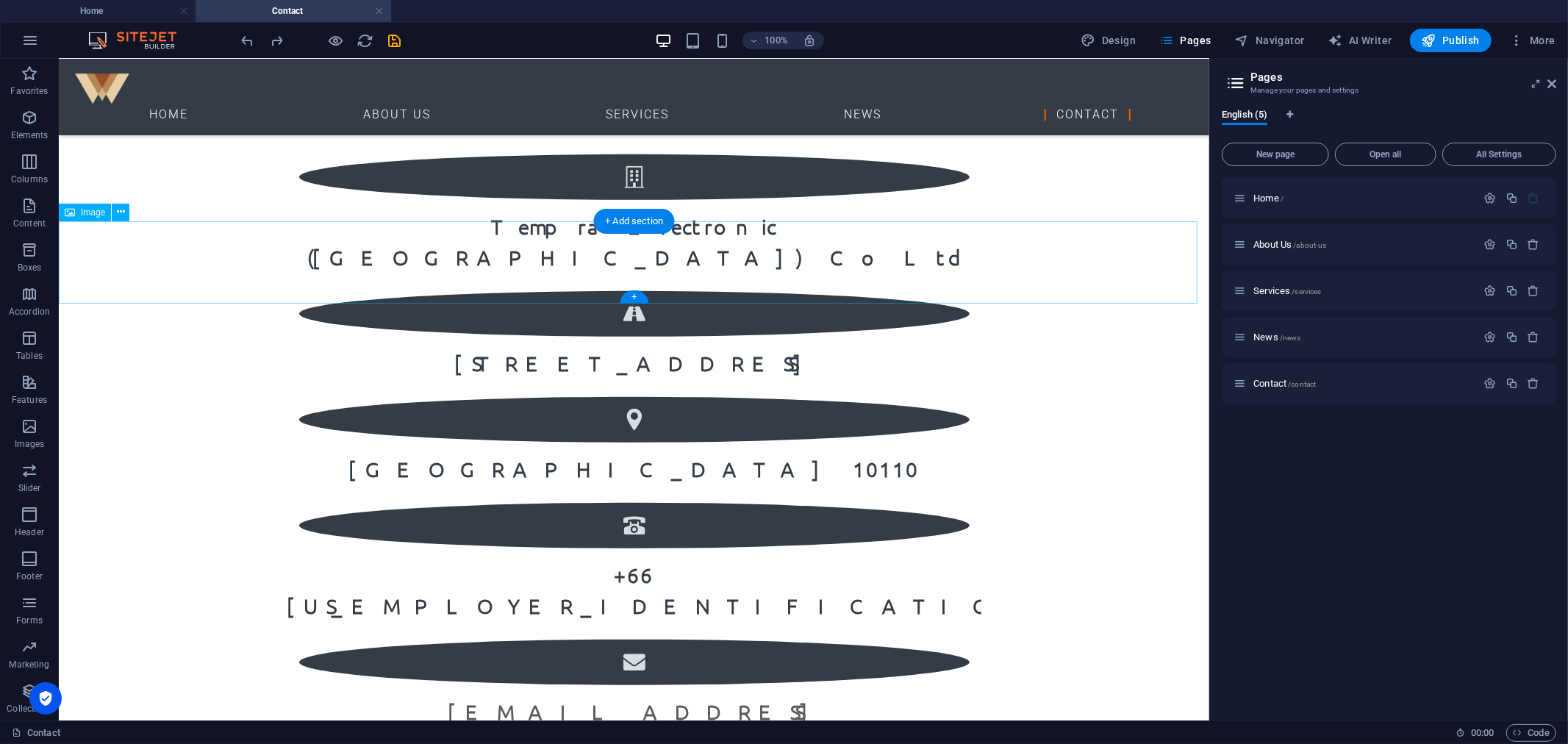 click at bounding box center [633, 899] 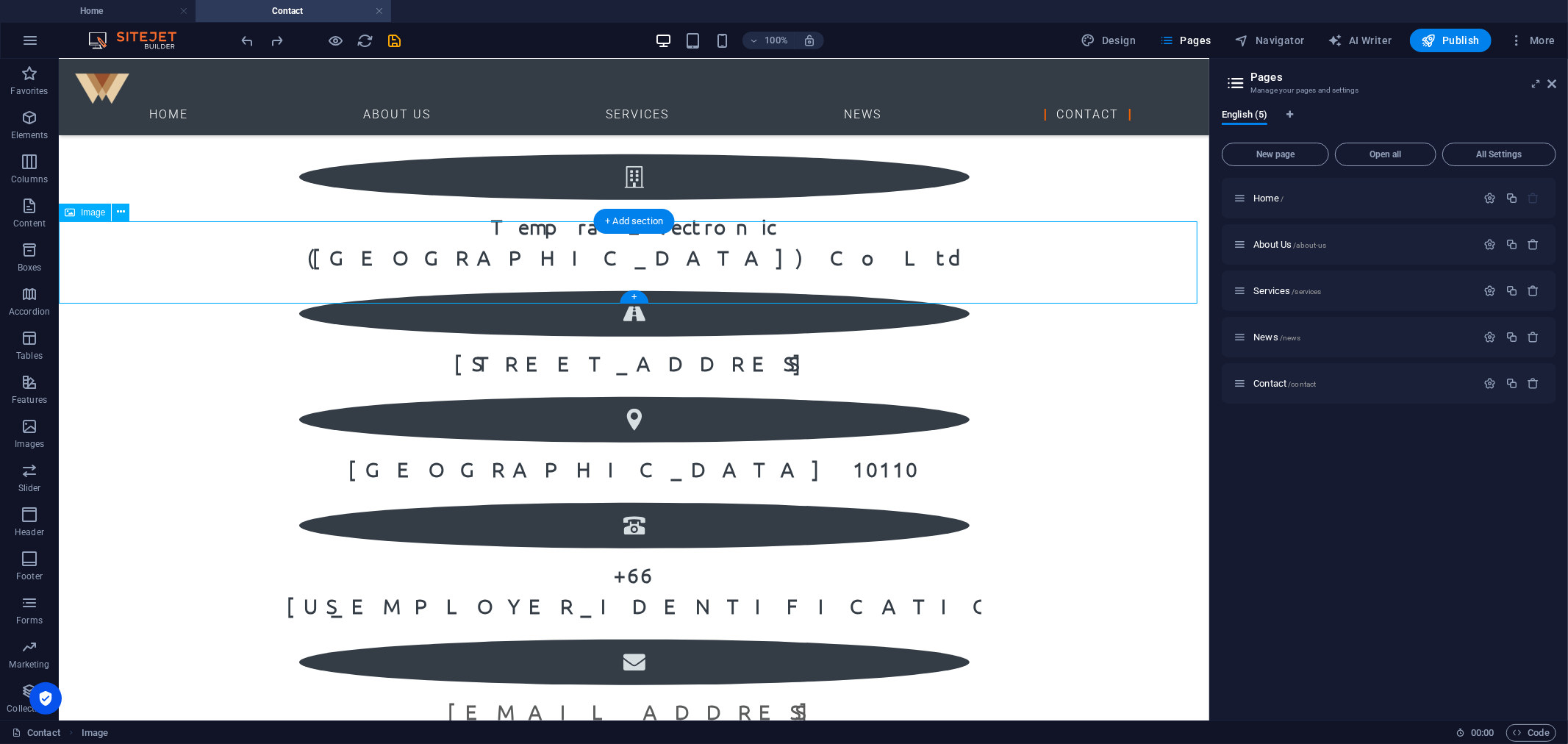 click at bounding box center (633, 899) 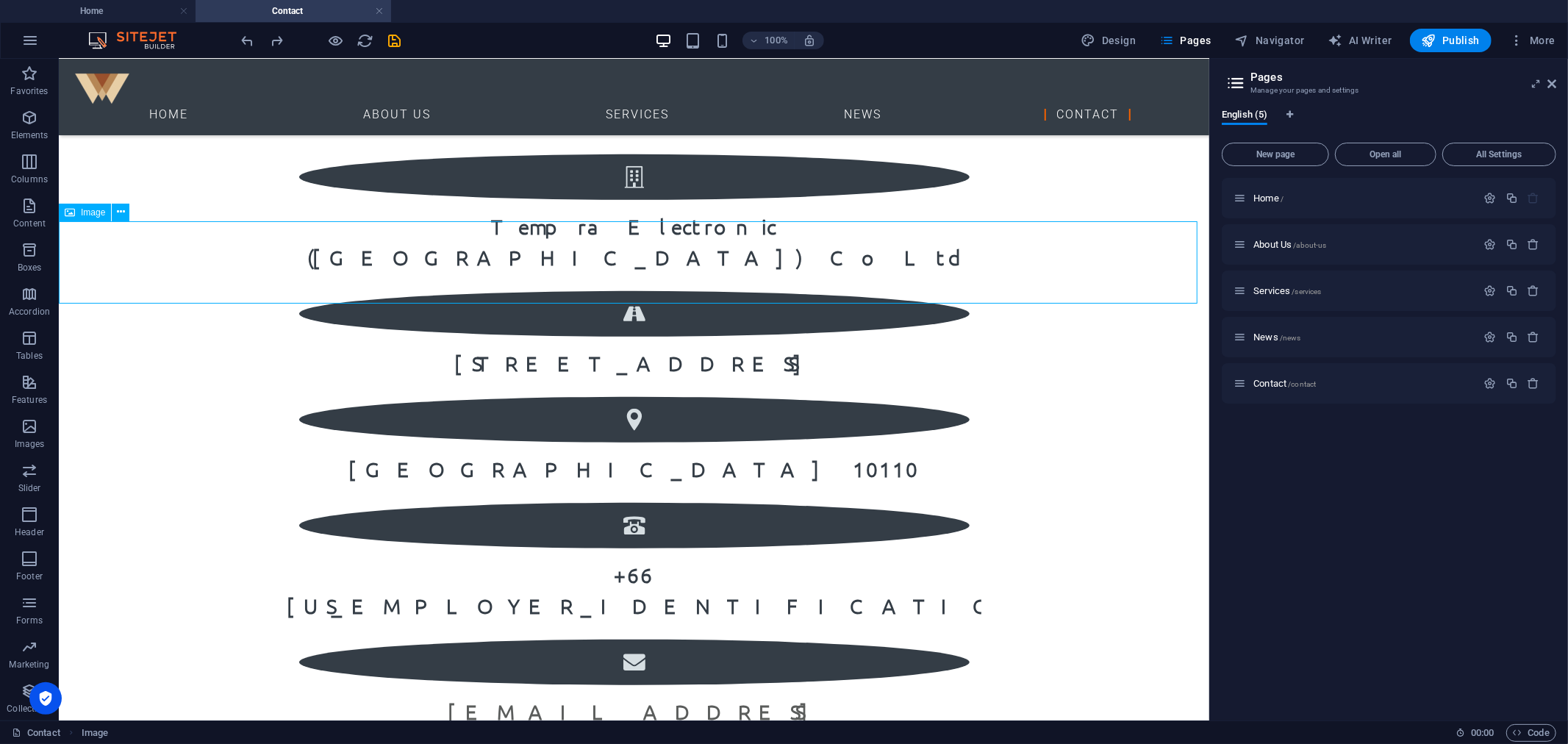 click on "Image" at bounding box center [93, 212] 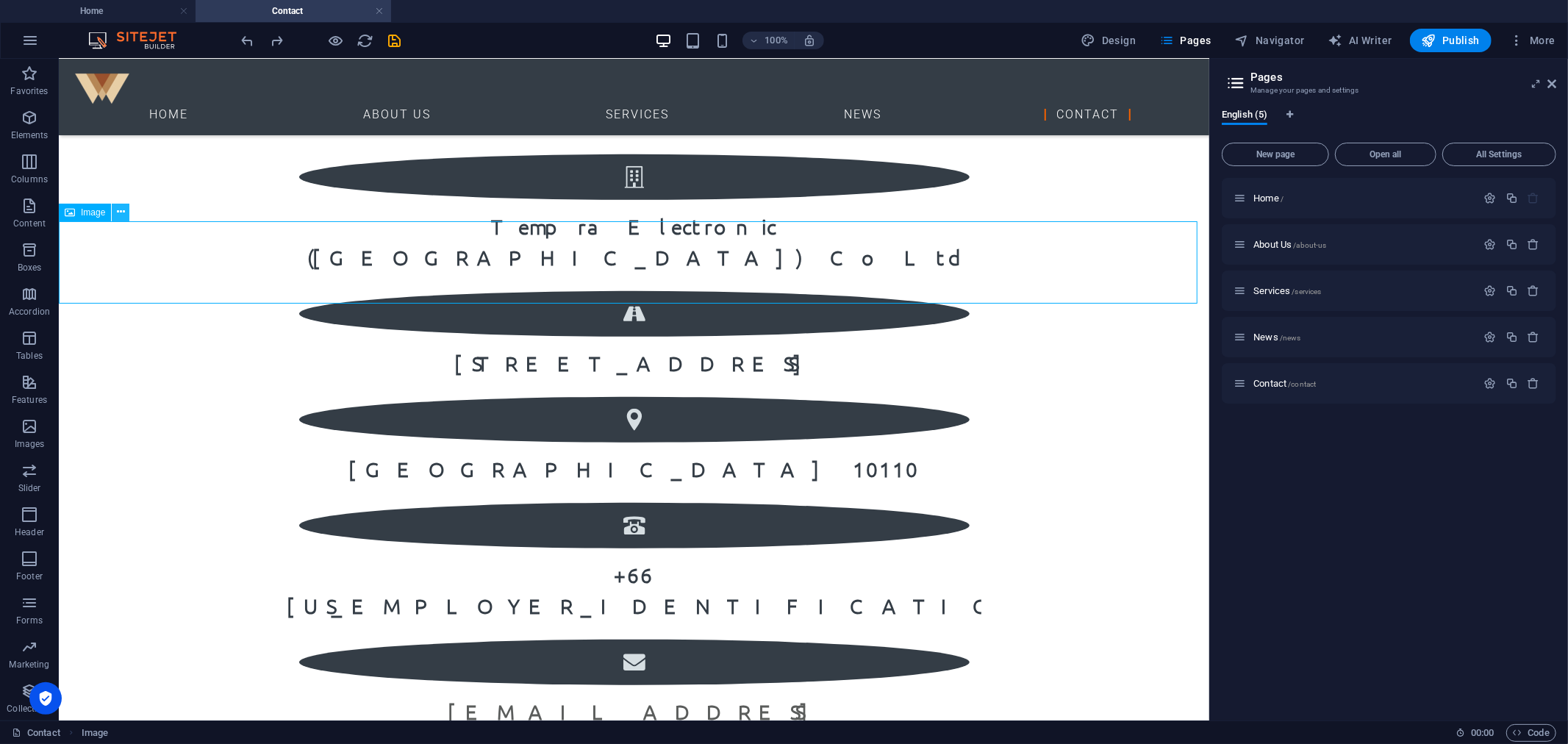 click at bounding box center (121, 212) 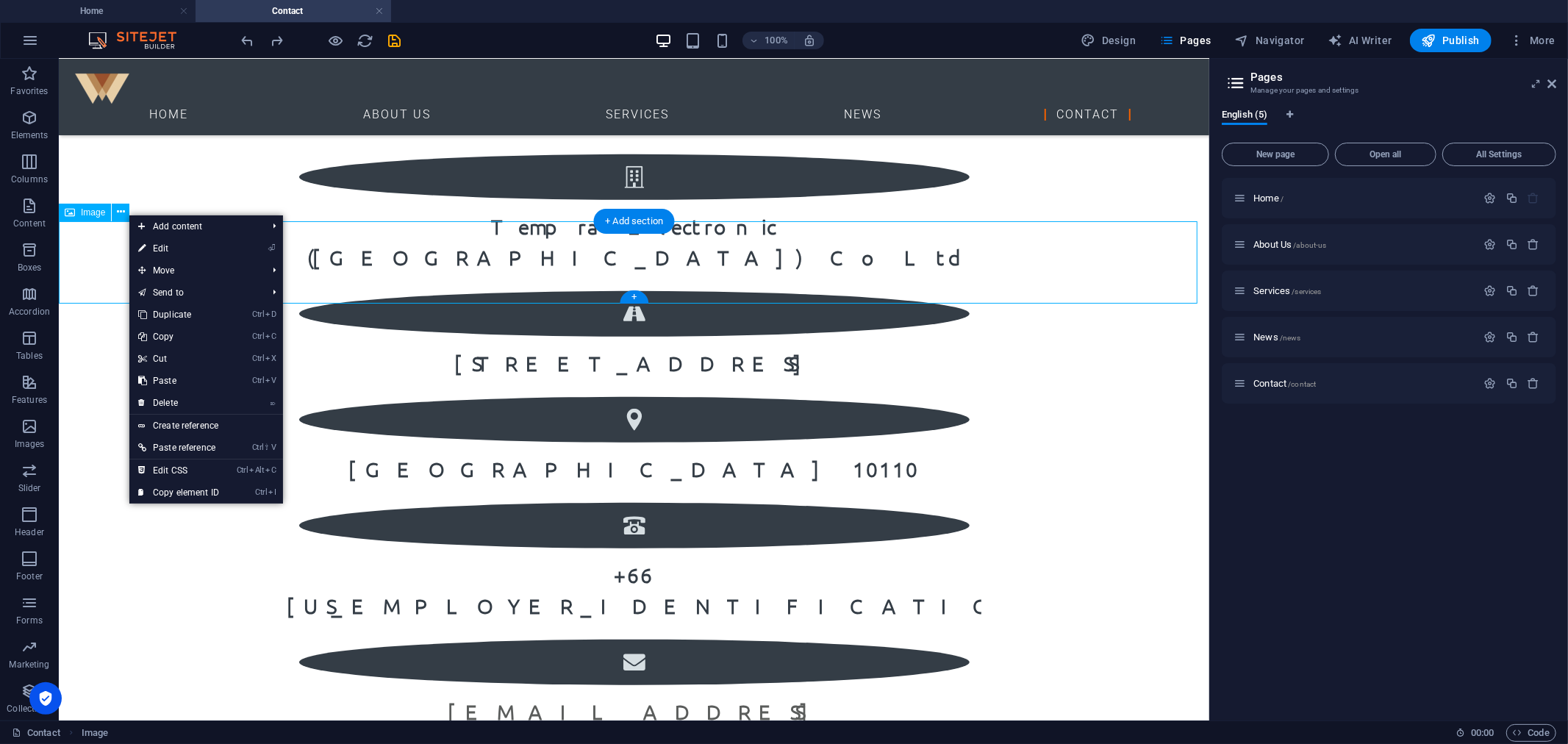 click at bounding box center (633, 899) 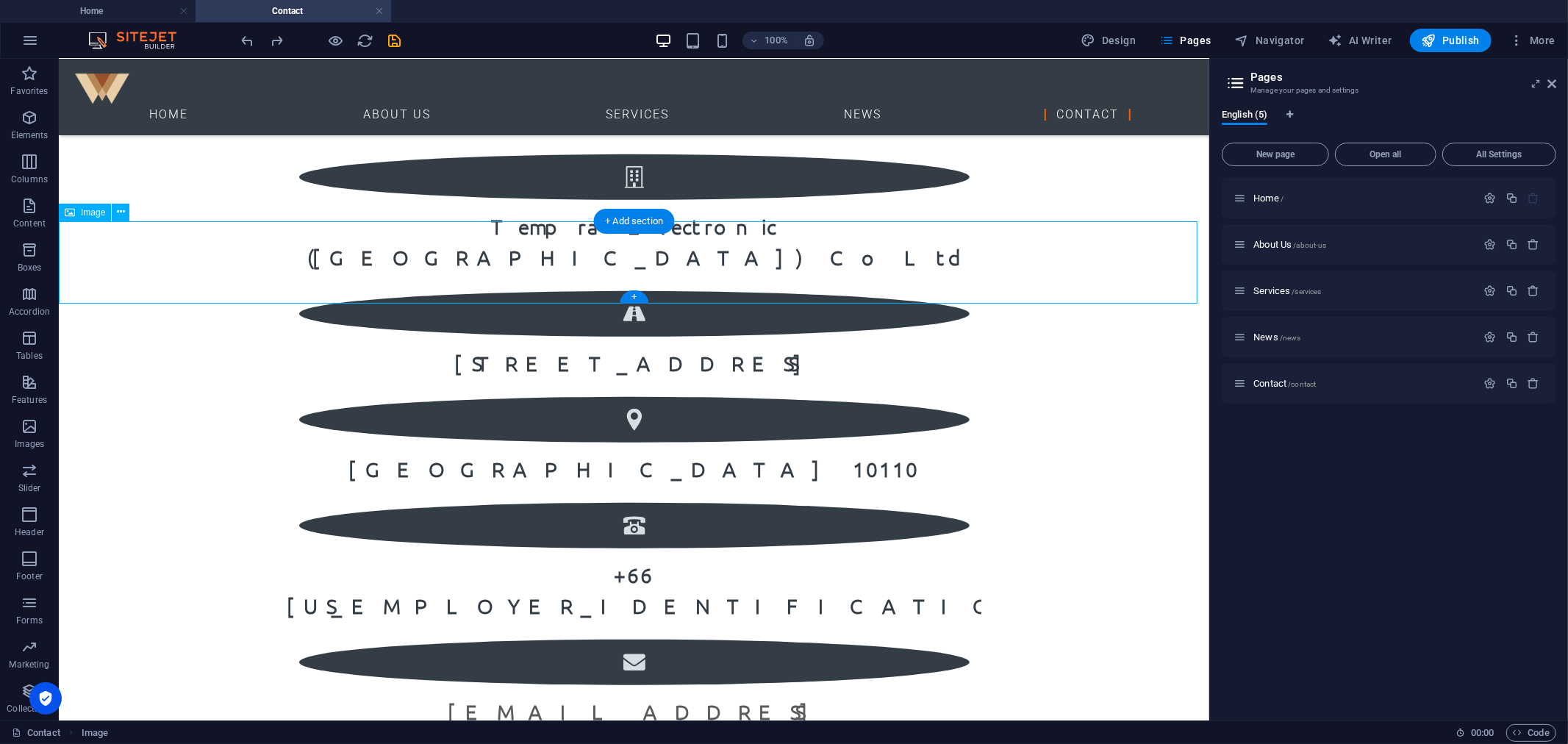 click at bounding box center (633, 899) 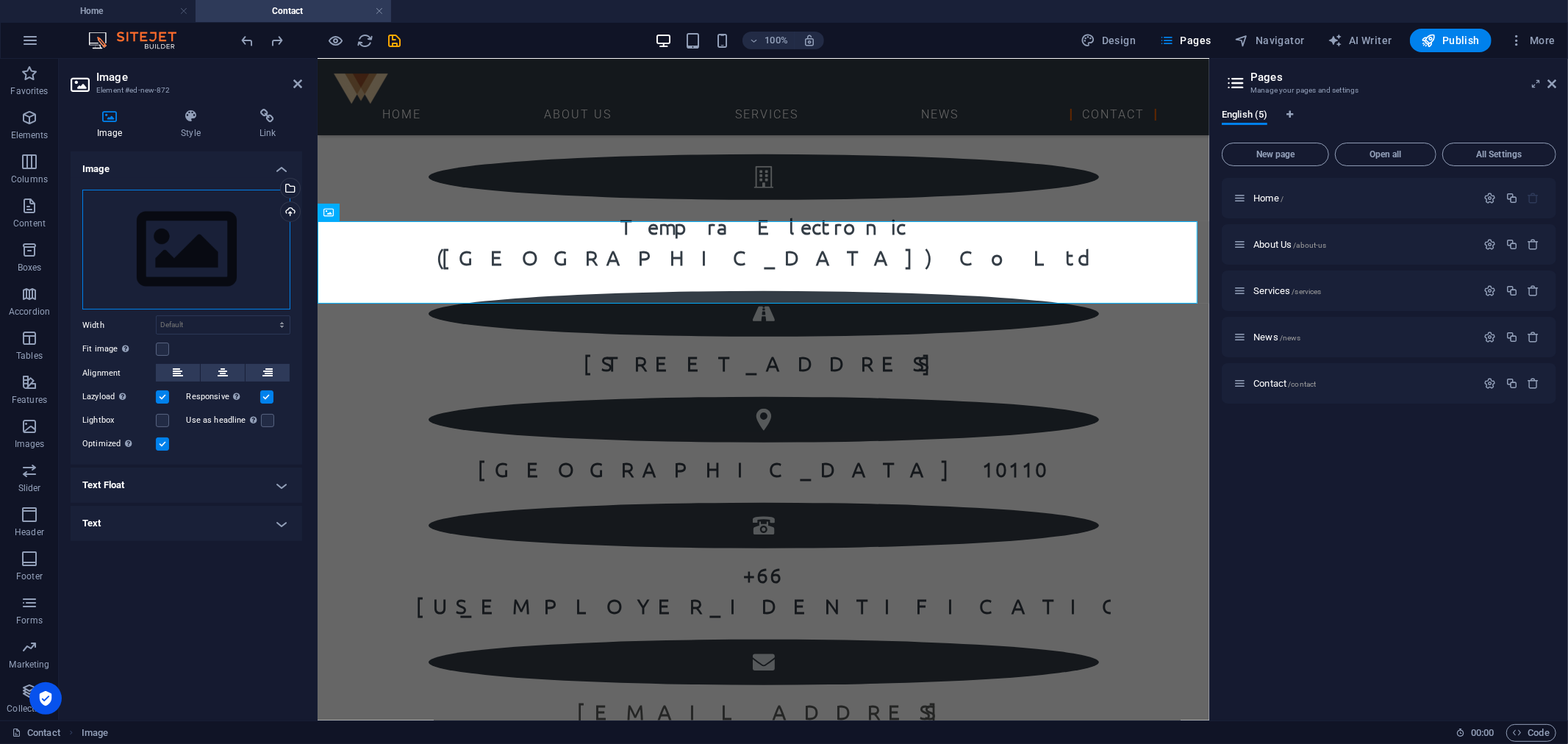 click on "Drag files here, click to choose files or select files from Files or our free stock photos & videos" at bounding box center [186, 250] 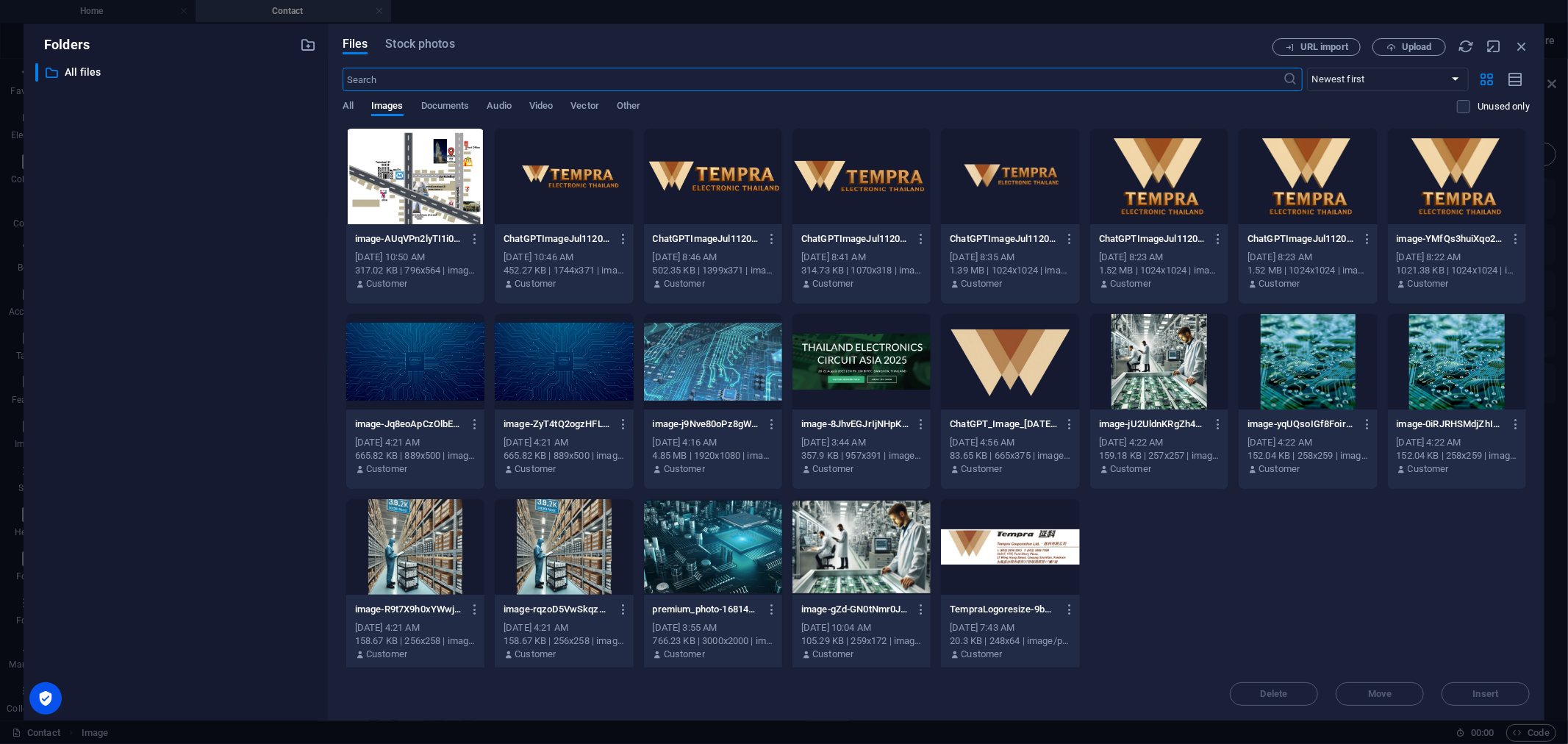 scroll, scrollTop: 445, scrollLeft: 0, axis: vertical 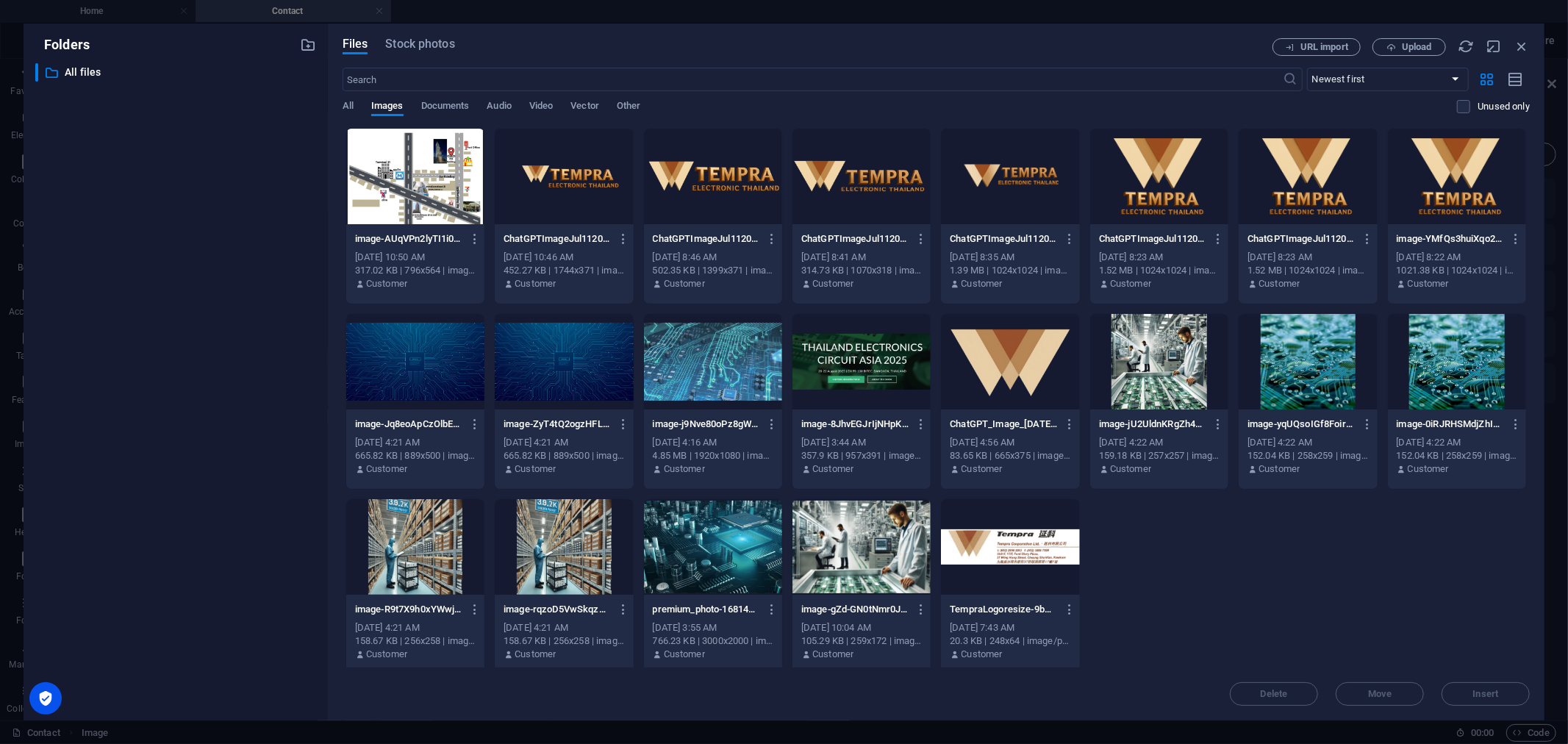 click on "image-AUqVPn2lyTI1i04Nqcuhow.png image-AUqVPn2lyTI1i04Nqcuhow.png [DATE] 10:50 AM 317.02 KB | 796x564 | image/png Customer ChatGPTImageJul11202501_23_12PM-UjP0XO9ybnzUEvgoOjFtEw.png ChatGPTImageJul11202501_23_12PM-UjP0XO9ybnzUEvgoOjFtEw.png [DATE] 10:46 AM 452.27 KB | 1744x371 | image/png Customer ChatGPTImageJul11202501_23_12PM-PbzuOksN0WvpvKTdpe__Fg.png ChatGPTImageJul11202501_23_12PM-PbzuOksN0WvpvKTdpe__Fg.png [DATE] 8:46 AM 502.35 KB | 1399x371 | image/png Customer ChatGPTImageJul11202501_35_02PM-FGpzJ0Zl2EkCsv0NEtBKYQ.png ChatGPTImageJul11202501_35_02PM-FGpzJ0Zl2EkCsv0NEtBKYQ.png [DATE] 8:41 AM 314.73 KB | 1070x318 | image/png Customer ChatGPTImageJul11202501_35_02PM-Q6weoDQJ-aXPyEiCPliktw.png ChatGPTImageJul11202501_35_02PM-Q6weoDQJ-aXPyEiCPliktw.png [DATE] 8:35 AM 1.39 MB | 1024x1024 | image/png Customer ChatGPTImageJul11202501_23_12PM-n-uI7wcubGJm_aq6KIMGUw.png ChatGPTImageJul11202501_23_12PM-n-uI7wcubGJm_aq6KIMGUw.png [DATE] 8:23 AM 1.52 MB | 1024x1024 | image/png" at bounding box center (936, 401) 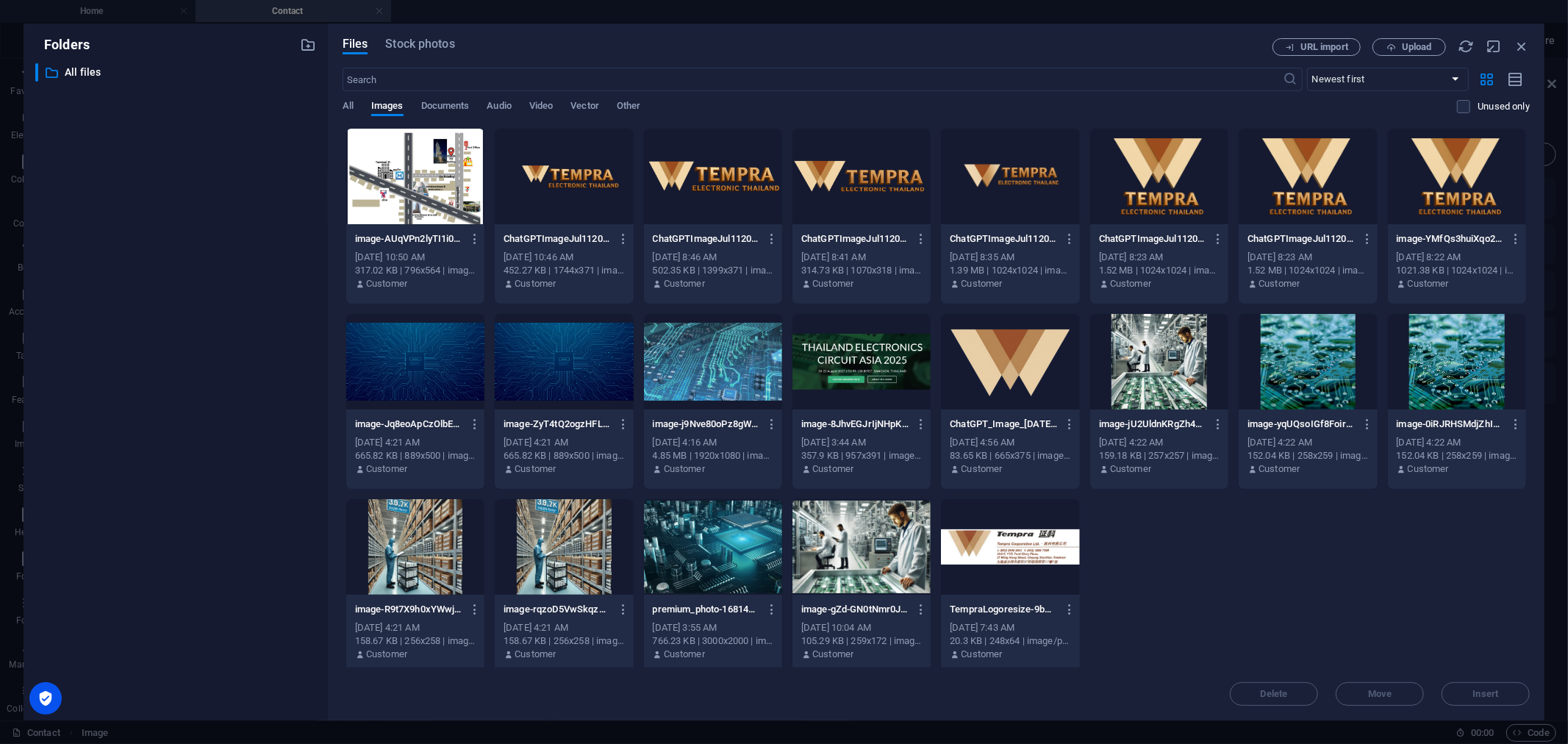 scroll, scrollTop: 719, scrollLeft: 0, axis: vertical 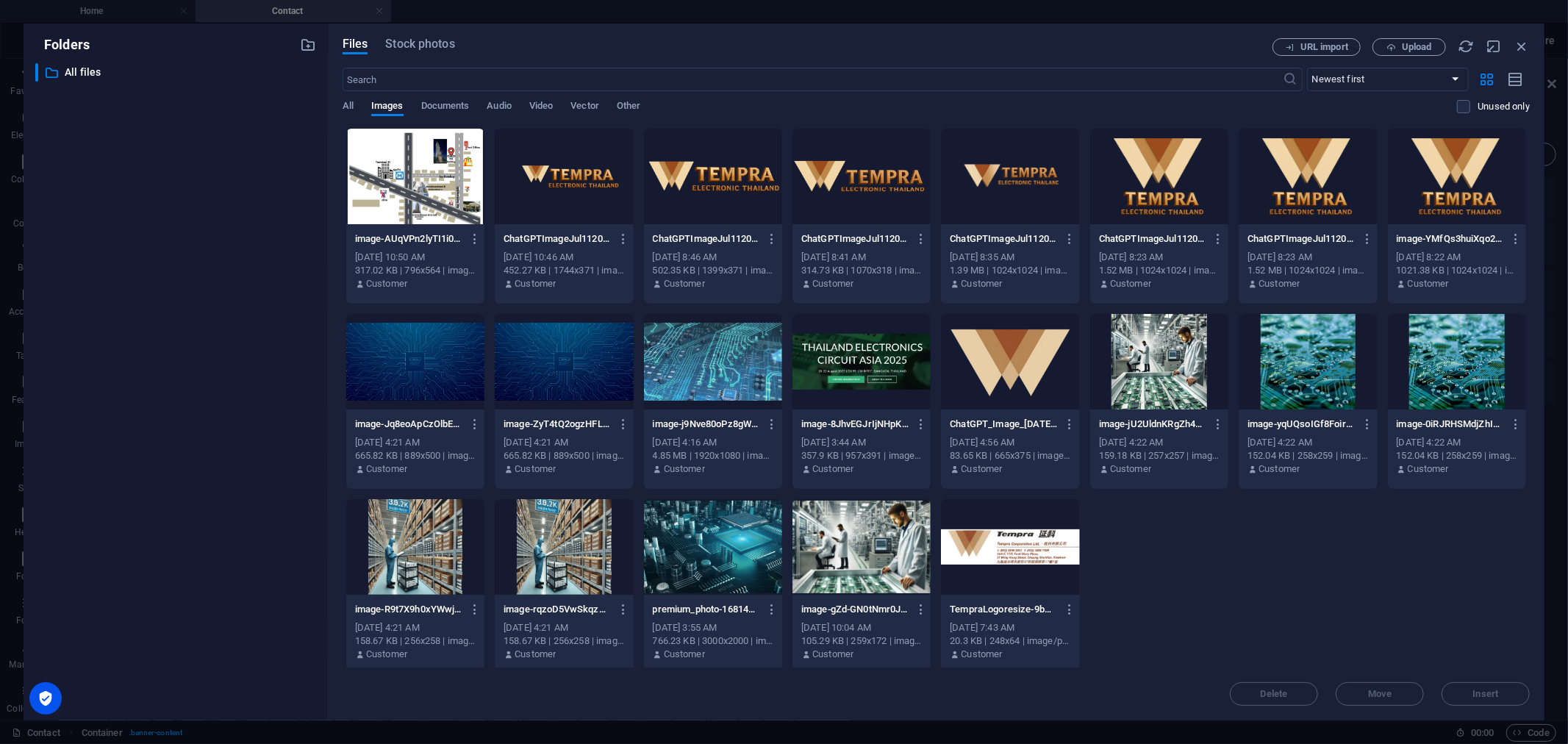 click at bounding box center (415, 176) 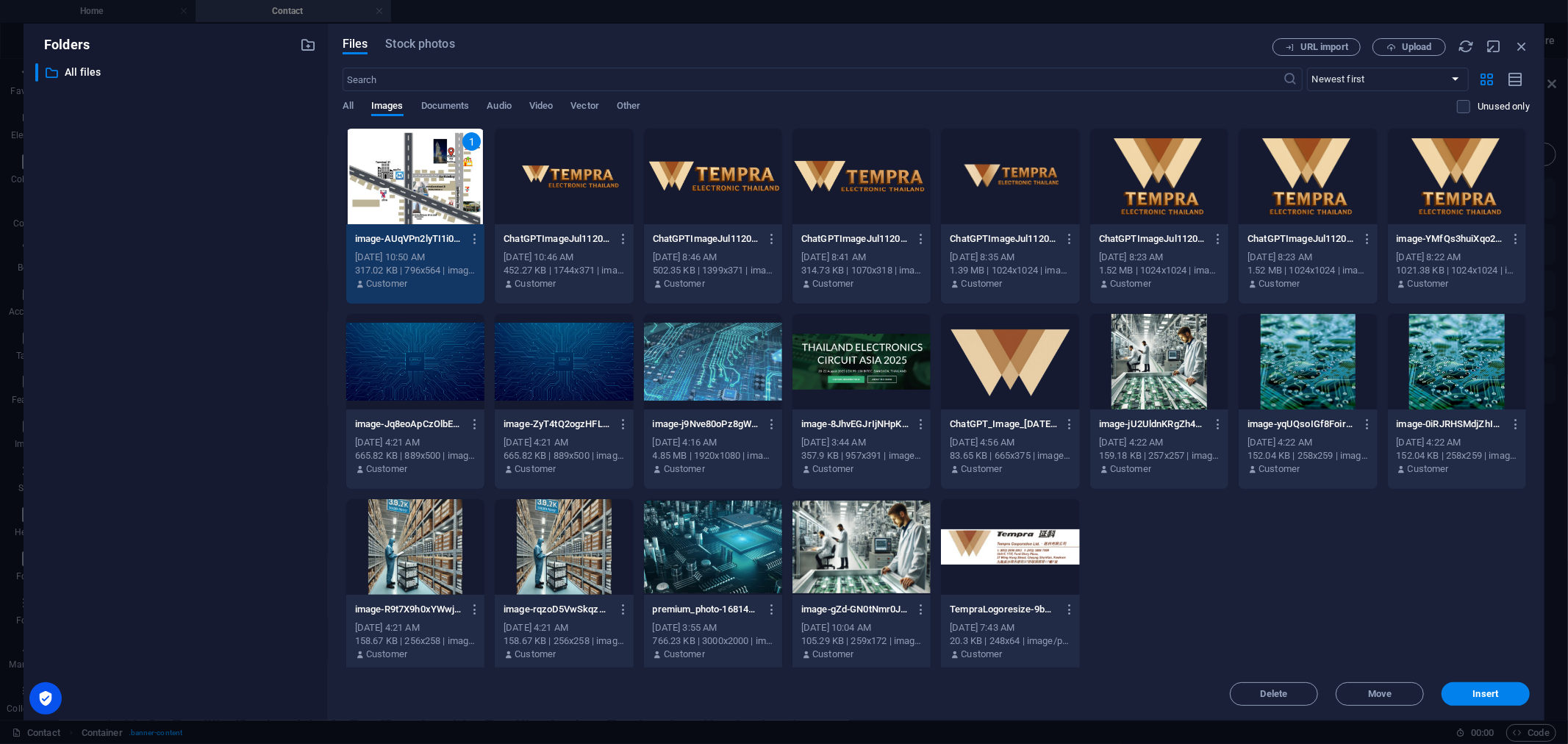 click on "1" at bounding box center (415, 176) 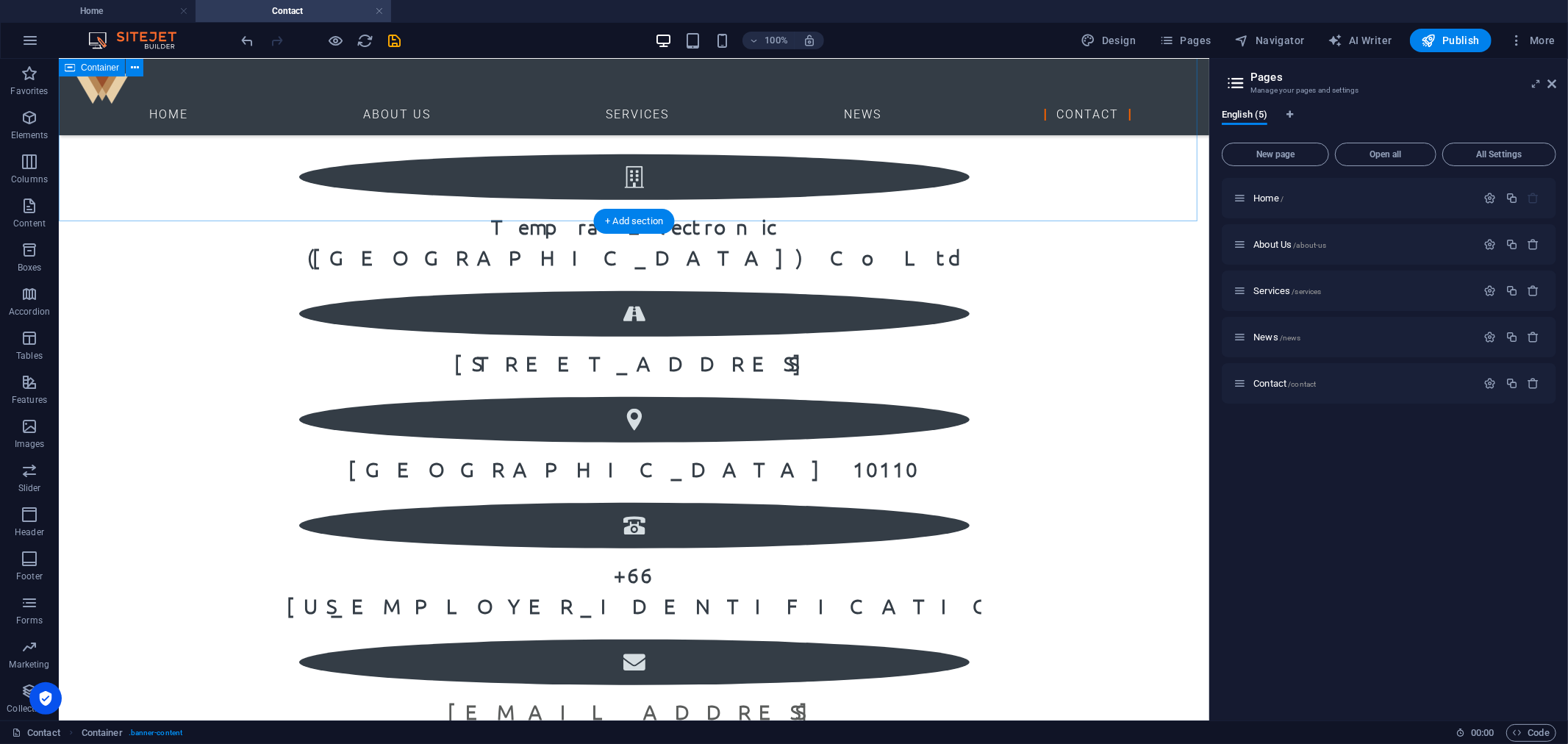 scroll, scrollTop: 1500, scrollLeft: 0, axis: vertical 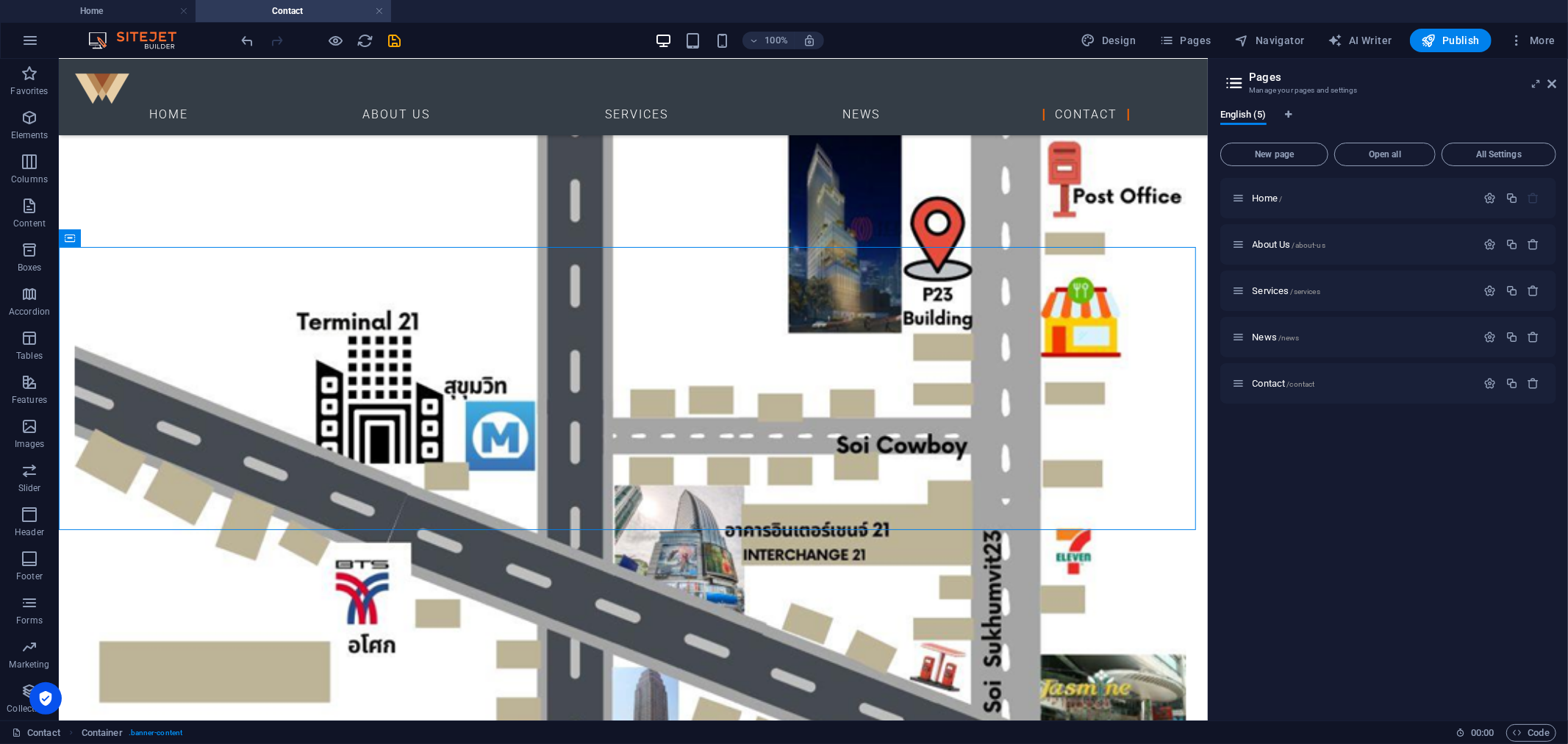 drag, startPoint x: 1211, startPoint y: 508, endPoint x: 1204, endPoint y: 421, distance: 87.28115 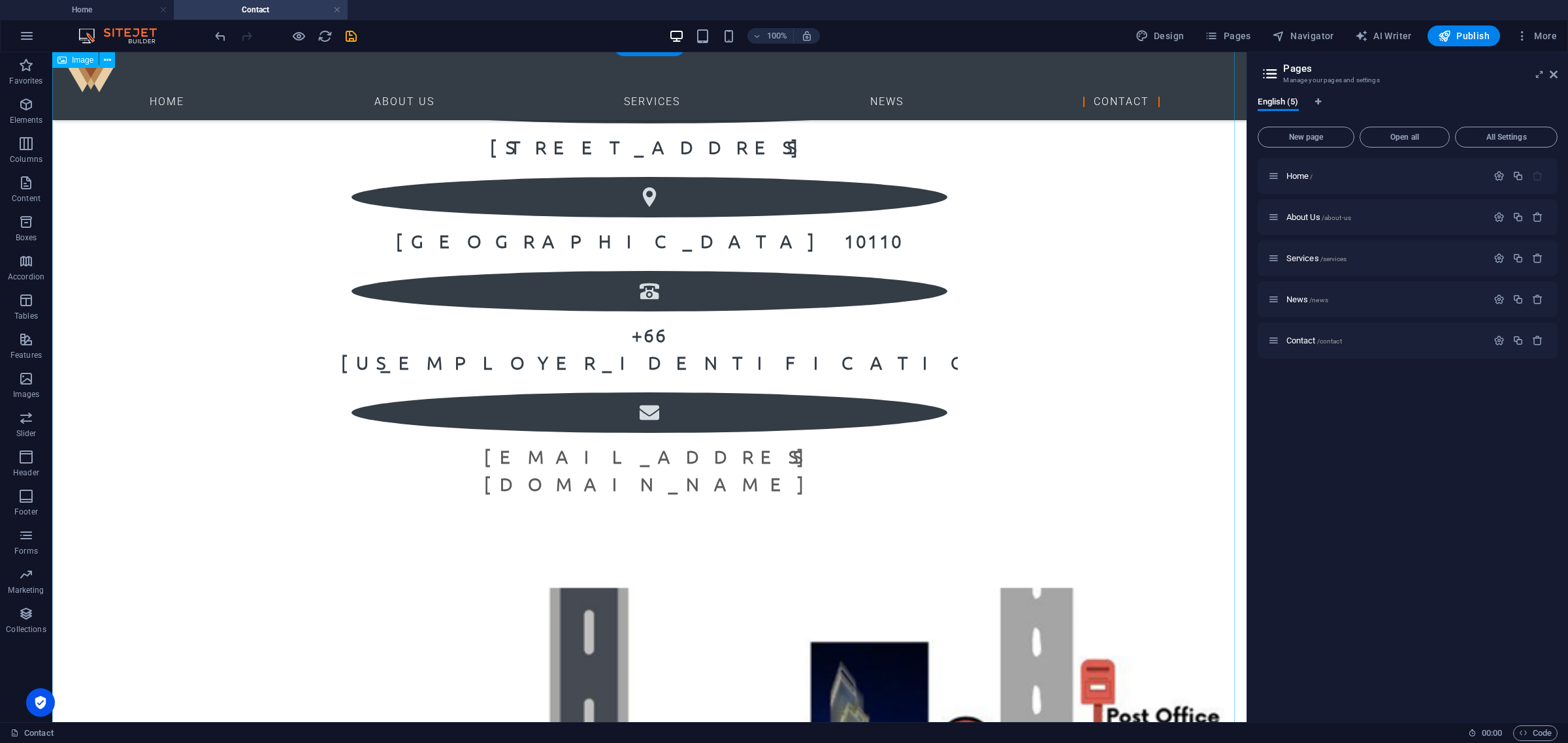 scroll, scrollTop: 872, scrollLeft: 0, axis: vertical 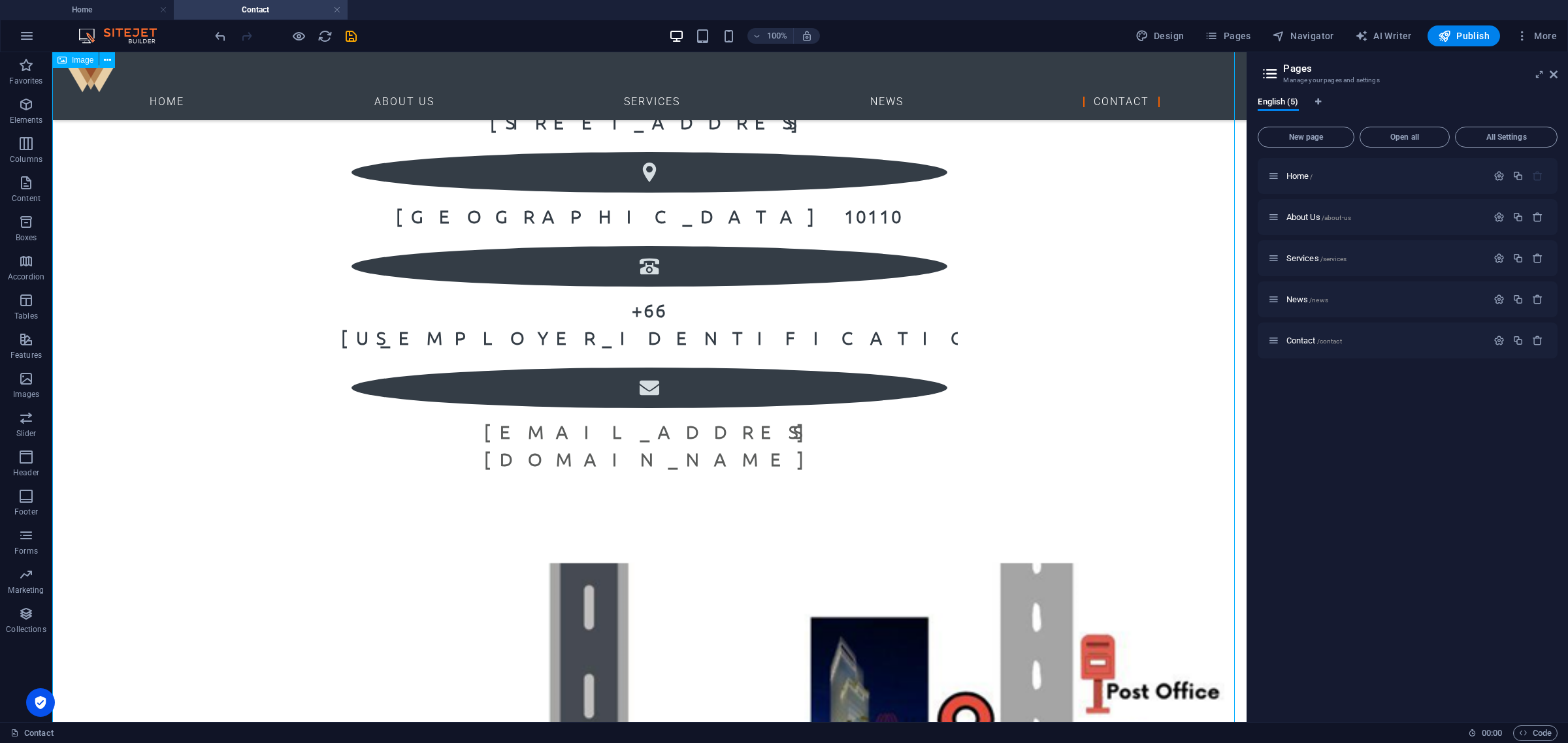 drag, startPoint x: 1051, startPoint y: 356, endPoint x: 755, endPoint y: 370, distance: 296.3309 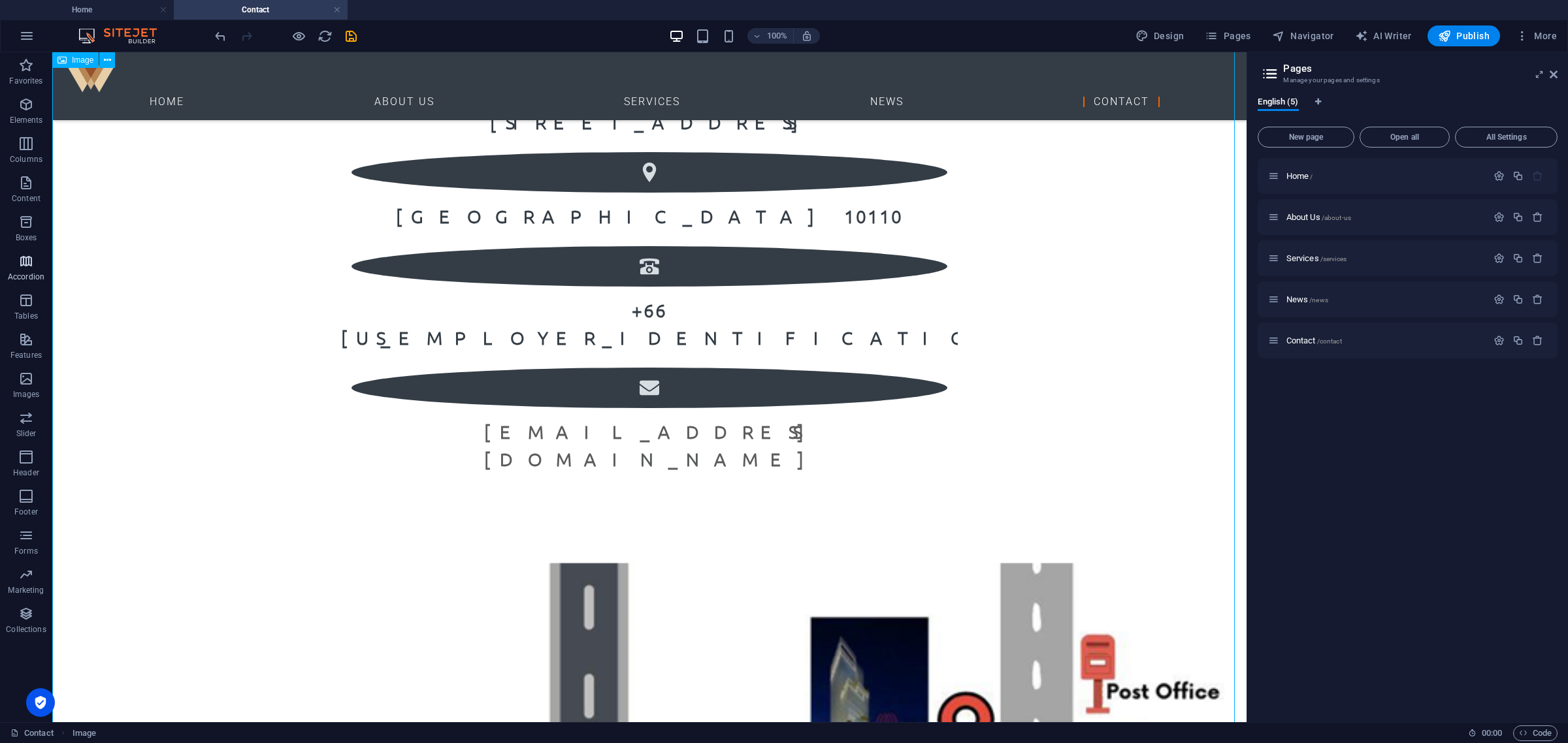 click on "Accordion" at bounding box center [26, 277] 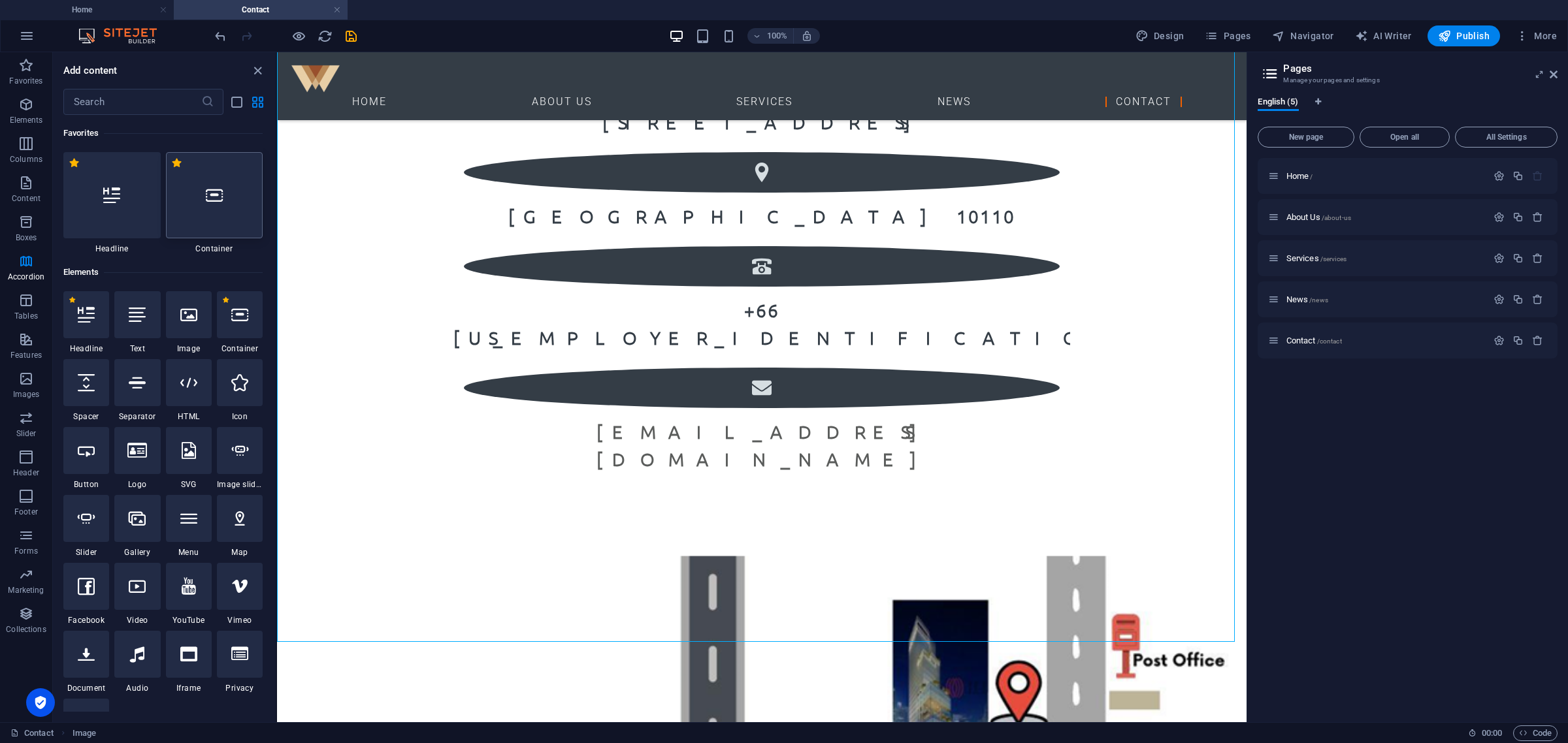 scroll, scrollTop: 25, scrollLeft: 0, axis: vertical 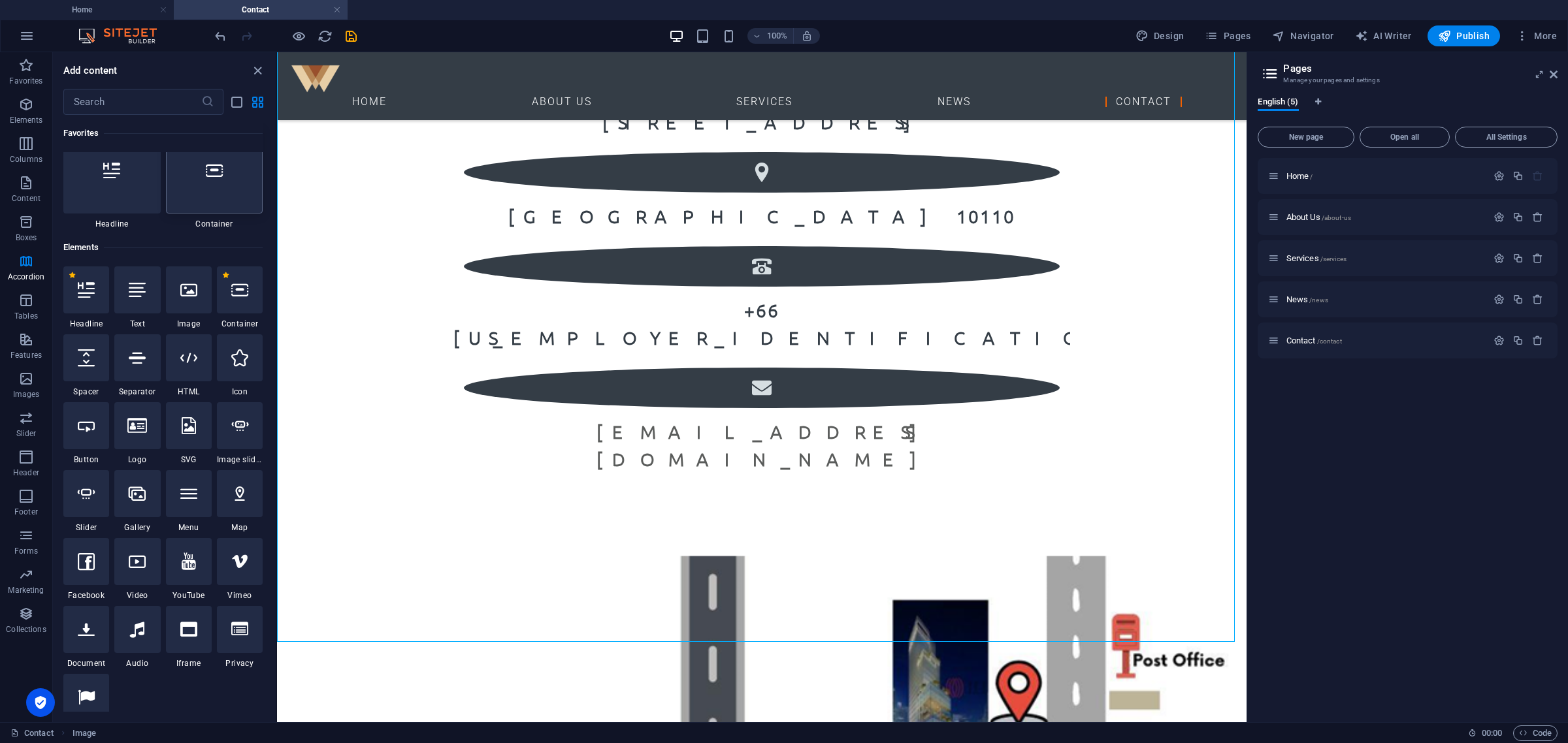 click on "Elements" at bounding box center [163, 247] 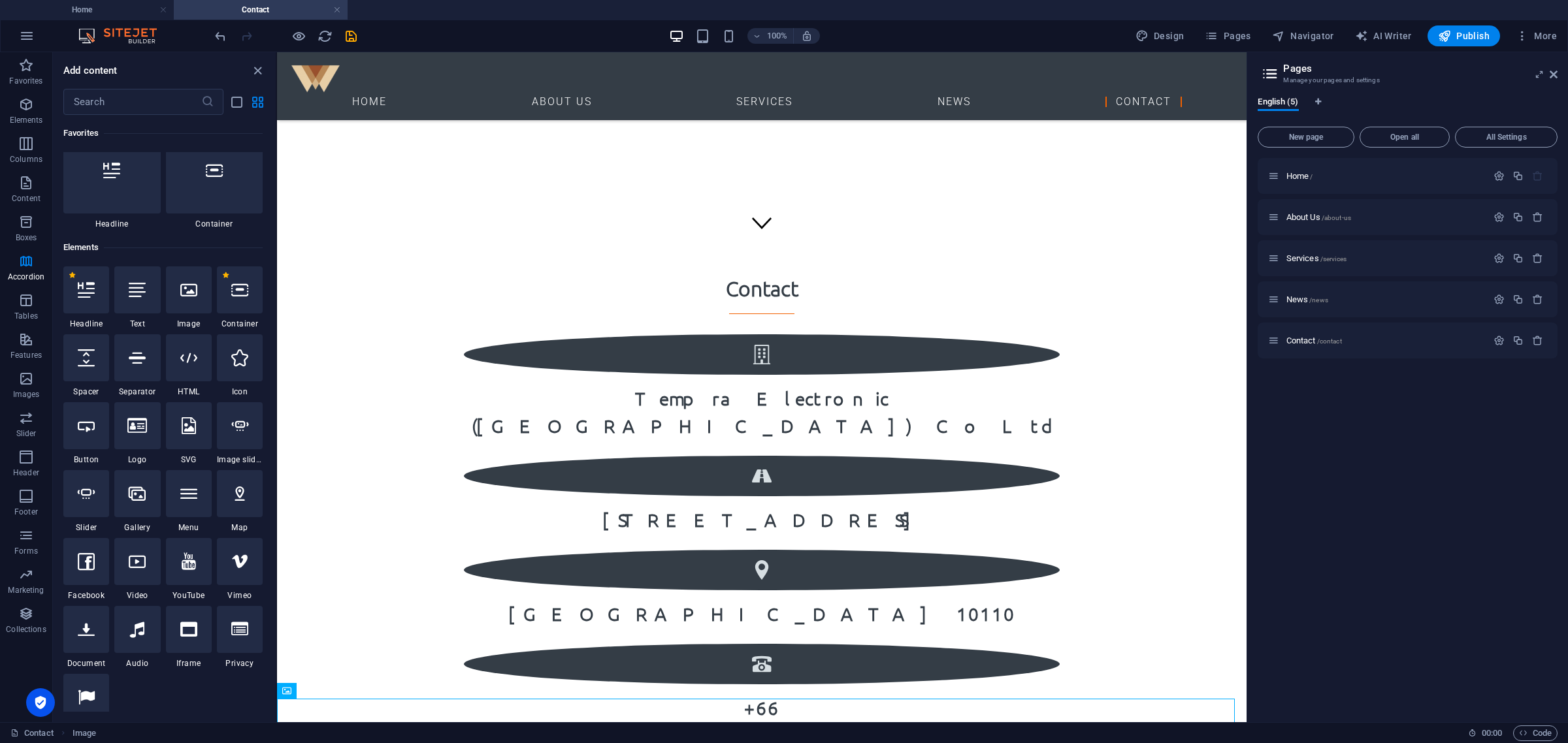 scroll, scrollTop: 513, scrollLeft: 0, axis: vertical 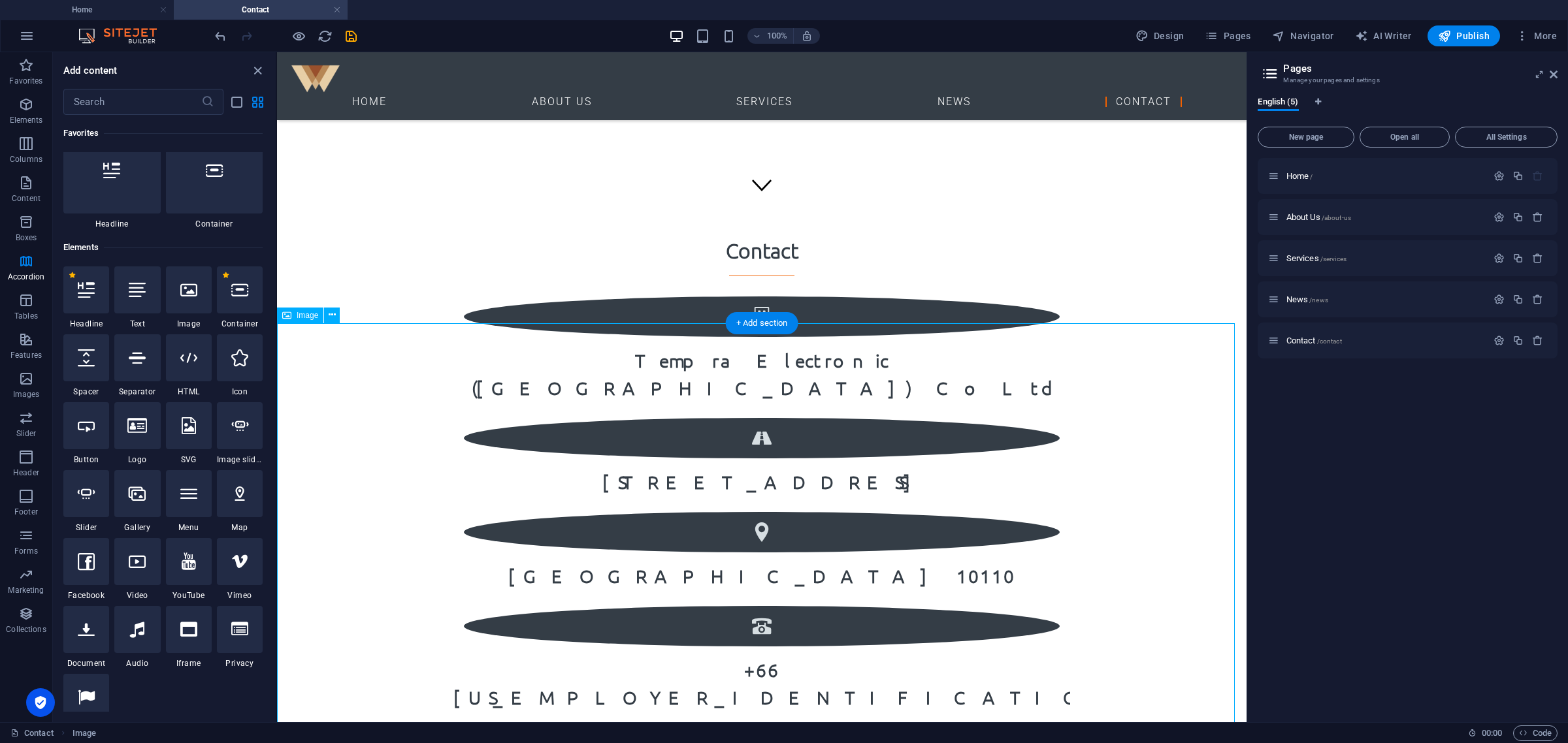 click at bounding box center [762, 1228] 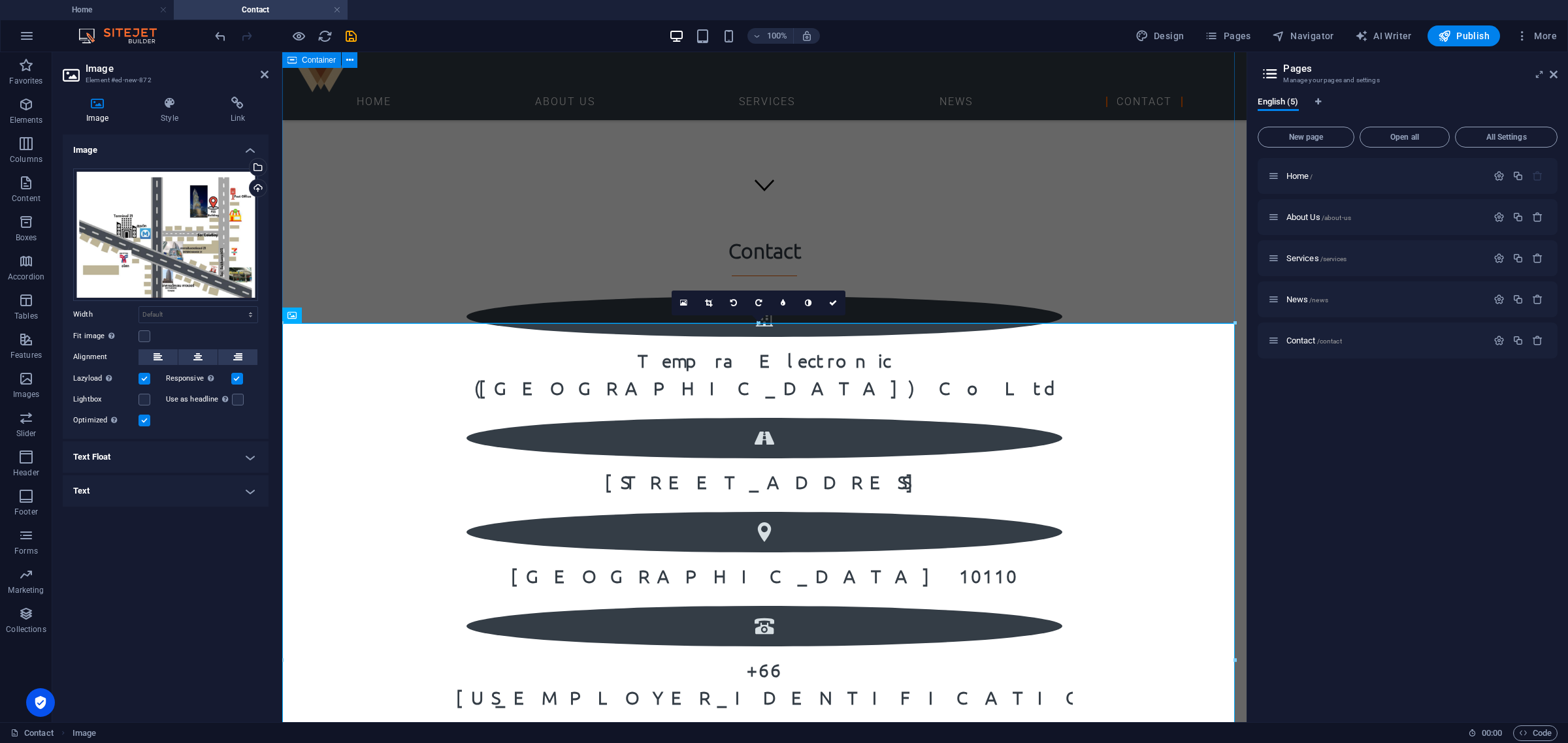 click at bounding box center [764, 1227] 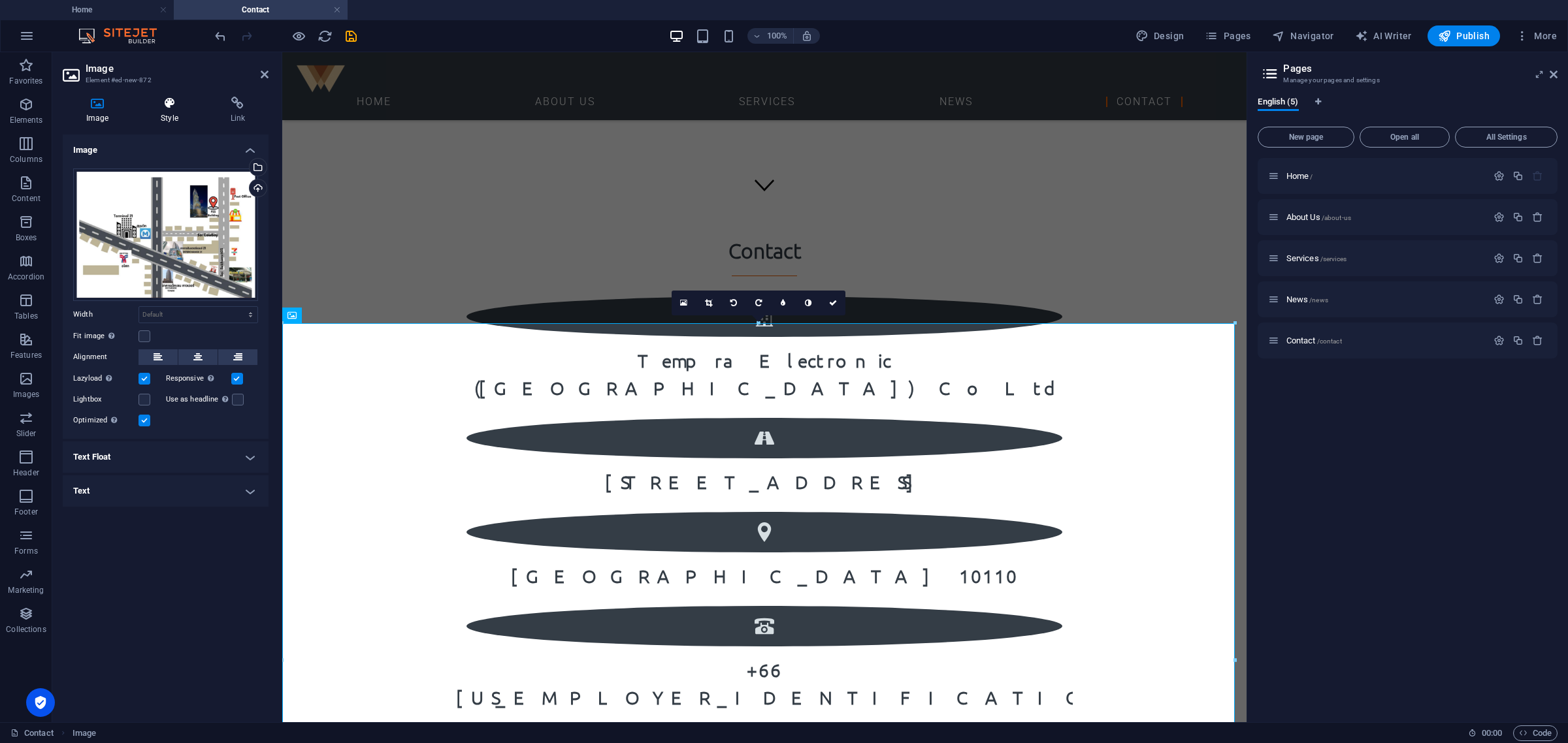 click on "Style" at bounding box center (172, 110) 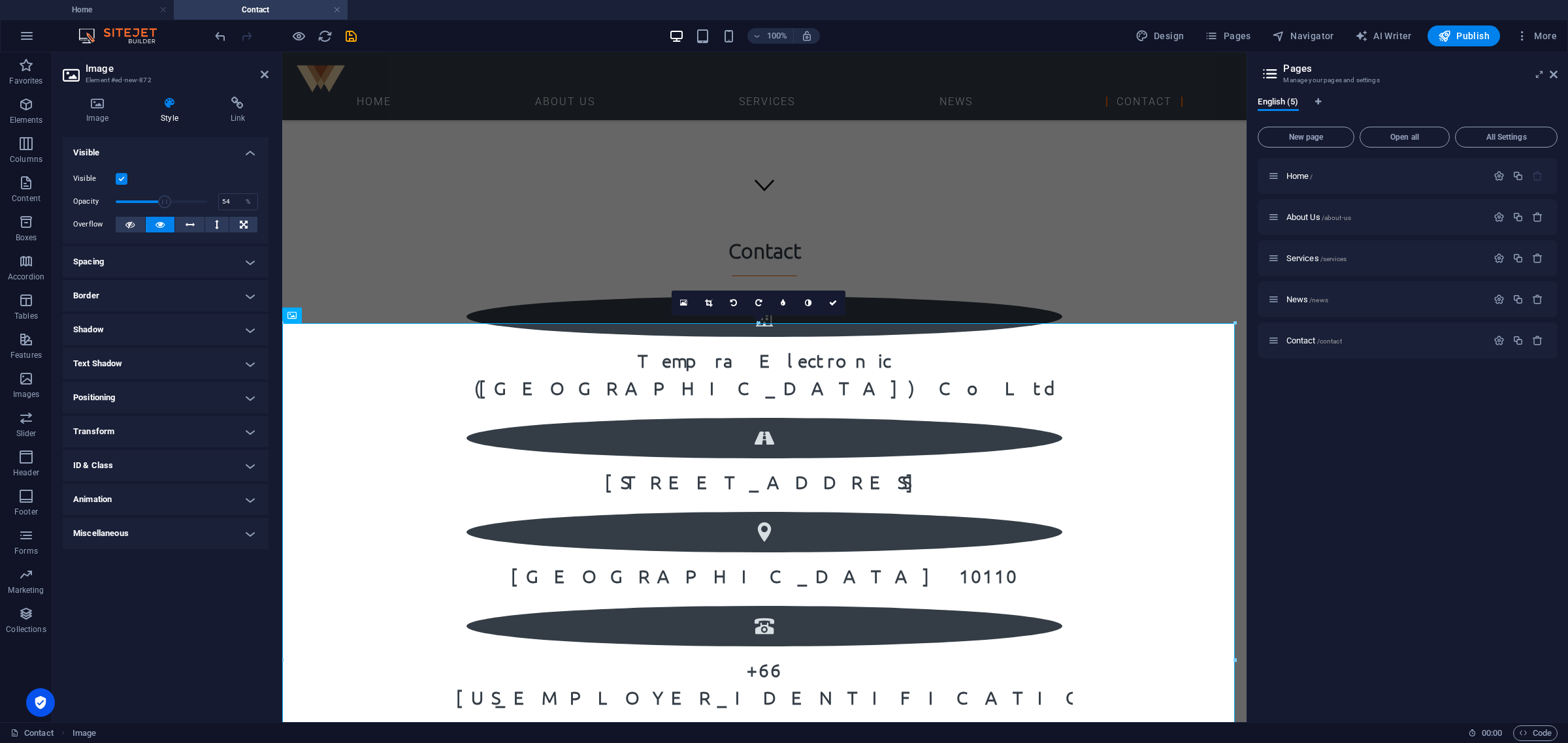 drag, startPoint x: 193, startPoint y: 204, endPoint x: 165, endPoint y: 207, distance: 28.160256 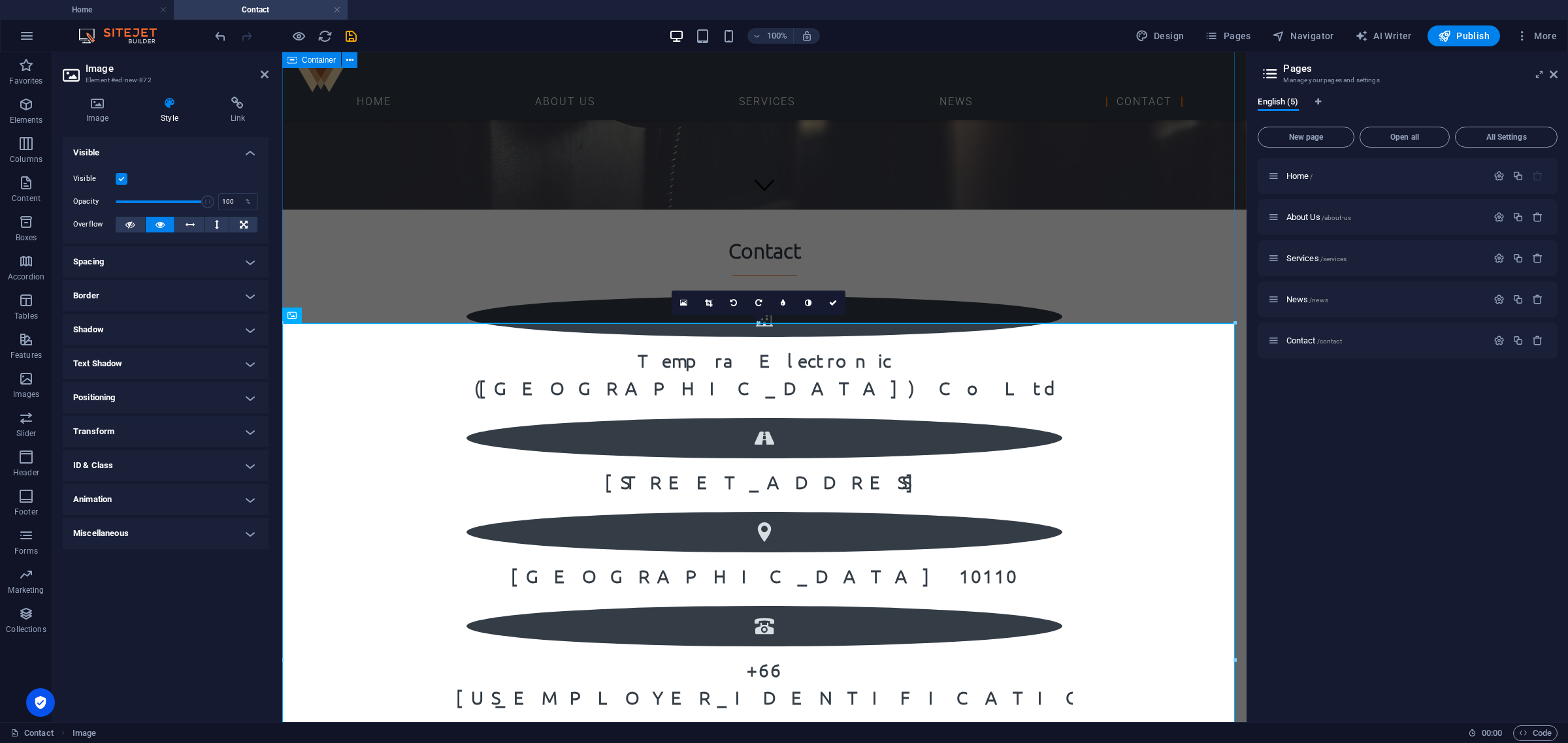 drag, startPoint x: 446, startPoint y: 255, endPoint x: 344, endPoint y: 207, distance: 112.72977 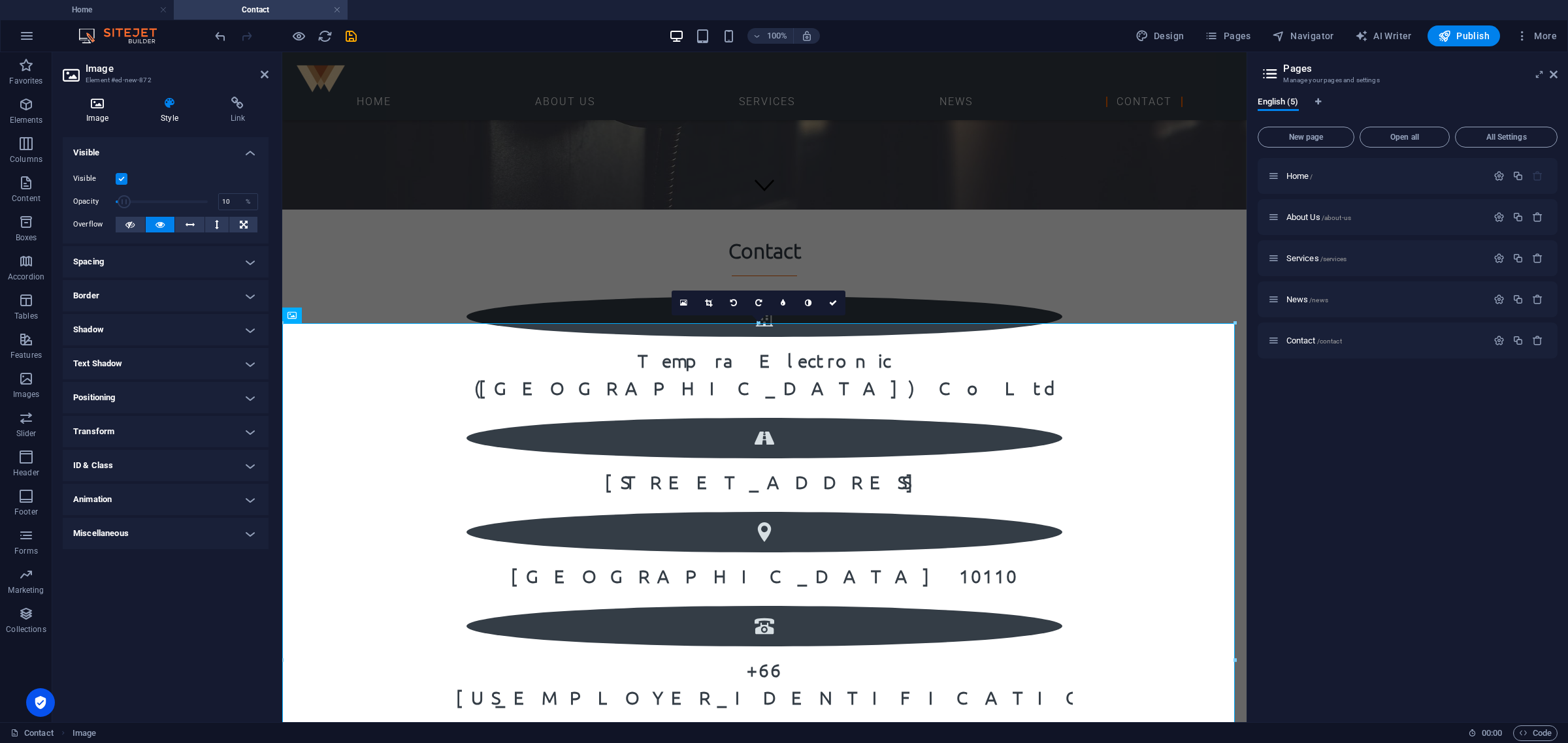 type on "1" 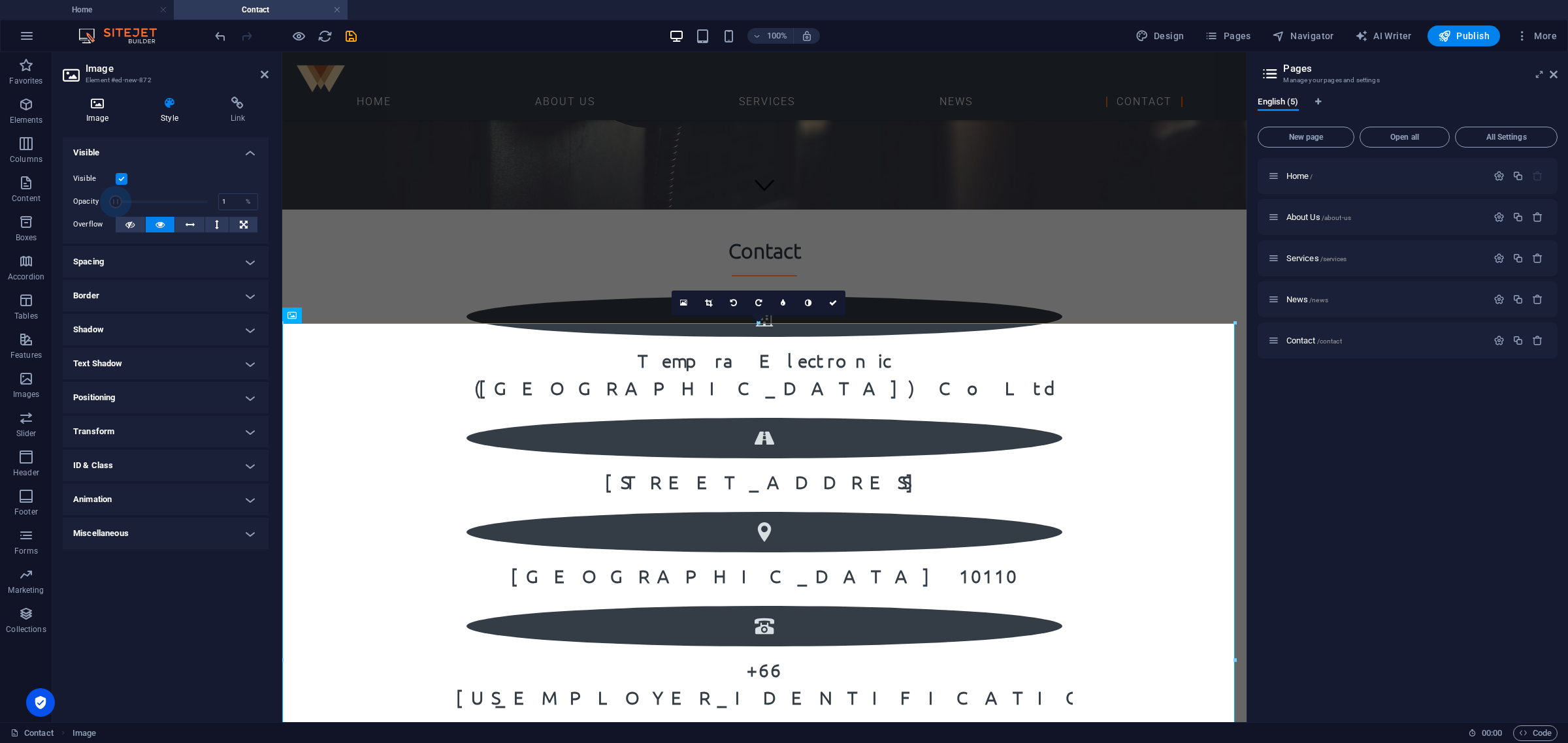 click at bounding box center [97, 103] 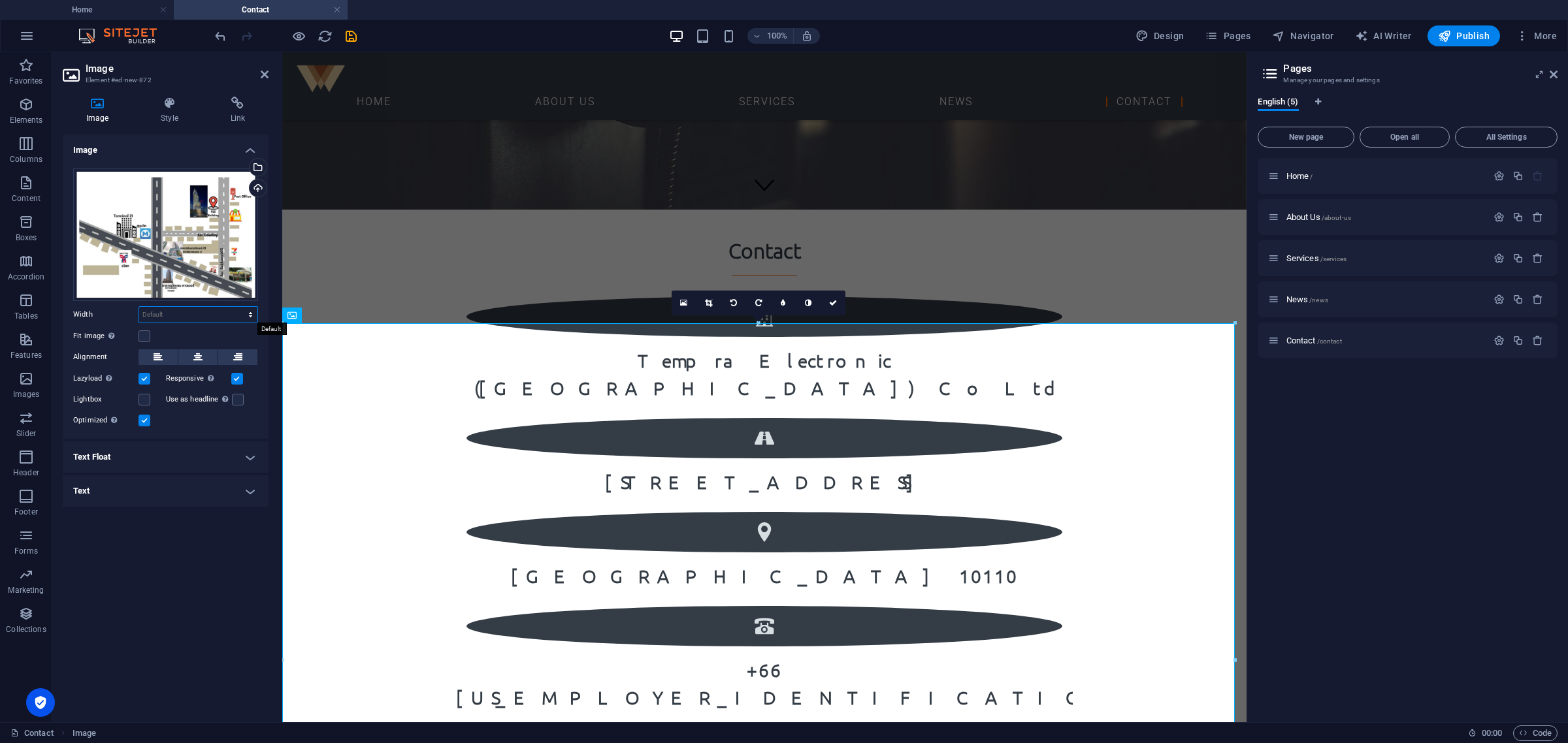 click on "Default auto px rem % em vh vw" at bounding box center [198, 315] 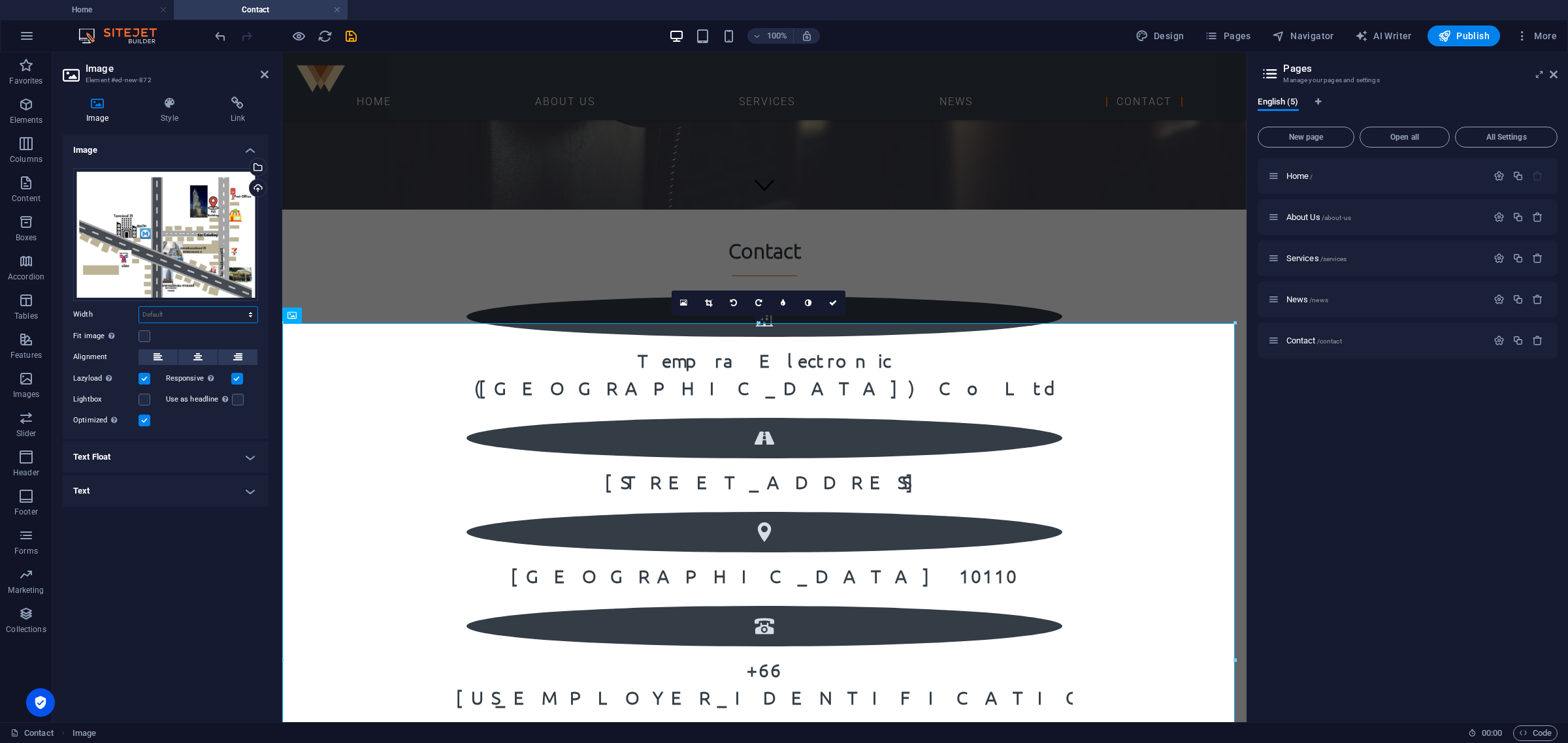 click on "Default auto px rem % em vh vw" at bounding box center [198, 315] 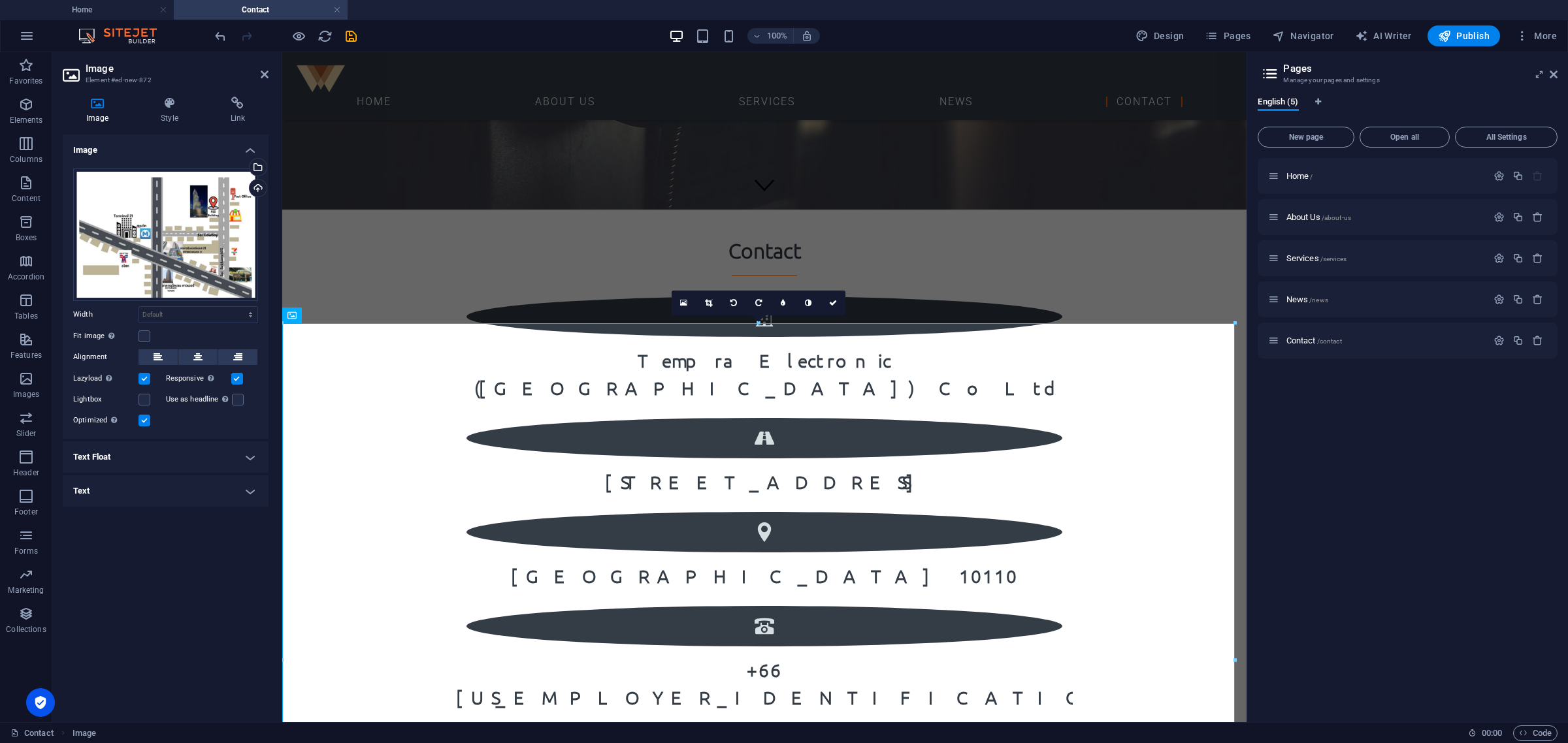 click on "Fit image Automatically fit image to a fixed width and height" at bounding box center (106, 336) 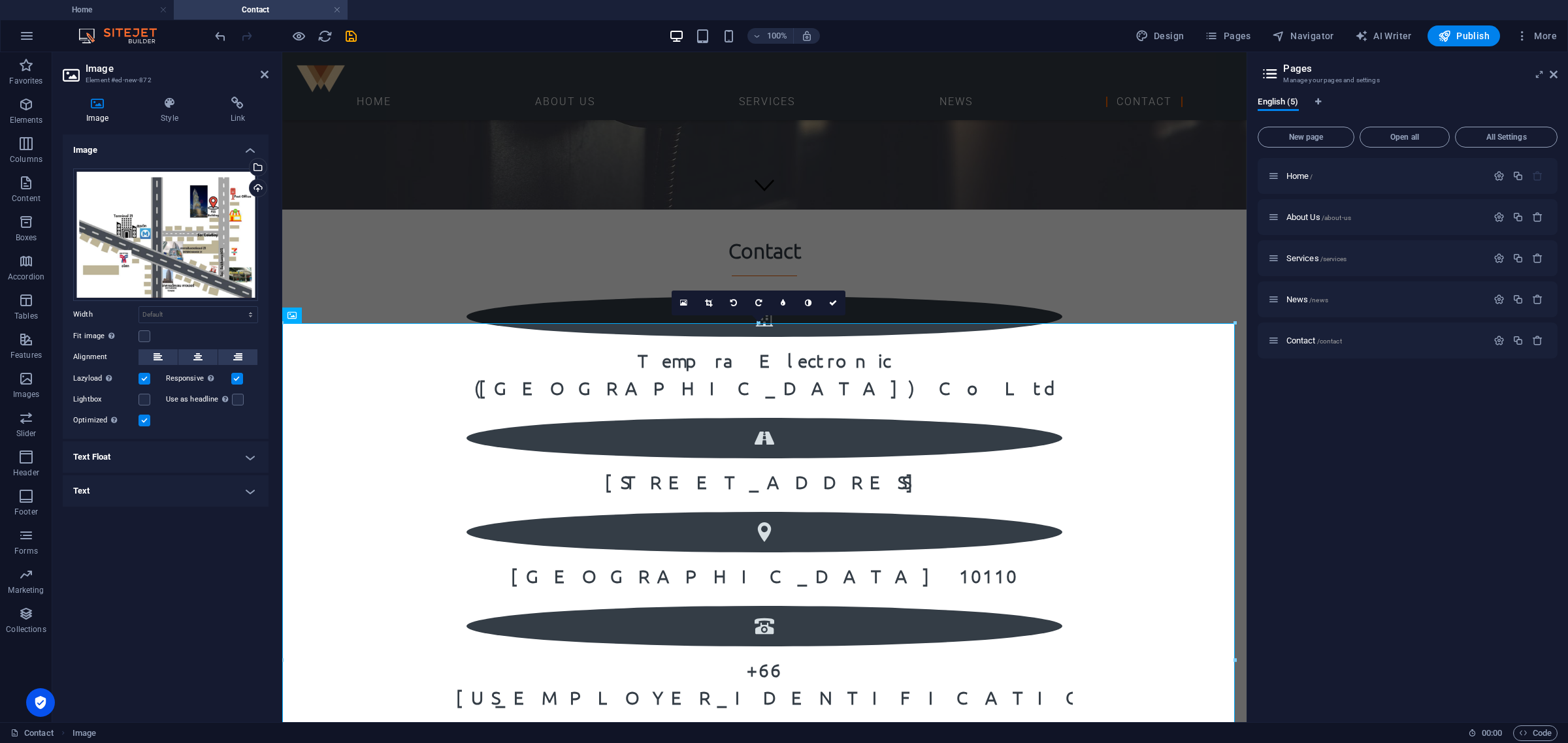 click on "Fit image Automatically fit image to a fixed width and height" at bounding box center [0, 0] 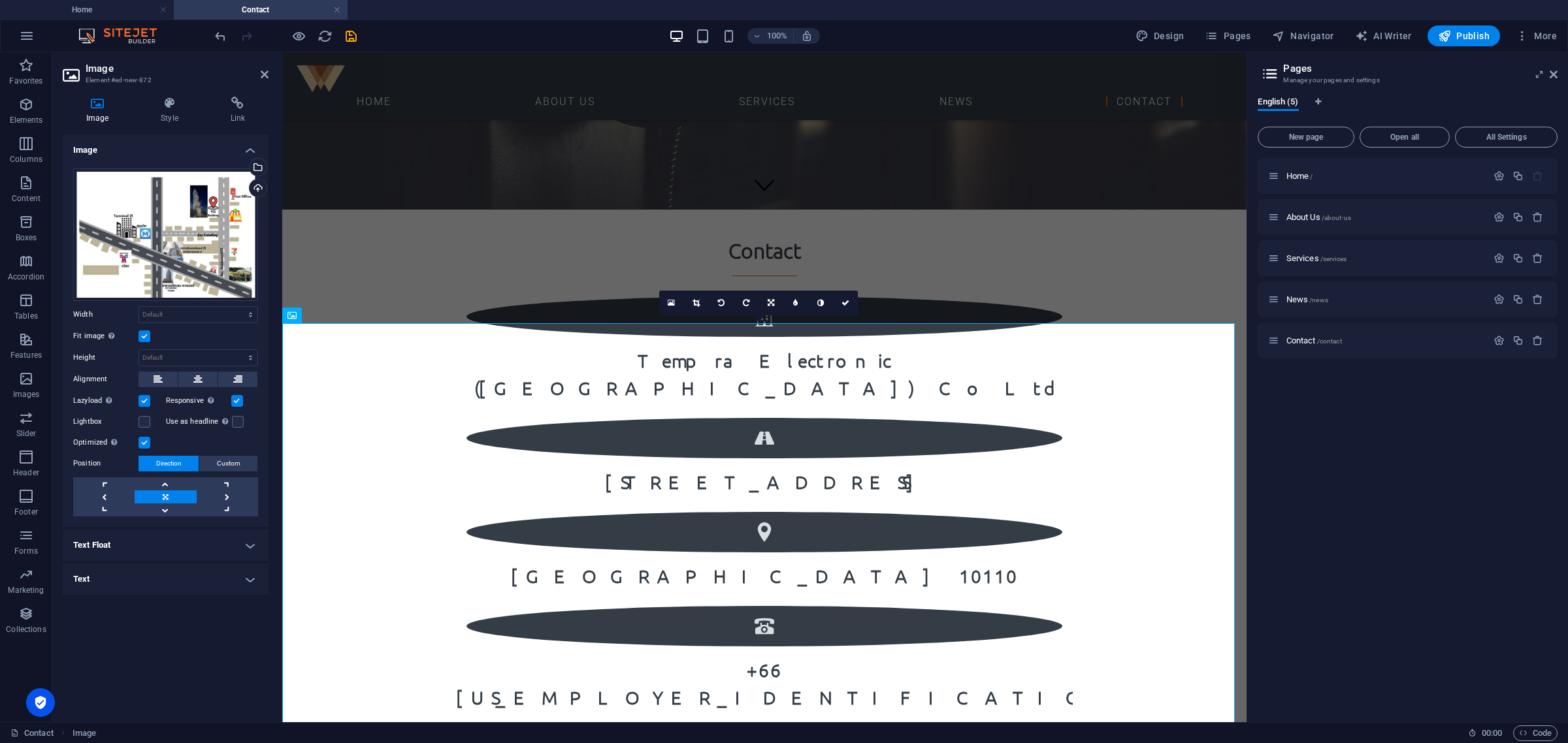 click at bounding box center (144, 336) 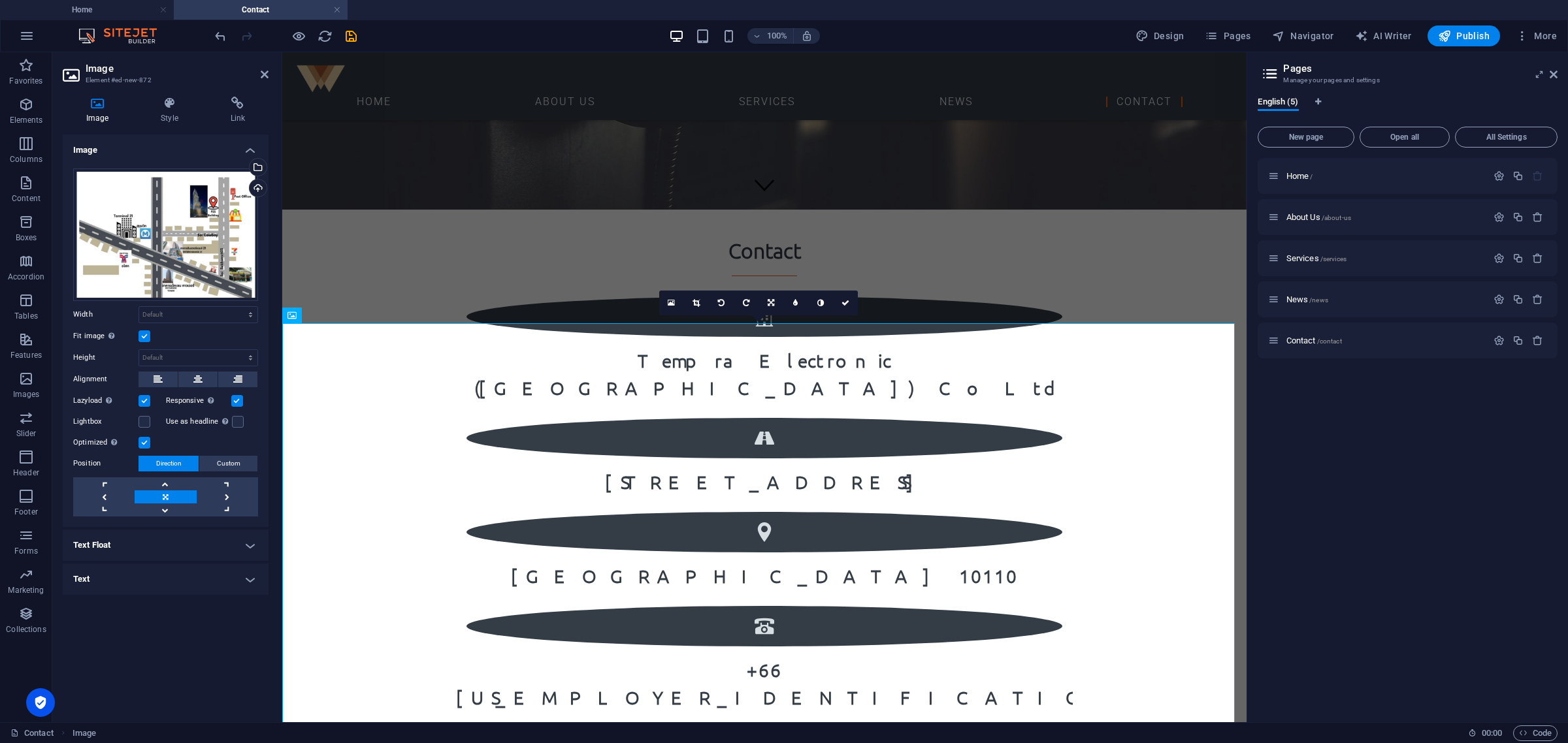 click on "Fit image Automatically fit image to a fixed width and height" at bounding box center (0, 0) 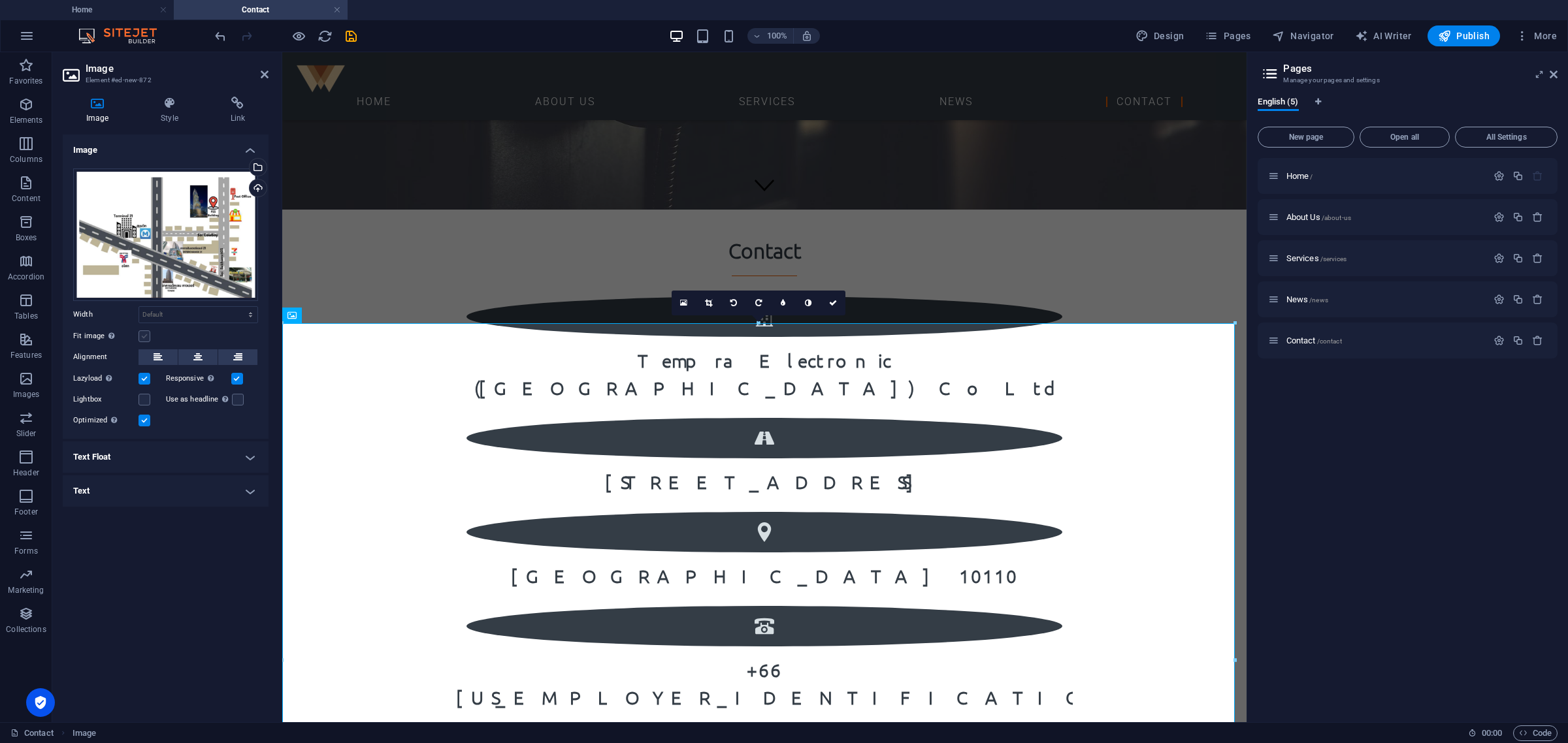 click at bounding box center (144, 336) 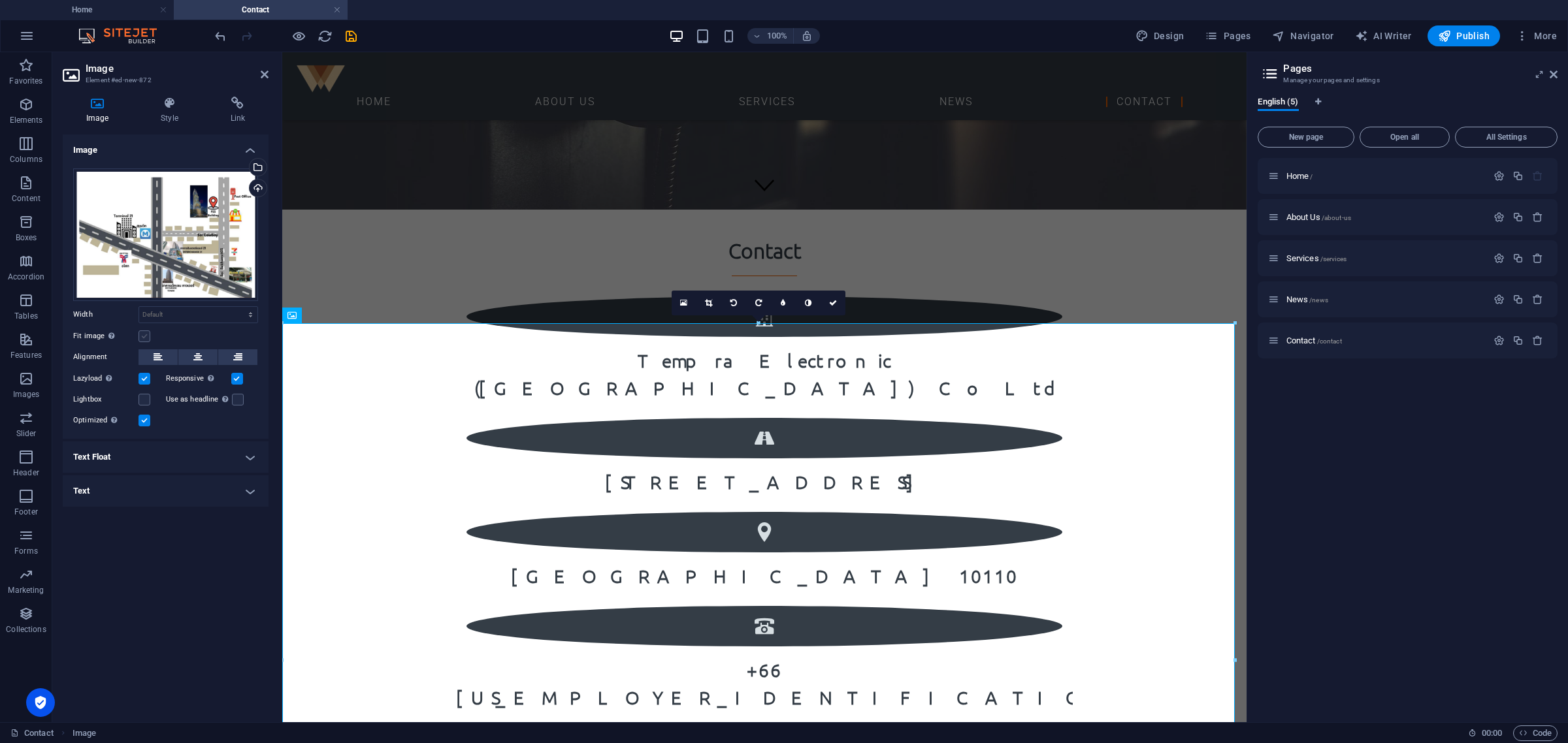 click on "Fit image Automatically fit image to a fixed width and height" at bounding box center (0, 0) 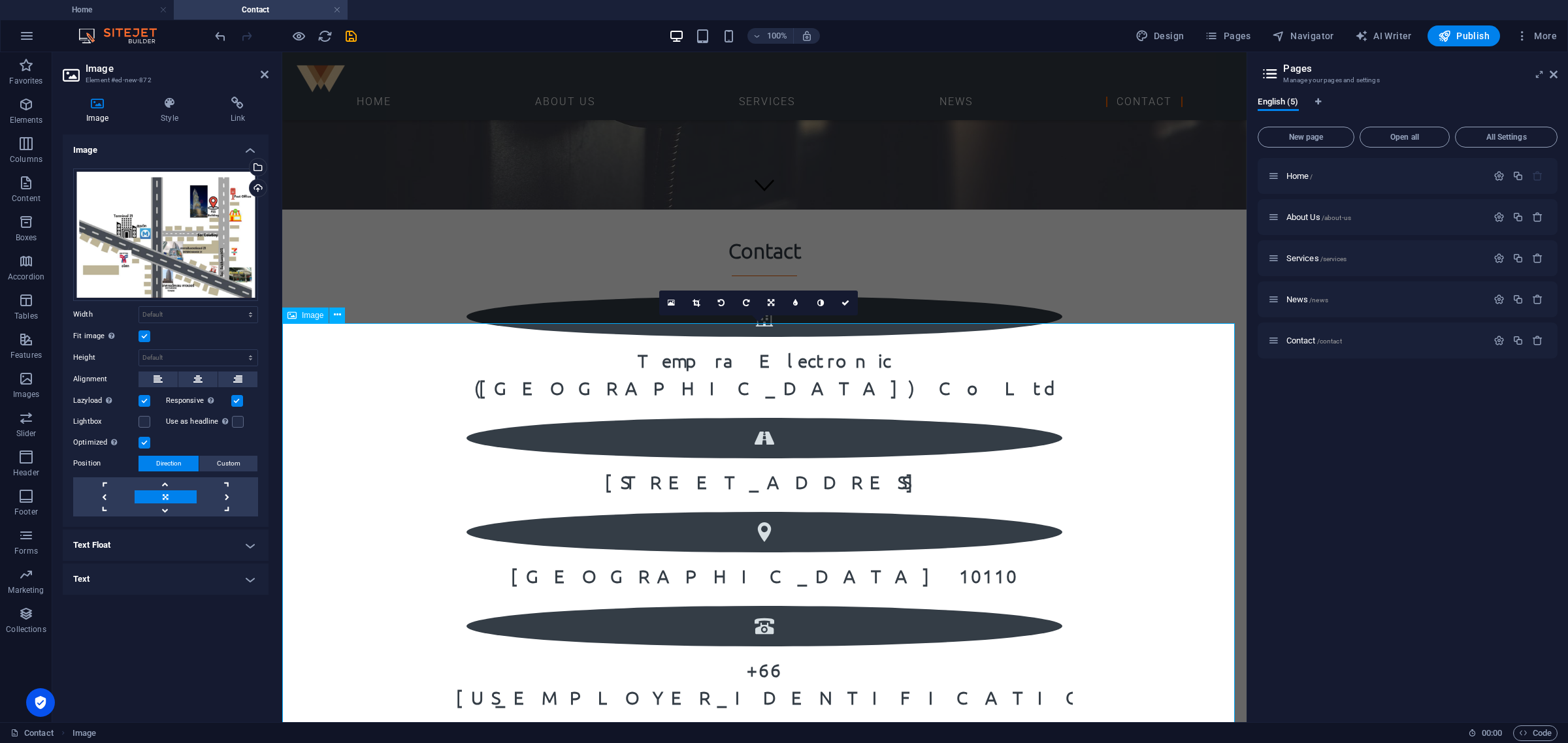 click at bounding box center (764, 1227) 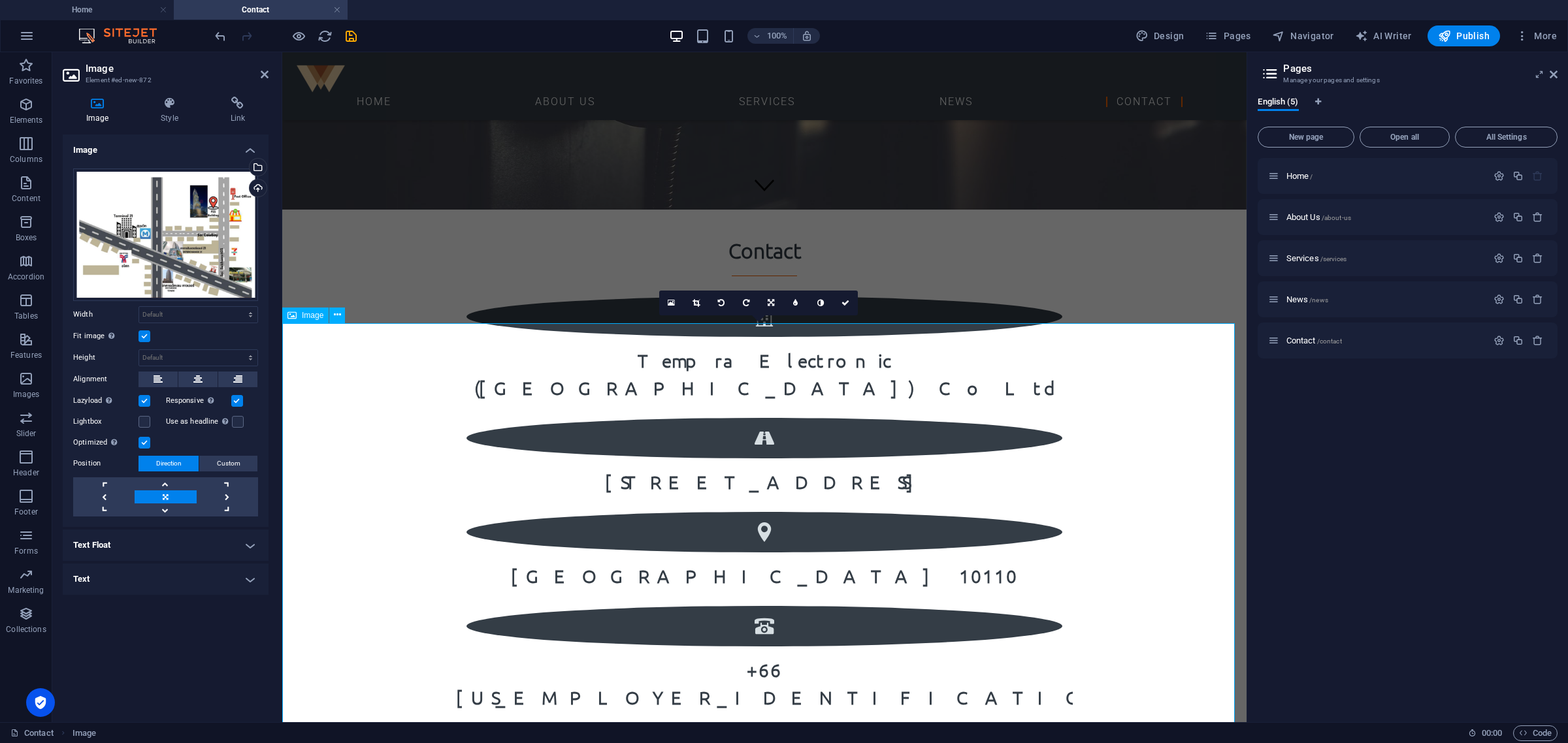 click on "Contact Tempra Electronic ([GEOGRAPHIC_DATA]) Co Ltd [STREET_ADDRESS] + 66 [US_EMPLOYER_IDENTIFICATION_NUMBER] [EMAIL_ADDRESS][DOMAIN_NAME]" at bounding box center [764, 534] 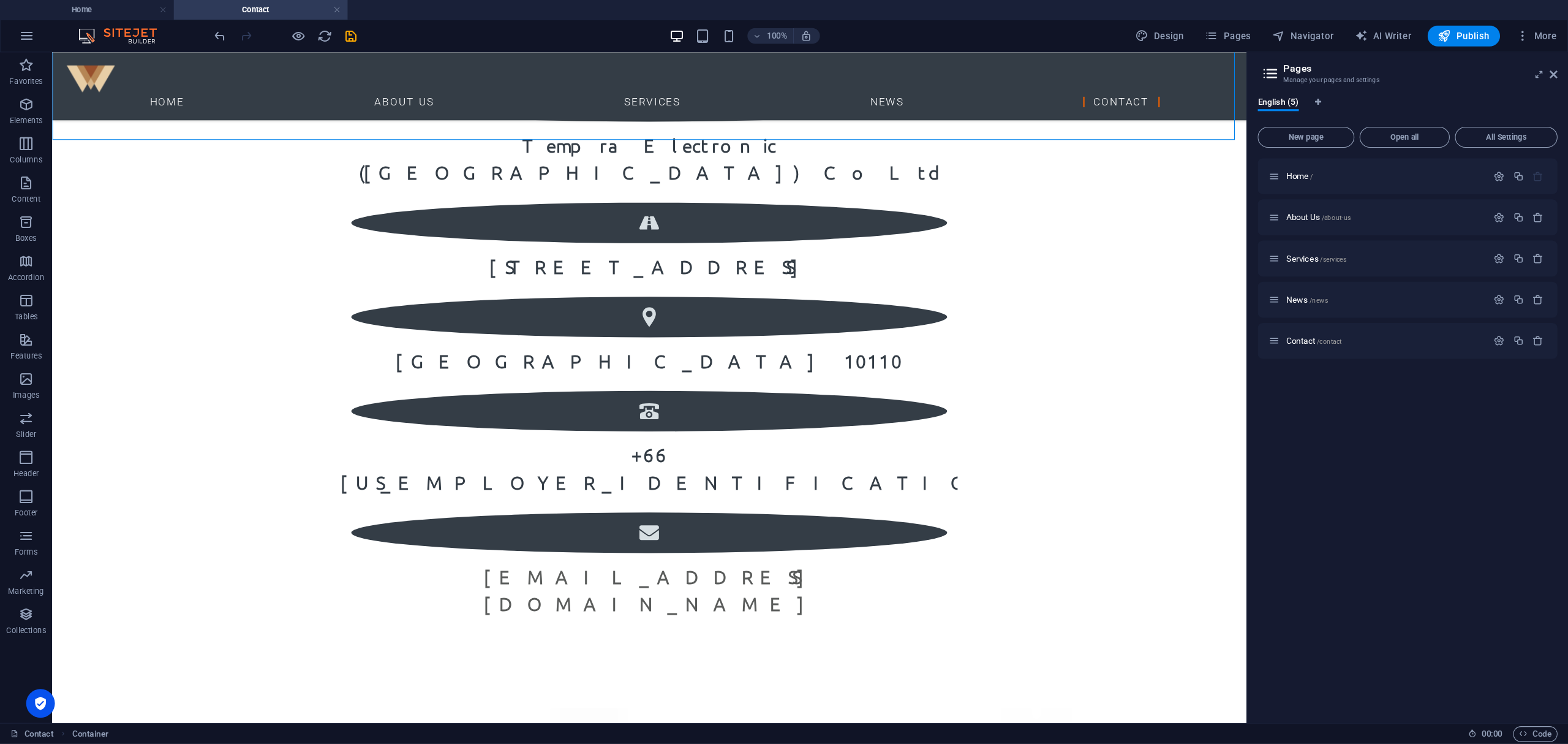 scroll, scrollTop: 497, scrollLeft: 0, axis: vertical 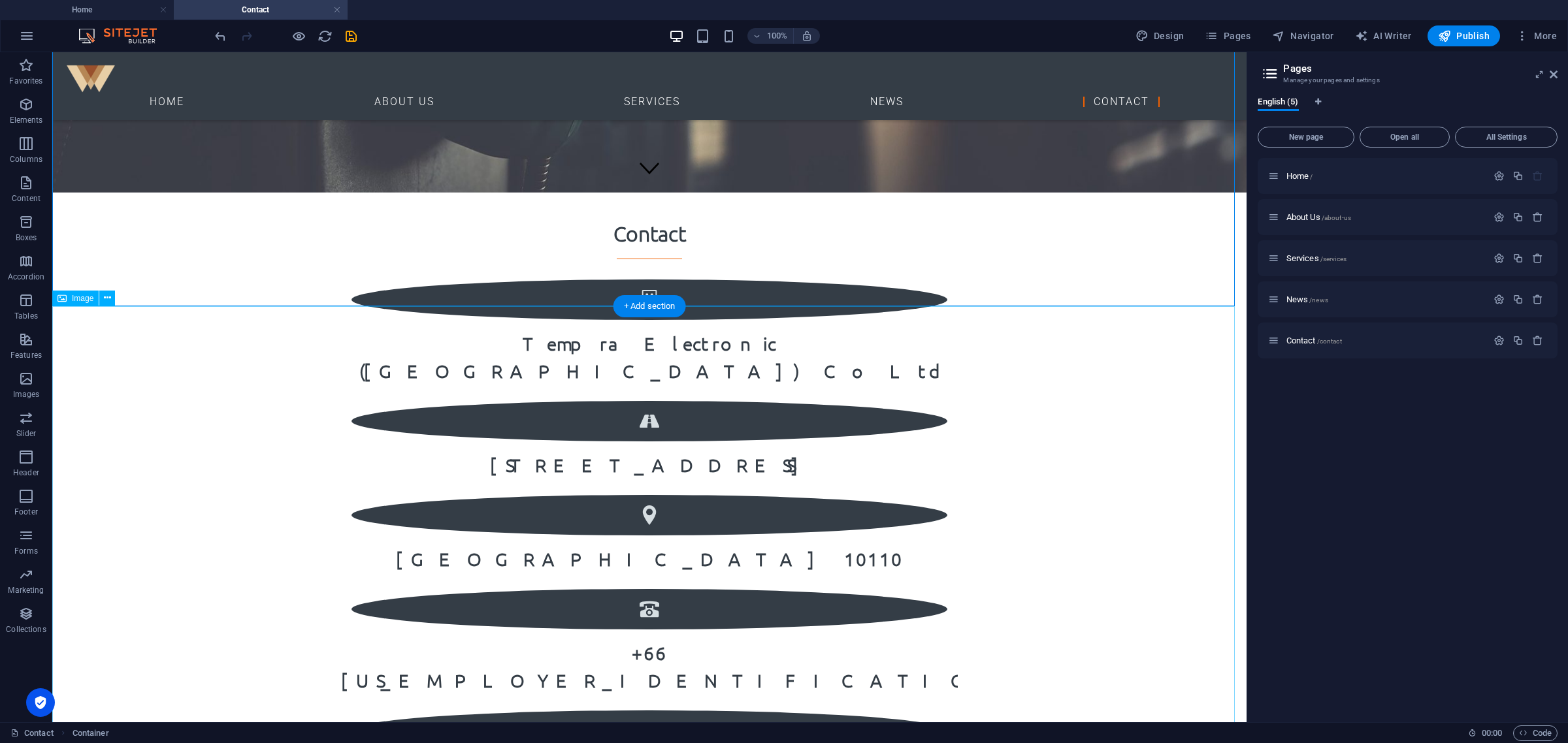 click at bounding box center (649, 1291) 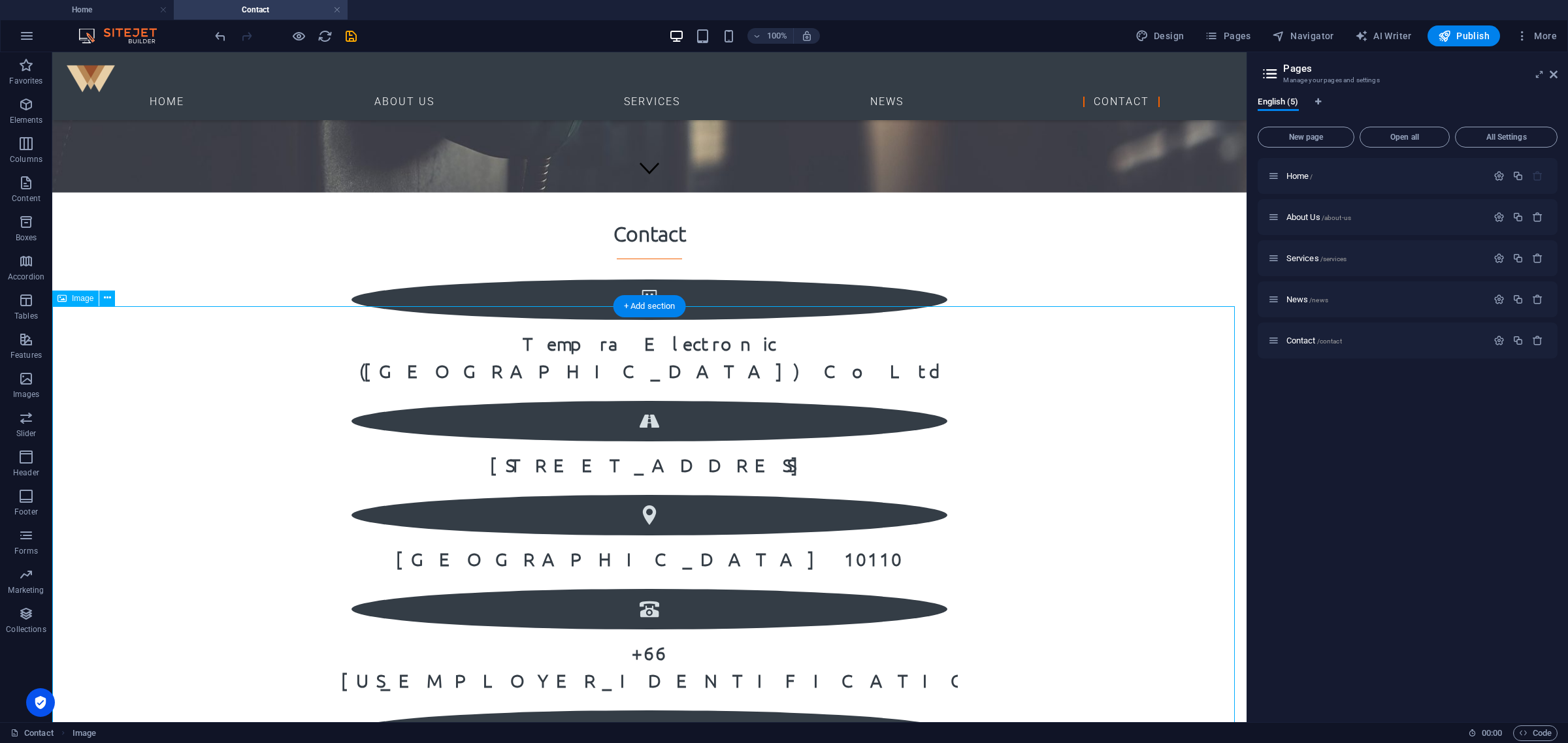click at bounding box center [649, 1291] 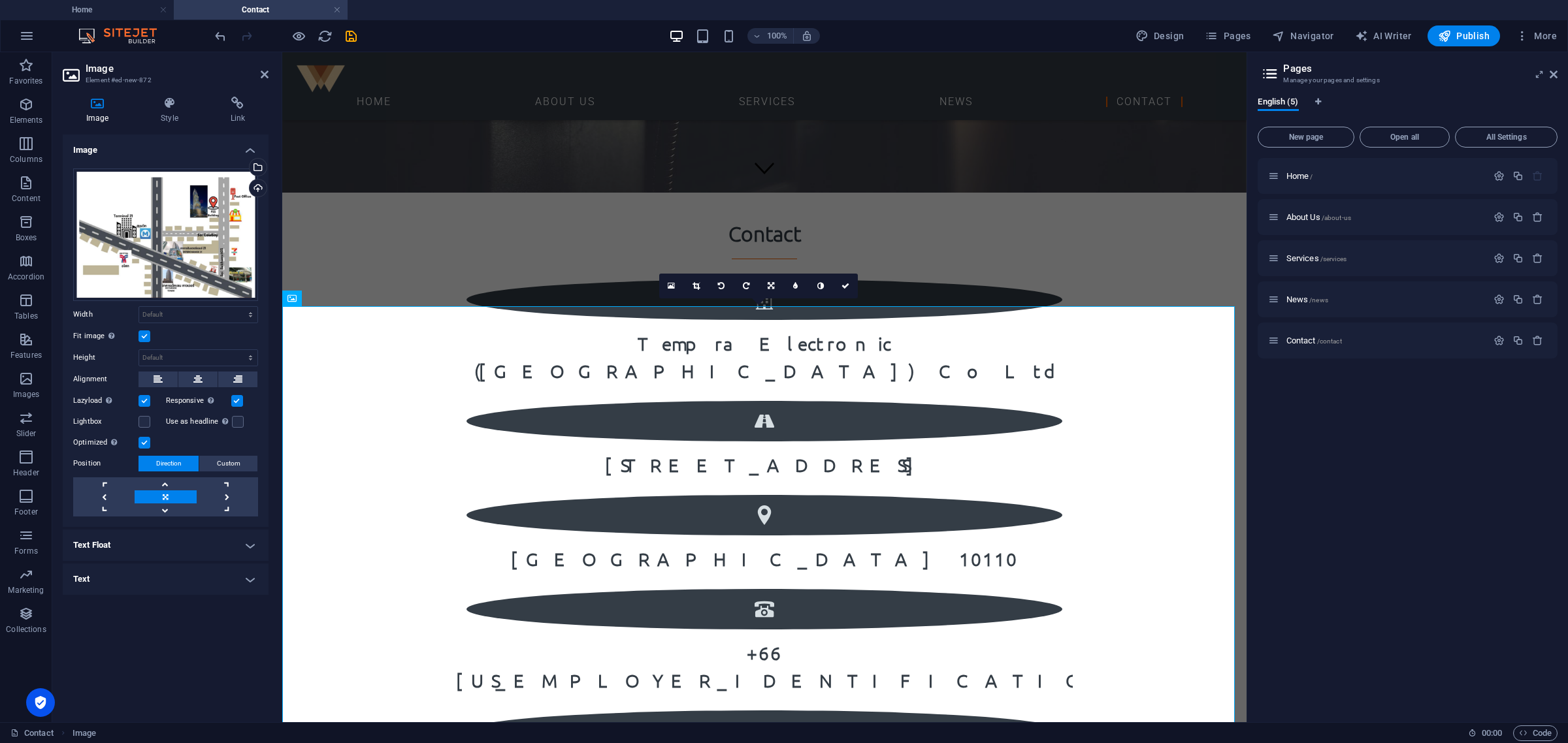 click at bounding box center [144, 336] 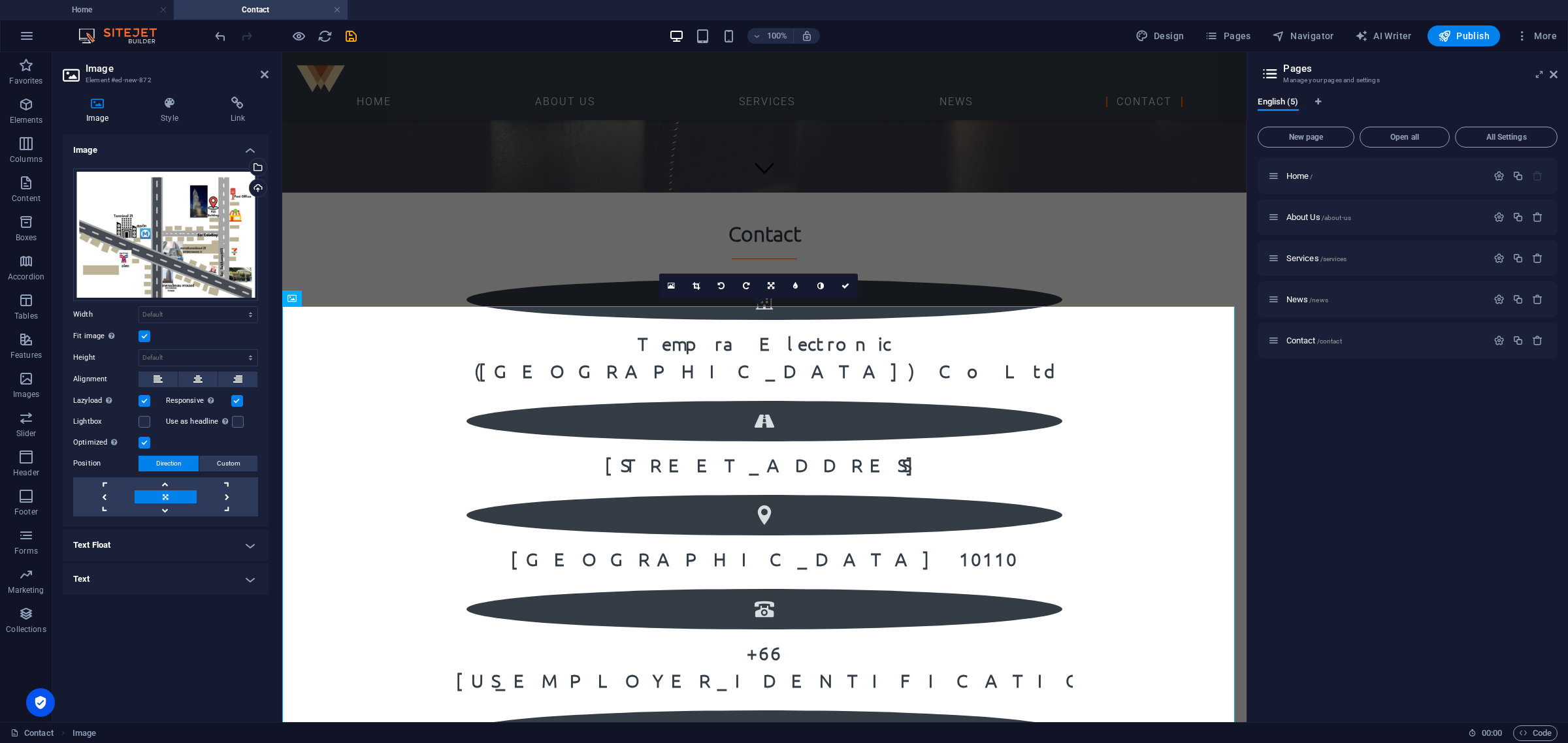 click on "Fit image Automatically fit image to a fixed width and height" at bounding box center [0, 0] 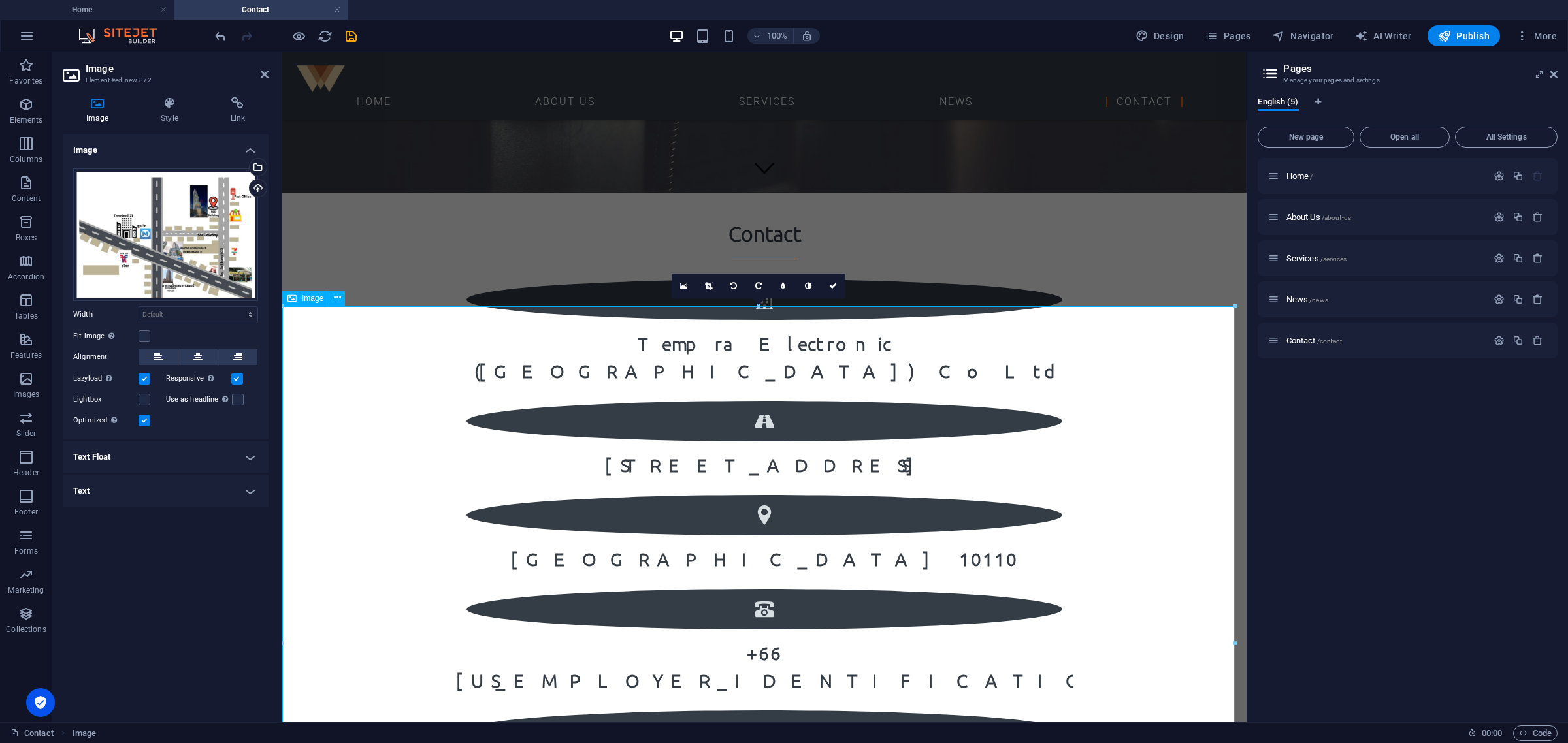 click at bounding box center [764, 1210] 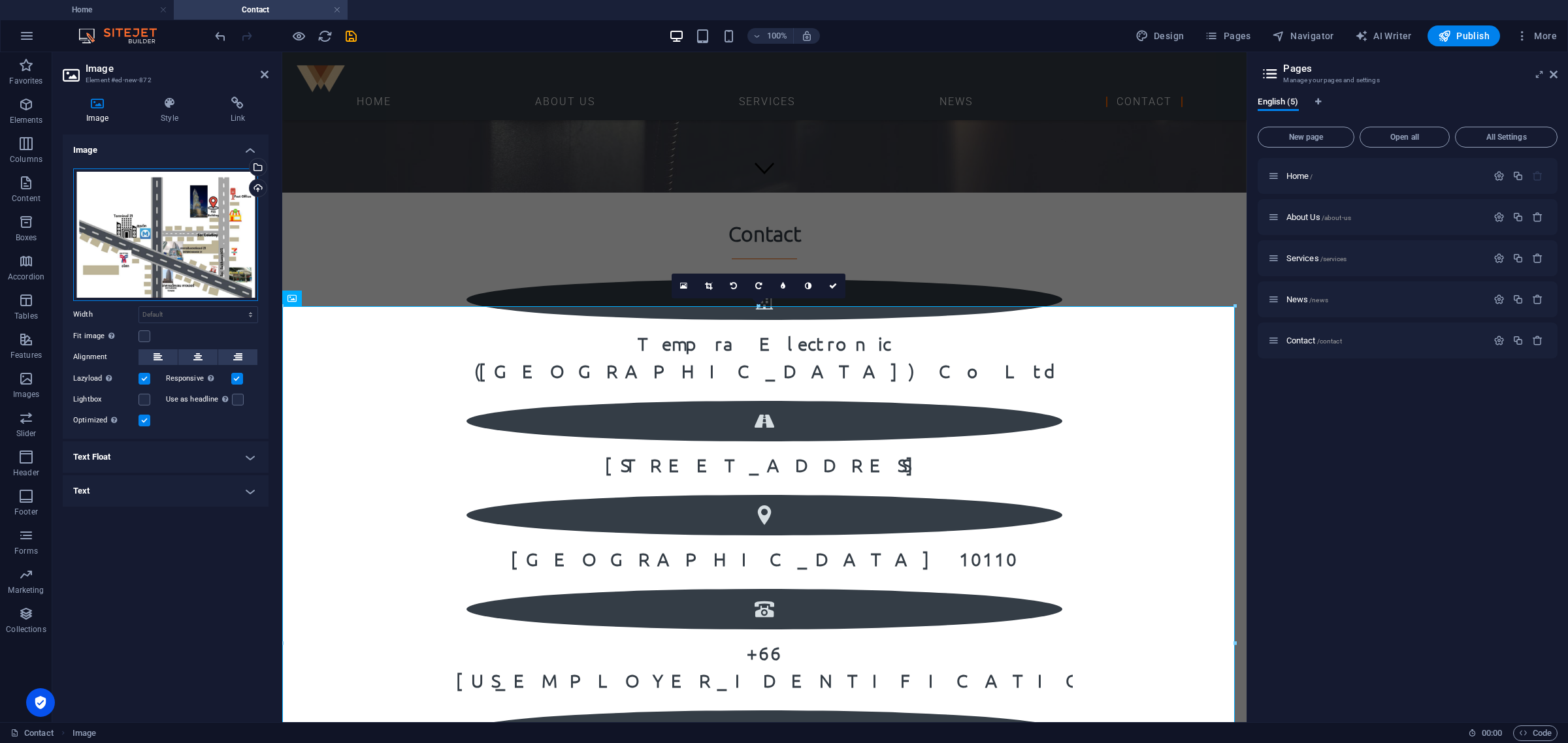 click on "Drag files here, click to choose files or select files from Files or our free stock photos & videos" at bounding box center (165, 234) 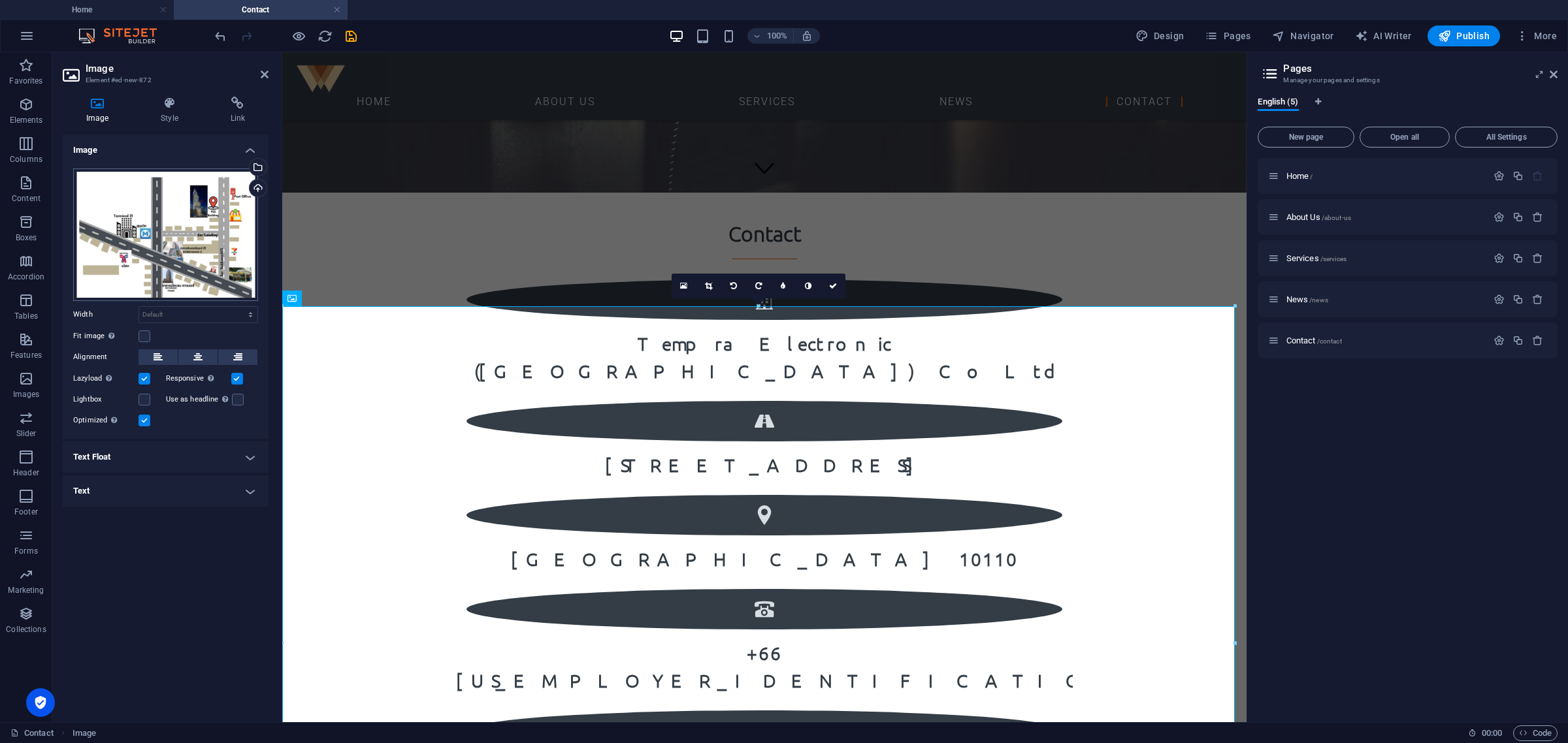 click on "Tempra Electronic ([GEOGRAPHIC_DATA]) Co Ltd Home Contact Favorites Elements Columns Content Boxes Accordion Tables Features Images Slider Header Footer Forms Marketing Collections
Drag here to replace the existing content. Press “Ctrl” if you want to create a new element.
H2   Preset   Menu Bar   Menu   Spacer   Banner   Banner   Container   Container   Container   Logo 100% More Home Image 00 : 00 Code Favorites Elements Columns Content Boxes Accordion Tables Features Images Slider Header Footer Forms Marketing Collections Image Element #ed-new-872 Image Style Link Image Drag files here, click to choose files or select files from Files or our free stock photos & videos Select files from the file manager, stock photos, or upload file(s) Upload Width Default auto px rem % em vh vw Fit image Automatically fit image to a fixed width and height Height Default auto px Alignment Lazyload Responsive Lightbox Optimized 50" at bounding box center [784, 372] 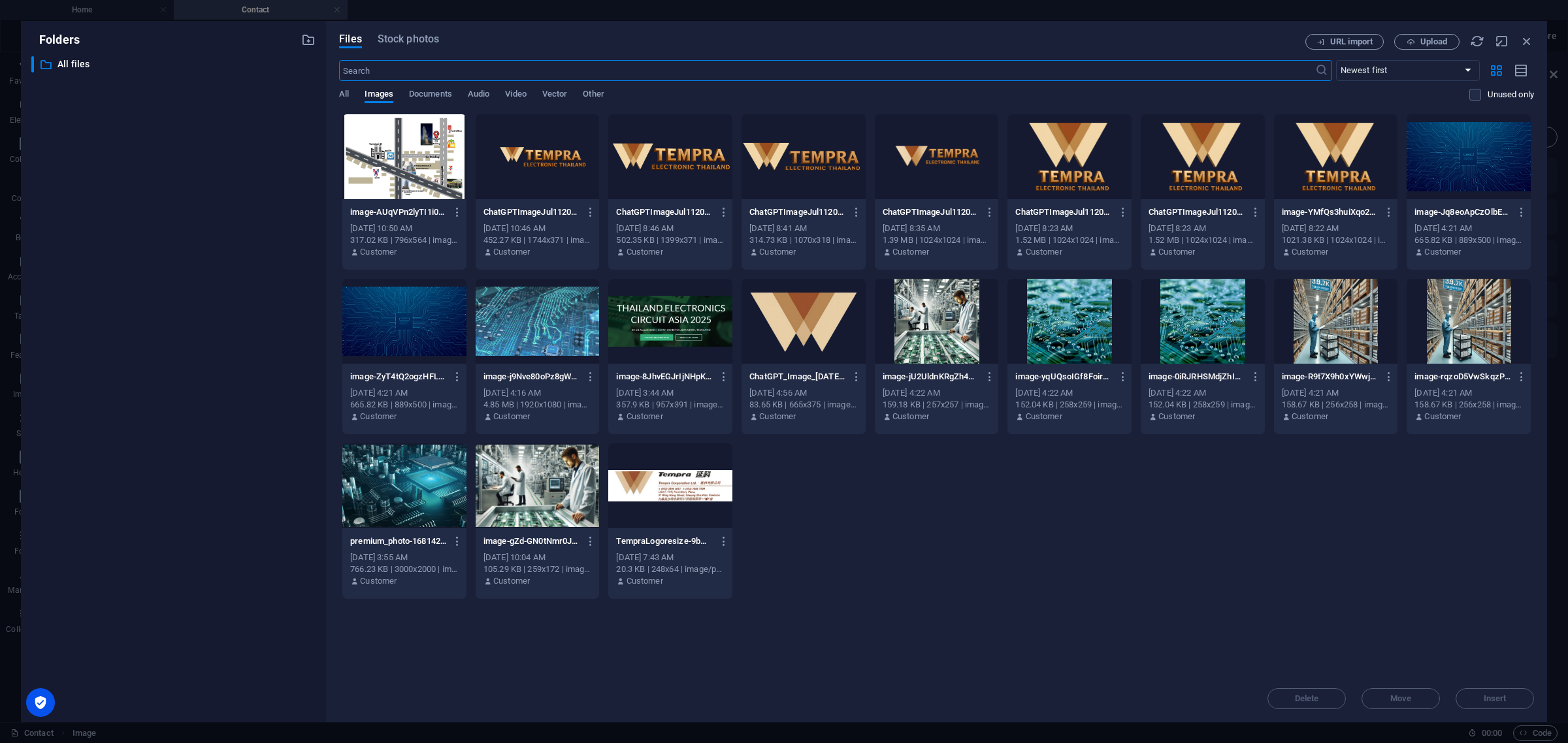 click at bounding box center [404, 157] 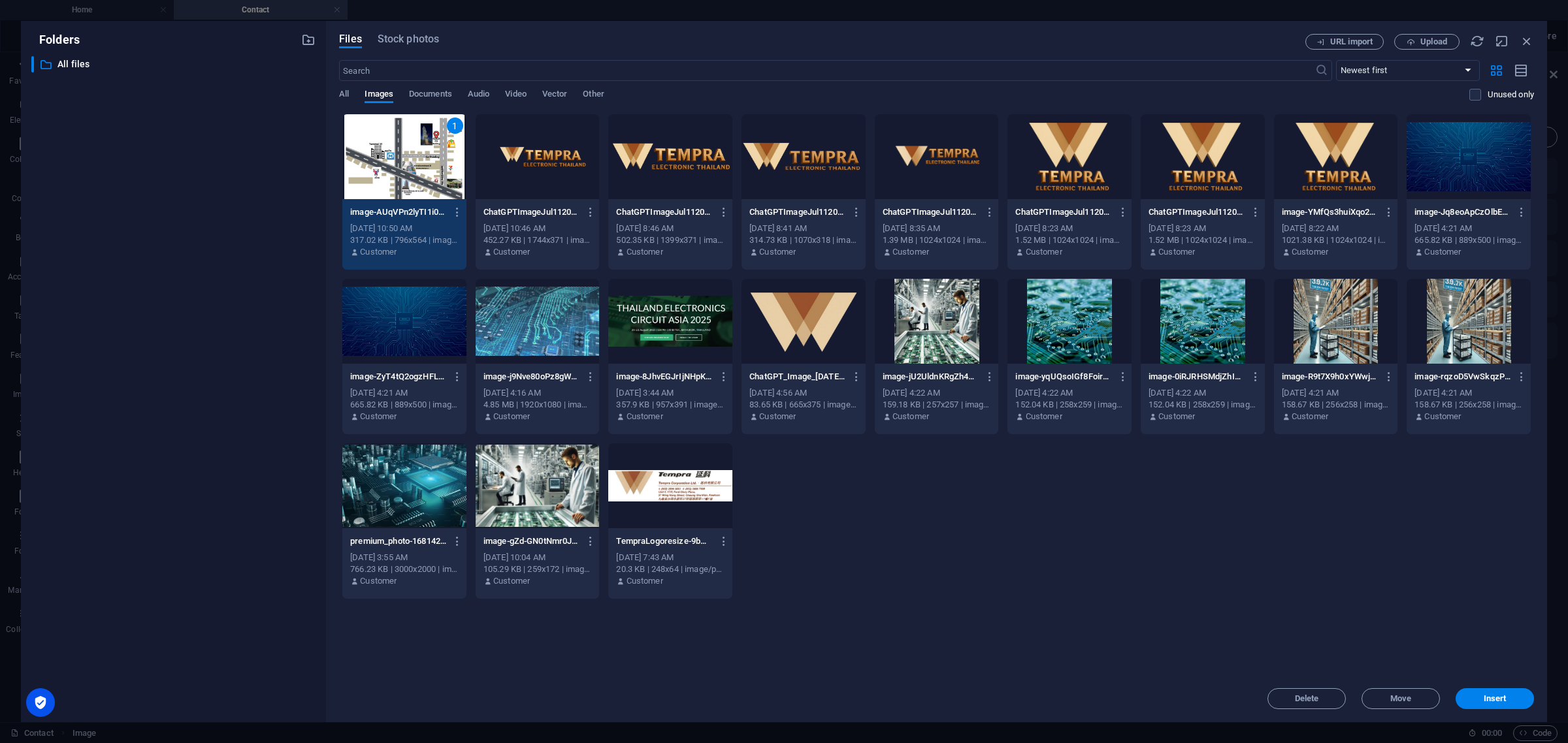 click on "1" at bounding box center (404, 157) 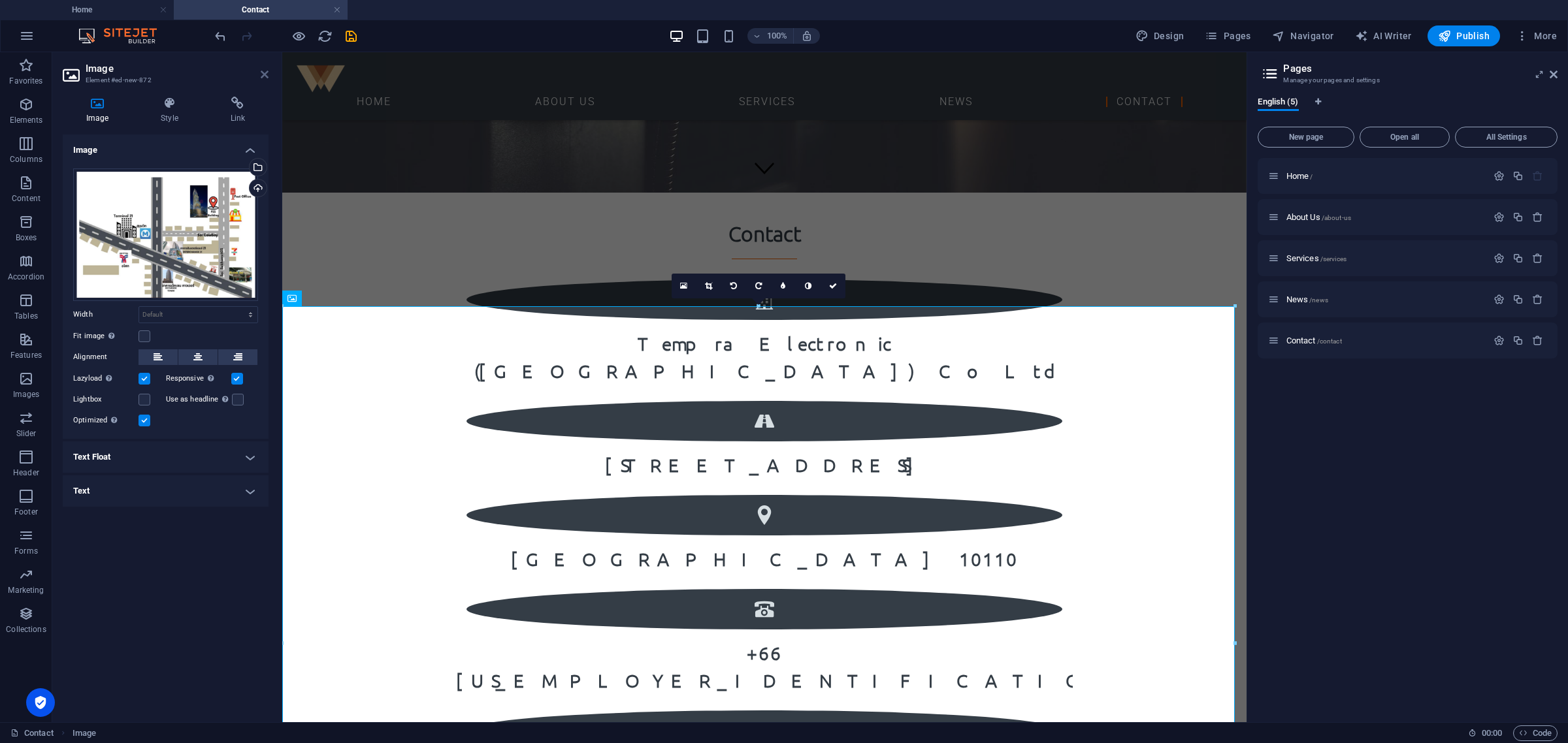 click at bounding box center (265, 74) 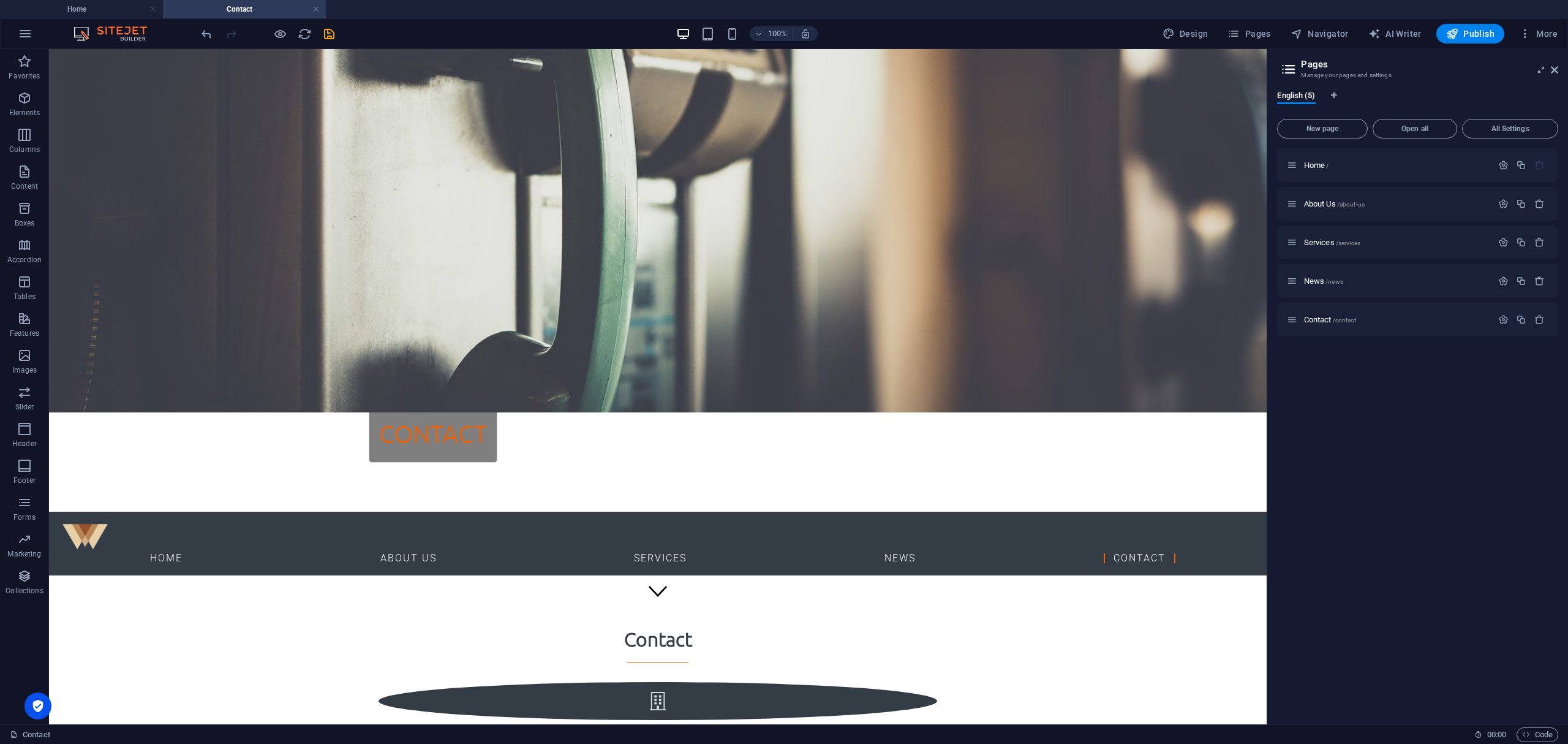 scroll, scrollTop: 150, scrollLeft: 0, axis: vertical 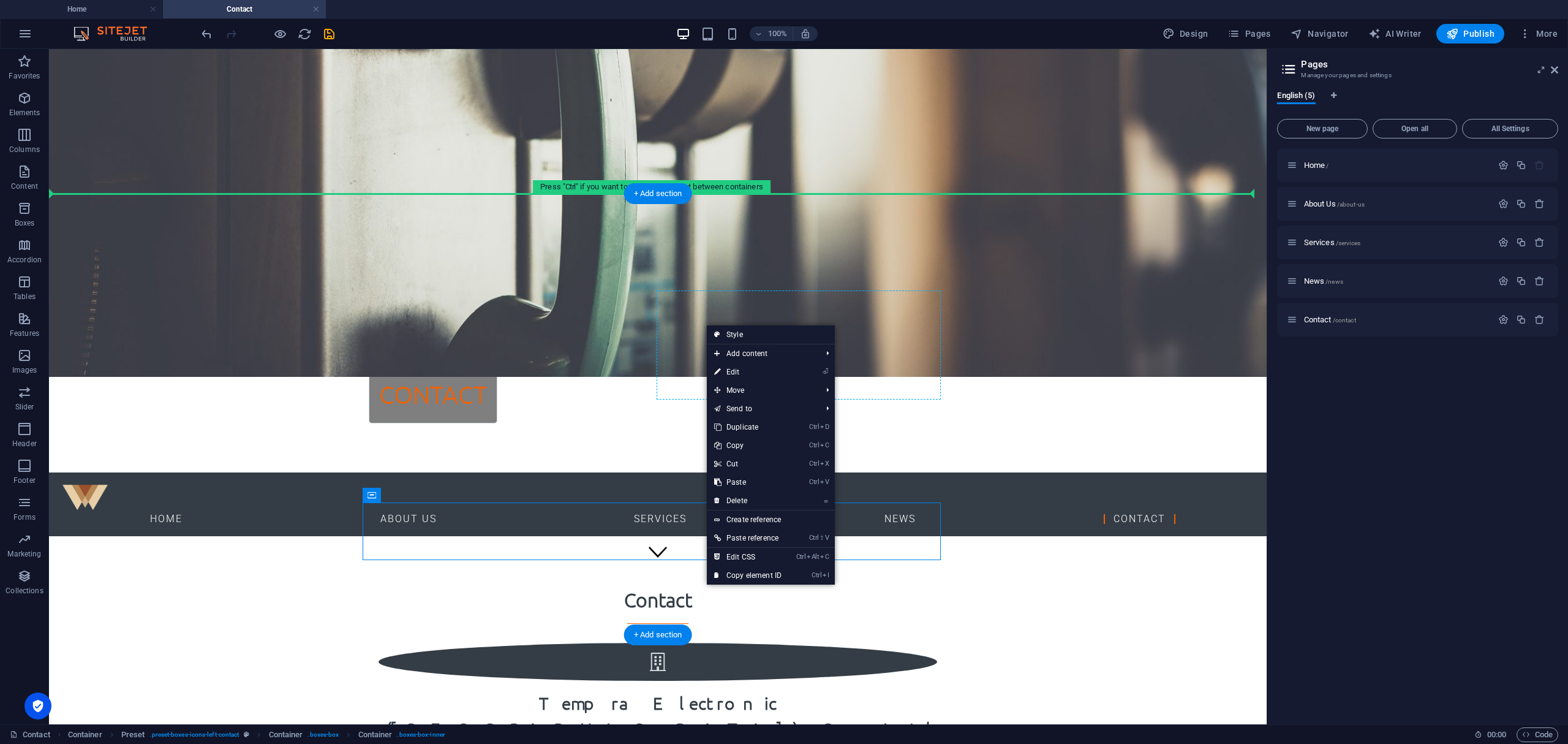 drag, startPoint x: 579, startPoint y: 528, endPoint x: 723, endPoint y: 316, distance: 256.2811 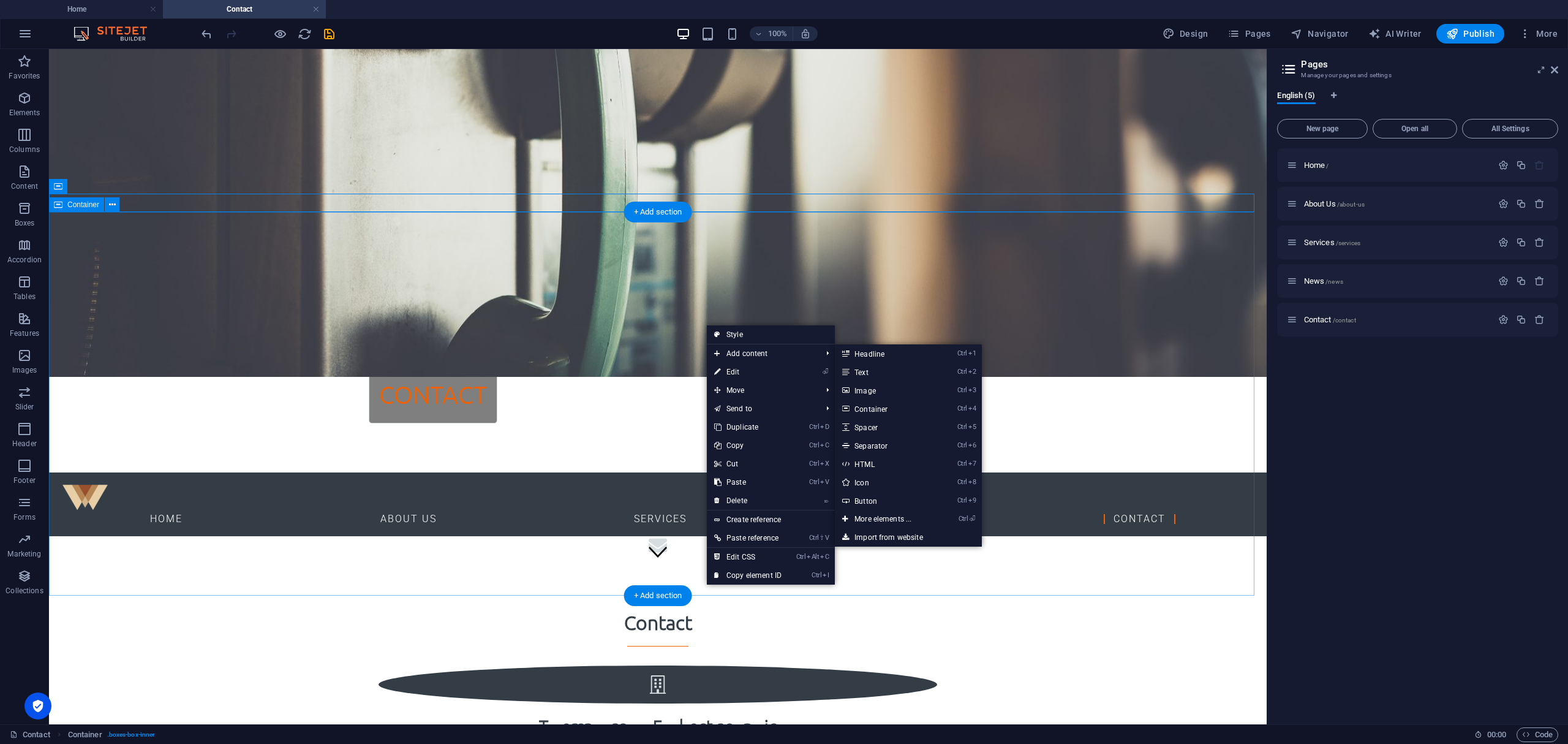click on "Contact Tempra Electronic ([GEOGRAPHIC_DATA]) Co Ltd [STREET_ADDRESS] + 66 [US_EMPLOYER_IDENTIFICATION_NUMBER] [EMAIL_ADDRESS][DOMAIN_NAME]" at bounding box center [658, 860] 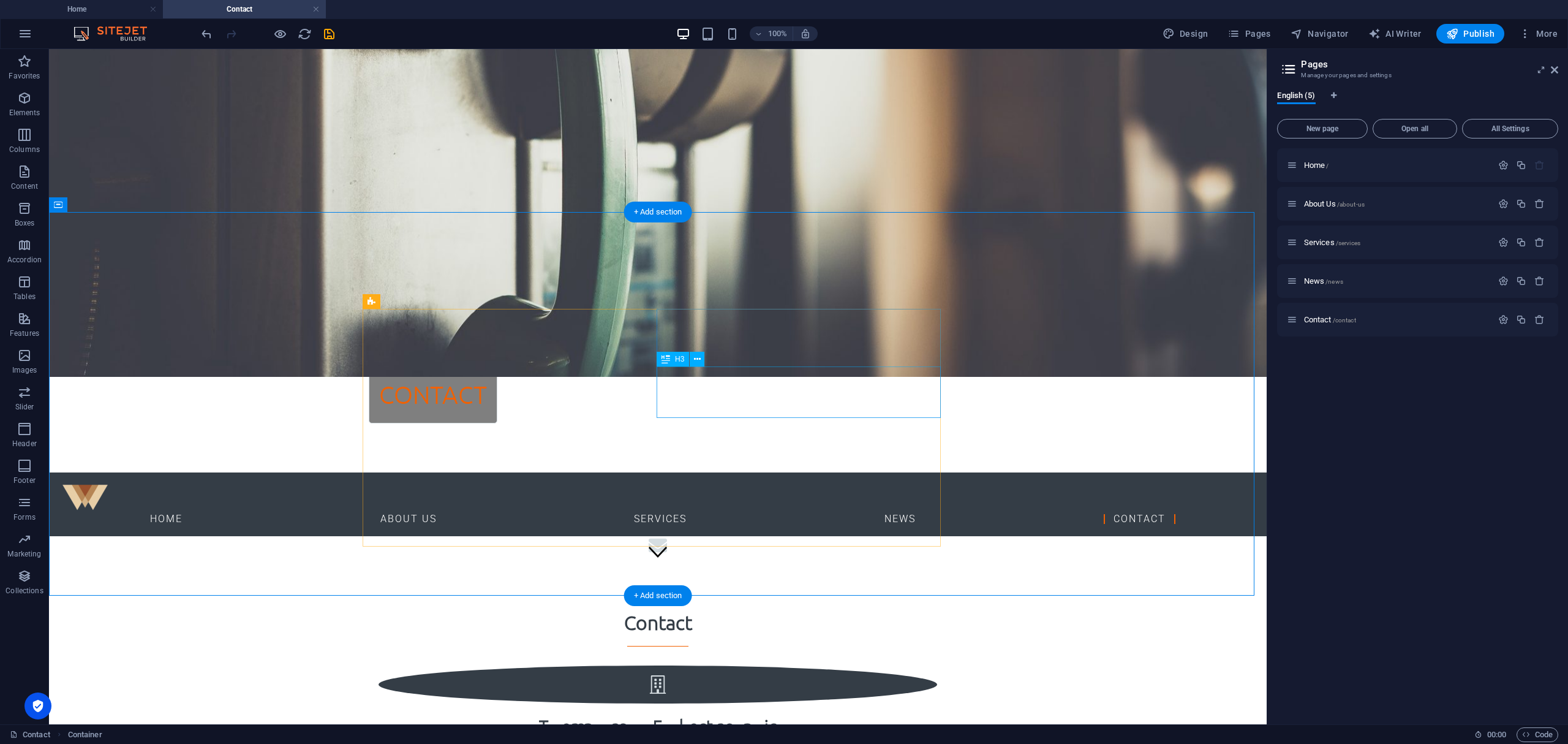 drag, startPoint x: 718, startPoint y: 530, endPoint x: 841, endPoint y: 379, distance: 194.75626 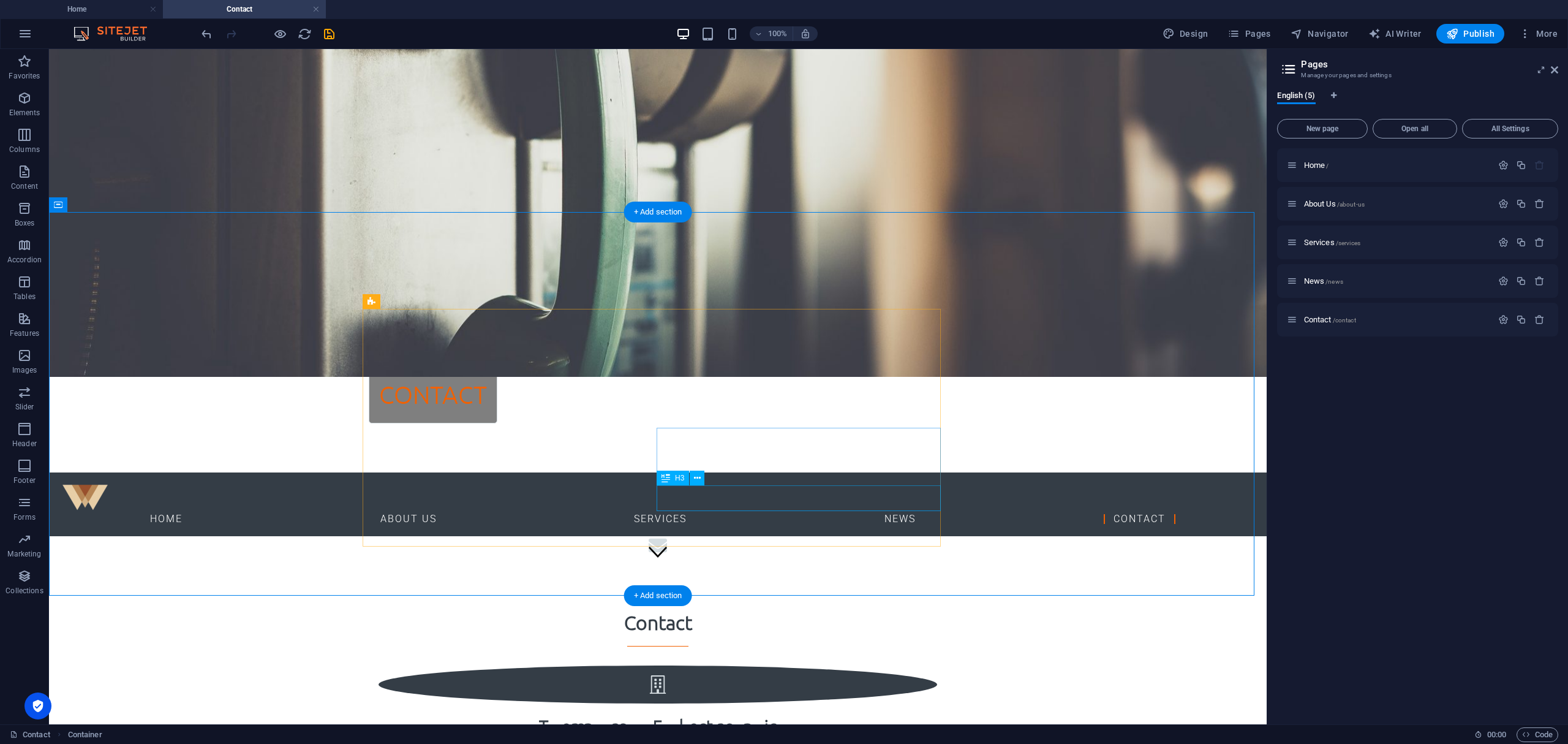click on "+ 66 [US_EMPLOYER_IDENTIFICATION_NUMBER]" at bounding box center (658, 1030) 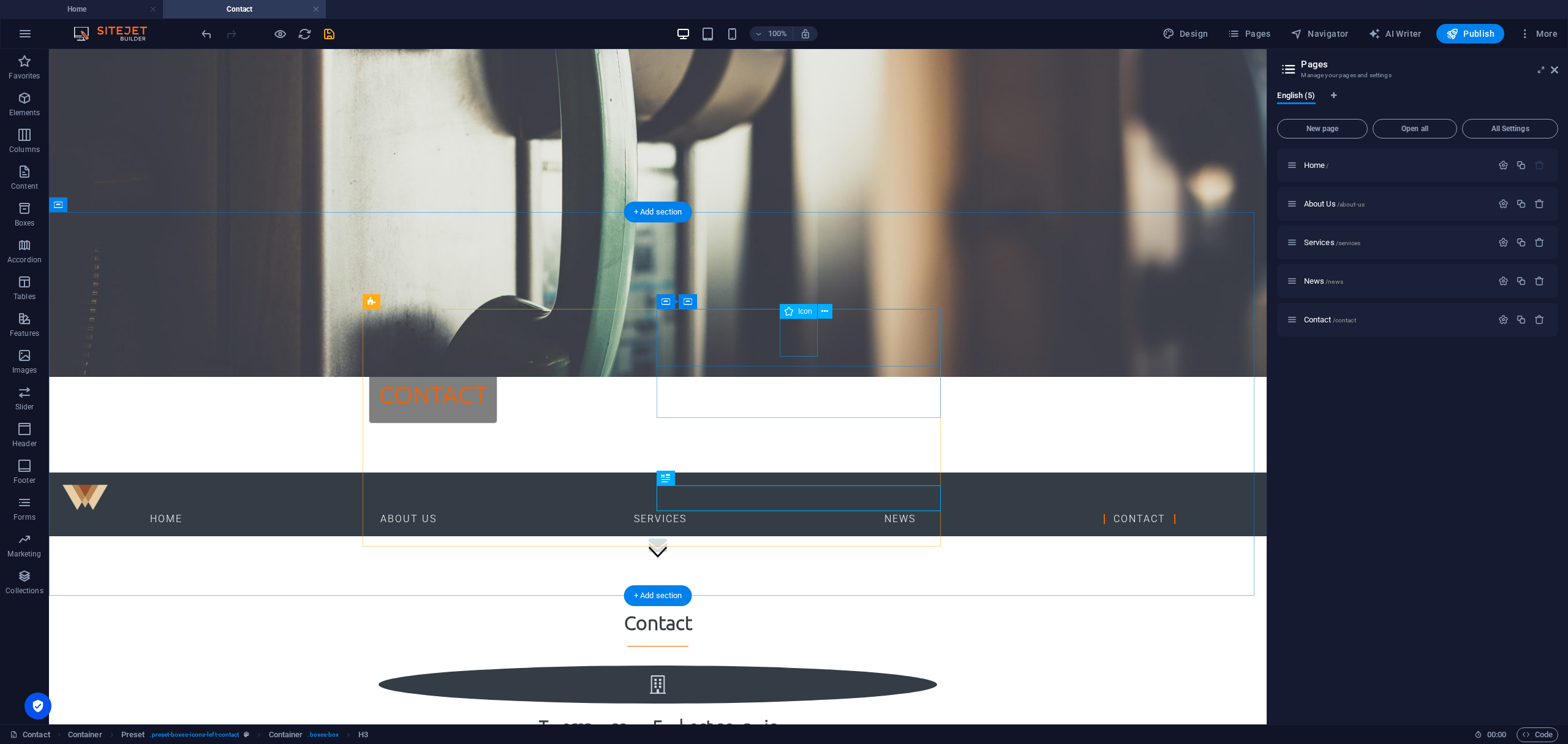 click at bounding box center (658, 799) 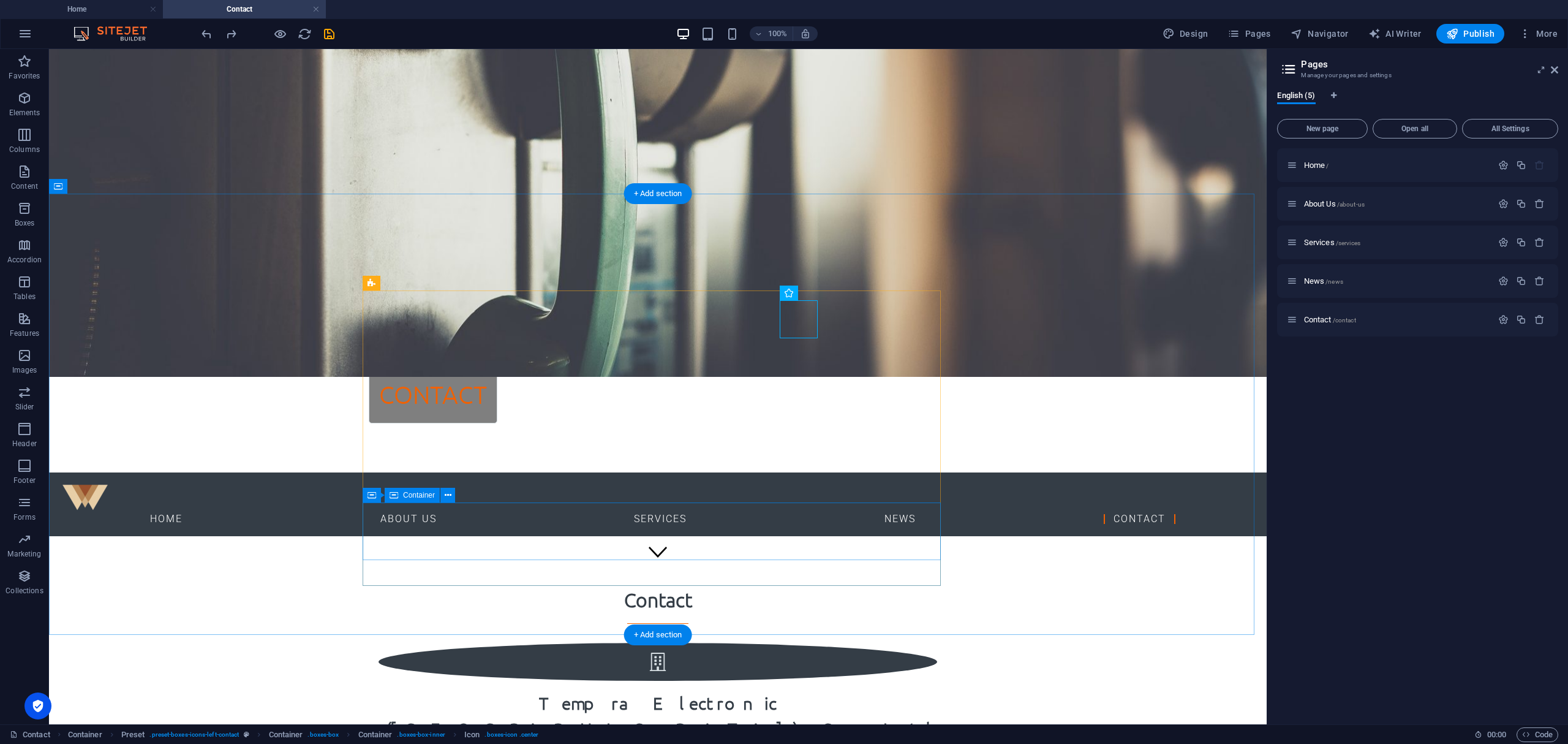 click at bounding box center [658, 1066] 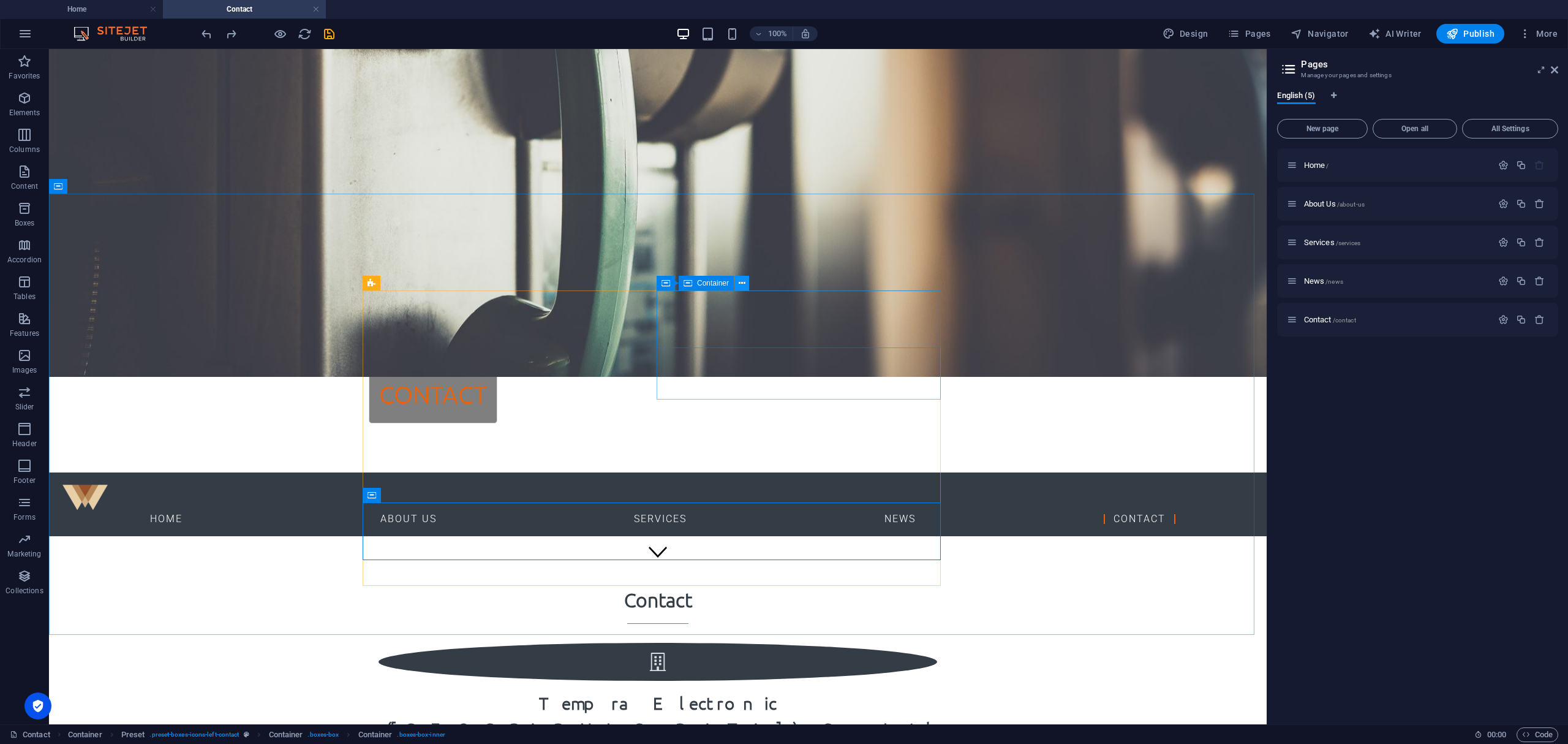 click at bounding box center [742, 283] 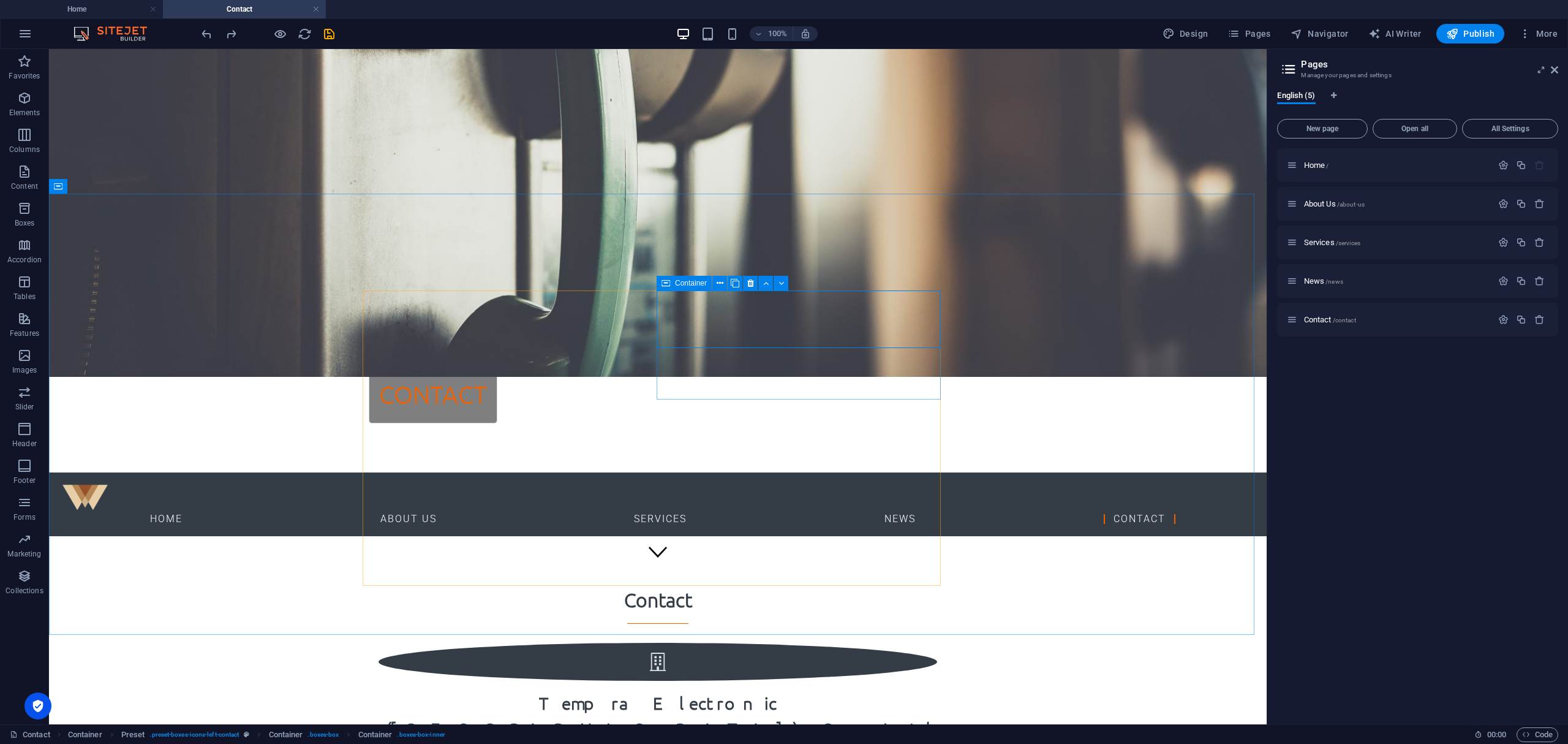 click at bounding box center (666, 283) 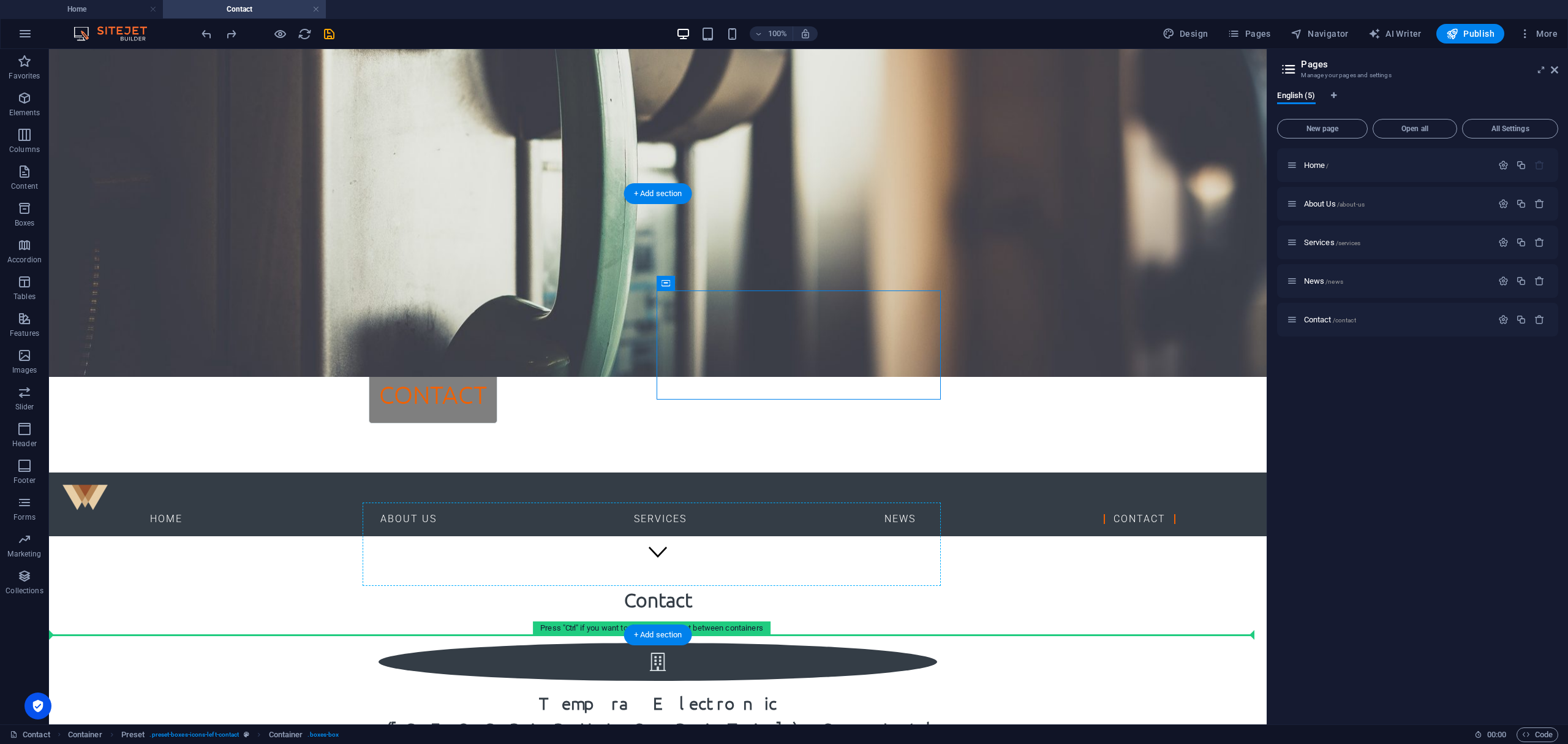 drag, startPoint x: 709, startPoint y: 329, endPoint x: 587, endPoint y: 527, distance: 232.56827 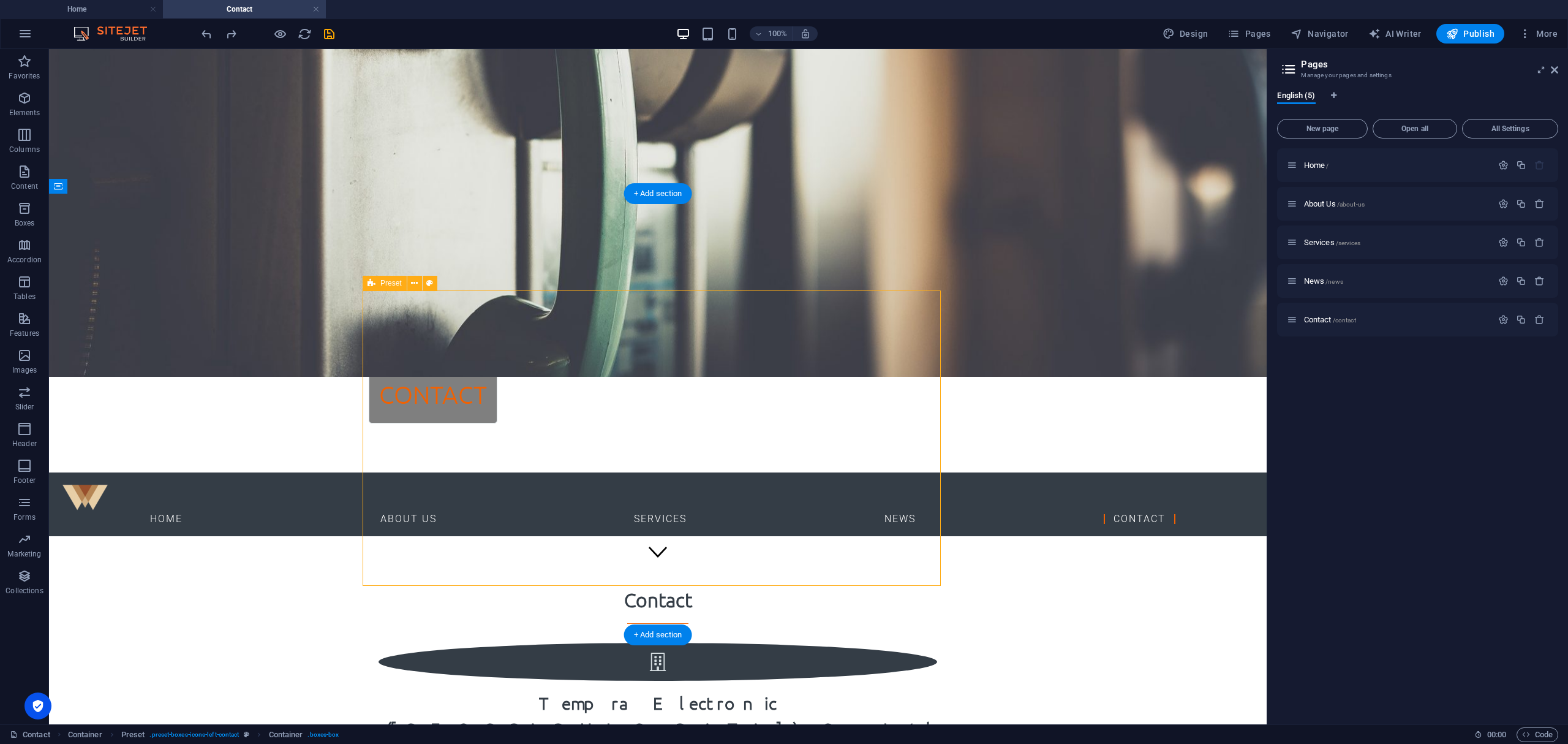 click on "Tempra Electronic ([GEOGRAPHIC_DATA]) Co Ltd [STREET_ADDRESS] + 66 [US_EMPLOYER_IDENTIFICATION_NUMBER] [EMAIL_ADDRESS][DOMAIN_NAME]" at bounding box center (658, 890) 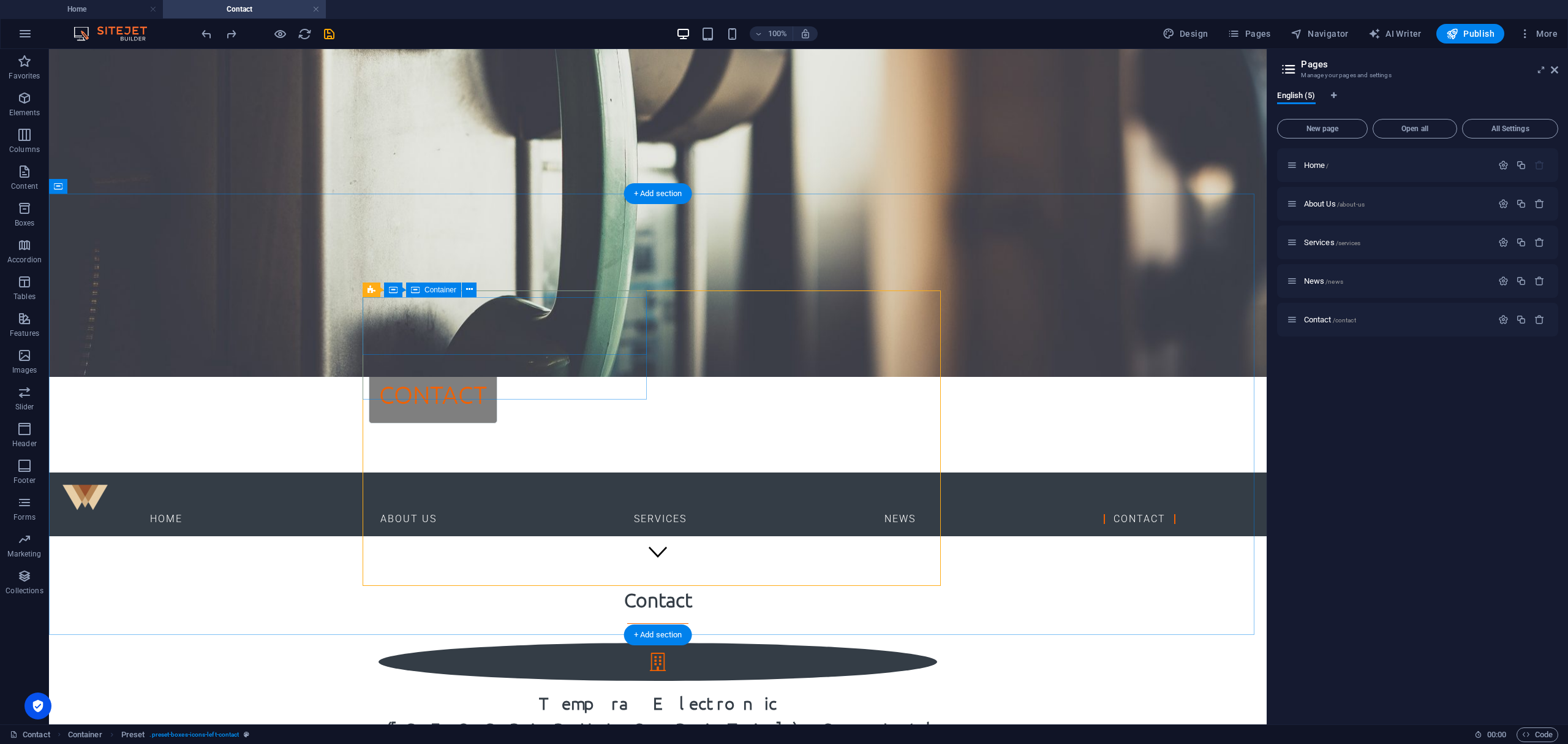 click at bounding box center [658, 662] 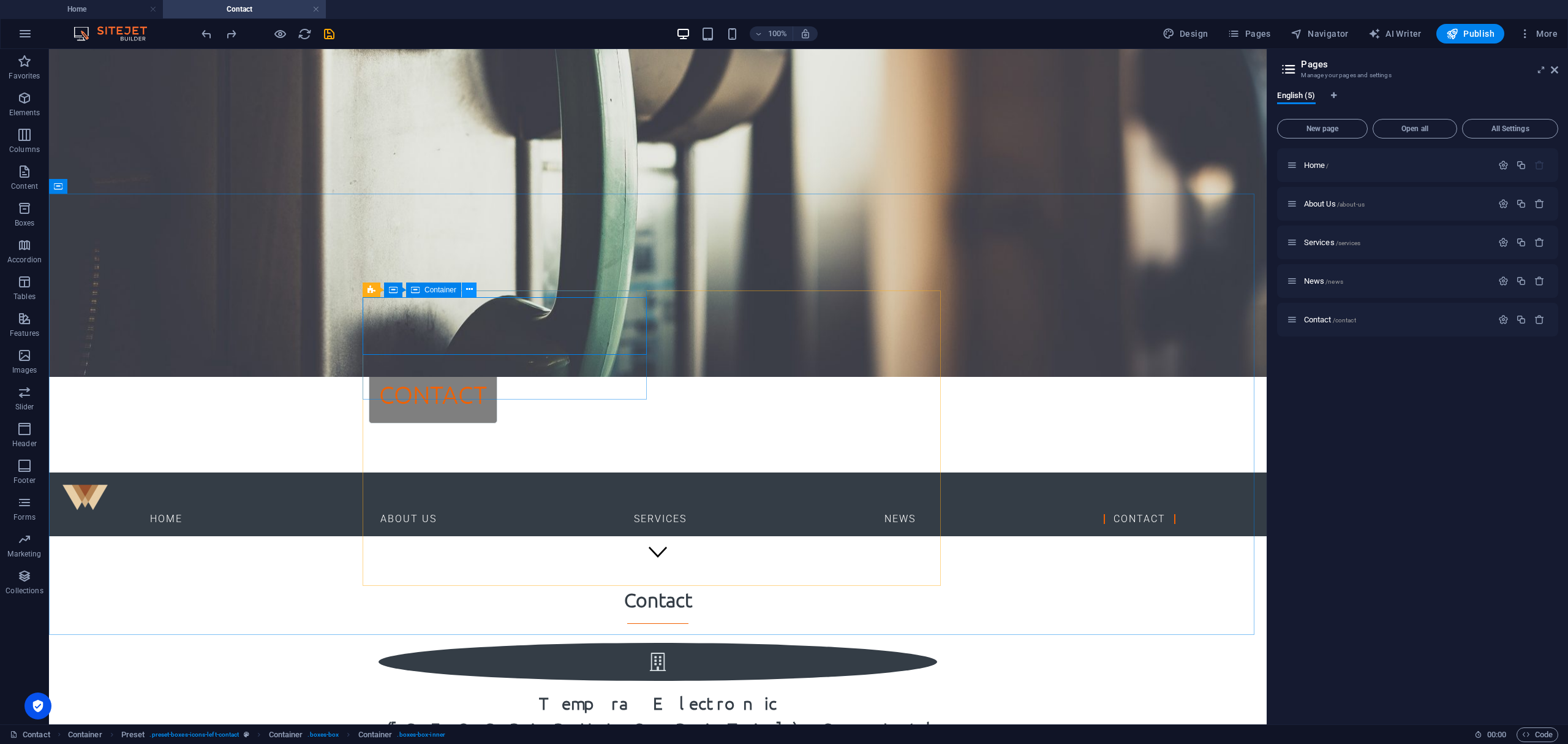 click at bounding box center [469, 290] 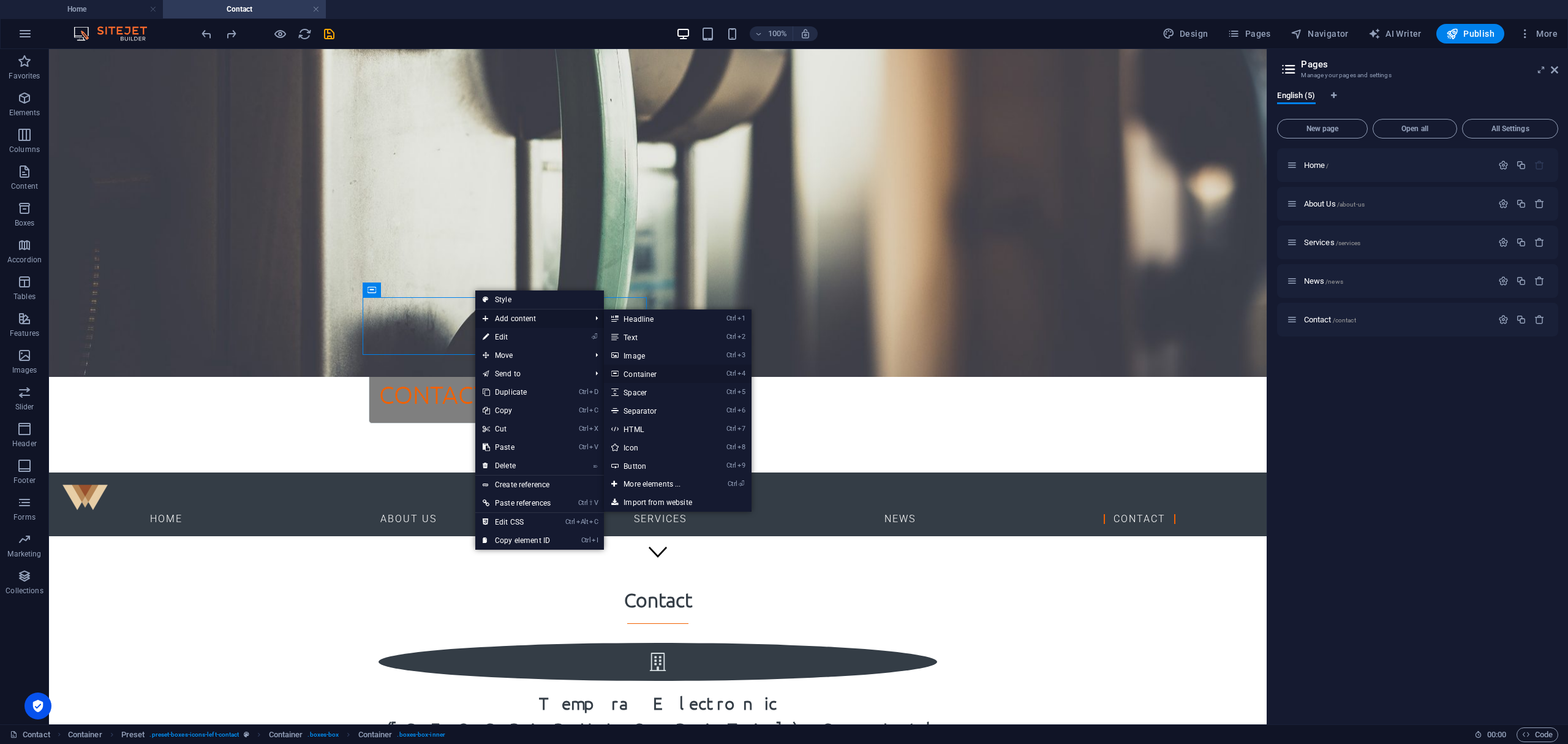 click on "Ctrl 4  Container" at bounding box center (654, 374) 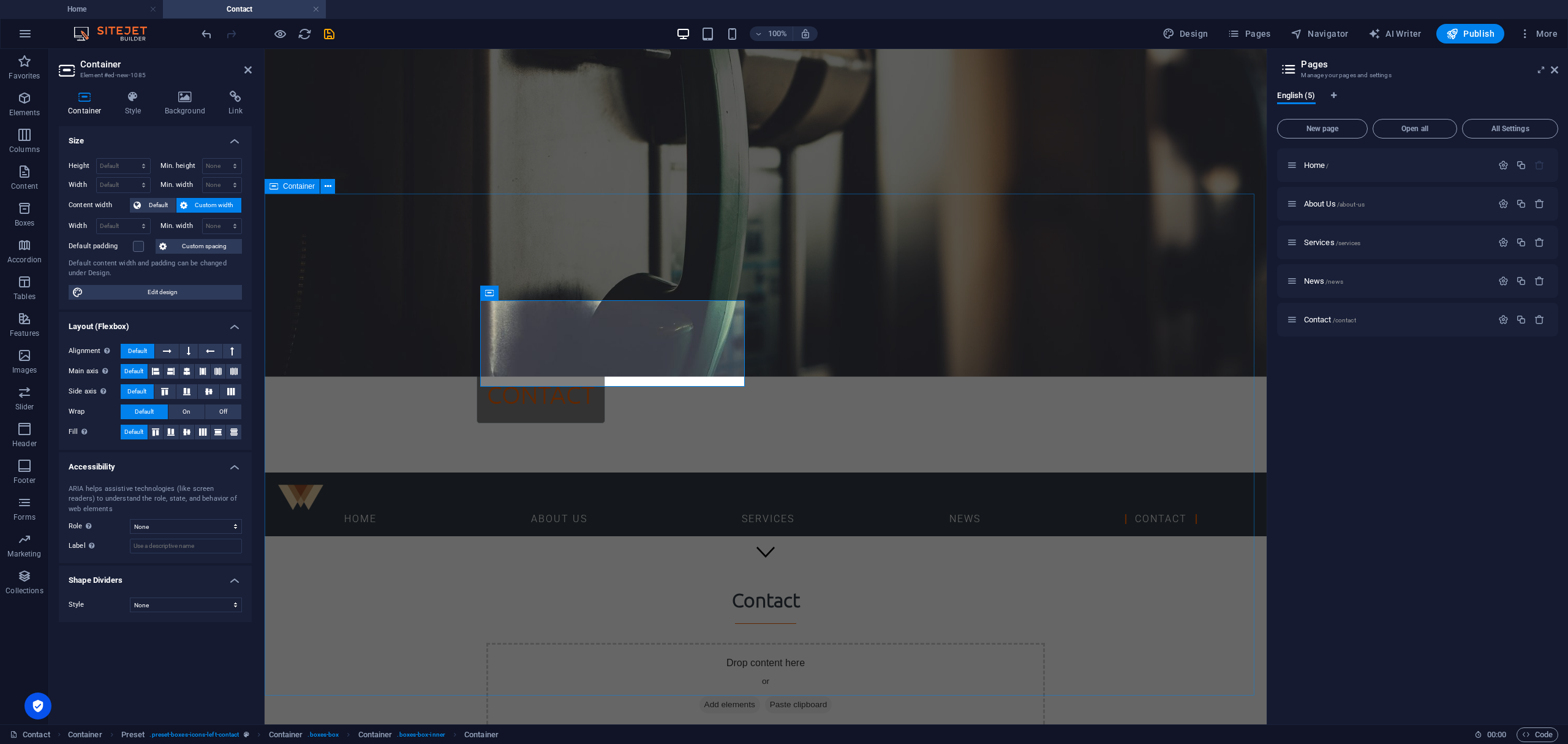 click on "Contact Drop content here or  Add elements  Paste clipboard Tempra Electronic ([GEOGRAPHIC_DATA]) Co Ltd [STREET_ADDRESS] + 66 [US_EMPLOYER_IDENTIFICATION_NUMBER] [EMAIL_ADDRESS][DOMAIN_NAME]" at bounding box center [766, 909] 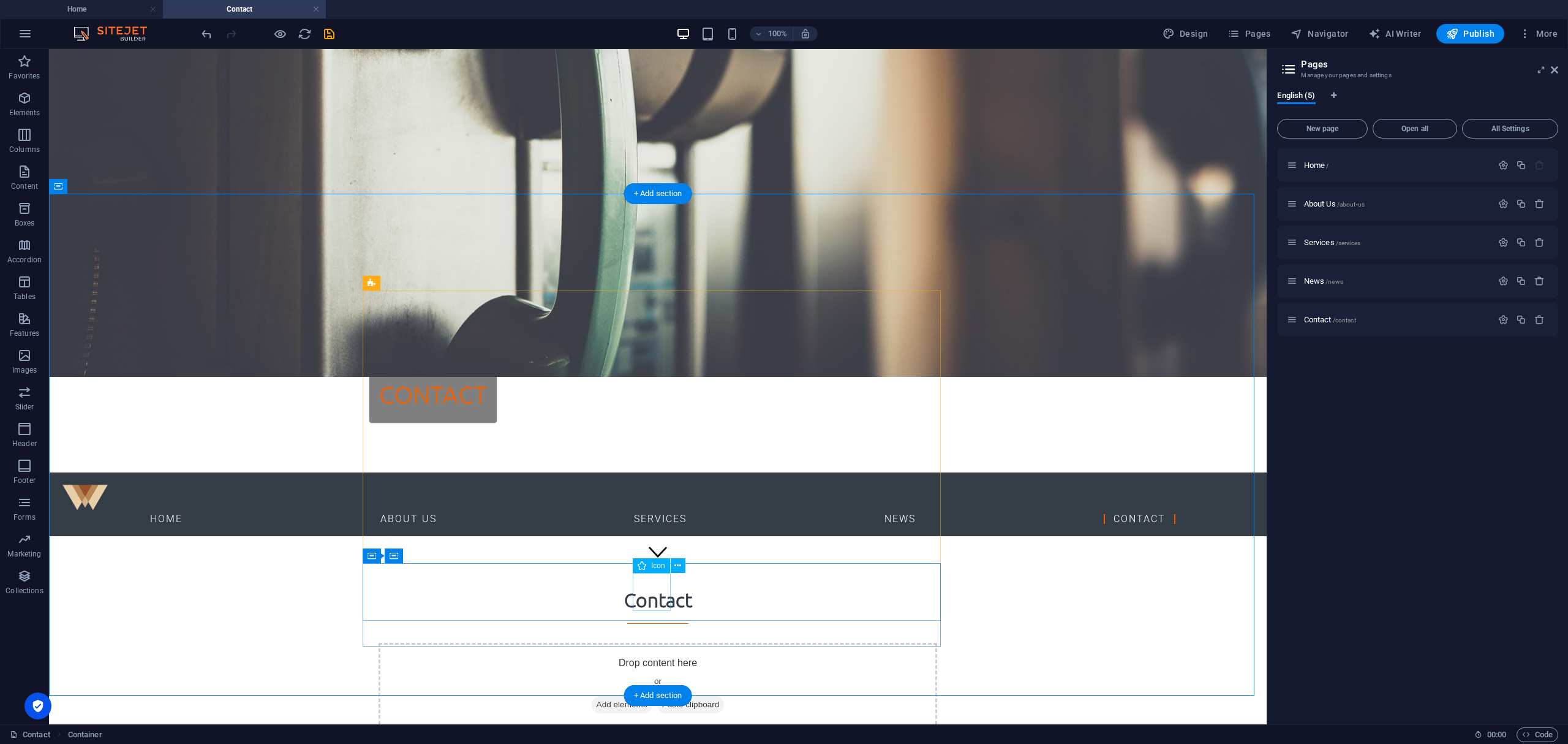 click at bounding box center (658, 1153) 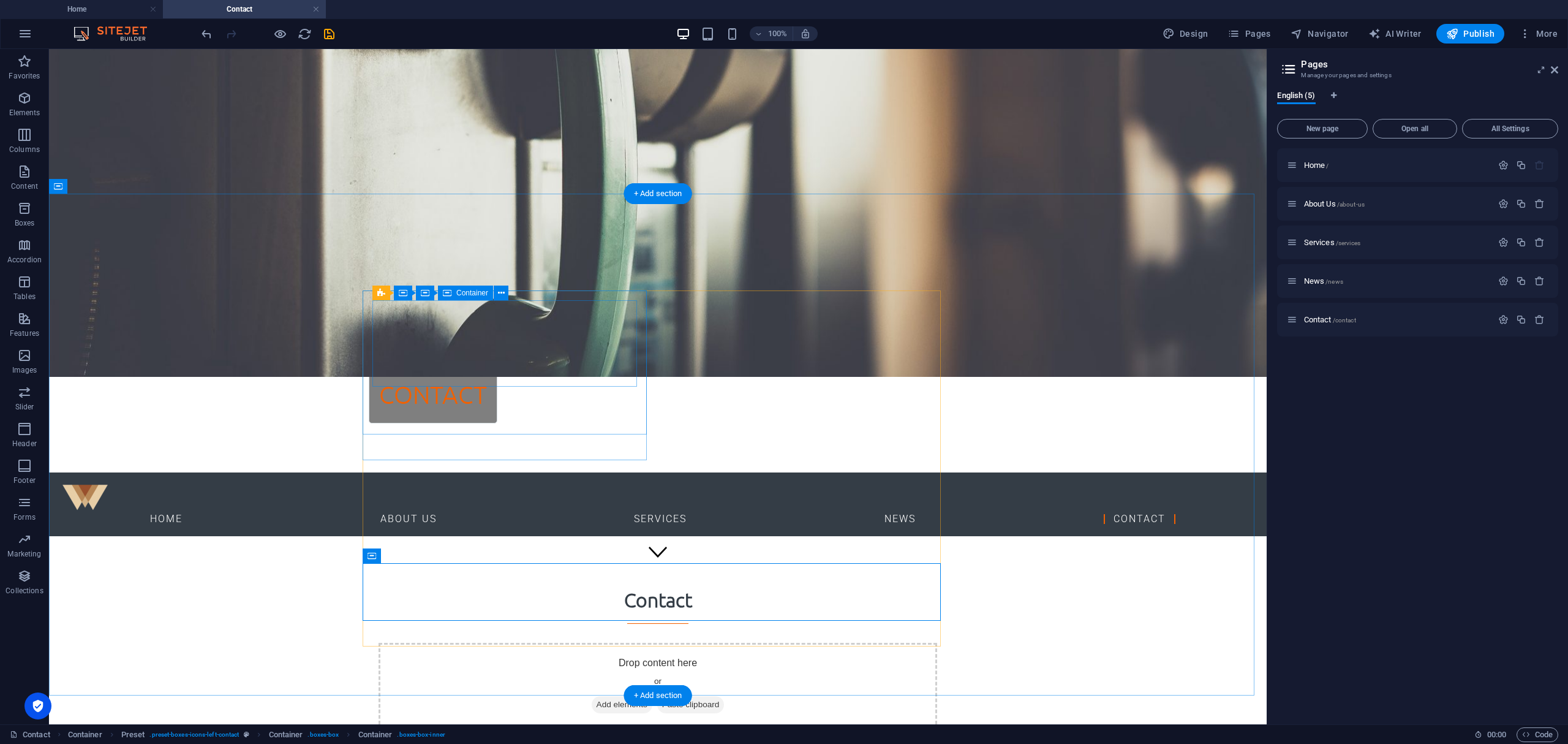click on "Drop content here or  Add elements  Paste clipboard" at bounding box center (658, 686) 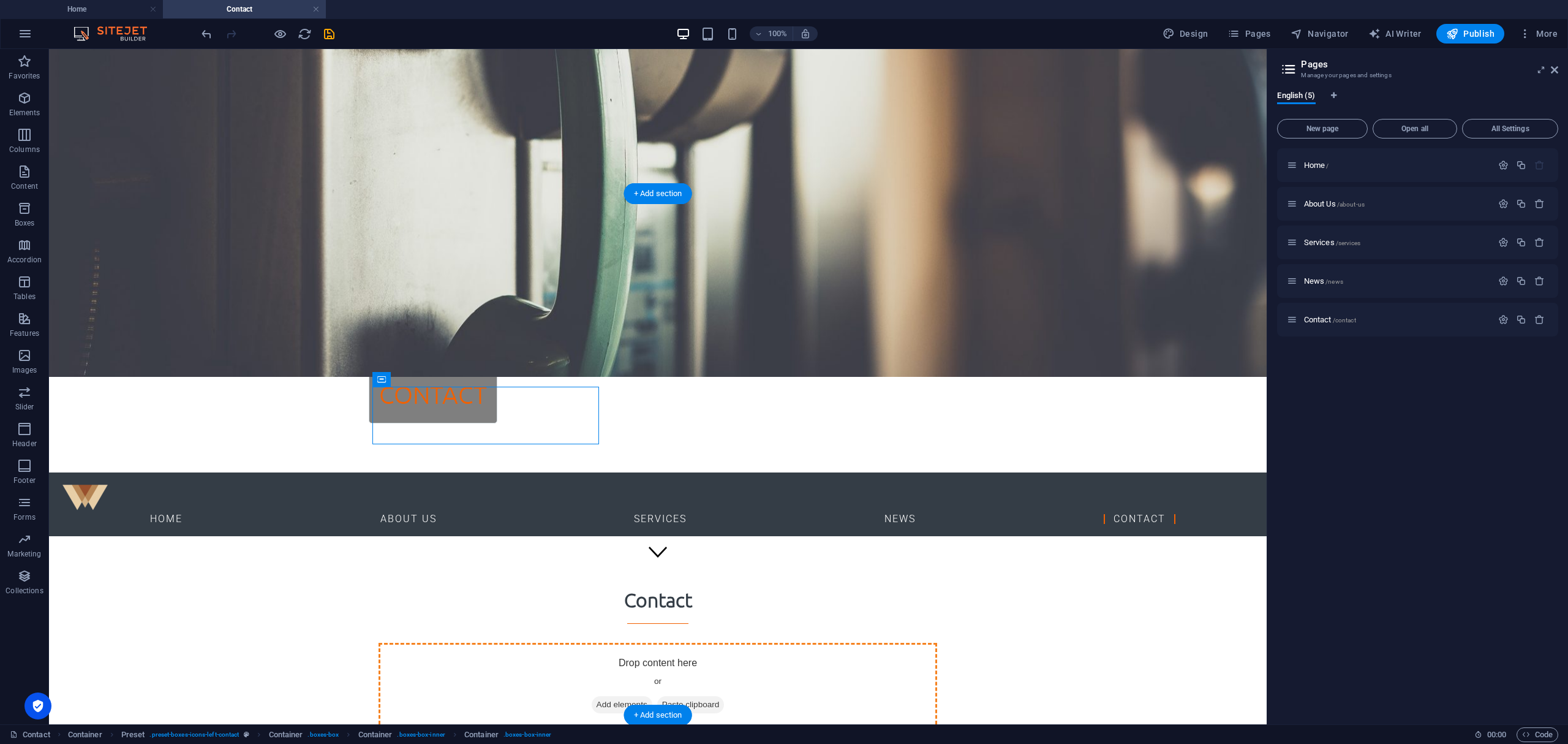 drag, startPoint x: 554, startPoint y: 386, endPoint x: 566, endPoint y: 324, distance: 63.15061 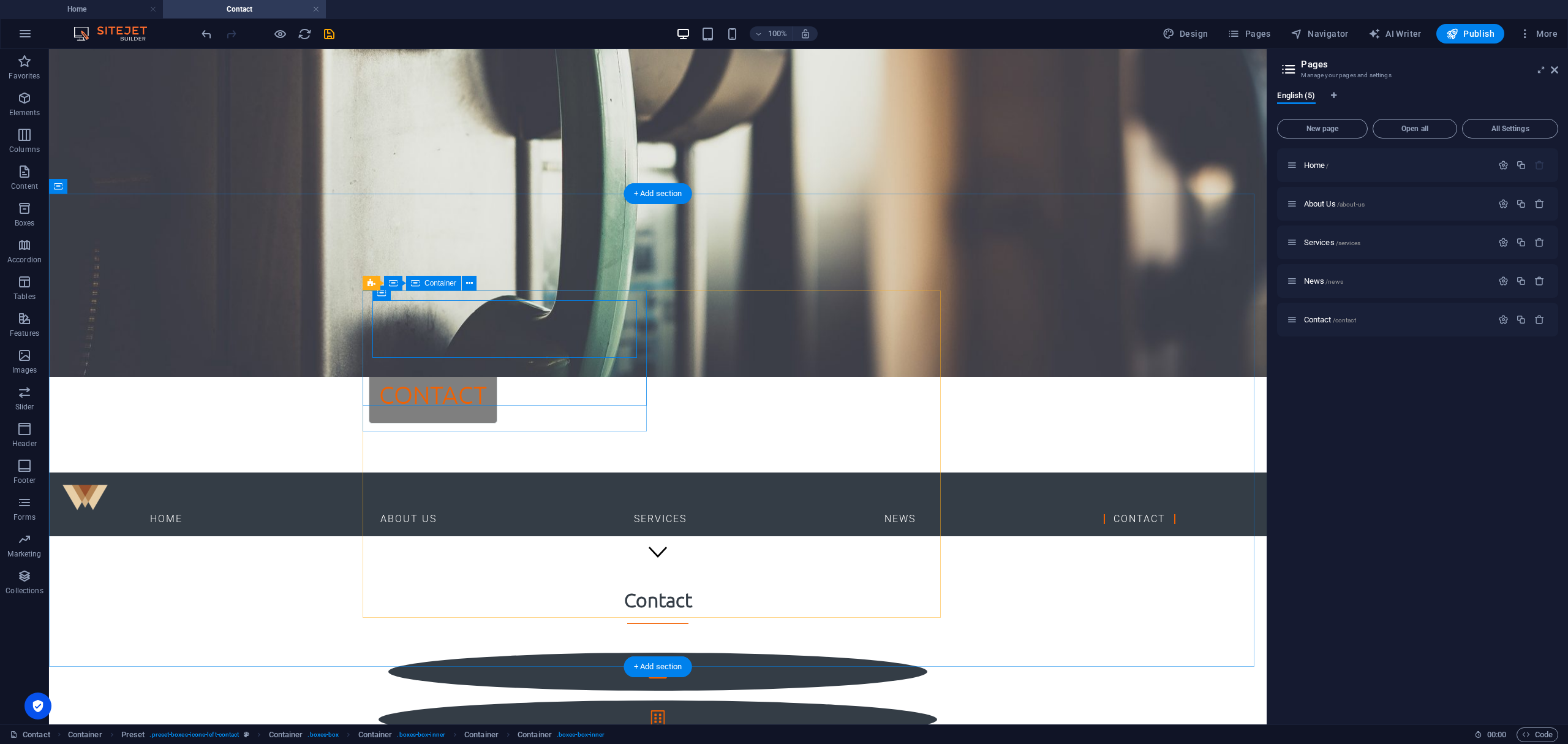 click at bounding box center [658, 691] 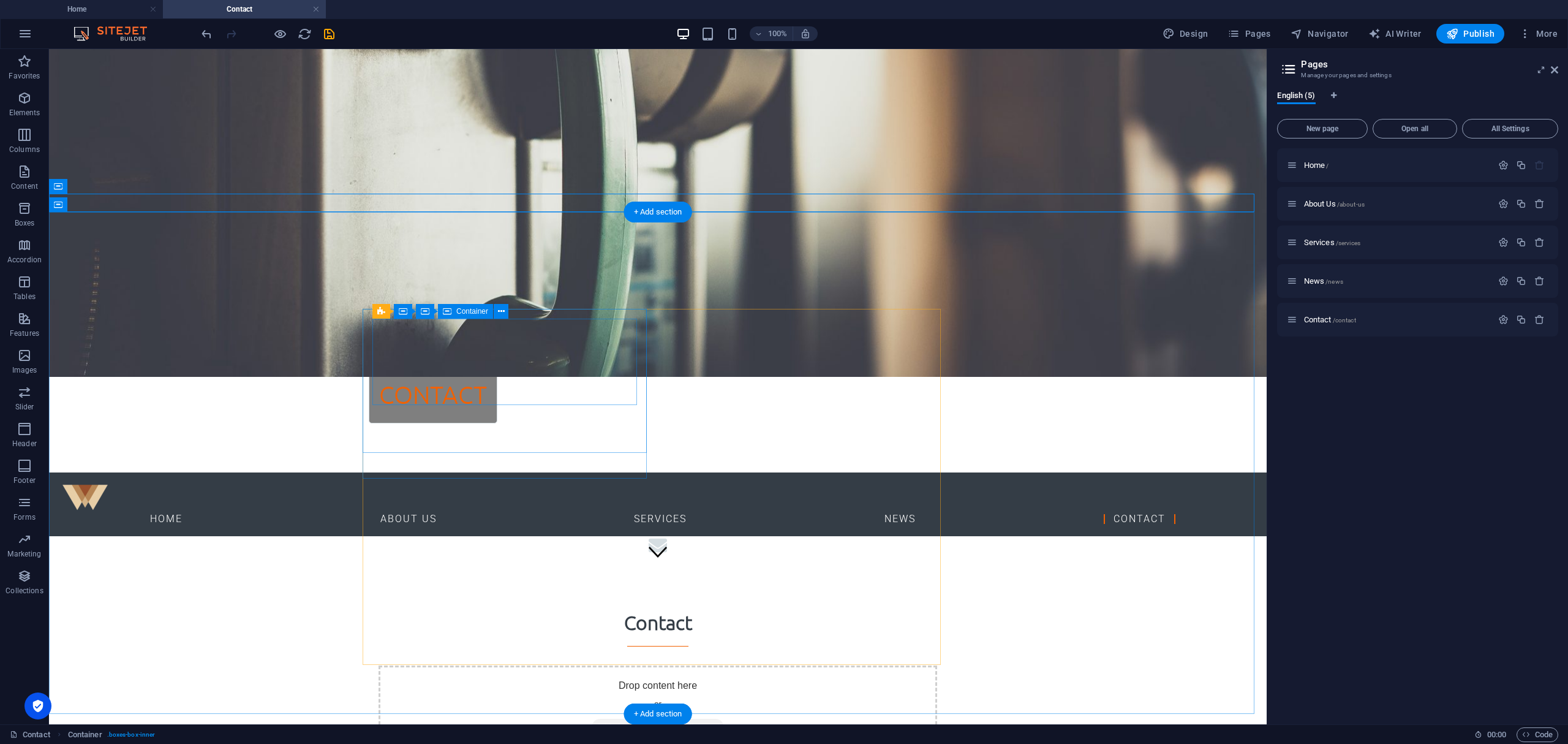 click on "Drop content here or  Add elements  Paste clipboard" at bounding box center [658, 709] 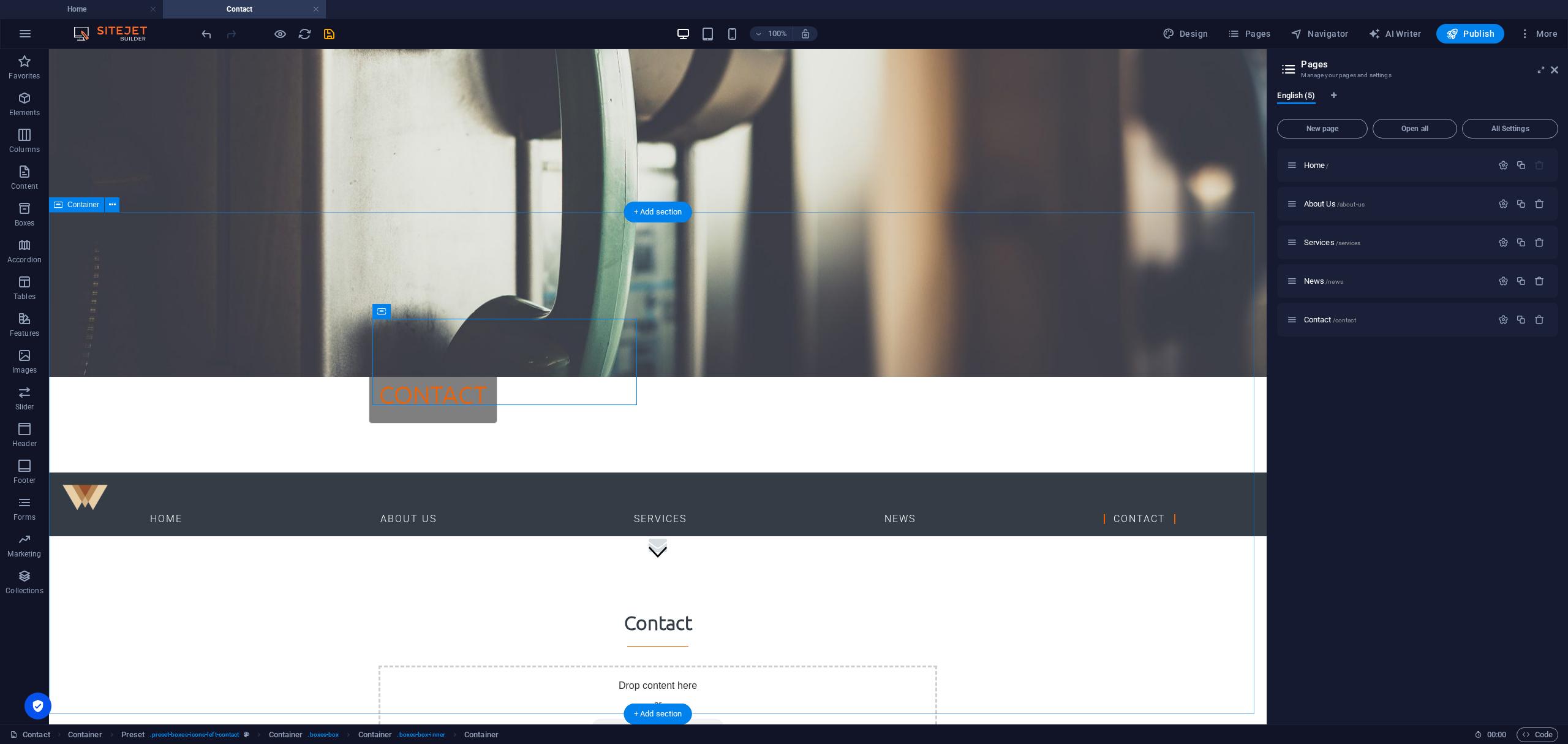 click on "Contact Drop content here or  Add elements  Paste clipboard Tempra Electronic ([GEOGRAPHIC_DATA]) Co Ltd [STREET_ADDRESS] + 66 [US_EMPLOYER_IDENTIFICATION_NUMBER] [EMAIL_ADDRESS][DOMAIN_NAME]" at bounding box center (658, 932) 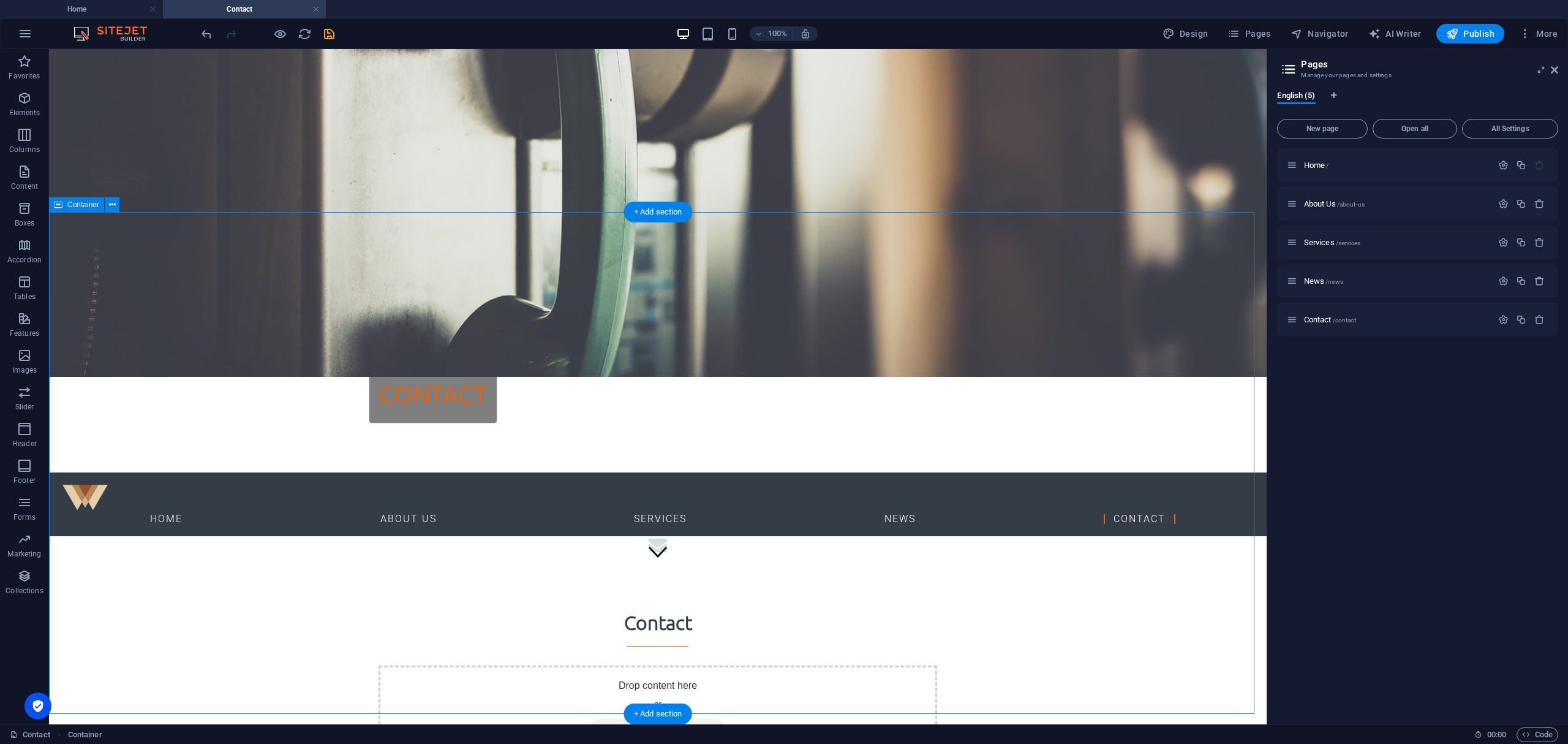 click on "Contact Drop content here or  Add elements  Paste clipboard Tempra Electronic ([GEOGRAPHIC_DATA]) Co Ltd [STREET_ADDRESS] + 66 [US_EMPLOYER_IDENTIFICATION_NUMBER] [EMAIL_ADDRESS][DOMAIN_NAME]" at bounding box center [658, 932] 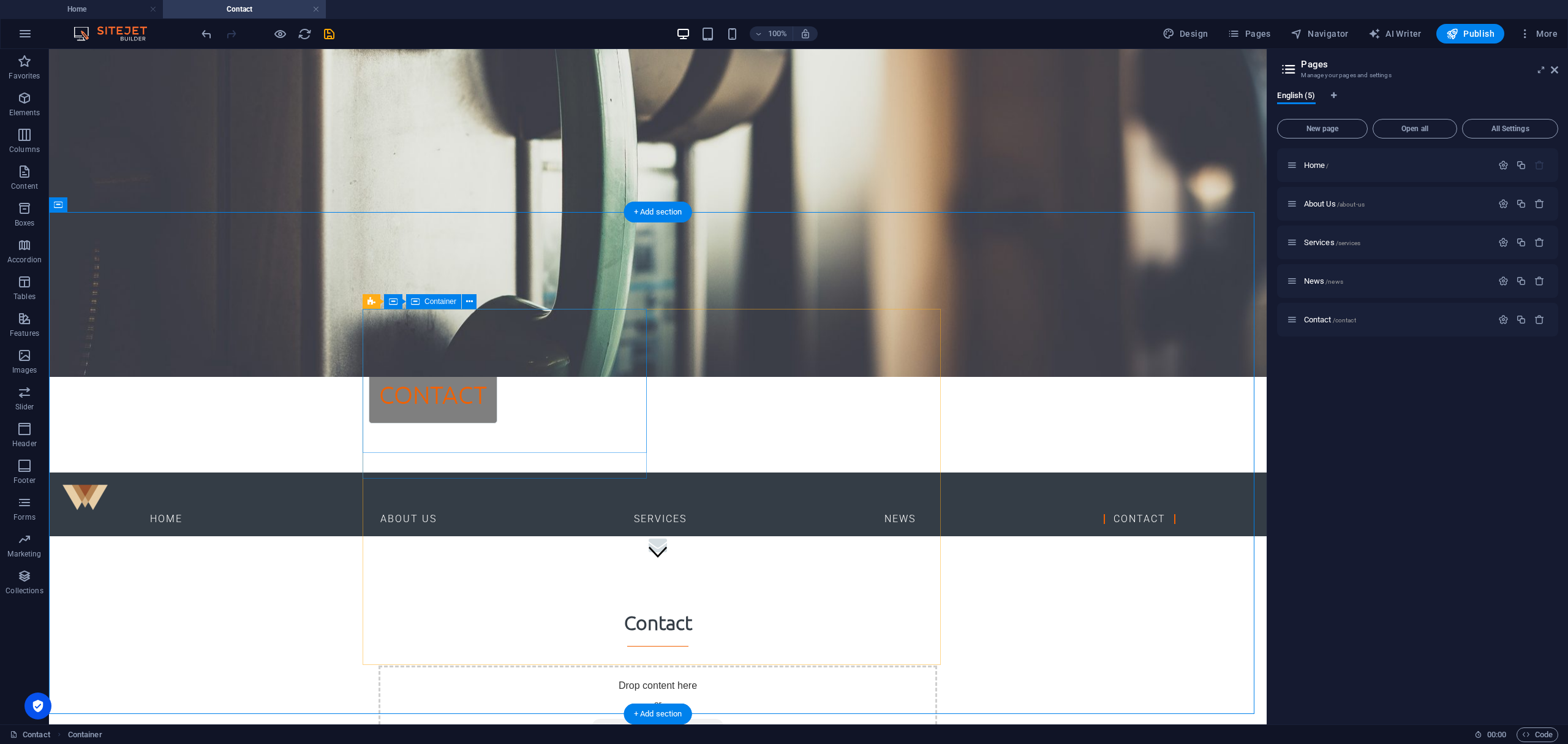 click on "Drop content here or  Add elements  Paste clipboard" at bounding box center (658, 728) 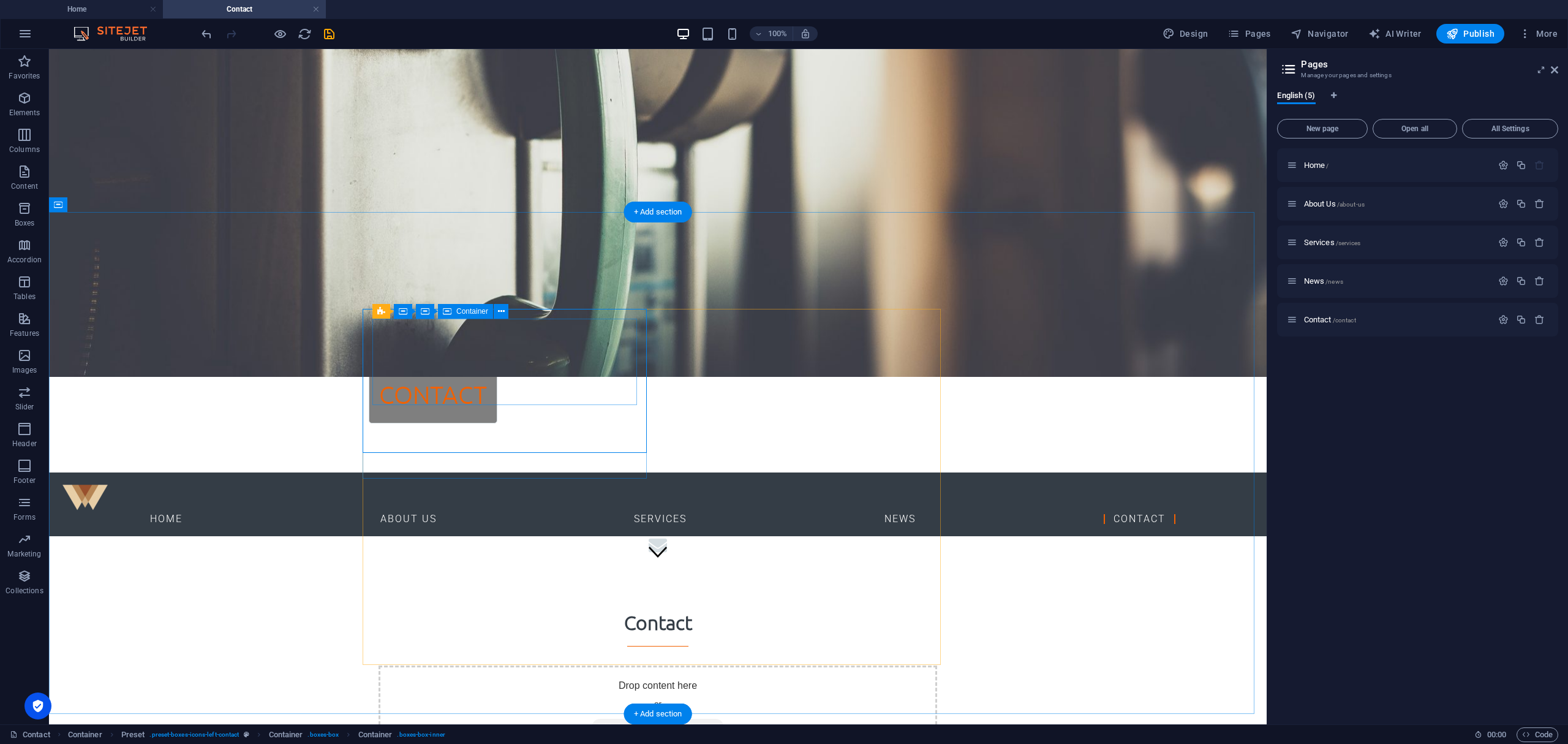 click on "Drop content here or  Add elements  Paste clipboard" at bounding box center (658, 709) 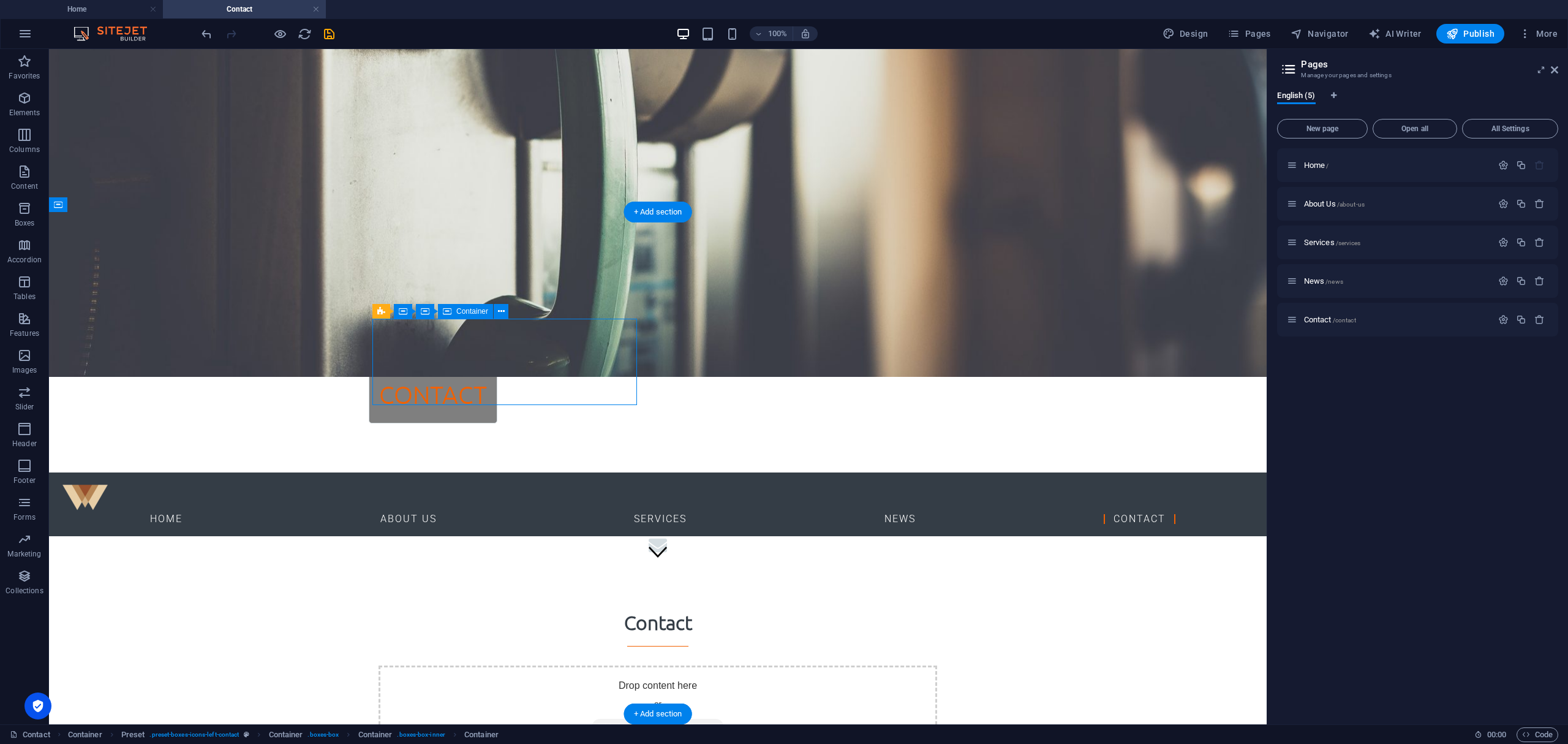 click on "Drop content here or  Add elements  Paste clipboard" at bounding box center [658, 709] 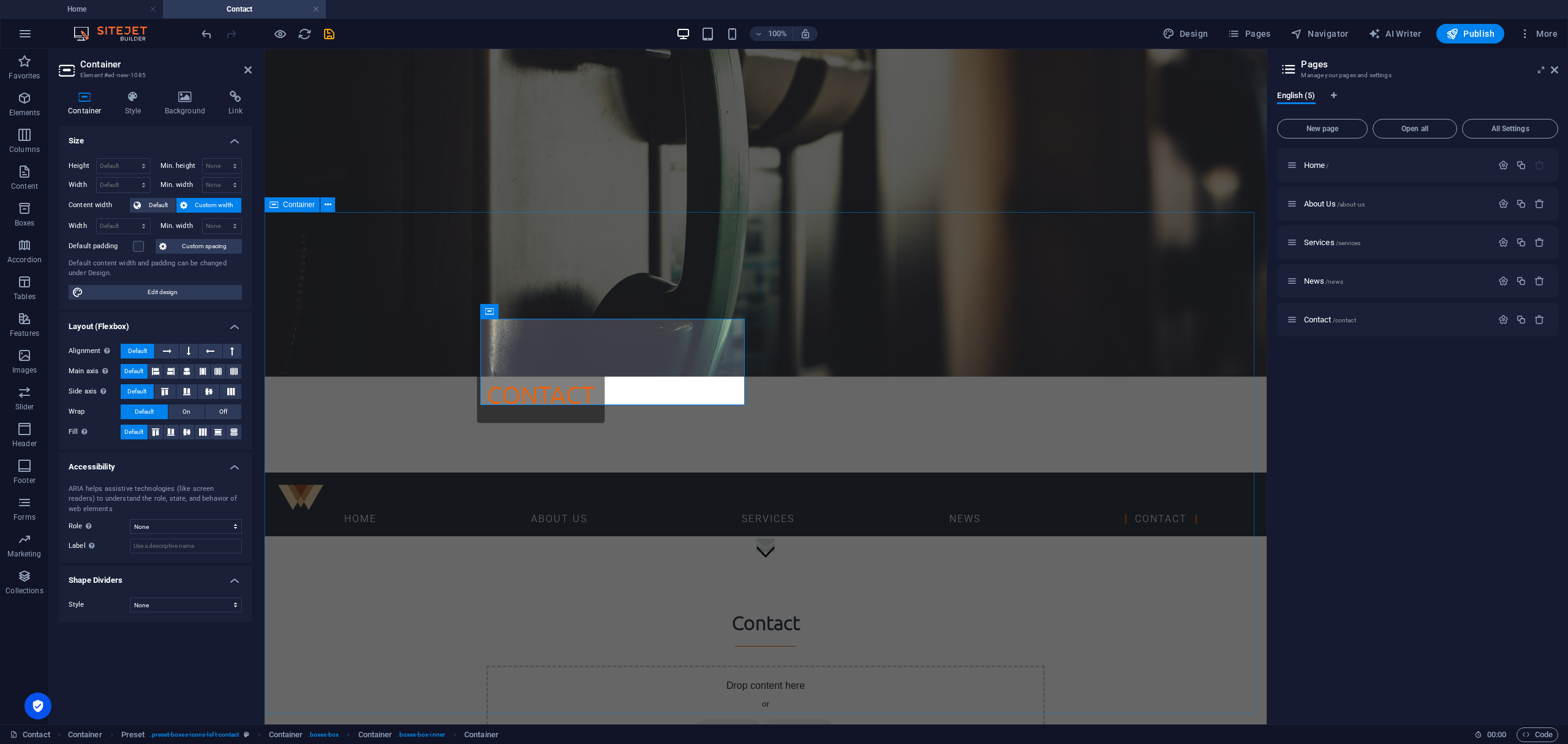 click on "Contact Drop content here or  Add elements  Paste clipboard Tempra Electronic ([GEOGRAPHIC_DATA]) Co Ltd [STREET_ADDRESS] + 66 [US_EMPLOYER_IDENTIFICATION_NUMBER] [EMAIL_ADDRESS][DOMAIN_NAME]" at bounding box center (766, 932) 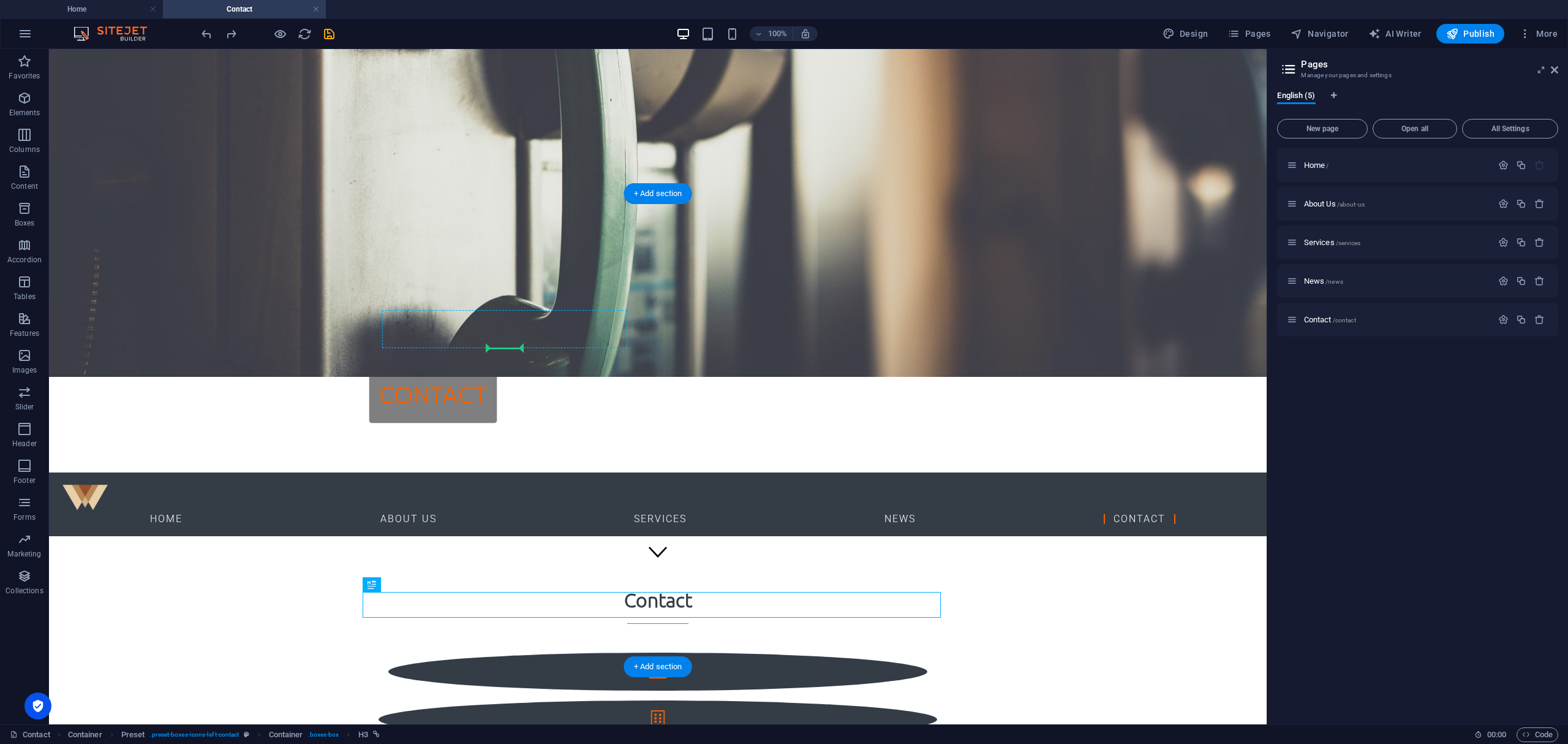 drag, startPoint x: 682, startPoint y: 609, endPoint x: 513, endPoint y: 332, distance: 324.4842 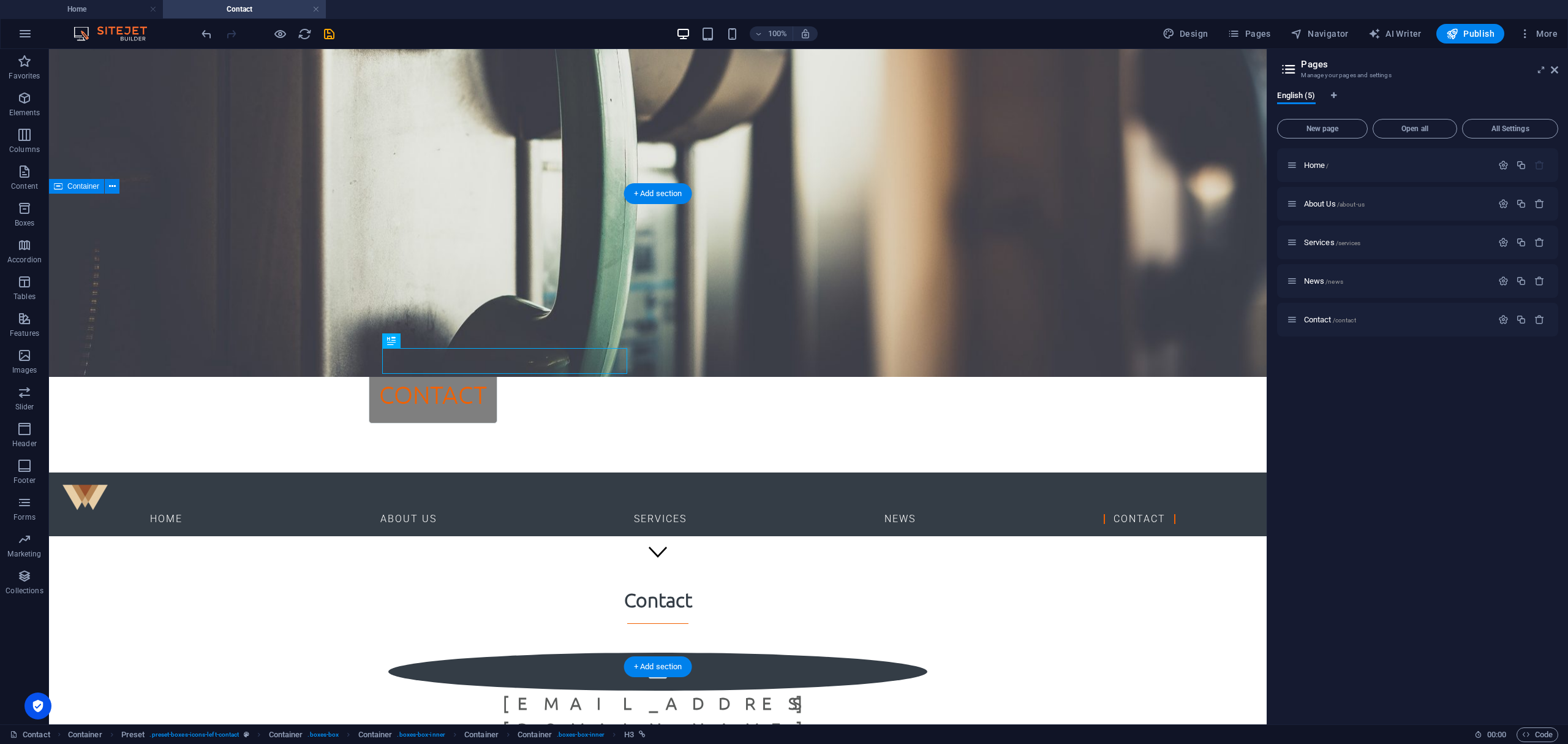 click on "Contact [EMAIL_ADDRESS][DOMAIN_NAME] Tempra Electronic ([GEOGRAPHIC_DATA]) Co Ltd [STREET_ADDRESS] + 66 [US_EMPLOYER_IDENTIFICATION_NUMBER]" at bounding box center [658, 895] 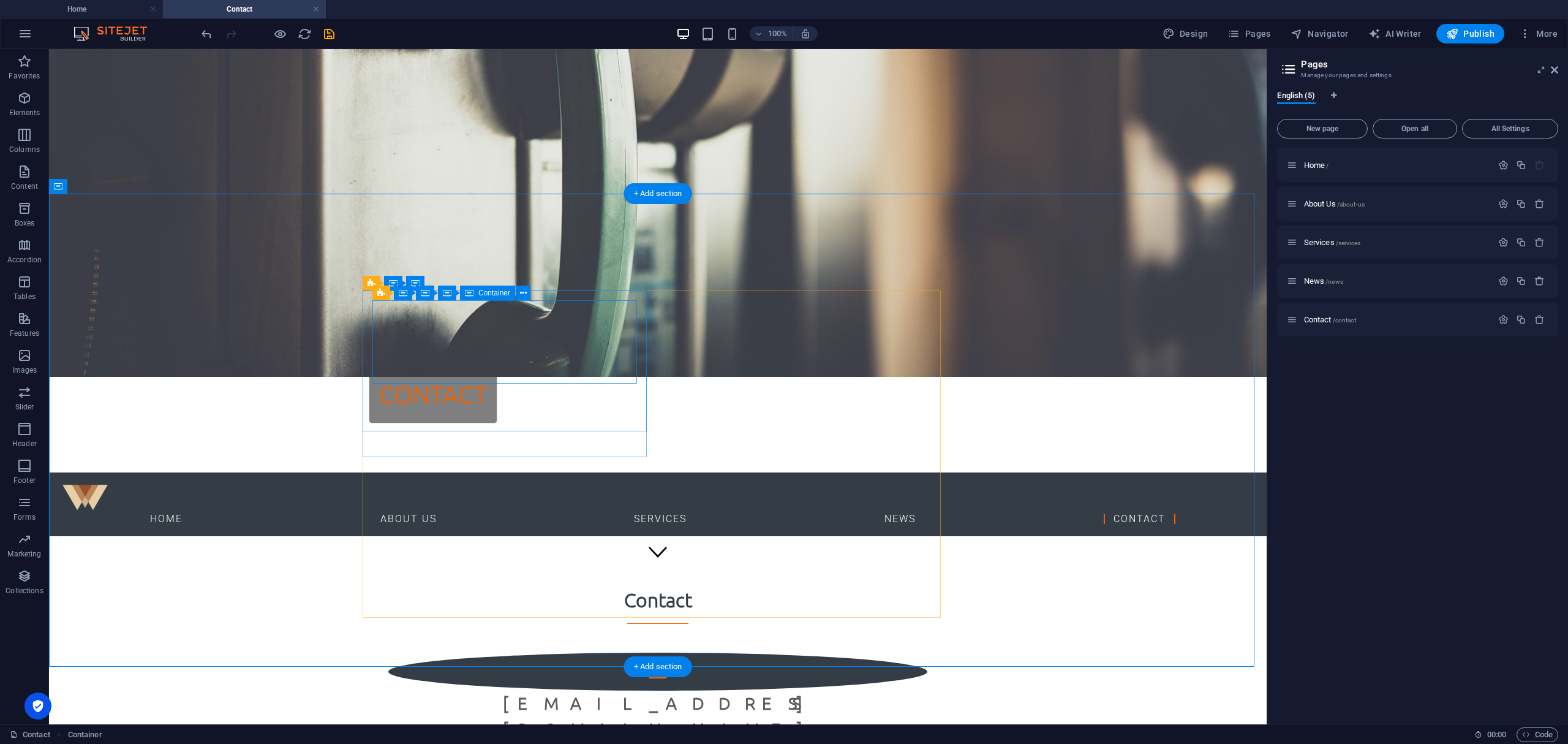 click on "[EMAIL_ADDRESS][DOMAIN_NAME]" at bounding box center [658, 697] 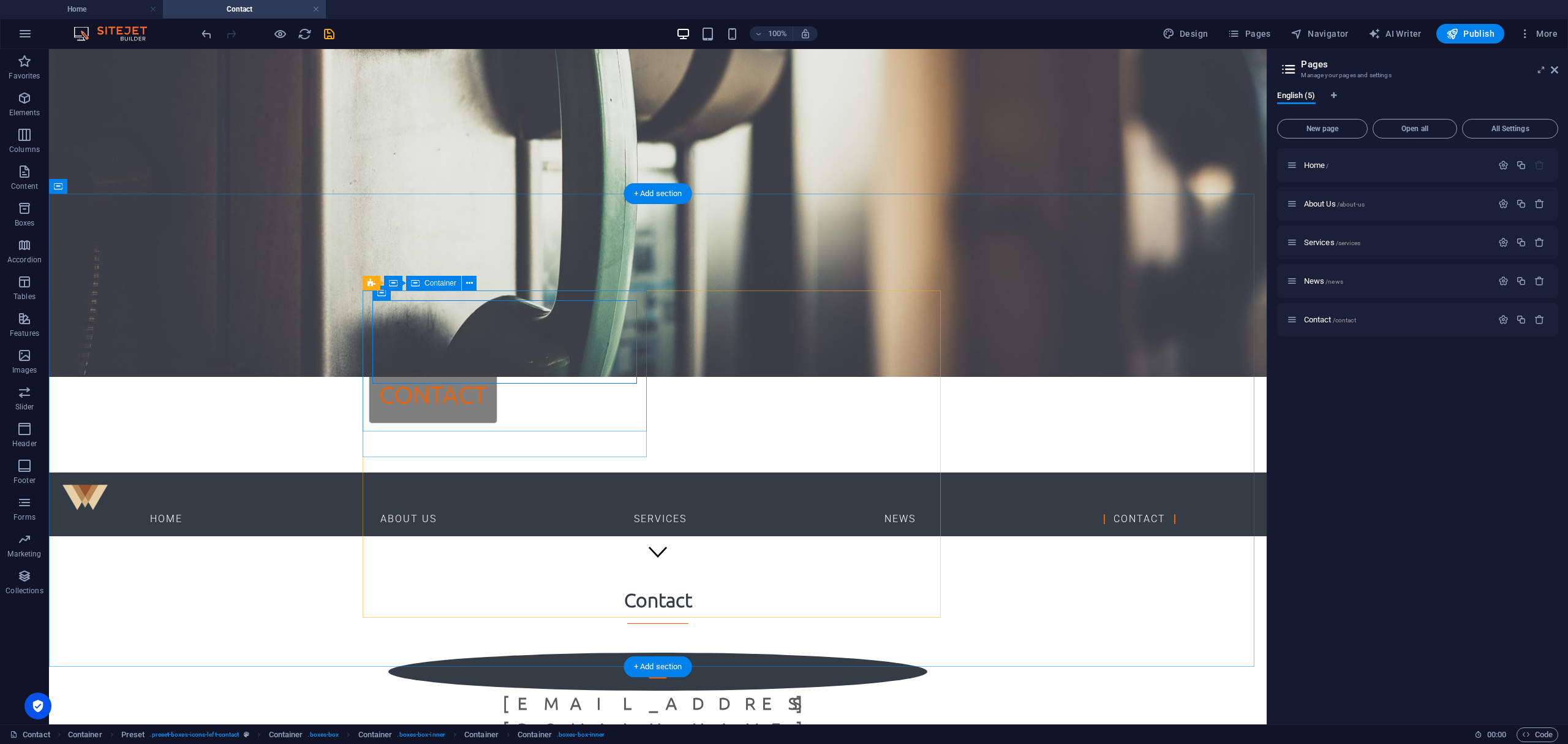 click on "[EMAIL_ADDRESS][DOMAIN_NAME]" at bounding box center (658, 716) 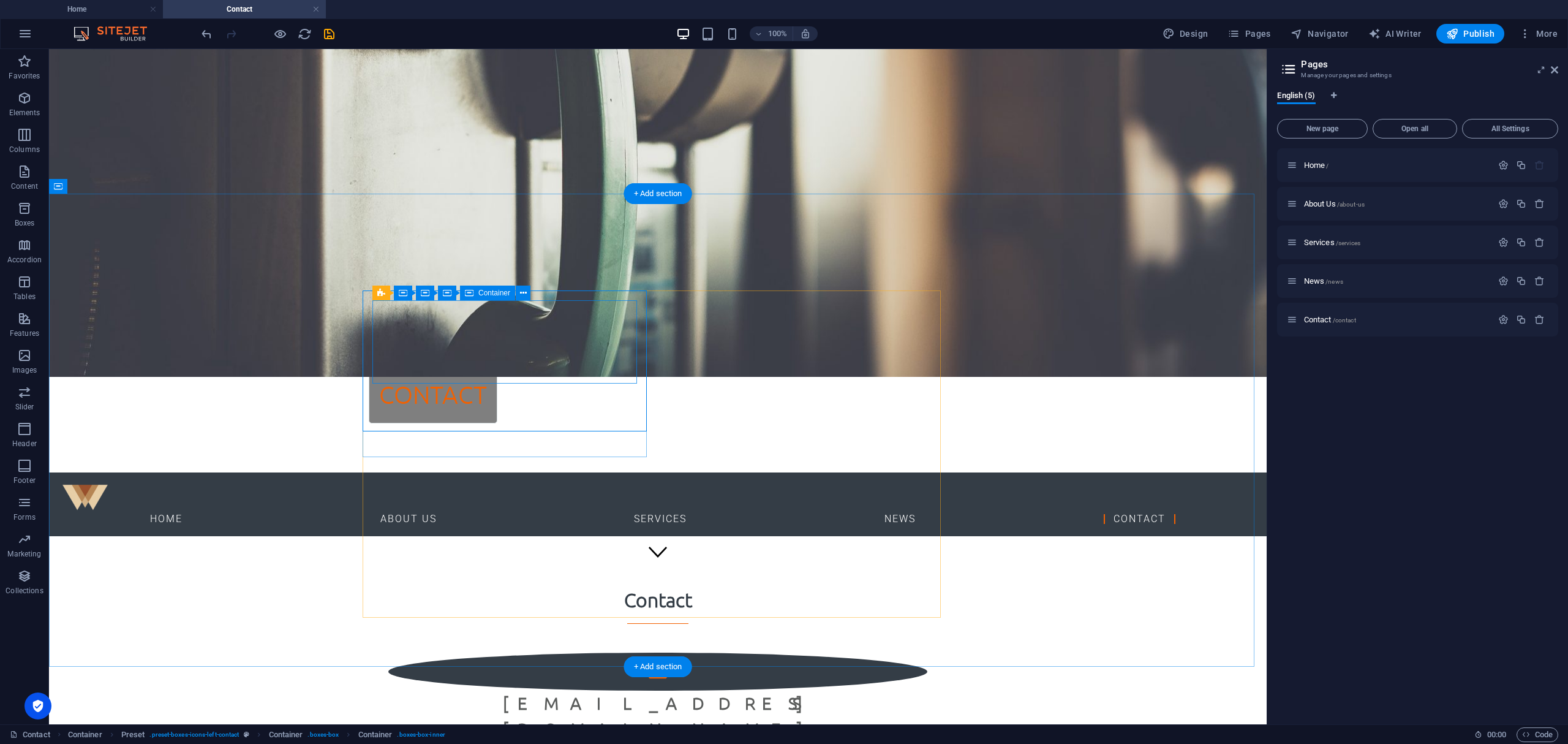 click on "[EMAIL_ADDRESS][DOMAIN_NAME]" at bounding box center [658, 697] 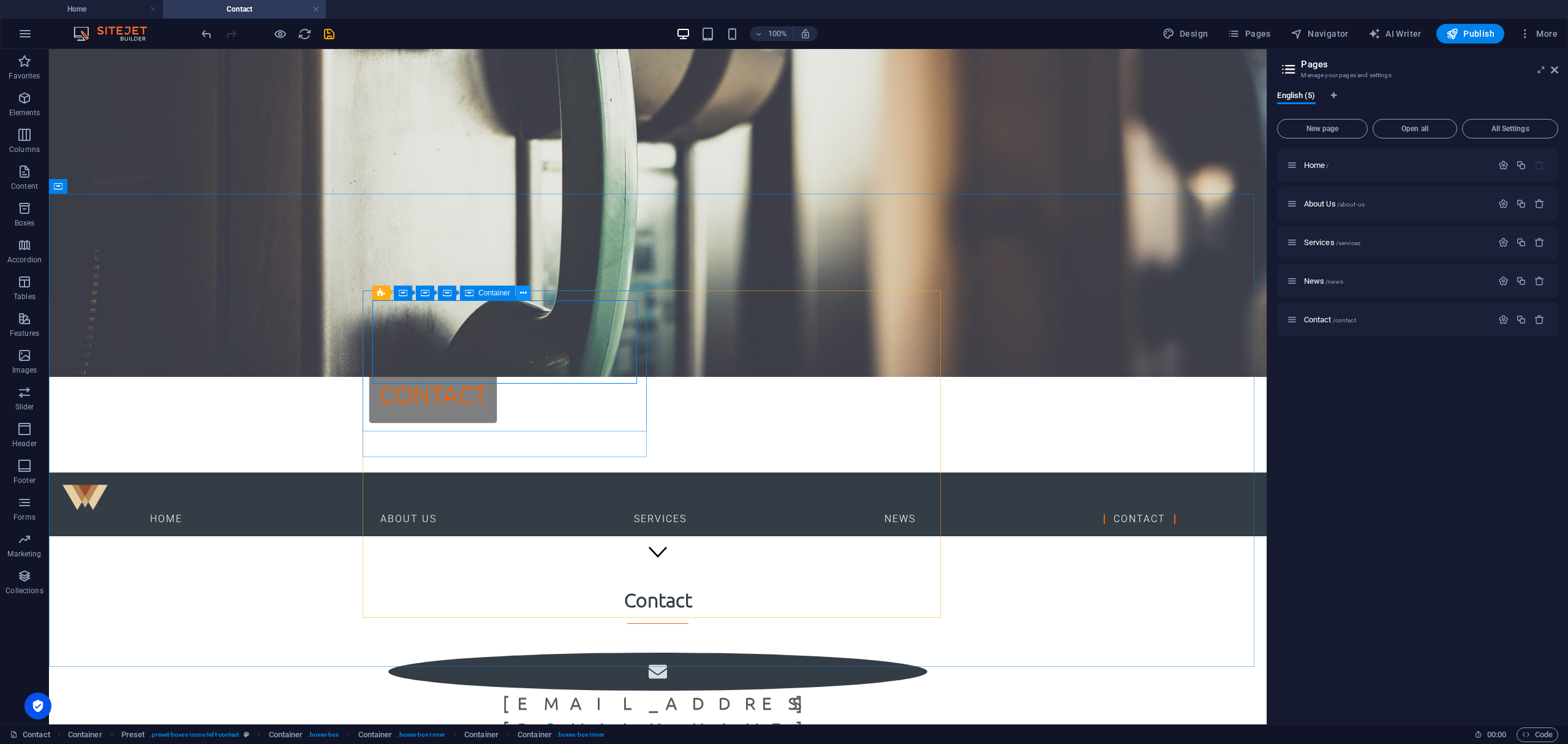 click at bounding box center [523, 293] 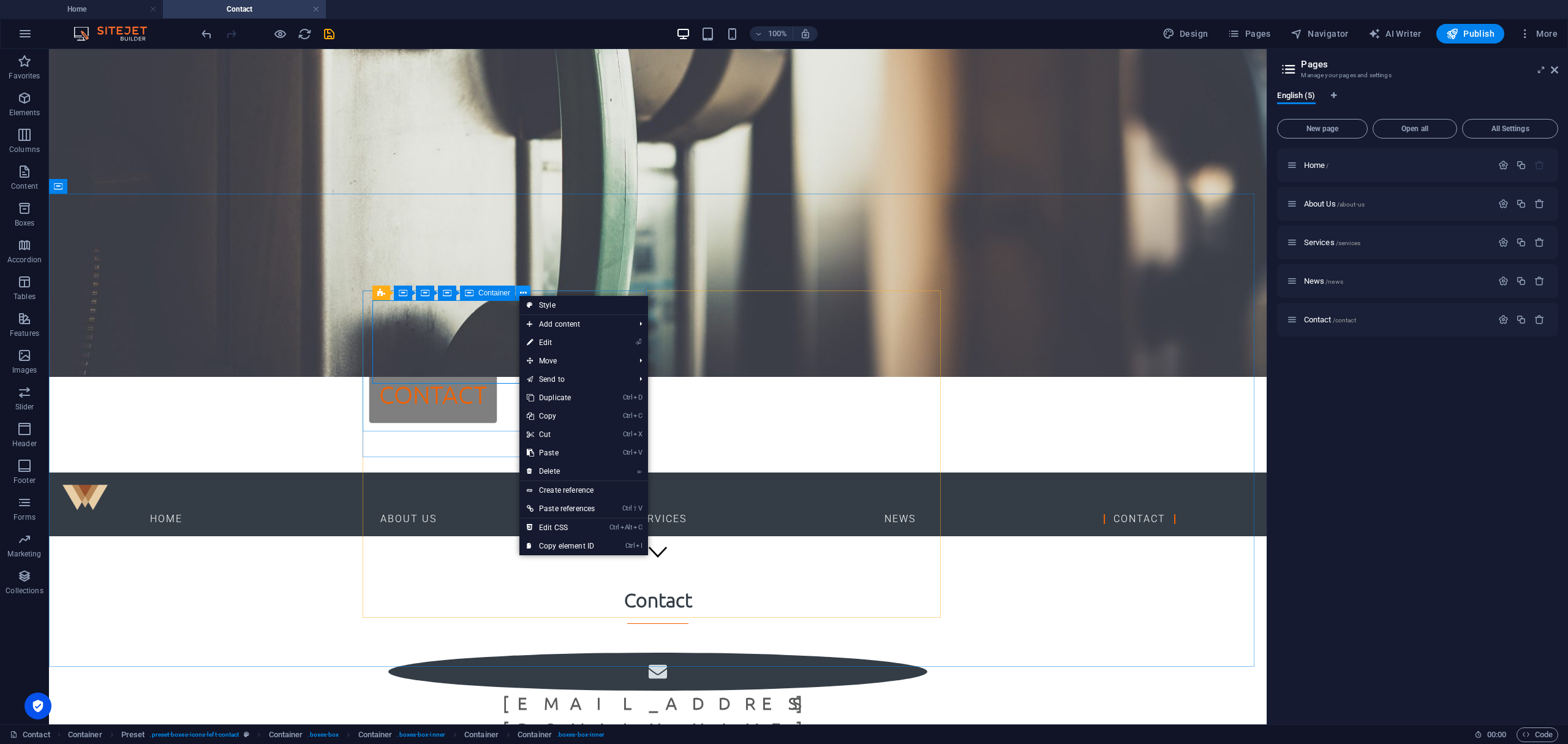 click at bounding box center [523, 293] 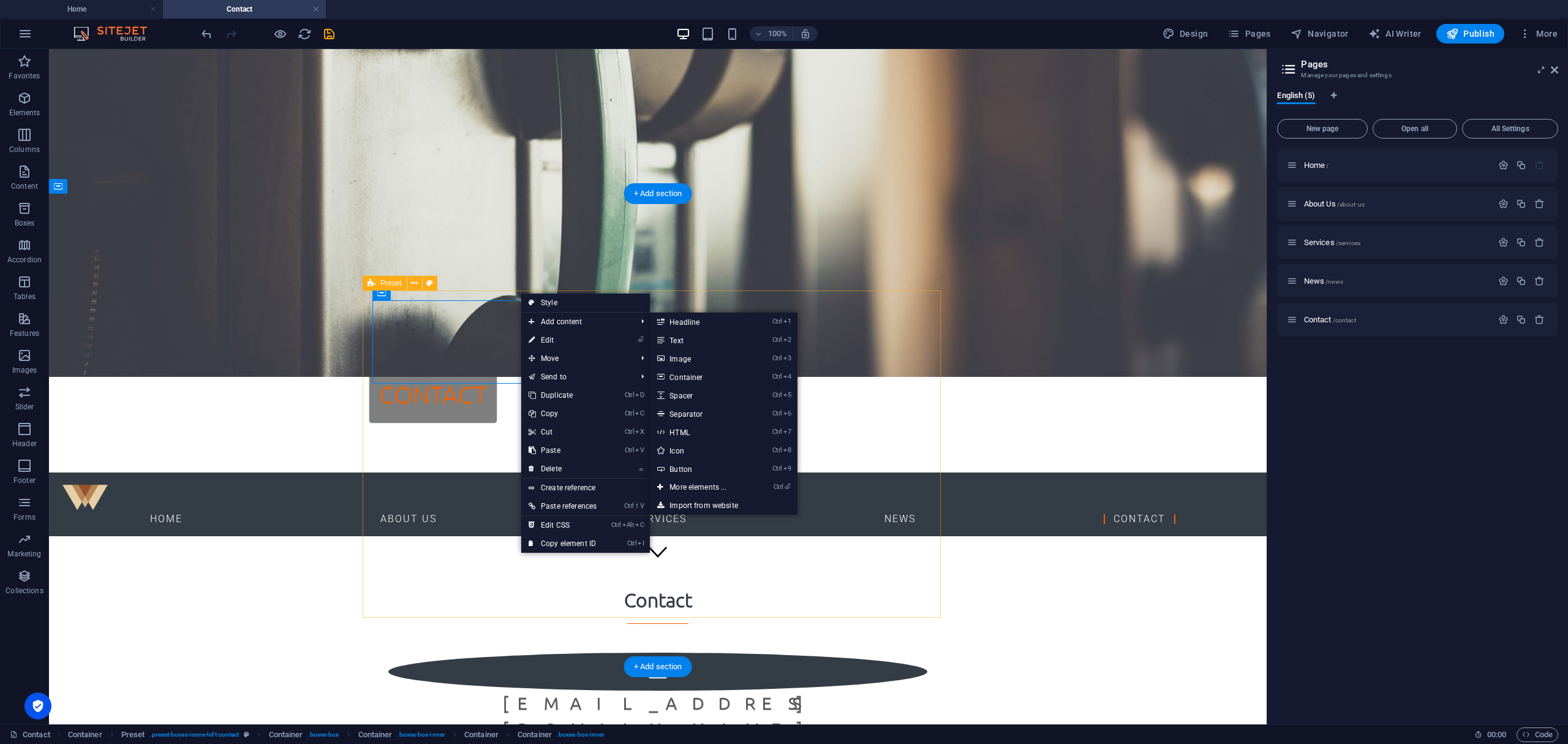 click on "[EMAIL_ADDRESS][DOMAIN_NAME] Tempra Electronic ([GEOGRAPHIC_DATA]) Co Ltd [STREET_ADDRESS] + 66 [US_EMPLOYER_IDENTIFICATION_NUMBER]" at bounding box center (658, 919) 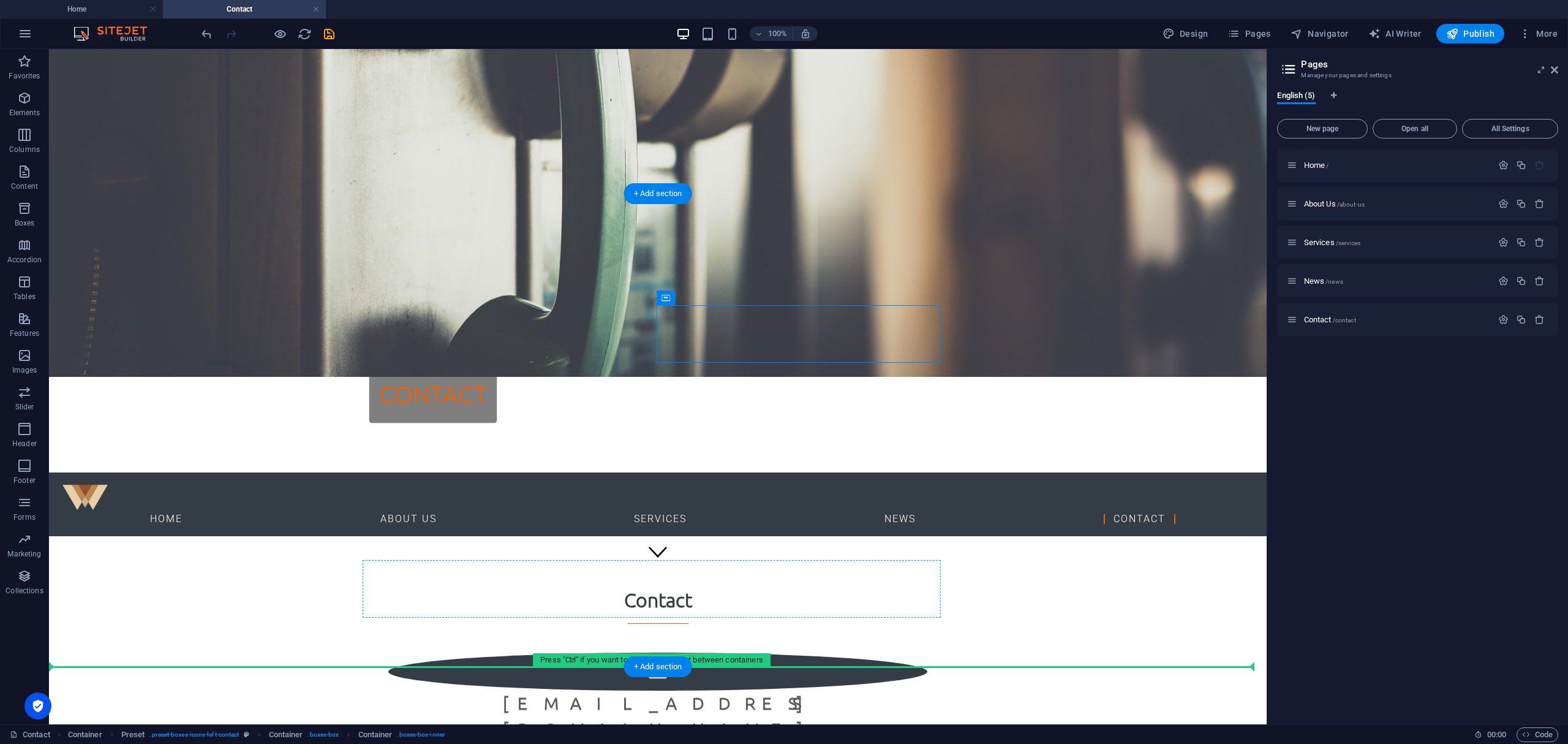 drag, startPoint x: 869, startPoint y: 344, endPoint x: 571, endPoint y: 588, distance: 385.1493 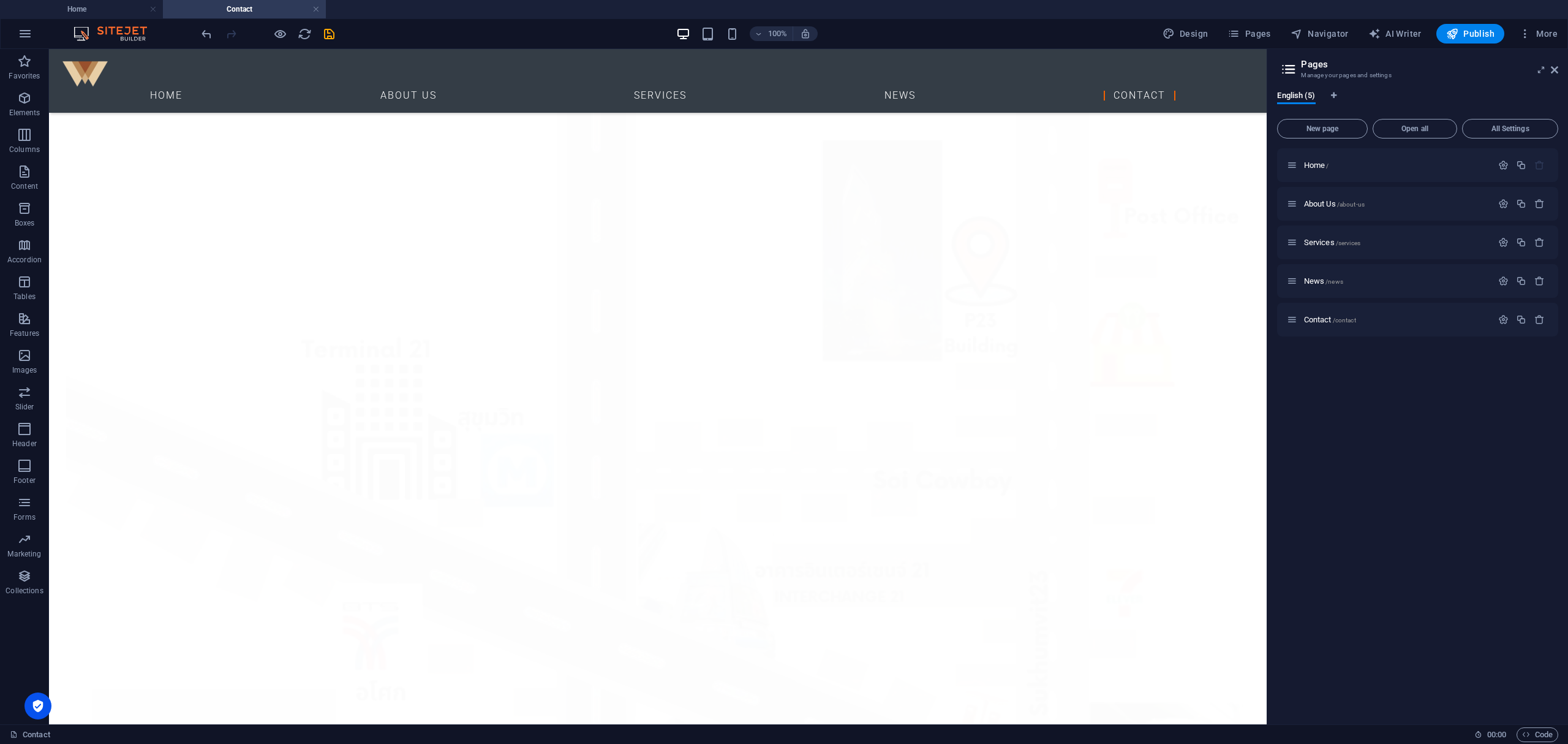 scroll, scrollTop: 1123, scrollLeft: 0, axis: vertical 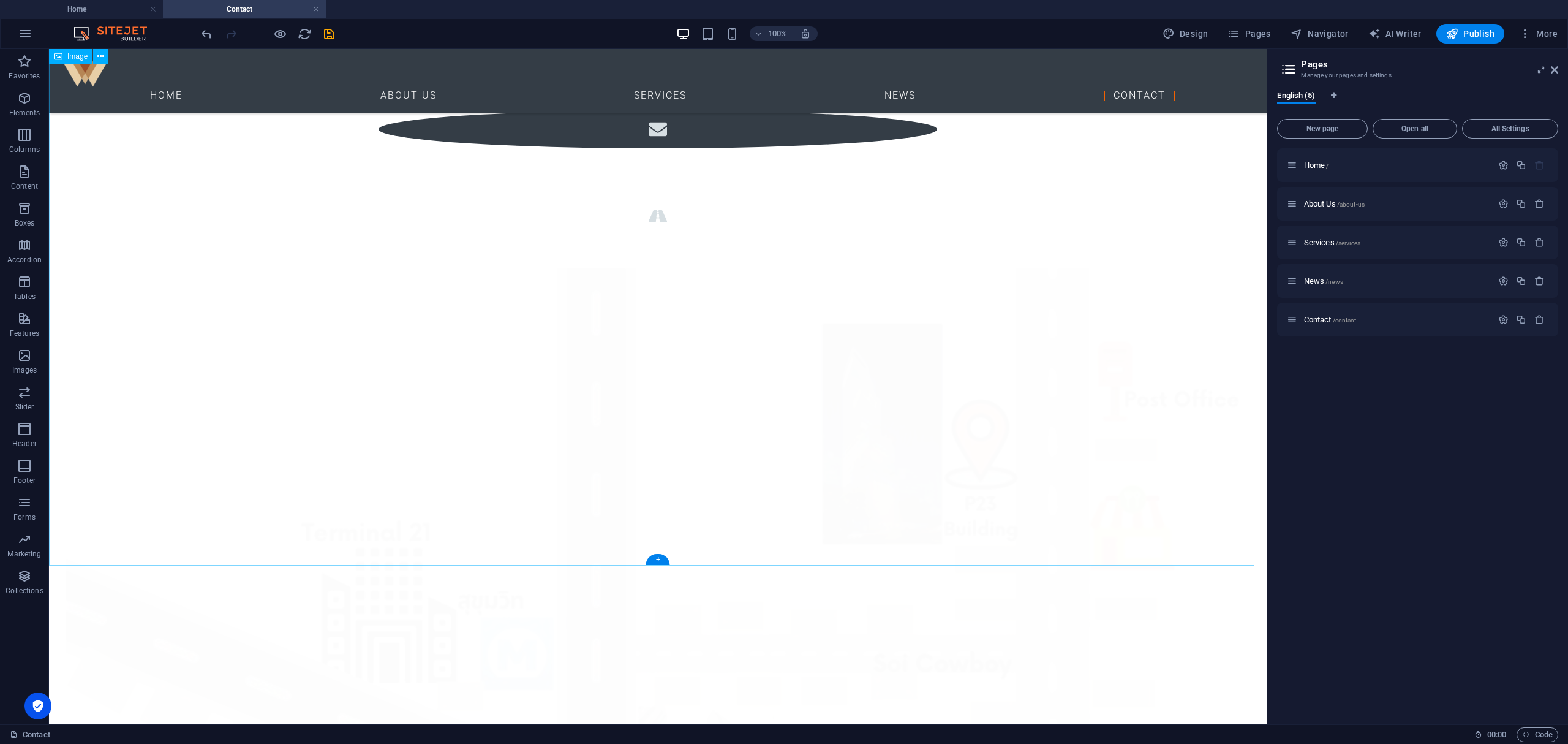 click at bounding box center [658, 661] 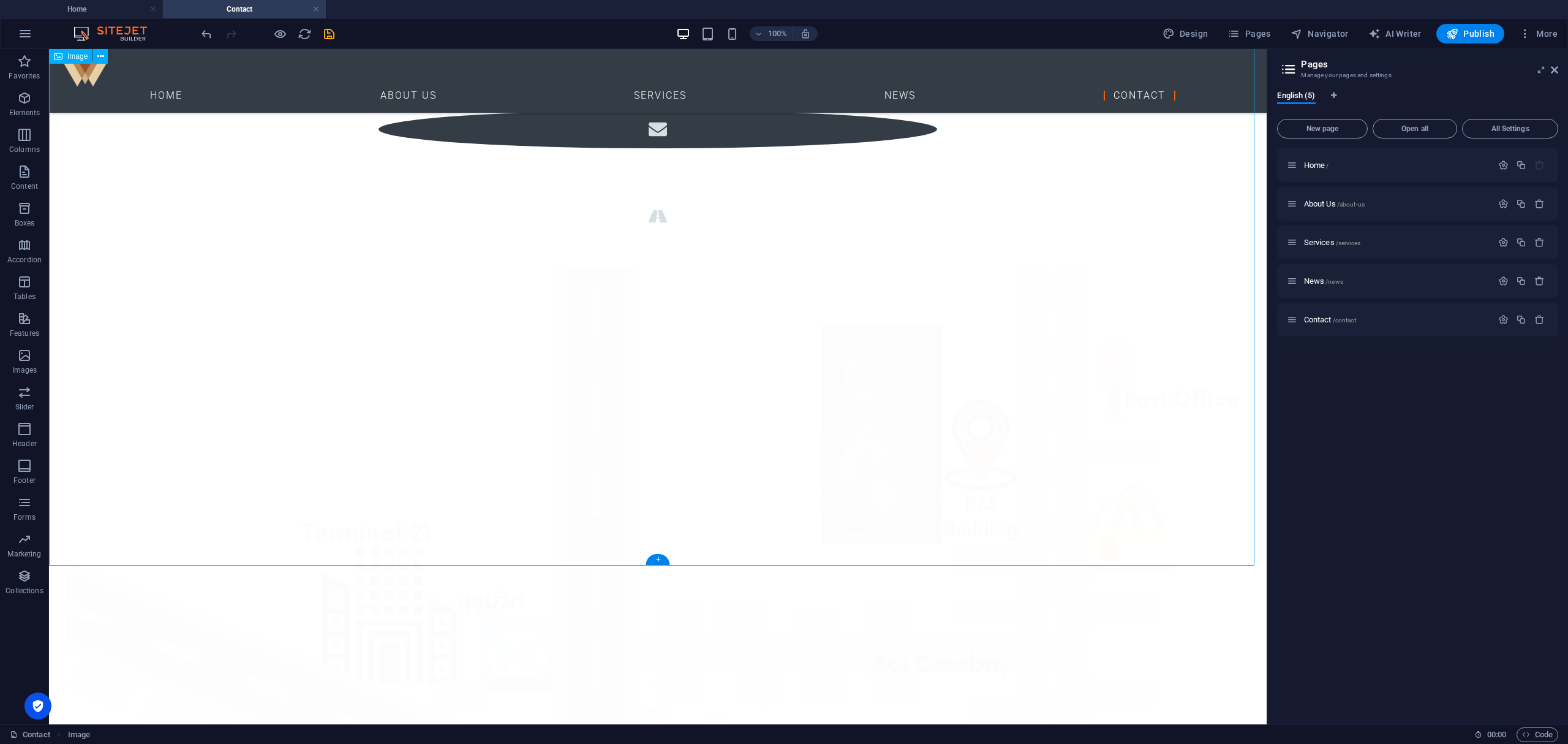 click at bounding box center [658, 661] 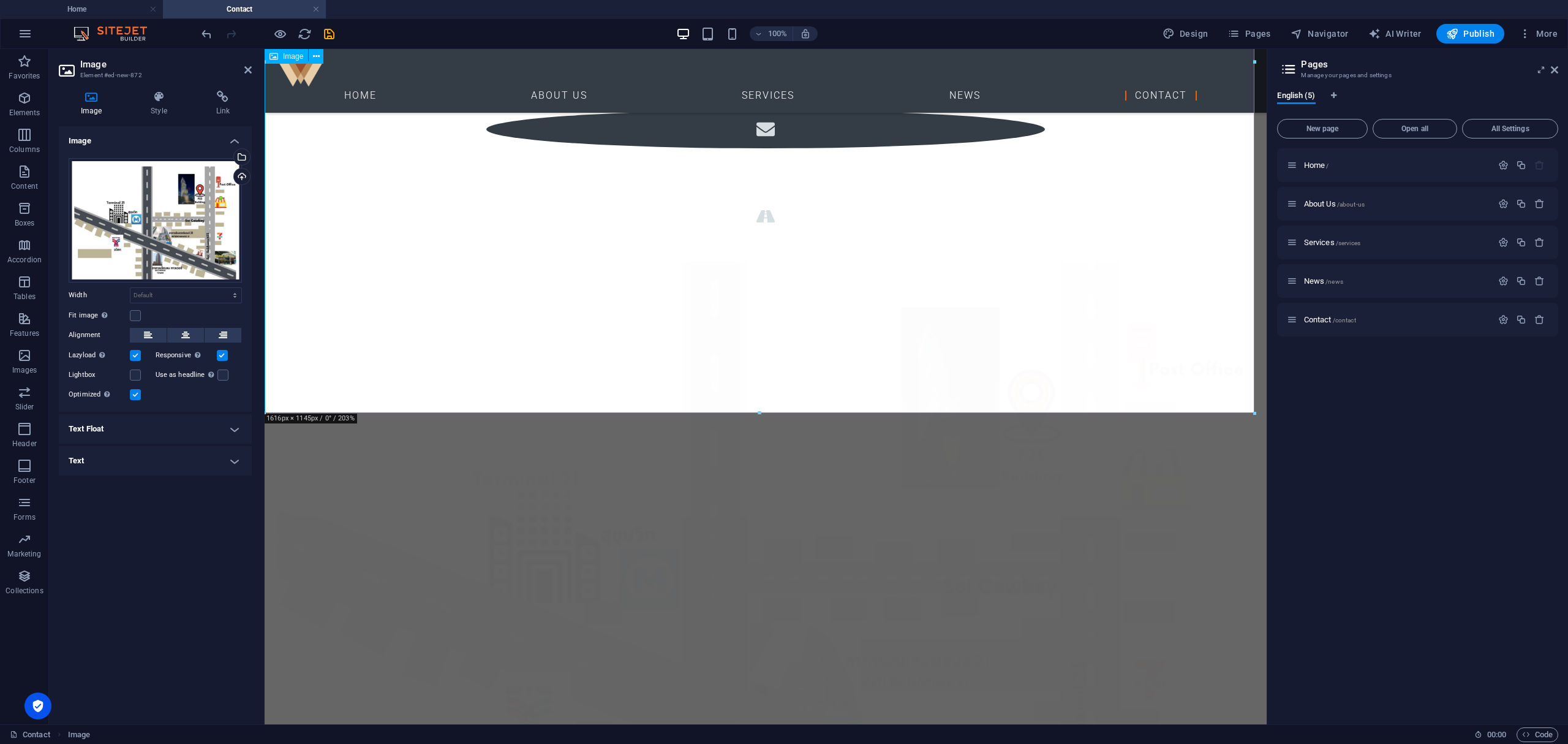 click at bounding box center [766, 585] 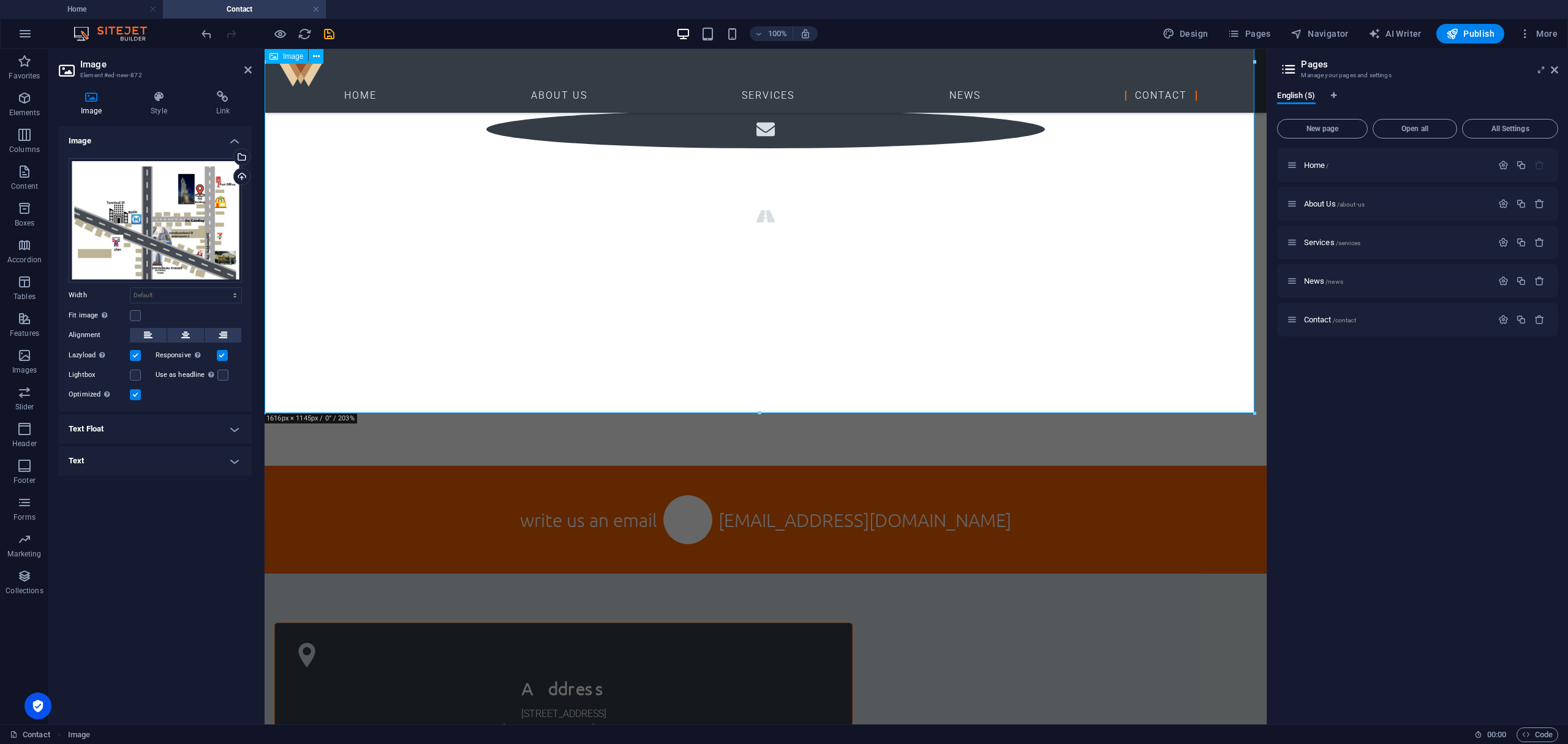 scroll, scrollTop: 413, scrollLeft: 0, axis: vertical 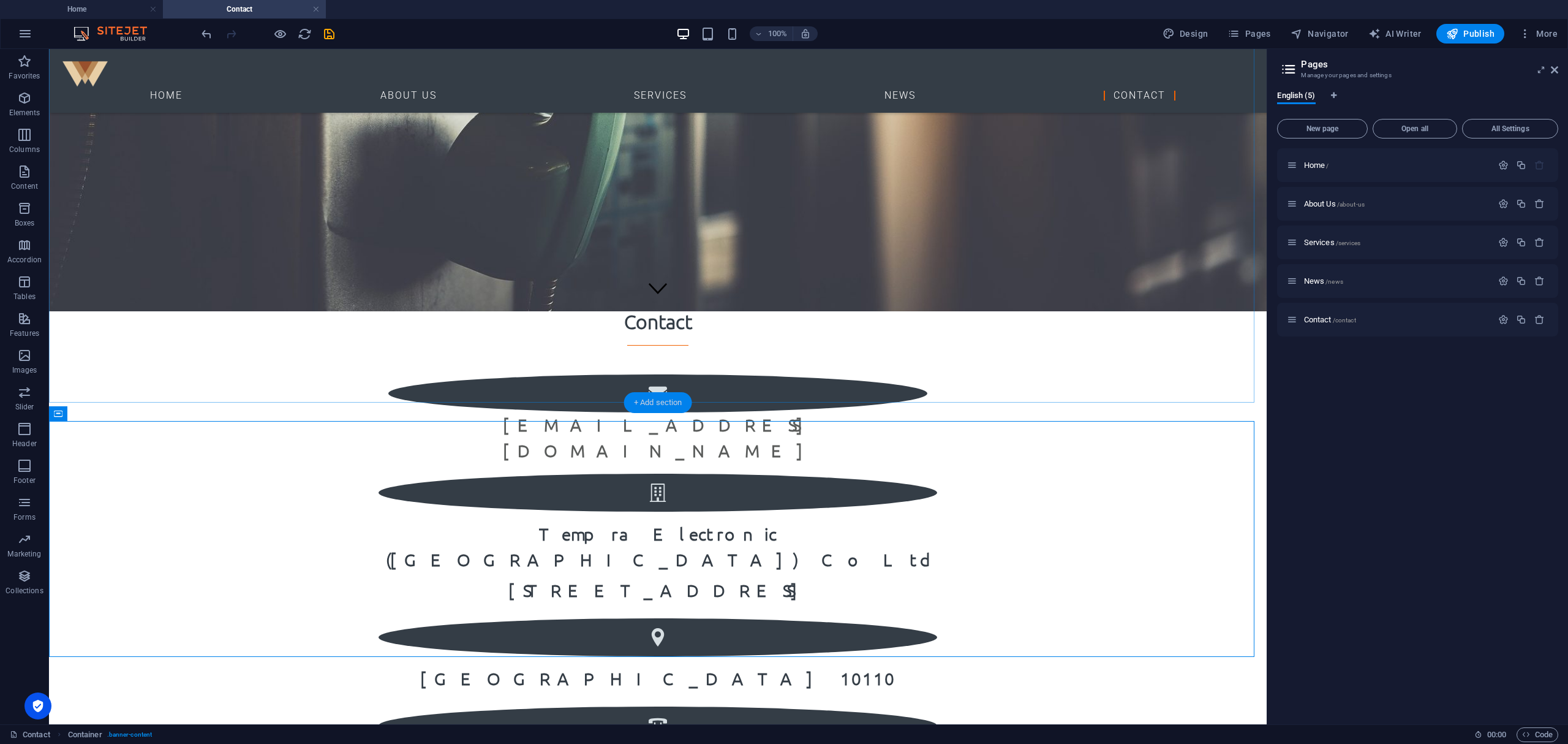 click on "+ Add section" at bounding box center [658, 403] 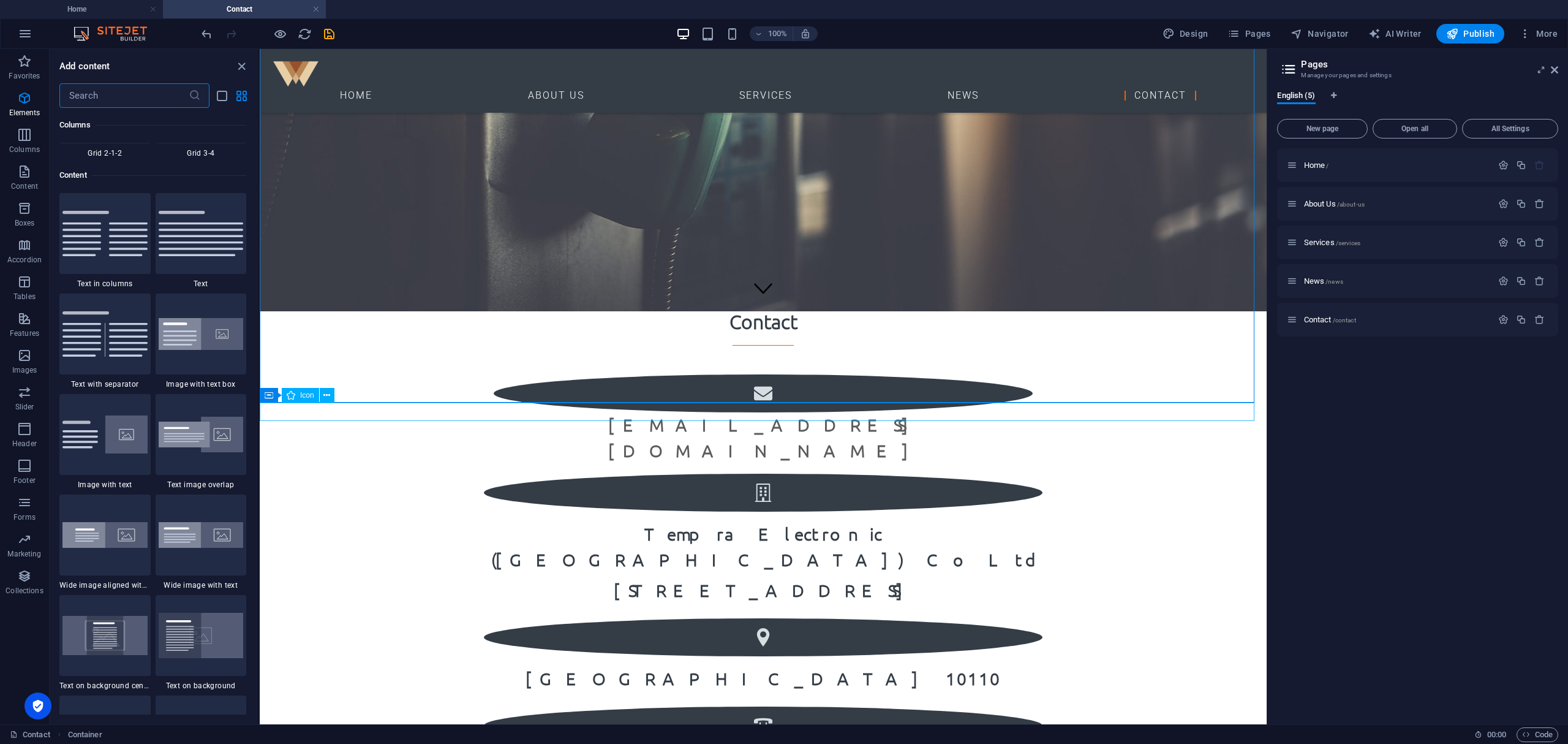 scroll, scrollTop: 2144, scrollLeft: 0, axis: vertical 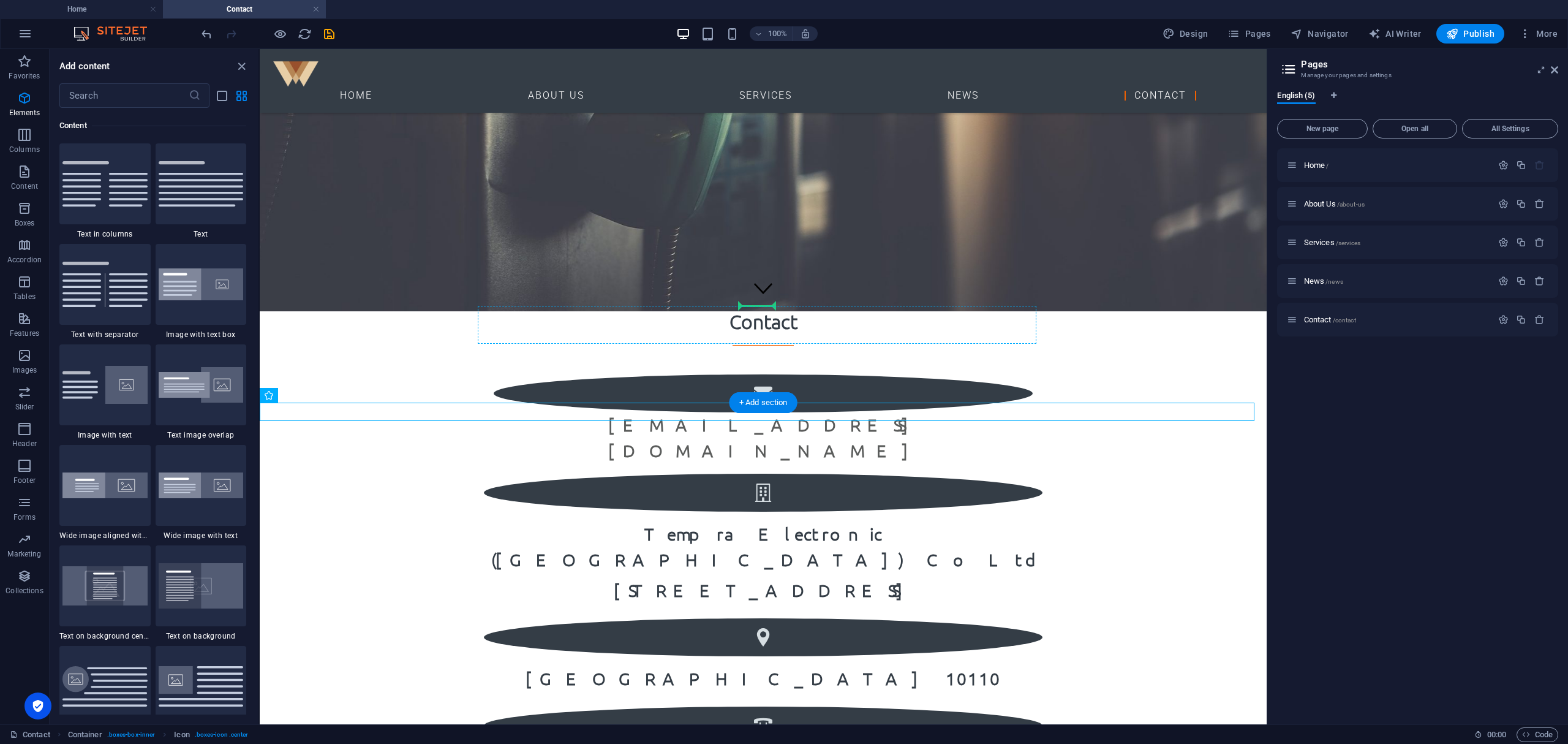 drag, startPoint x: 755, startPoint y: 410, endPoint x: 760, endPoint y: 319, distance: 91.13726 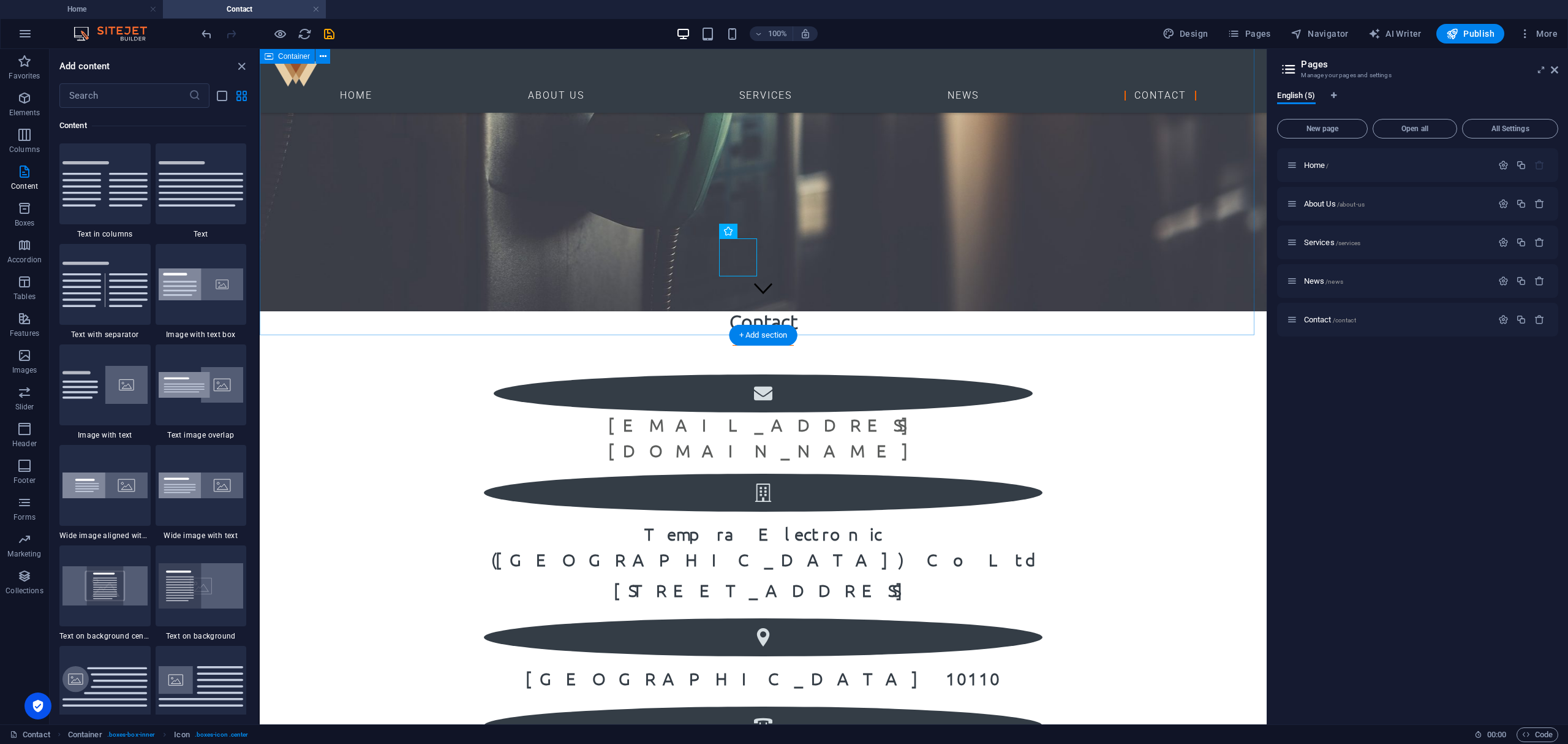 scroll, scrollTop: 481, scrollLeft: 0, axis: vertical 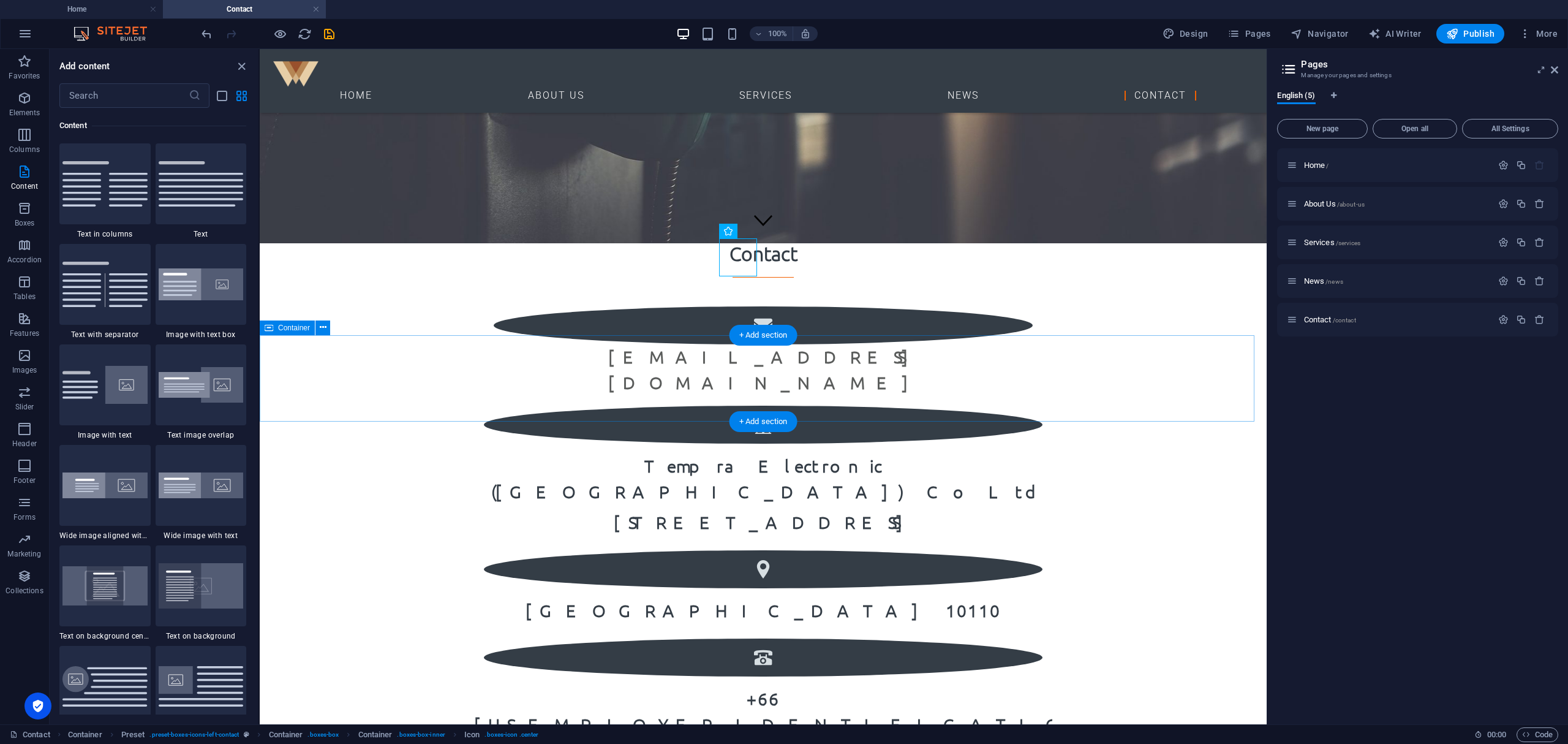 click at bounding box center (763, 1088) 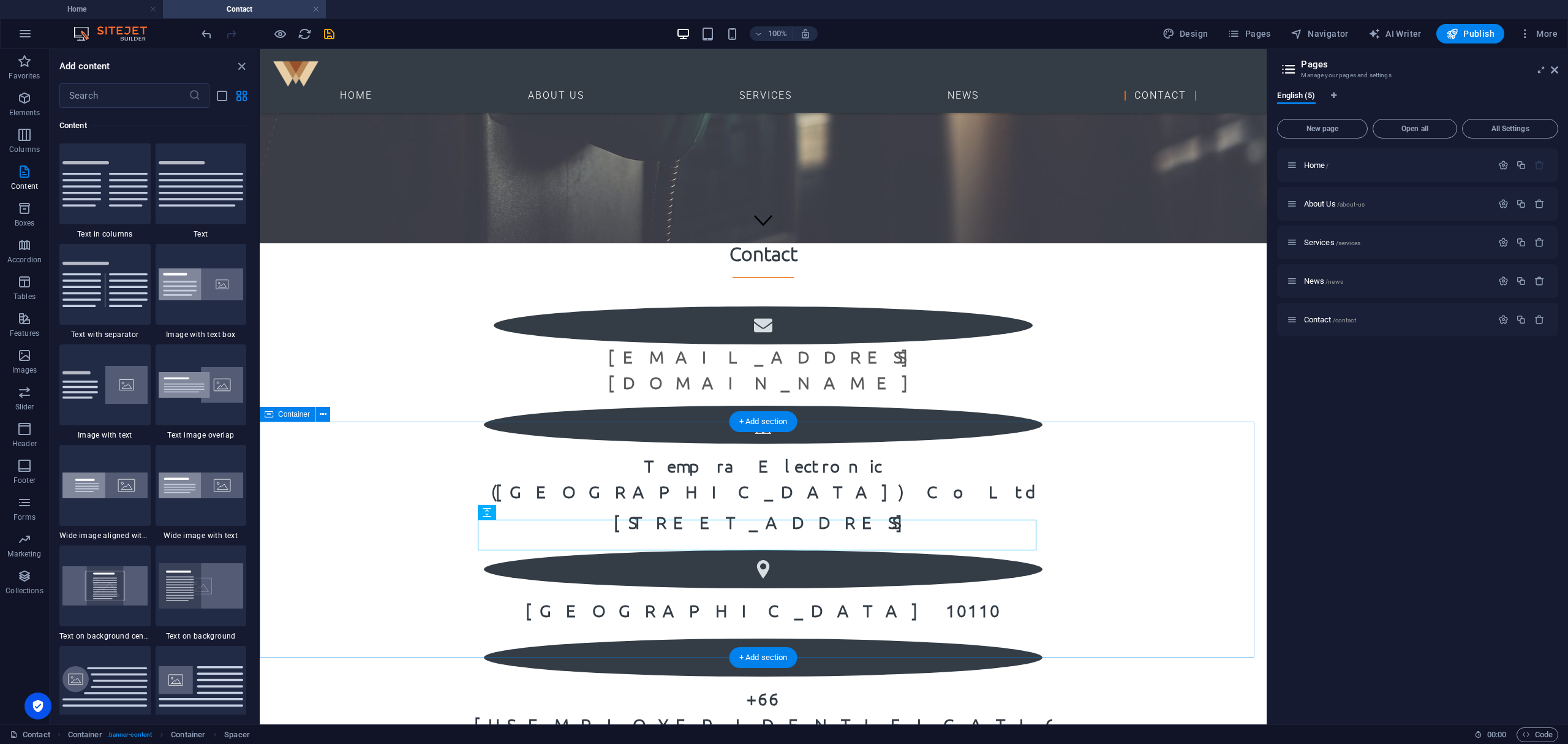 click at bounding box center [763, 1092] 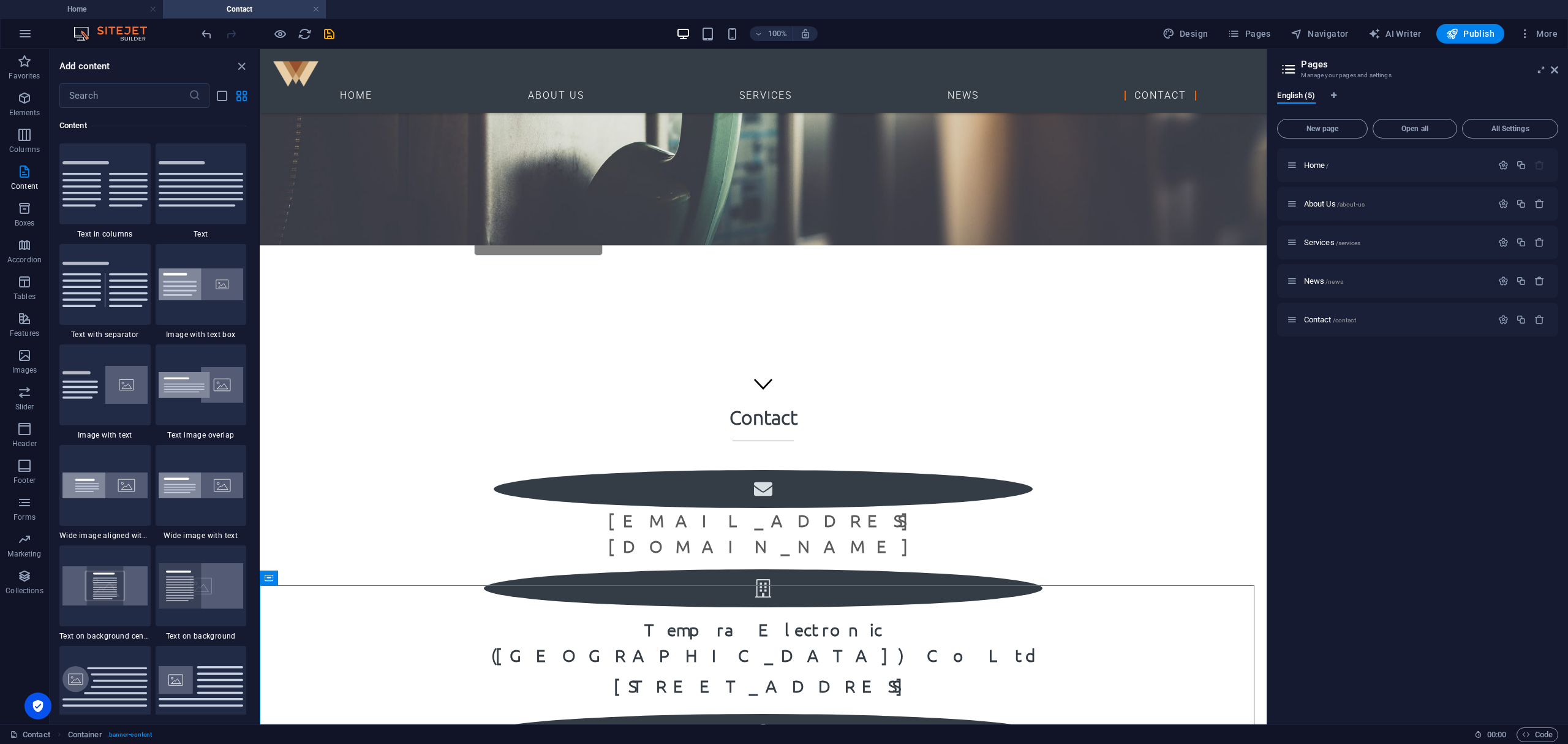 scroll, scrollTop: 480, scrollLeft: 0, axis: vertical 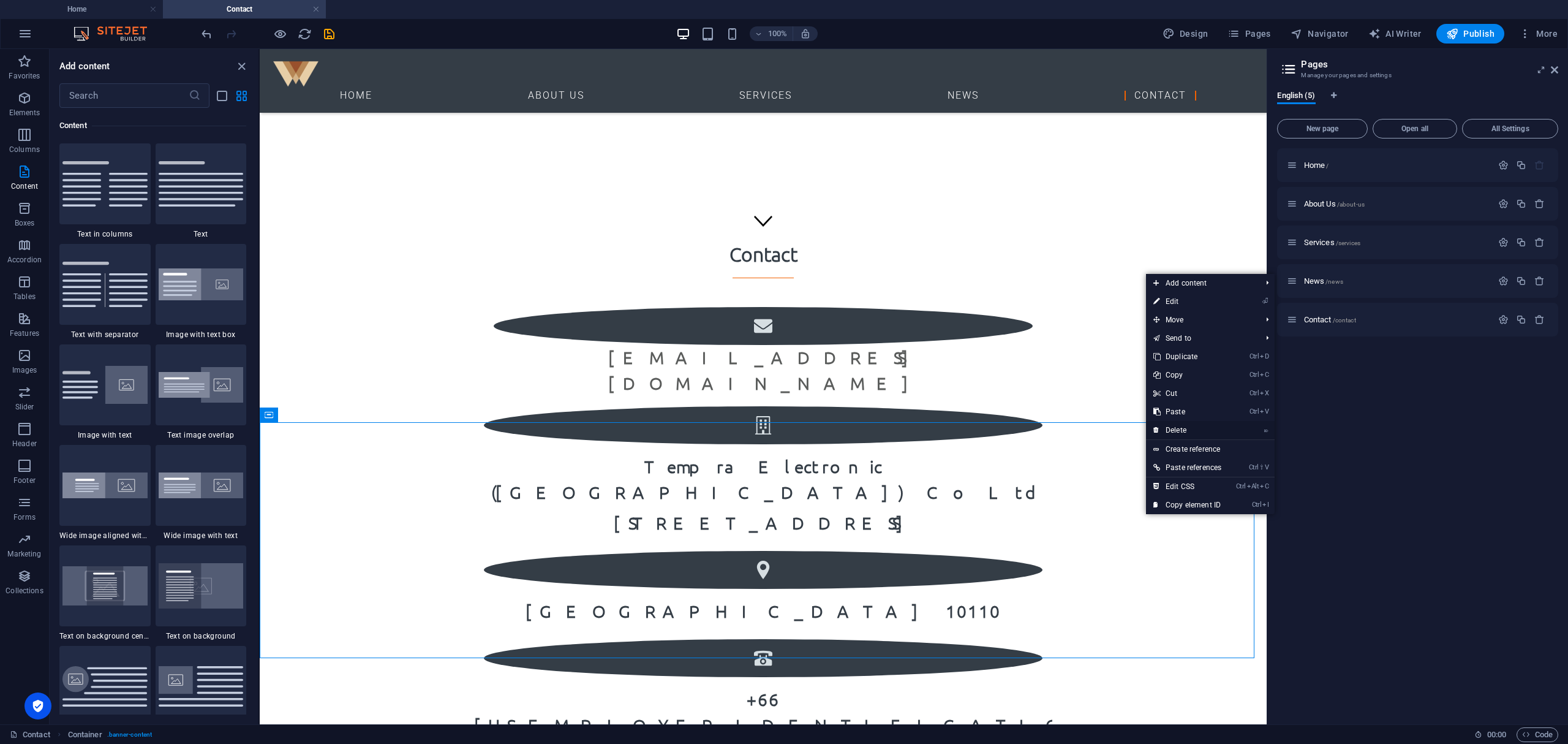 click on "⌦  Delete" at bounding box center [1187, 430] 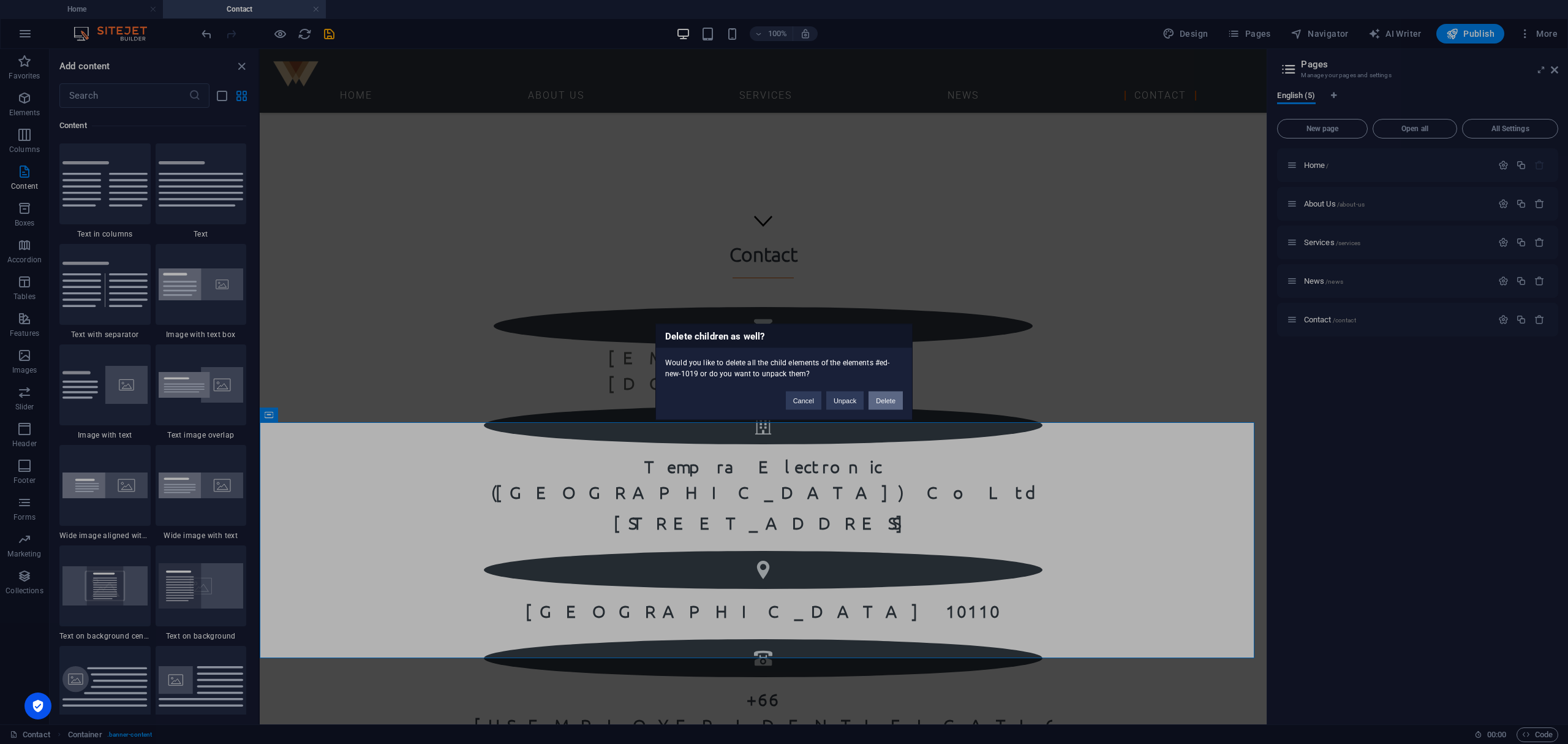 click on "Delete" at bounding box center (886, 401) 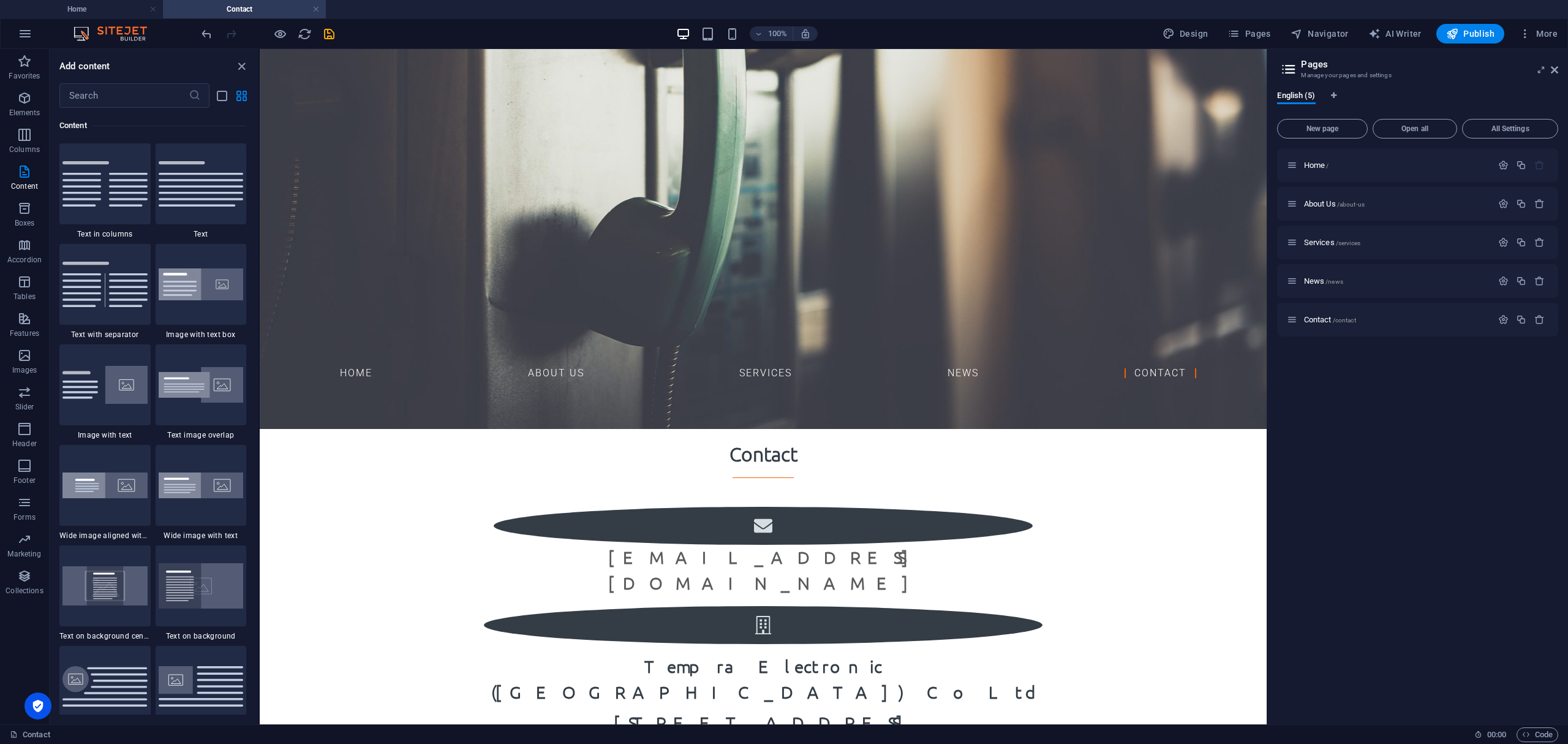 scroll, scrollTop: 292, scrollLeft: 0, axis: vertical 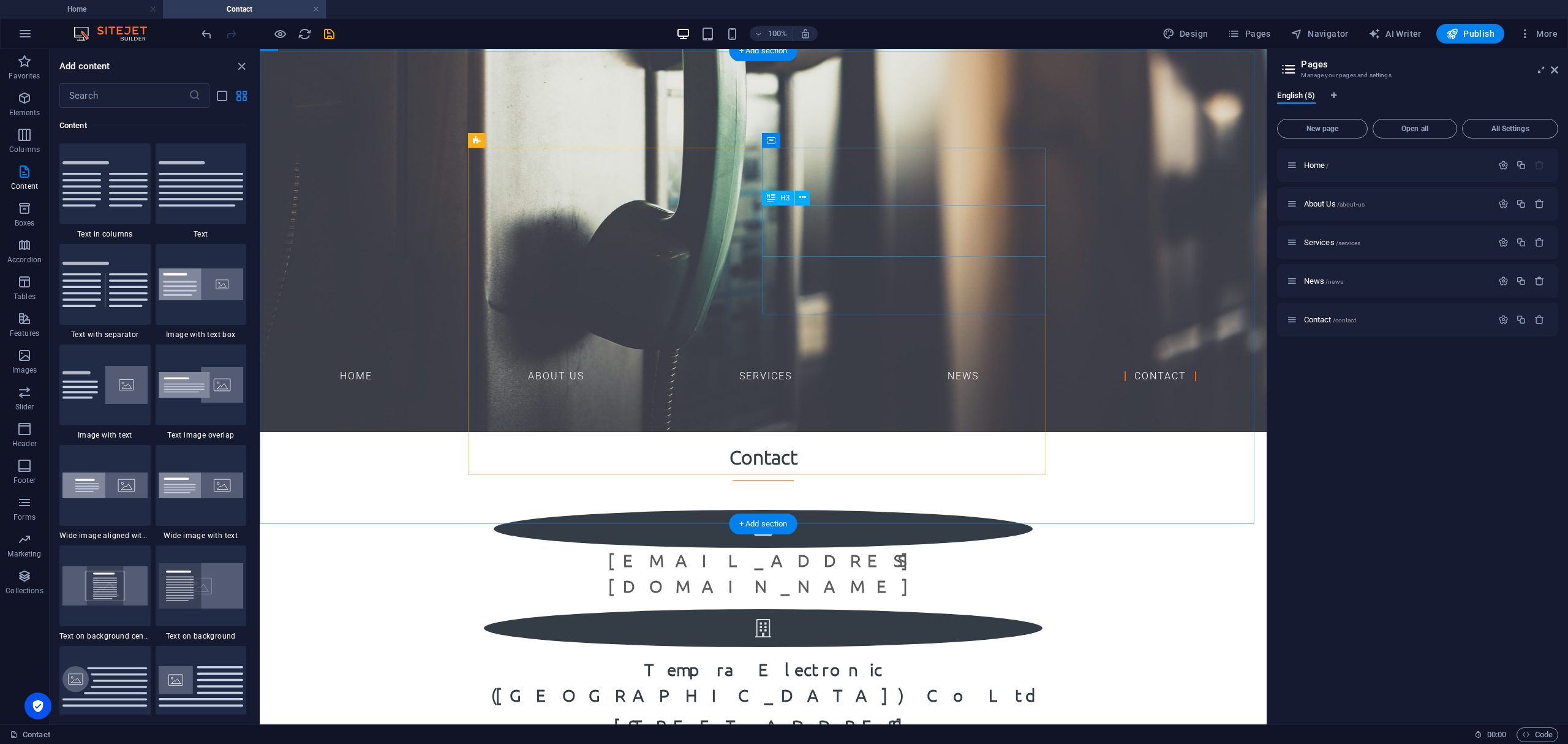 click on "[STREET_ADDRESS]" at bounding box center (763, 726) 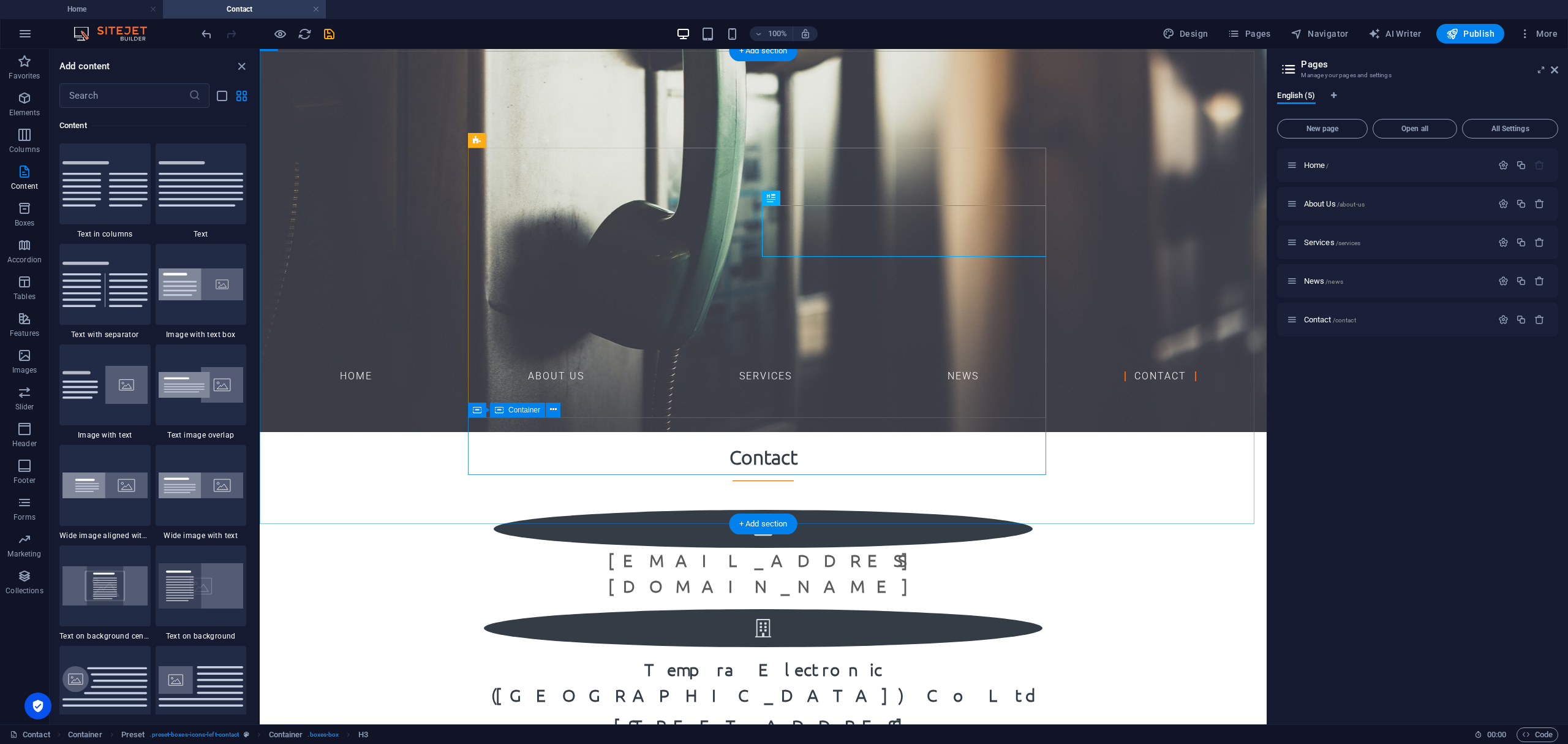 click at bounding box center [763, 994] 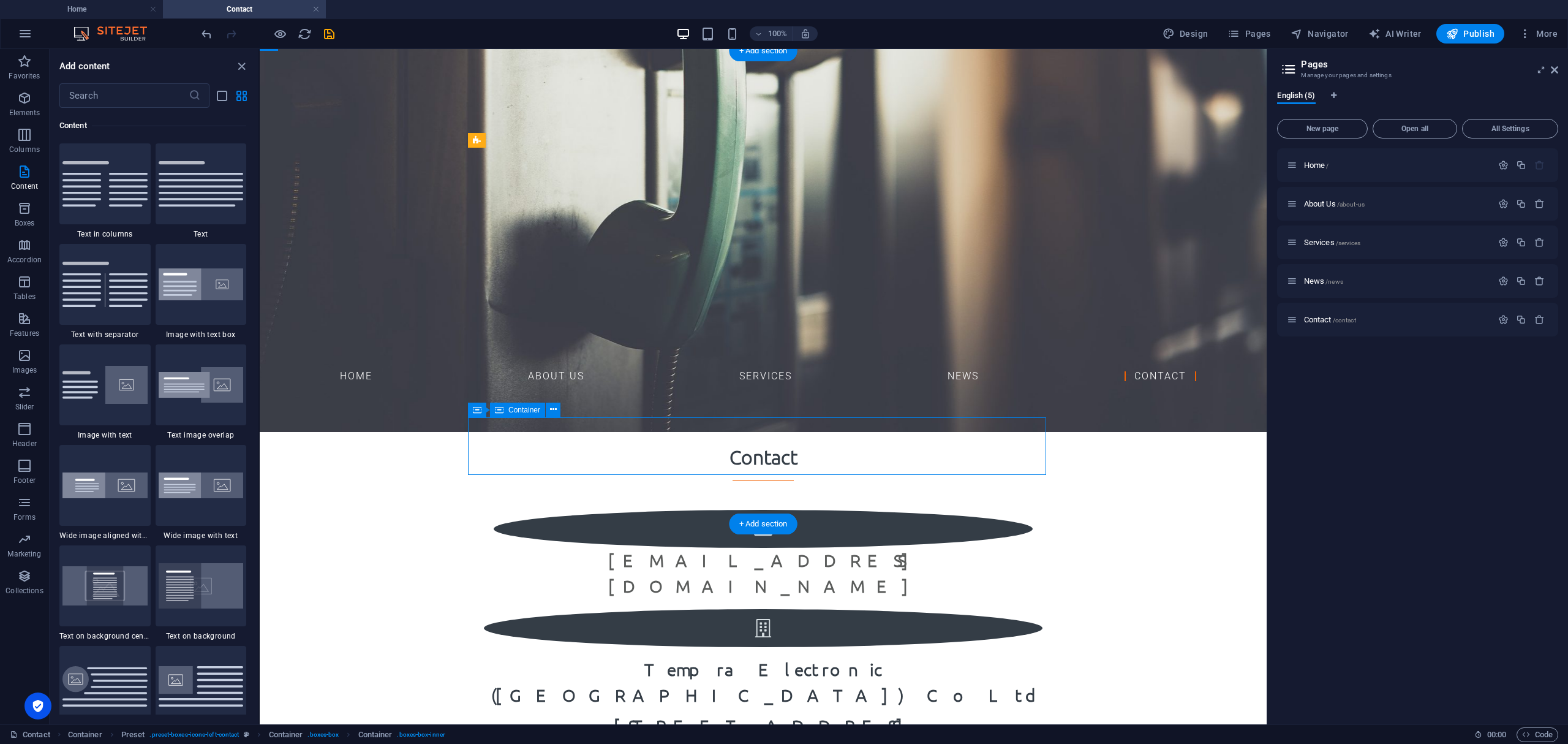 click at bounding box center (763, 994) 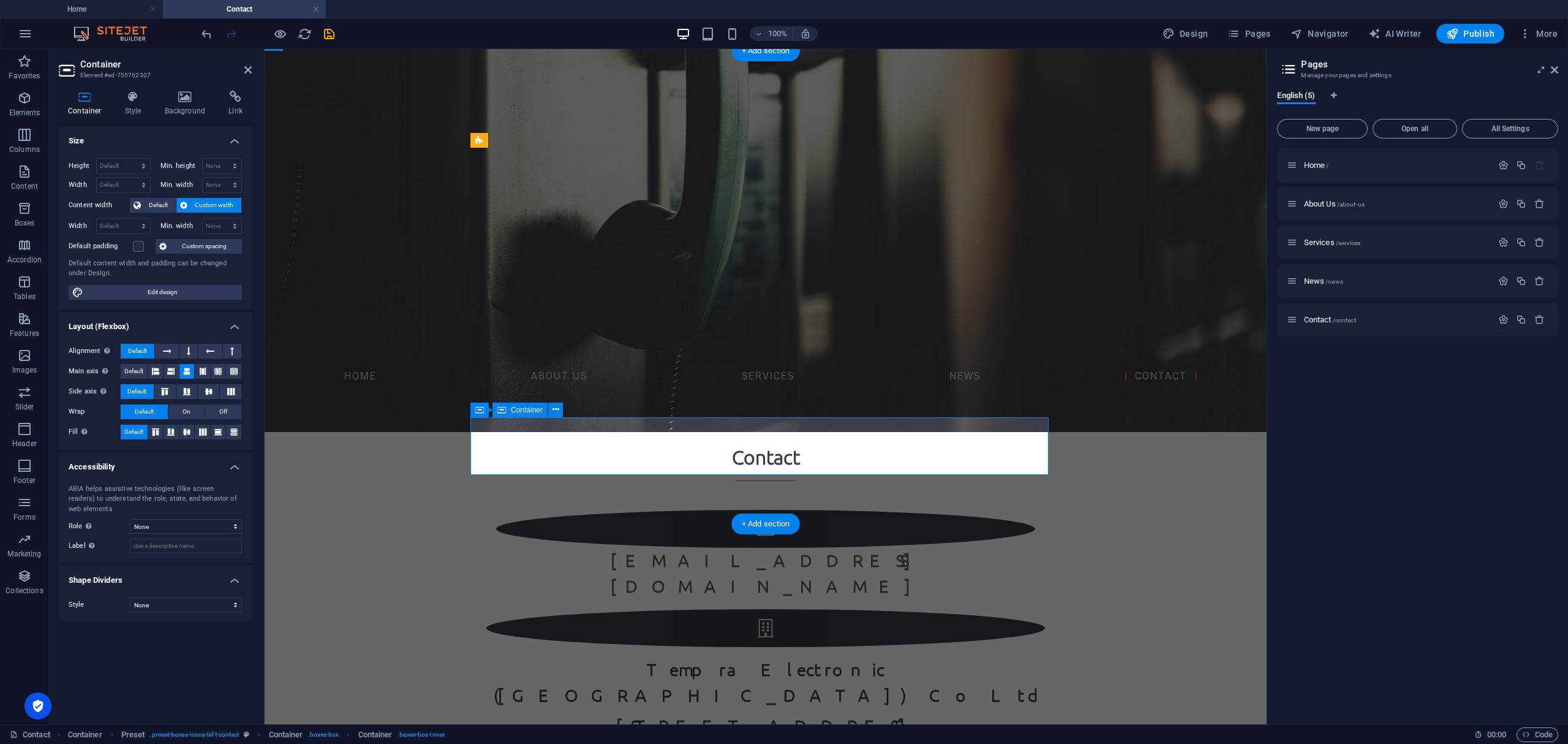 click at bounding box center [766, 994] 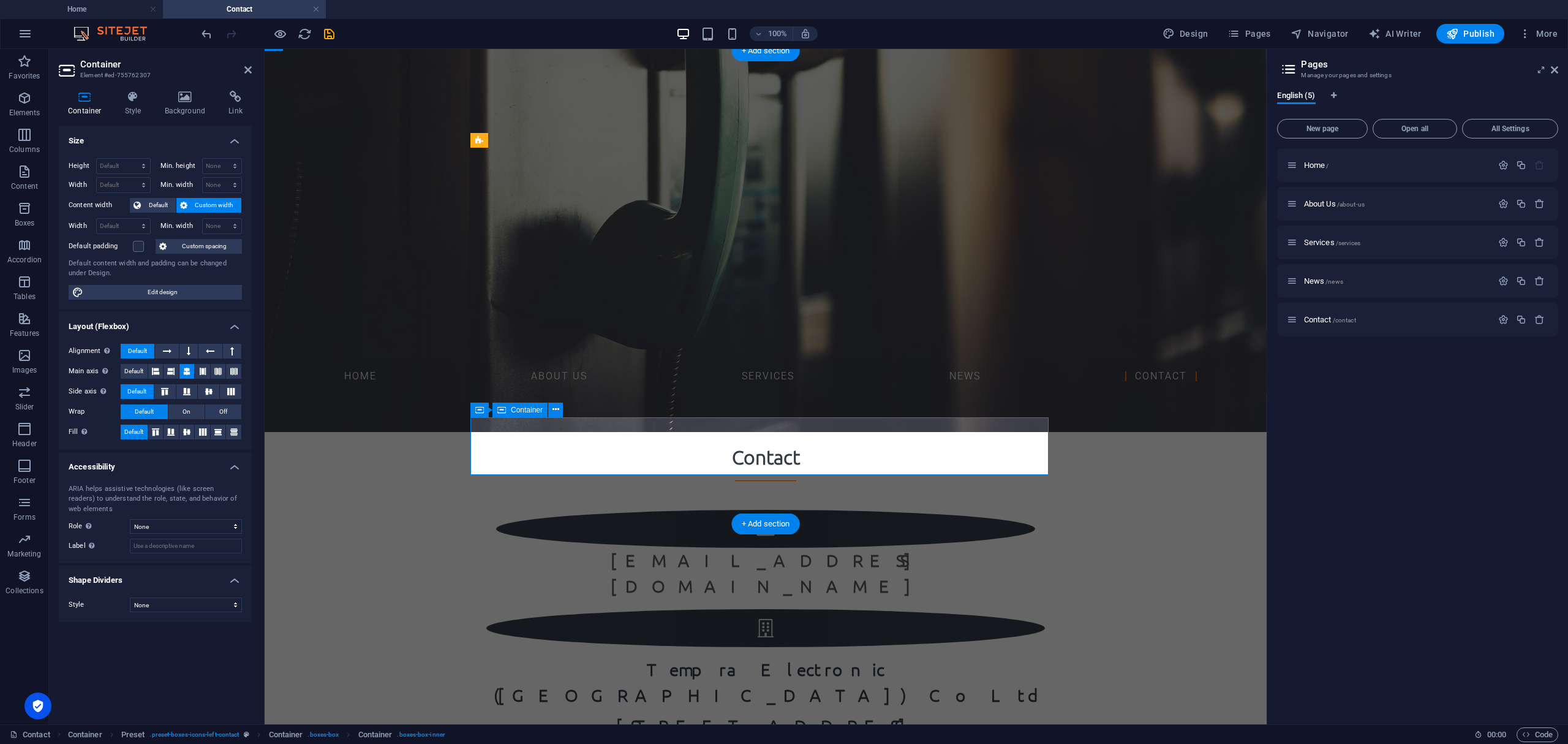 click at bounding box center (766, 994) 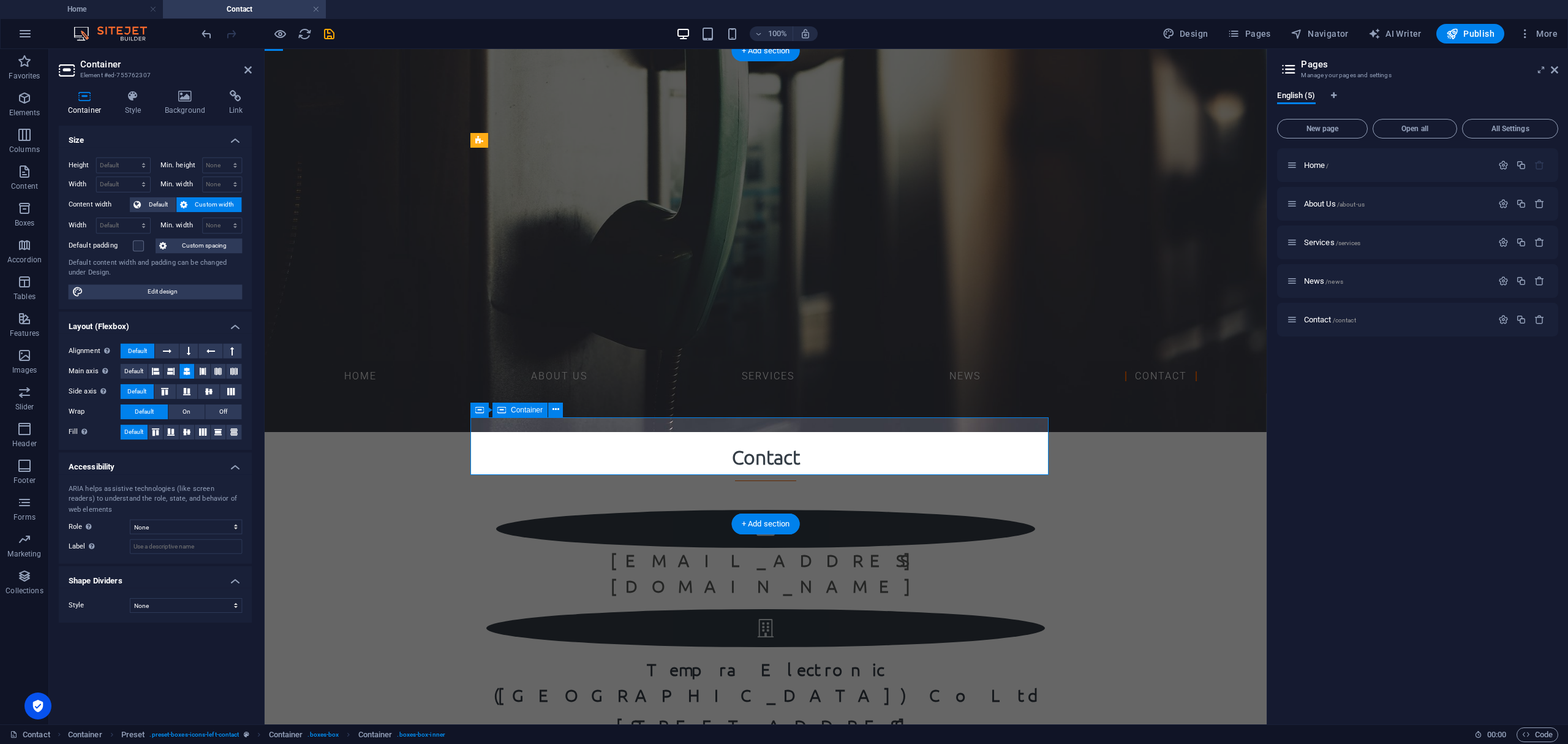 click on "Contact [EMAIL_ADDRESS][DOMAIN_NAME] Tempra Electronic ([GEOGRAPHIC_DATA]) Co Ltd [STREET_ADDRESS] + 66 [US_EMPLOYER_IDENTIFICATION_NUMBER]" at bounding box center [766, 742] 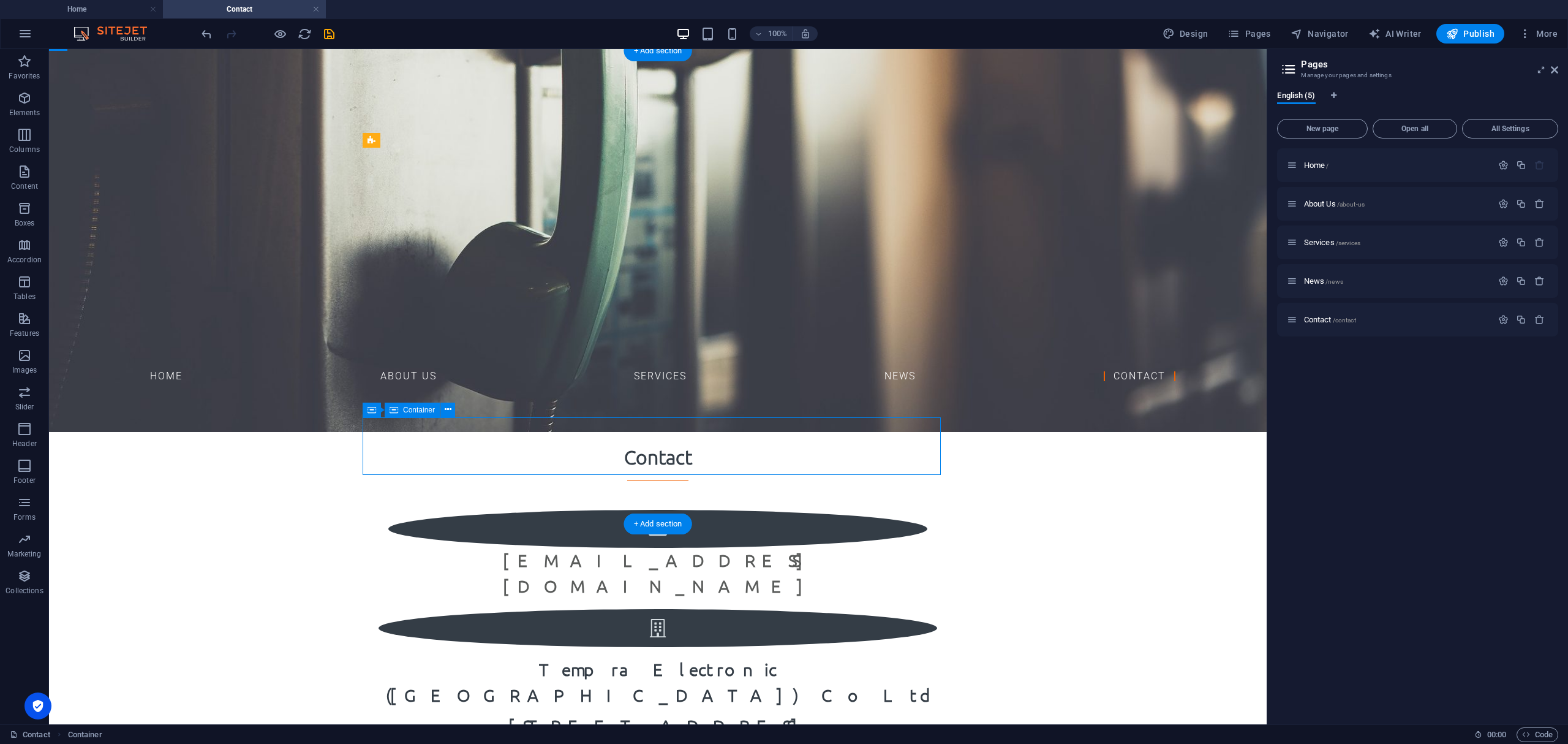 click at bounding box center (658, 994) 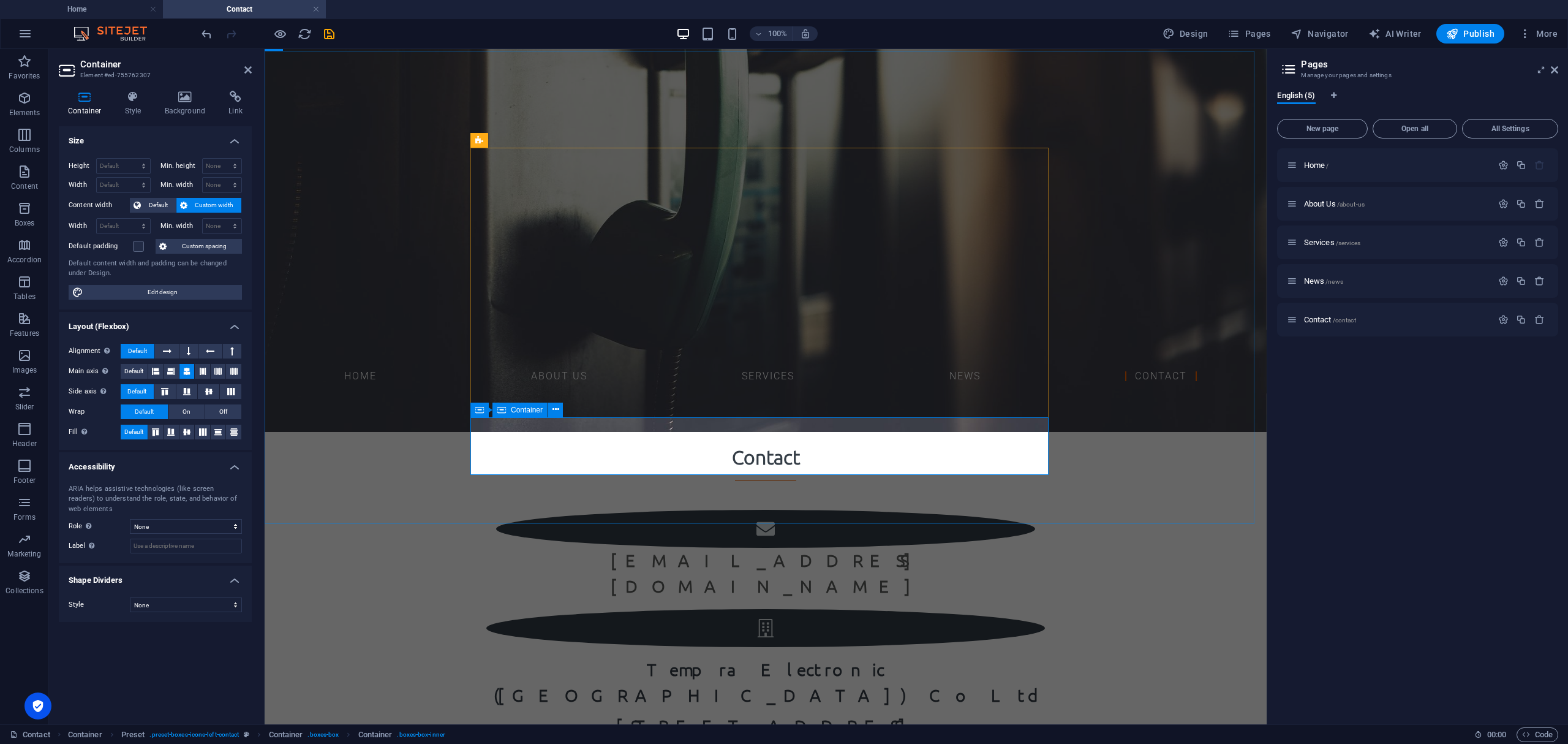click at bounding box center [766, 994] 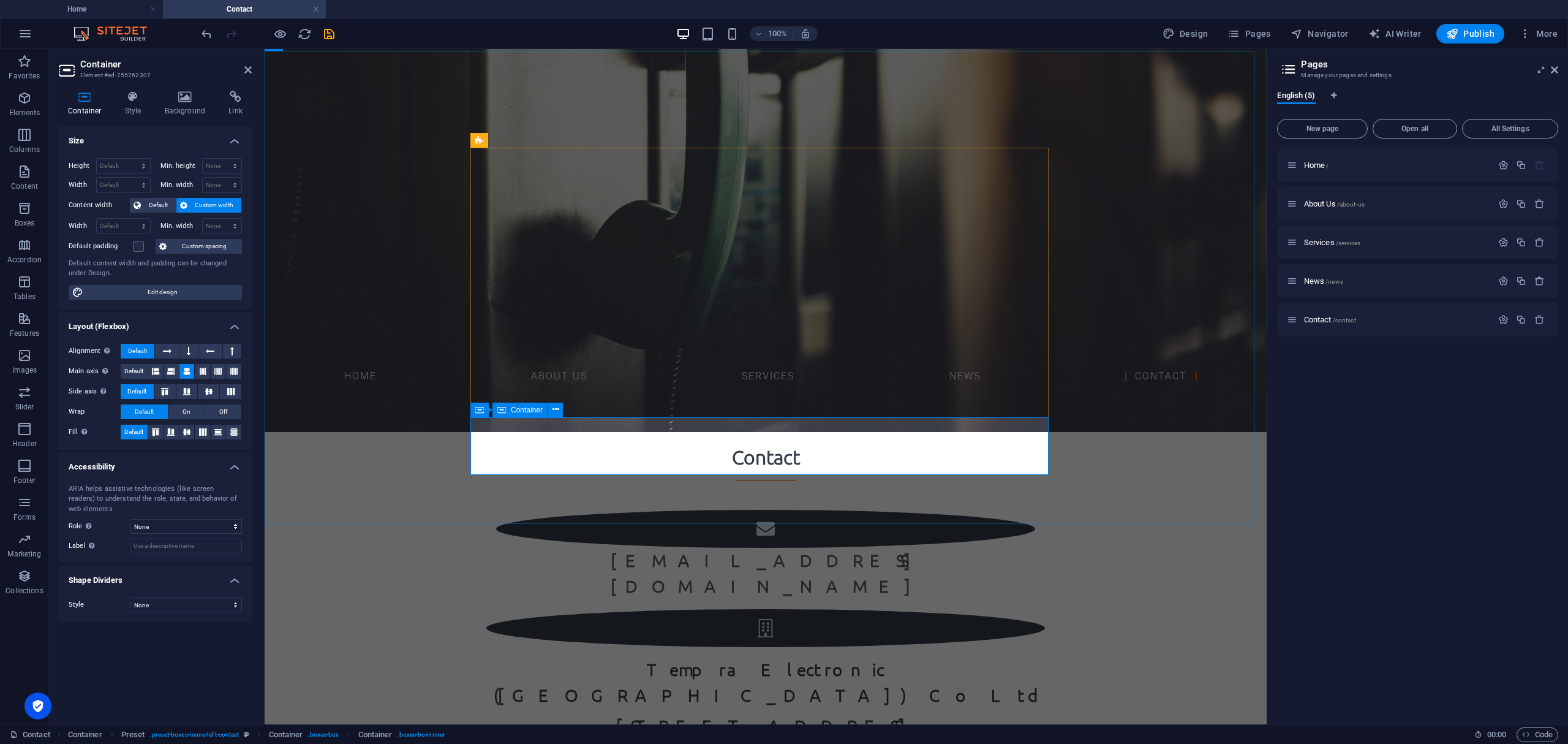 click at bounding box center (766, 994) 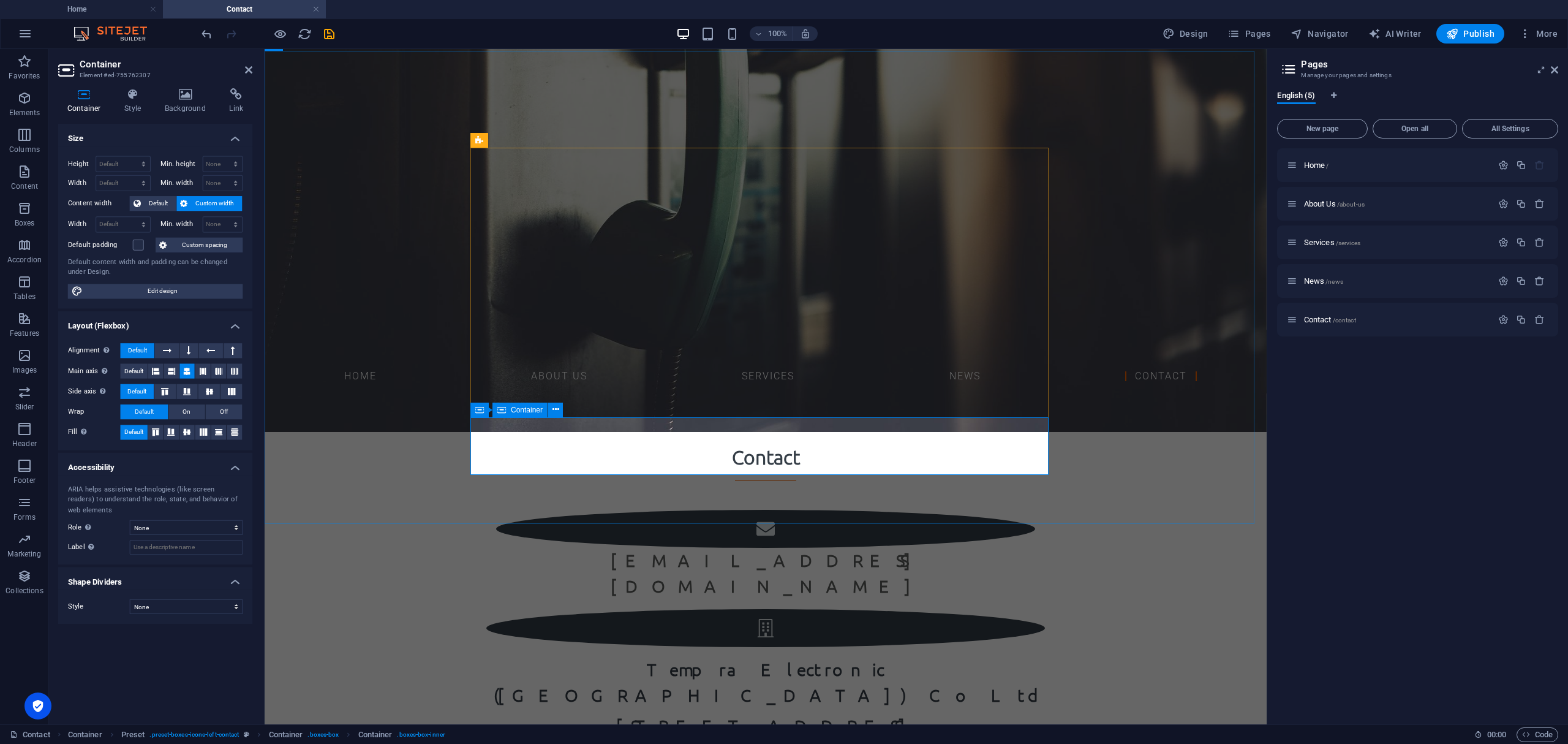 click at bounding box center (766, 994) 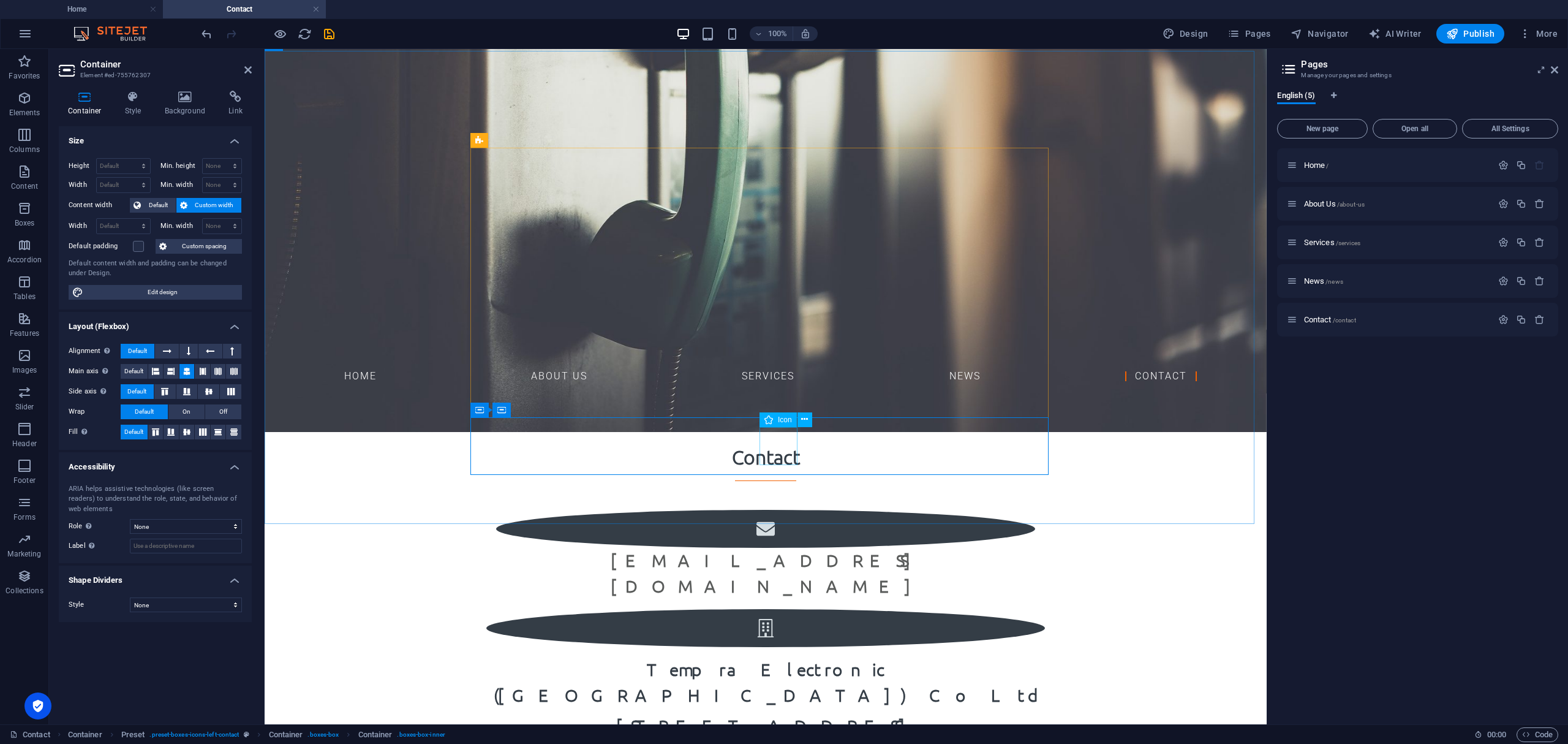 click at bounding box center [766, 1013] 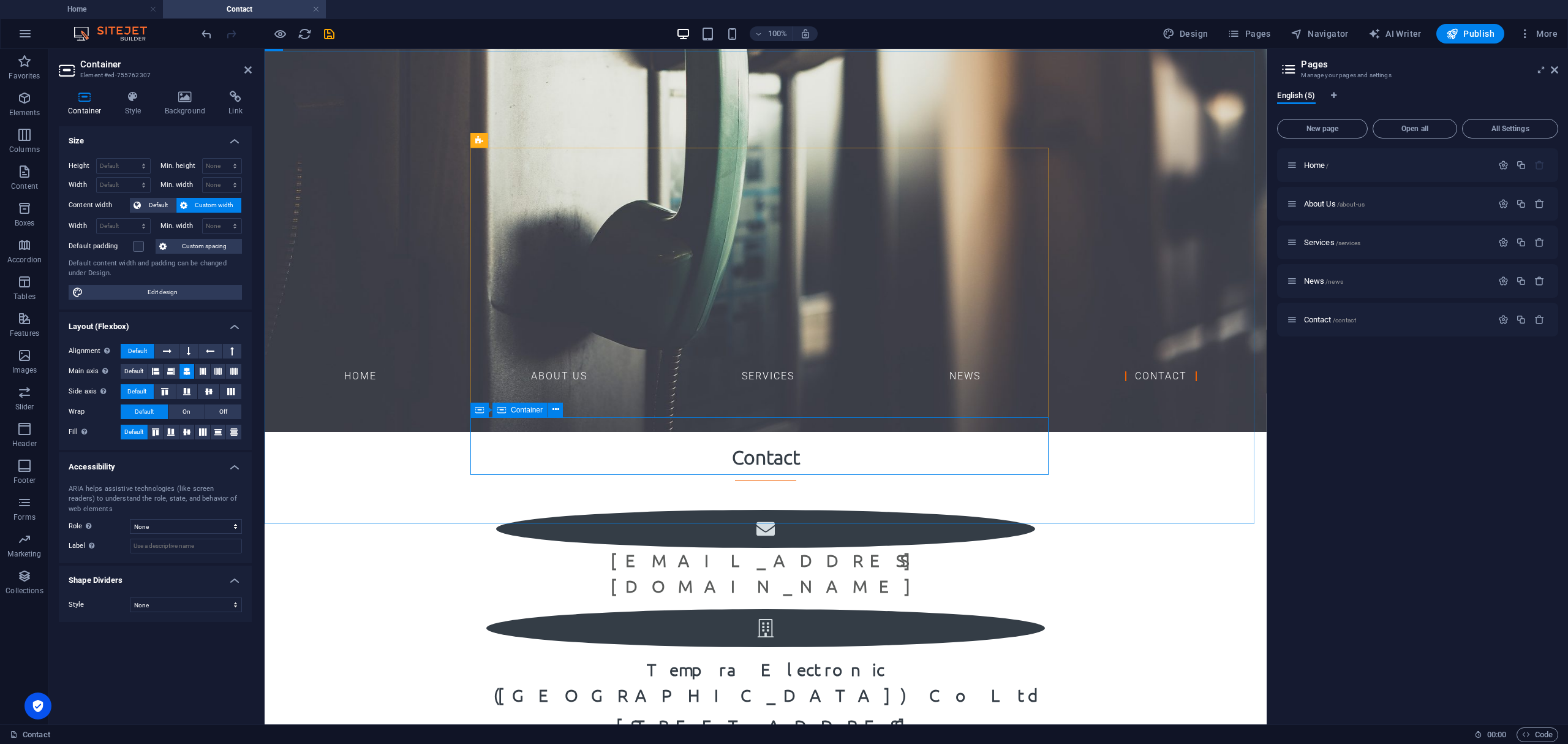 click at bounding box center (766, 975) 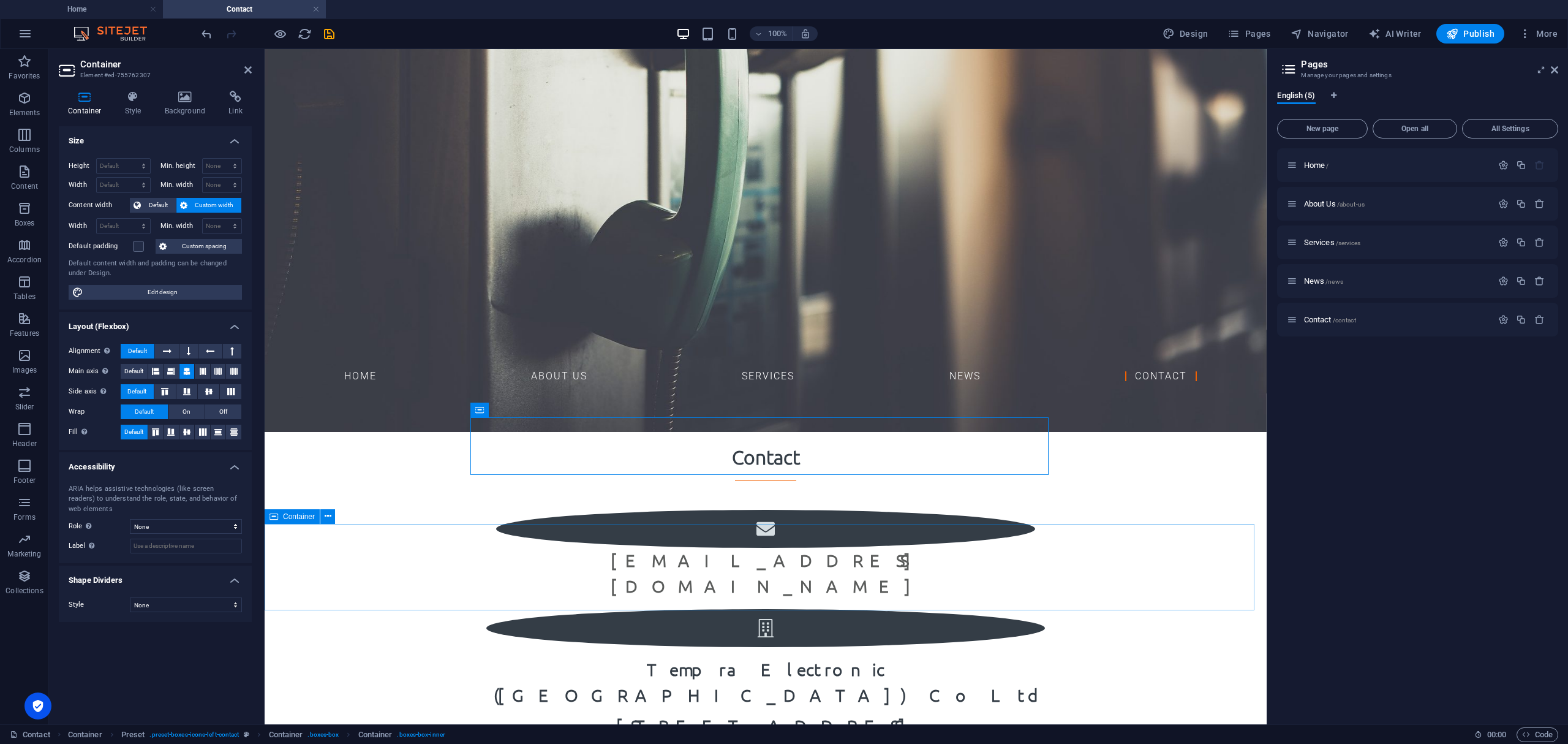click on "Contact [EMAIL_ADDRESS][DOMAIN_NAME] Tempra Electronic ([GEOGRAPHIC_DATA]) Co Ltd [STREET_ADDRESS] + 66 [US_EMPLOYER_IDENTIFICATION_NUMBER]" at bounding box center (766, 723) 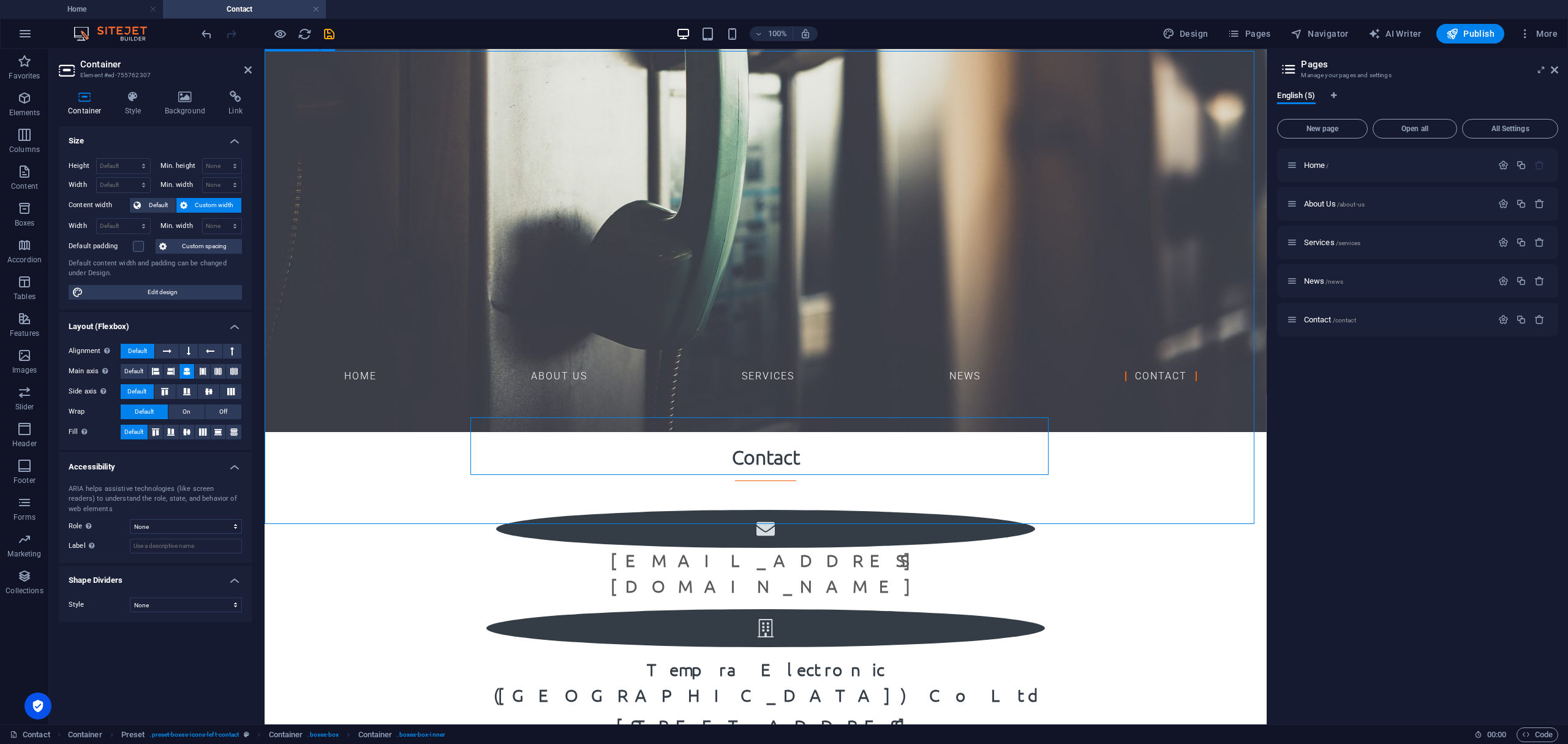click on "Contact [EMAIL_ADDRESS][DOMAIN_NAME] Tempra Electronic ([GEOGRAPHIC_DATA]) Co Ltd [STREET_ADDRESS] + 66 [US_EMPLOYER_IDENTIFICATION_NUMBER]" at bounding box center (766, 723) 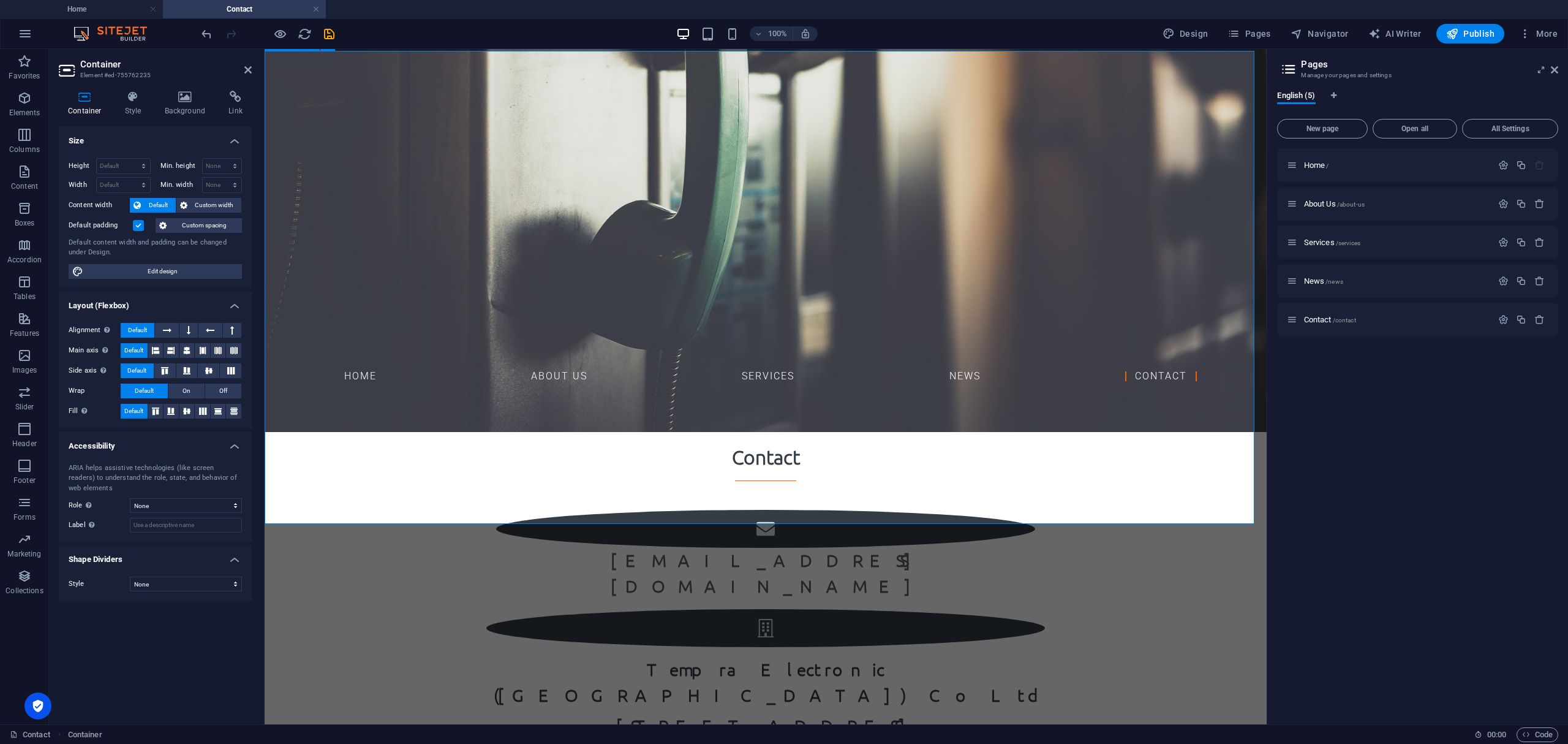 click on "Contact [EMAIL_ADDRESS][DOMAIN_NAME] Tempra Electronic ([GEOGRAPHIC_DATA]) Co Ltd [STREET_ADDRESS] + 66 [US_EMPLOYER_IDENTIFICATION_NUMBER]" at bounding box center [766, 723] 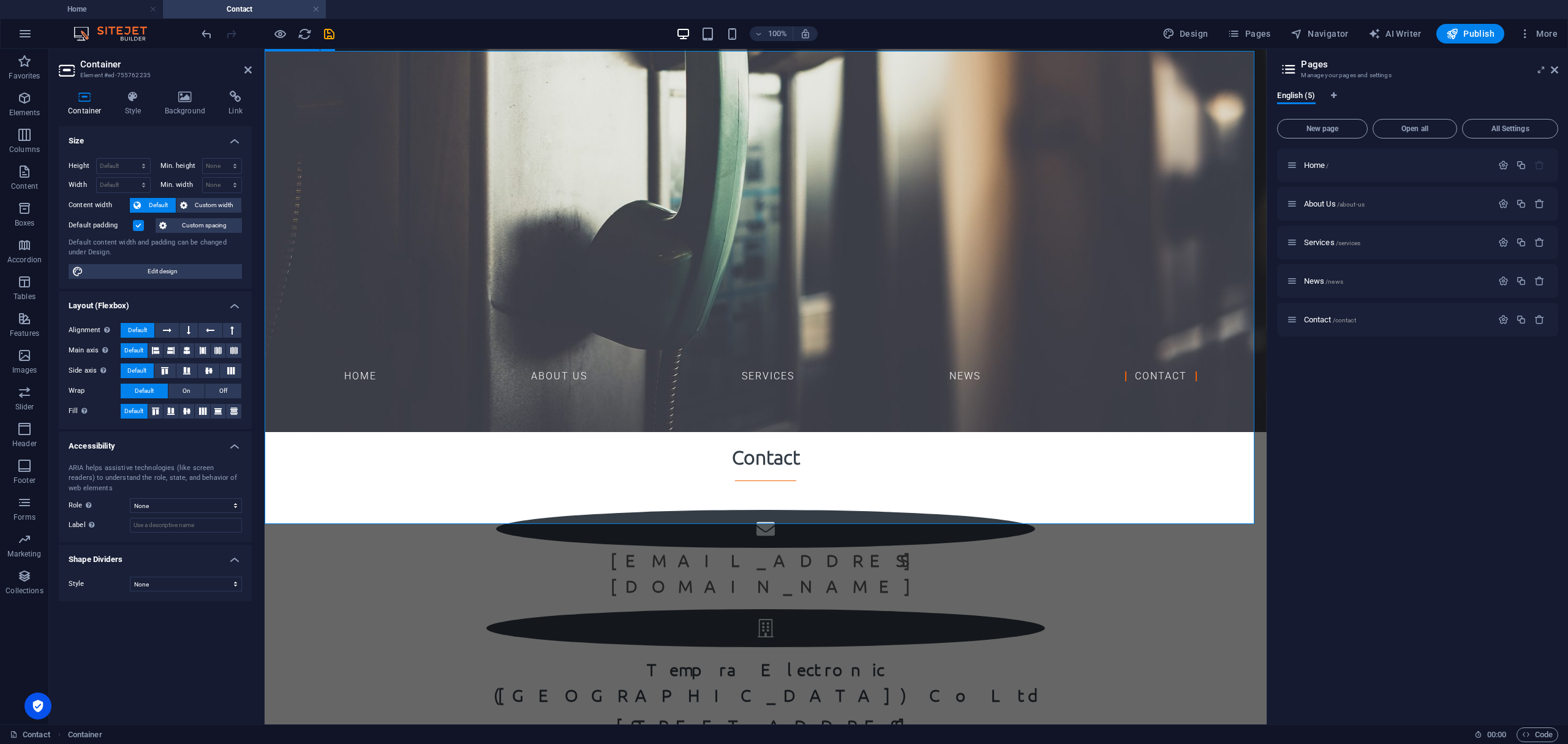 click on "Contact [EMAIL_ADDRESS][DOMAIN_NAME] Tempra Electronic ([GEOGRAPHIC_DATA]) Co Ltd [STREET_ADDRESS] + 66 [US_EMPLOYER_IDENTIFICATION_NUMBER]" at bounding box center [766, 723] 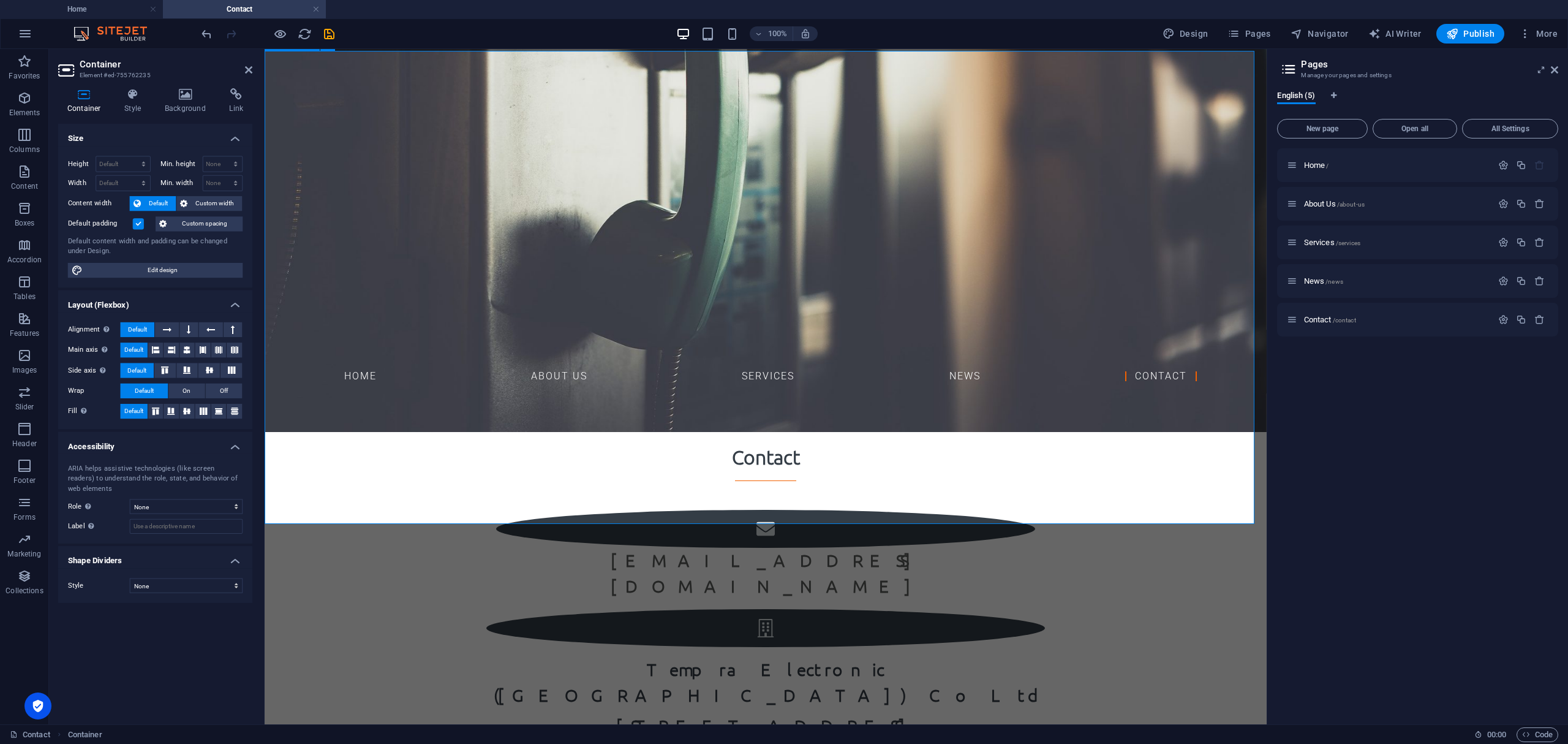click at bounding box center (766, 975) 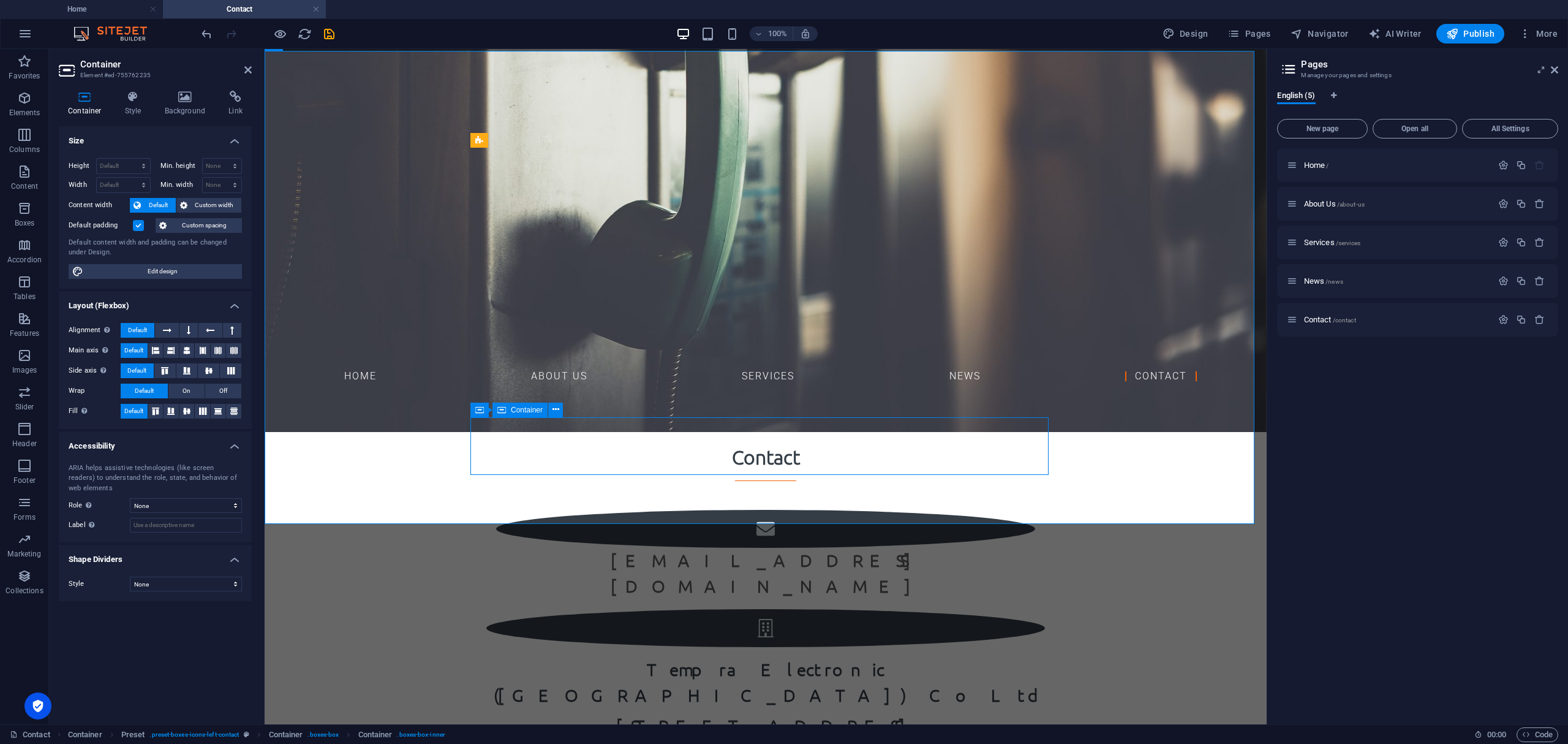 click at bounding box center [766, 975] 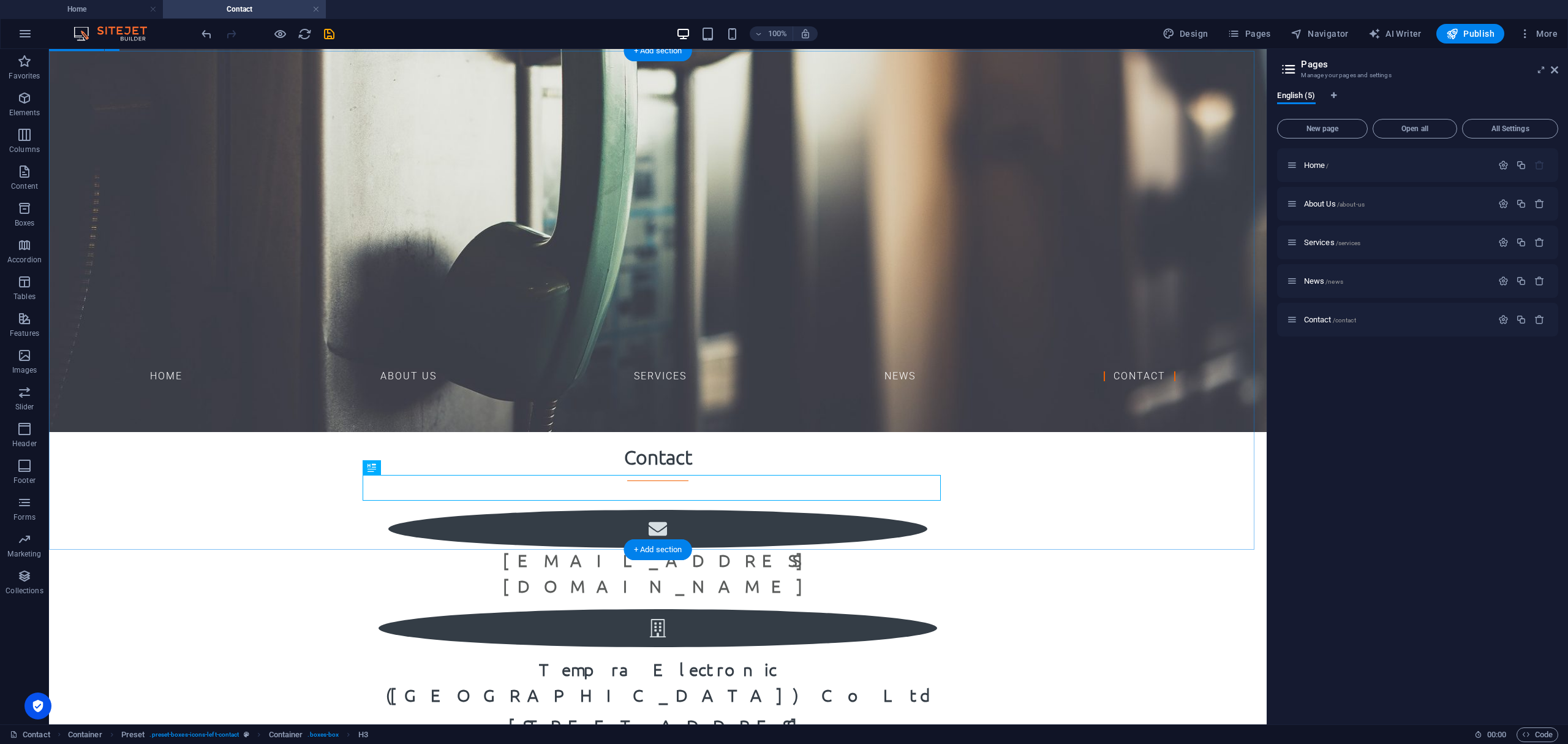 click on "Contact [EMAIL_ADDRESS][DOMAIN_NAME] Tempra Electronic ([GEOGRAPHIC_DATA]) Co Ltd [STREET_ADDRESS] + 66 [US_EMPLOYER_IDENTIFICATION_NUMBER] 11/[STREET_ADDRESS]" at bounding box center (658, 736) 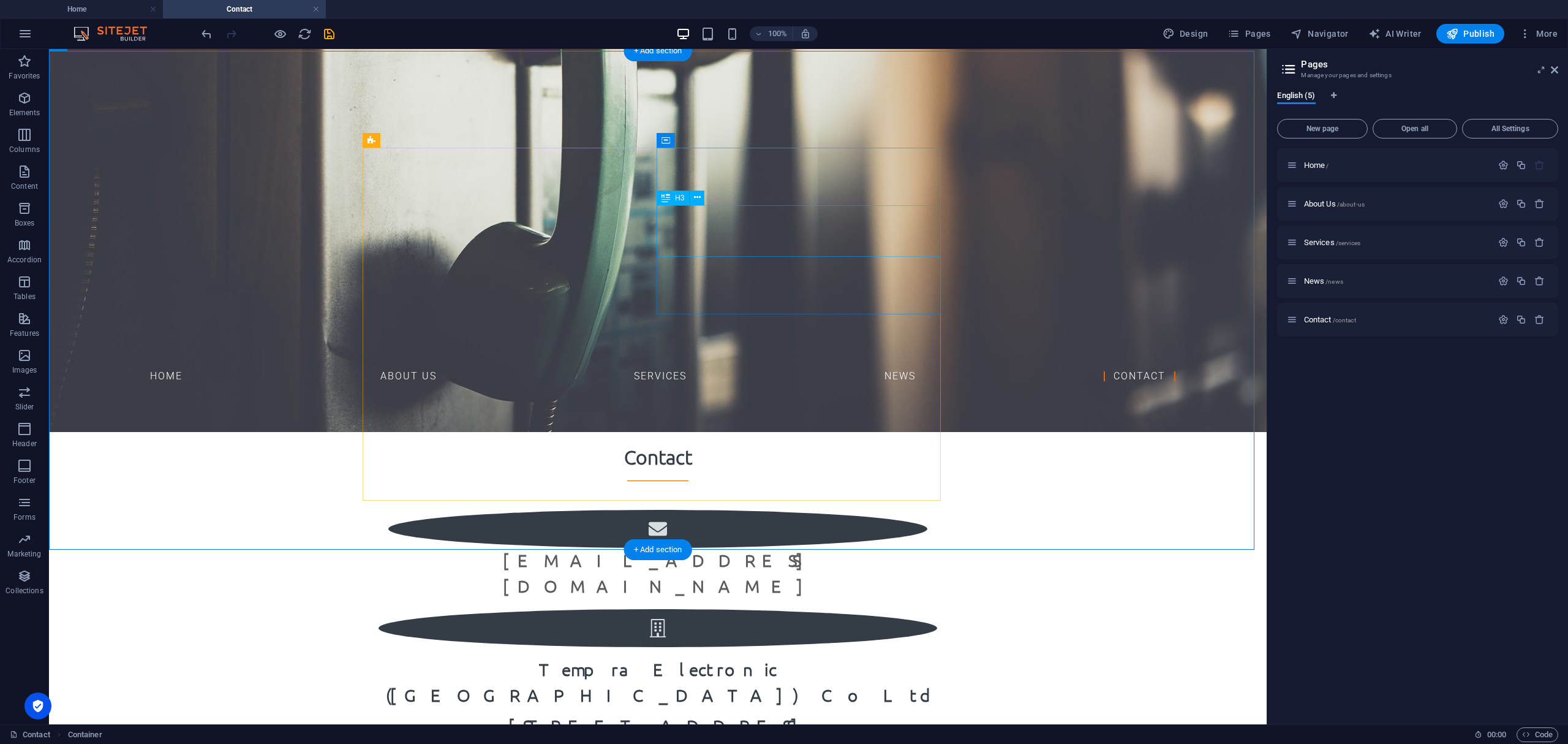 click on "[STREET_ADDRESS]" at bounding box center [658, 726] 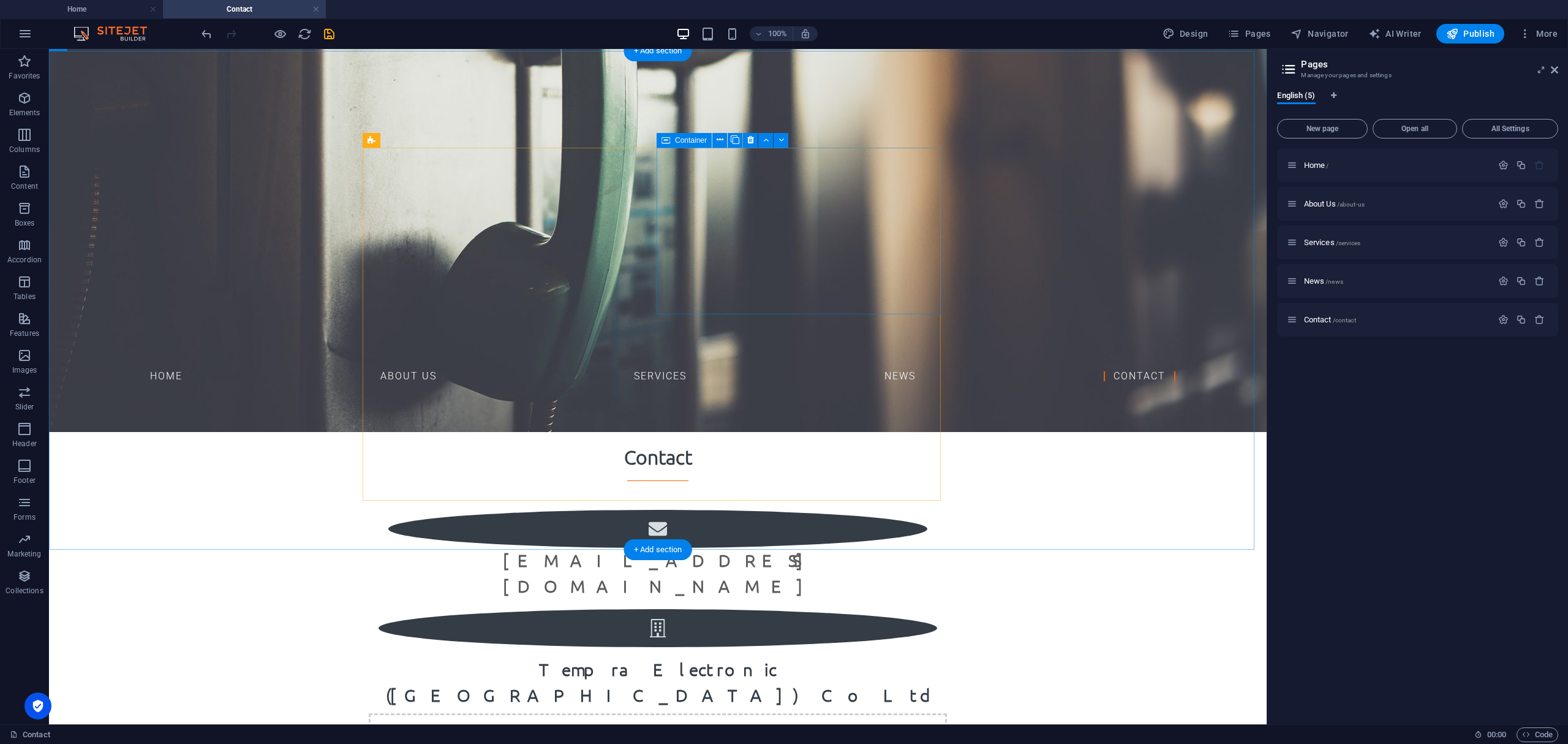 click on "Drop content here or  Add elements  Paste clipboard" at bounding box center (658, 757) 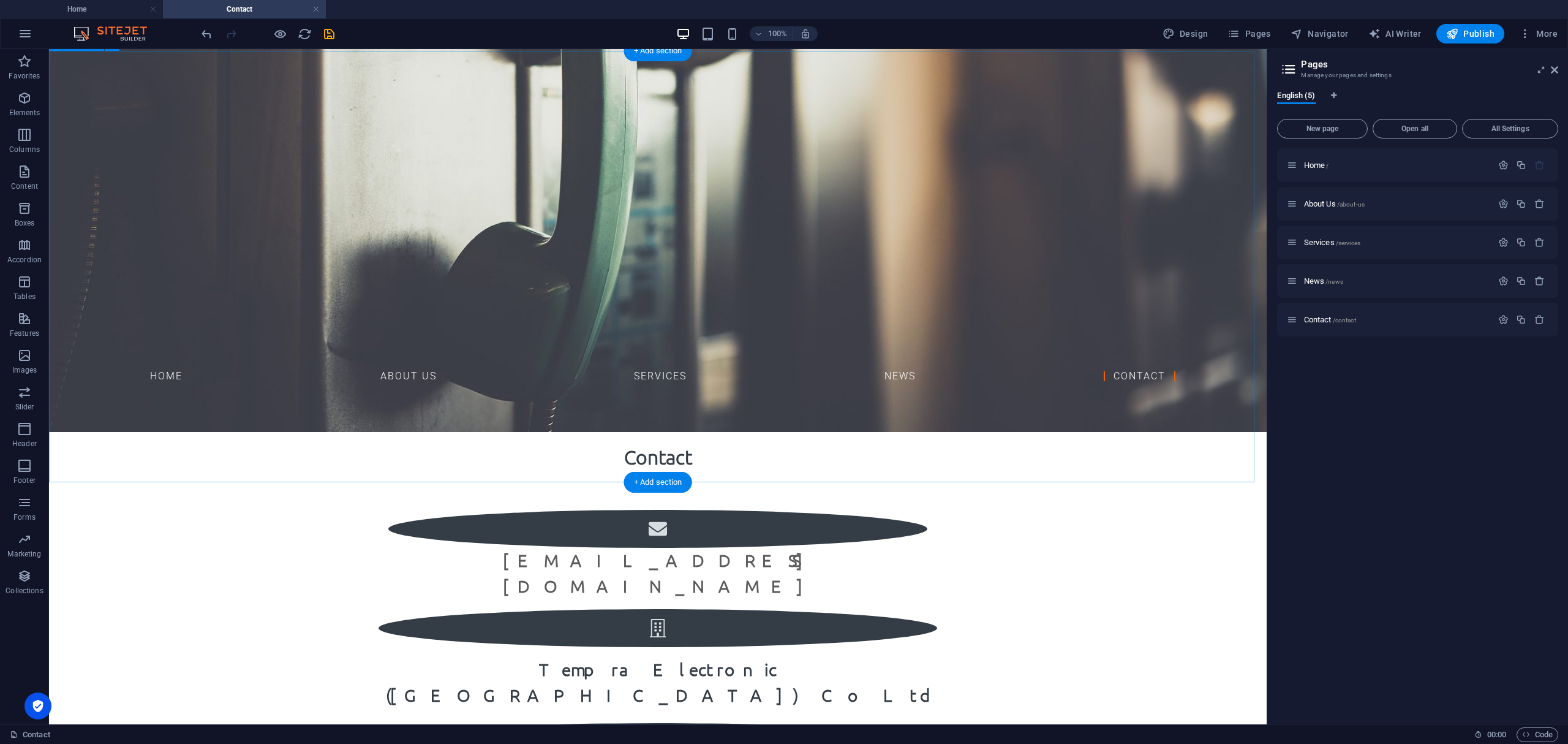 click on "Contact [EMAIL_ADDRESS][DOMAIN_NAME] Tempra Electronic ([GEOGRAPHIC_DATA]) Co Ltd [GEOGRAPHIC_DATA]   10110 + 66 [US_EMPLOYER_IDENTIFICATION_NUMBER] 11/2 [STREET_ADDRESS]" at bounding box center (658, 721) 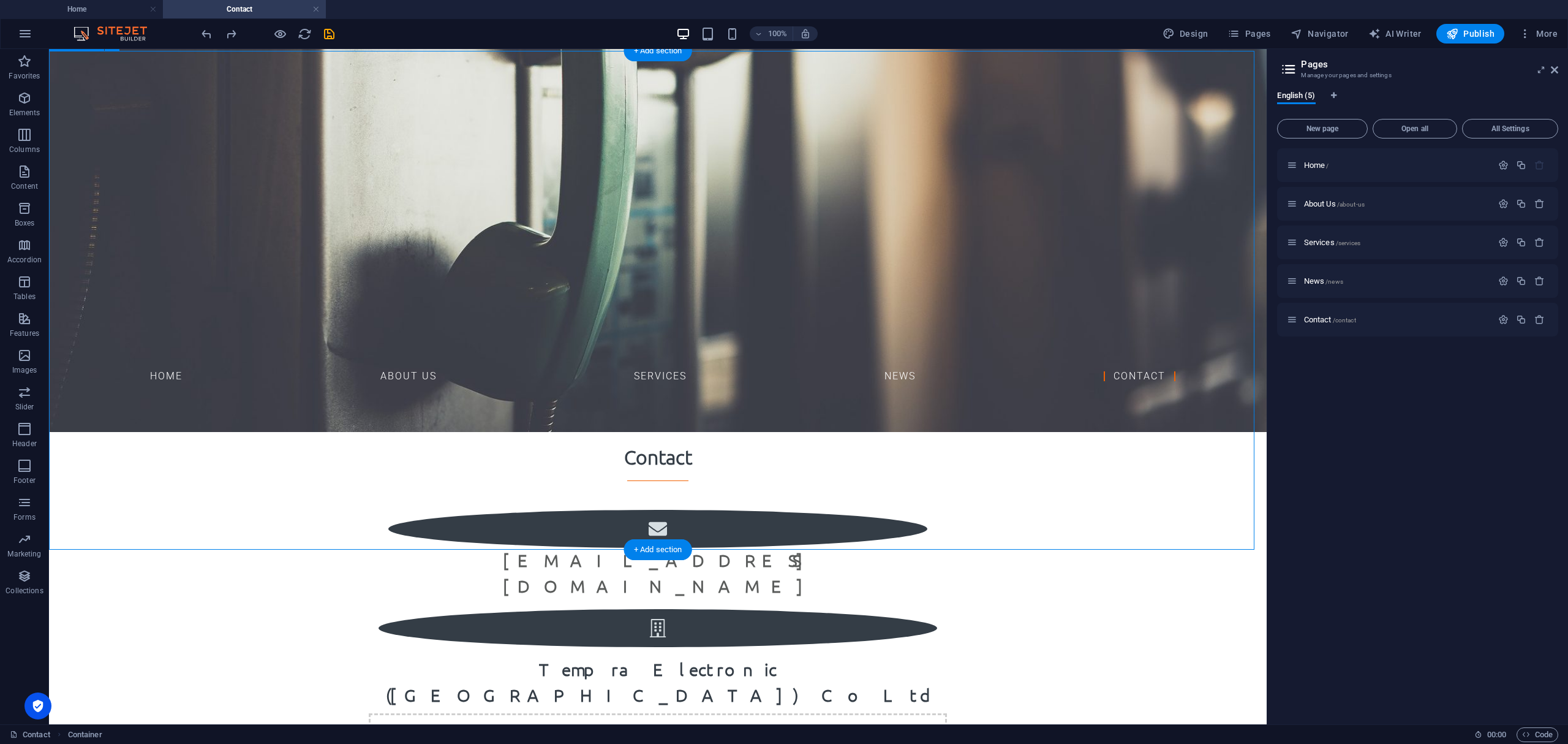 click on "Contact [EMAIL_ADDRESS][DOMAIN_NAME] Tempra Electronic ([GEOGRAPHIC_DATA]) Co Ltd Drop content here or  Add elements  Paste clipboard [GEOGRAPHIC_DATA]   10110 + 66 [US_EMPLOYER_IDENTIFICATION_NUMBER] 11/2 [STREET_ADDRESS]" at bounding box center [658, 767] 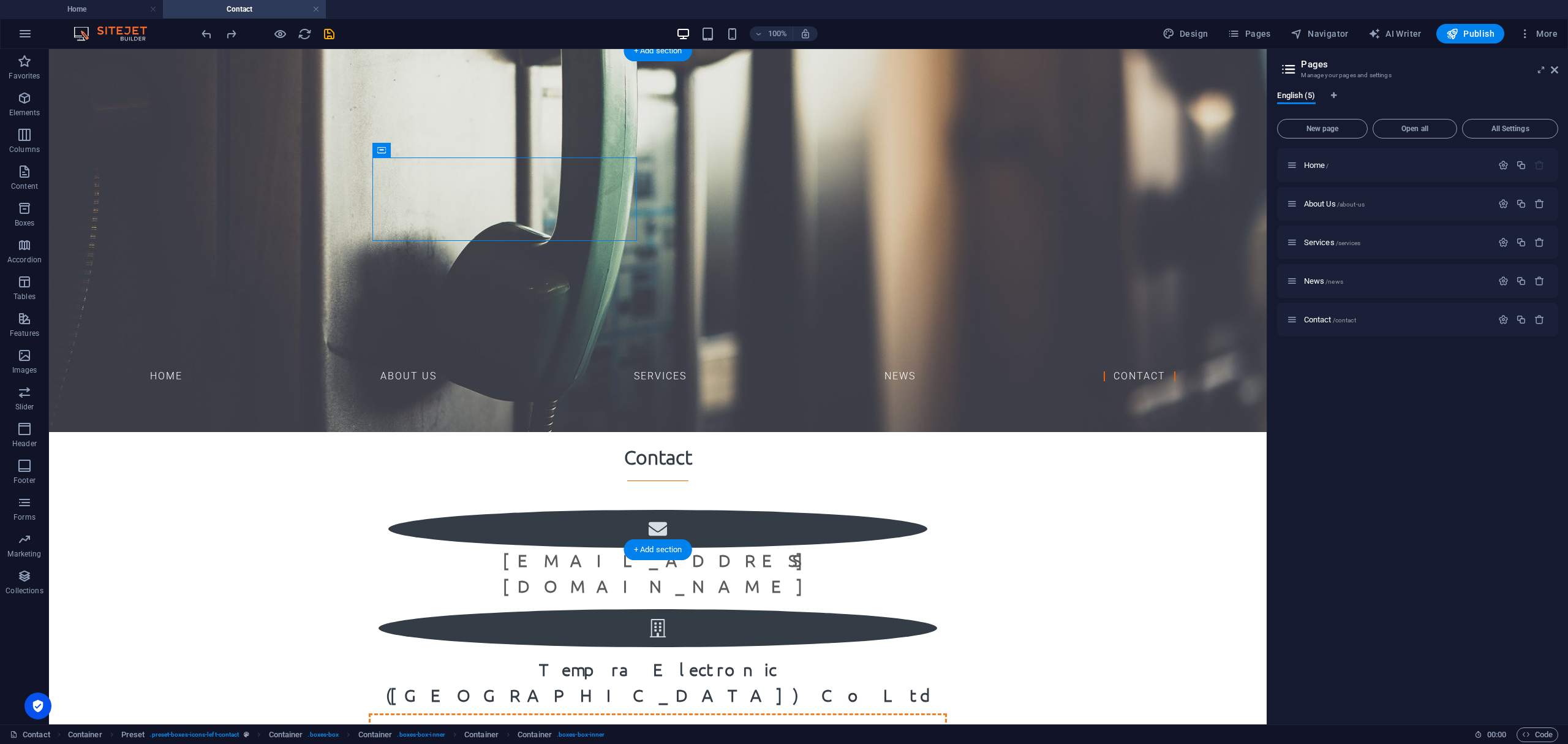 drag, startPoint x: 404, startPoint y: 180, endPoint x: 761, endPoint y: 223, distance: 359.58031 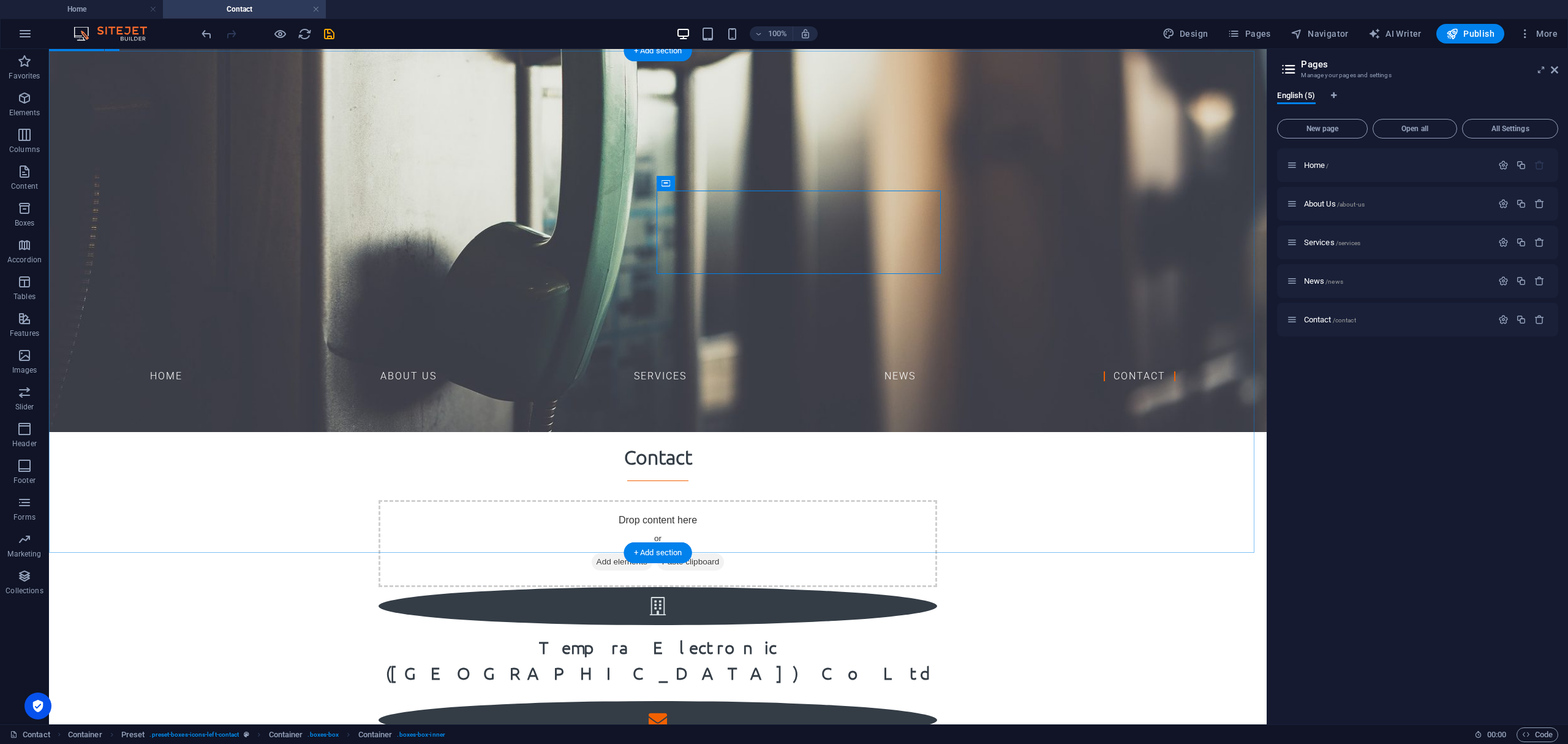 click on "Contact Drop content here or  Add elements  Paste clipboard Tempra Electronic ([GEOGRAPHIC_DATA]) Co Ltd [EMAIL_ADDRESS][DOMAIN_NAME] Bangkok   10110 + 66 [US_EMPLOYER_IDENTIFICATION_NUMBER] 11/[STREET_ADDRESS]" at bounding box center (658, 767) 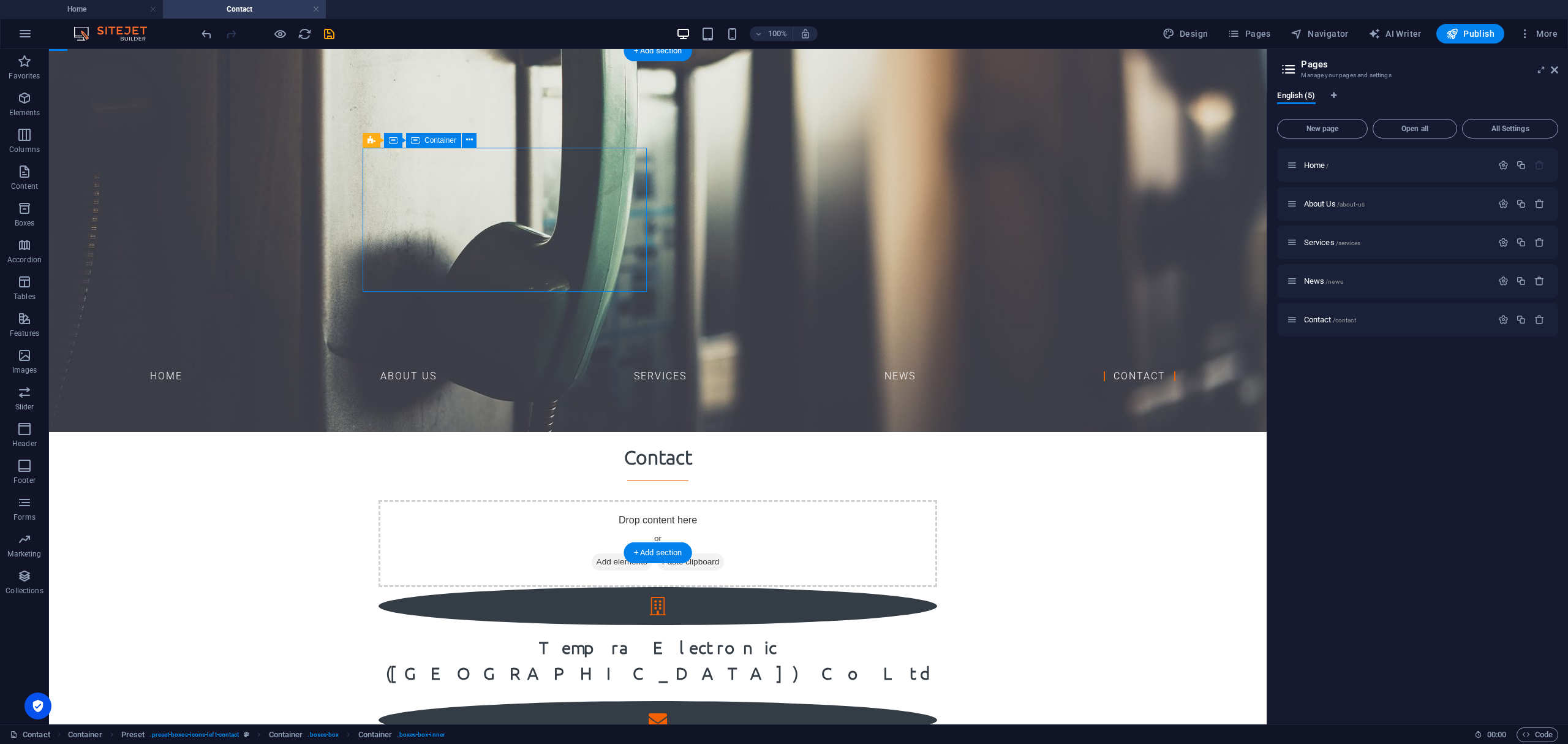 drag, startPoint x: 594, startPoint y: 275, endPoint x: 596, endPoint y: 208, distance: 67.029844 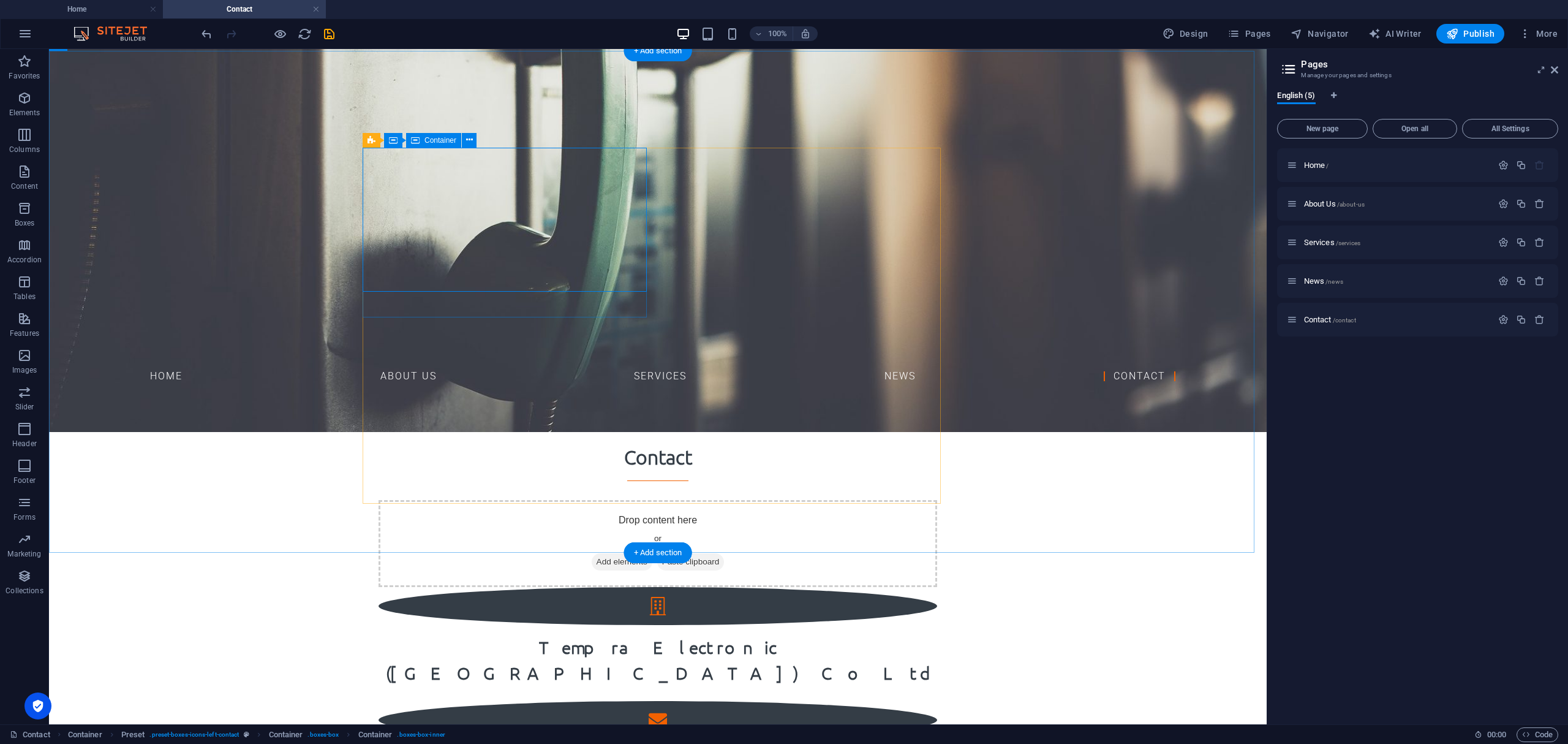 click on "Drop content here or  Add elements  Paste clipboard" at bounding box center (658, 563) 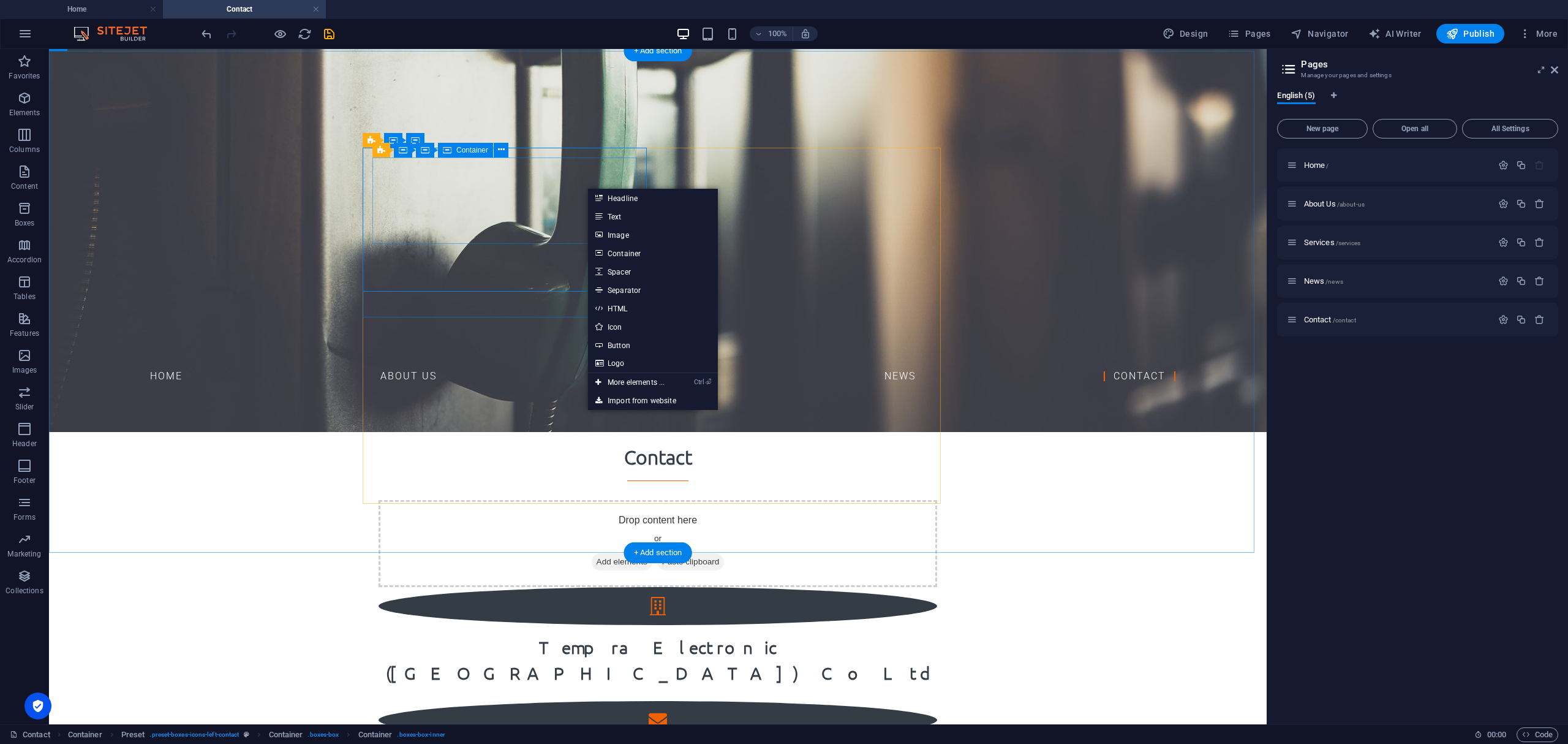 click on "Drop content here or  Add elements  Paste clipboard" at bounding box center [658, 544] 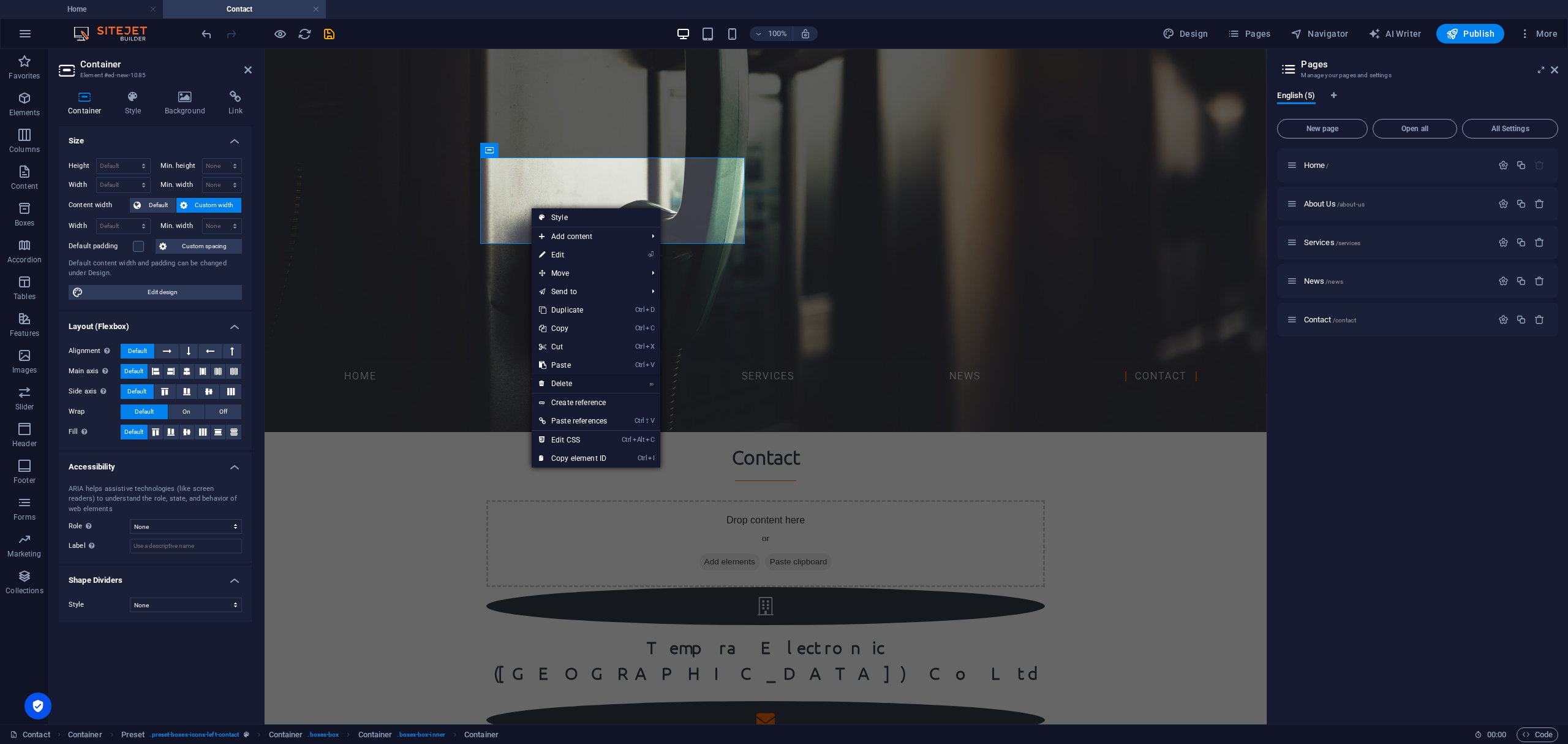 click on "⌦  Delete" at bounding box center (573, 384) 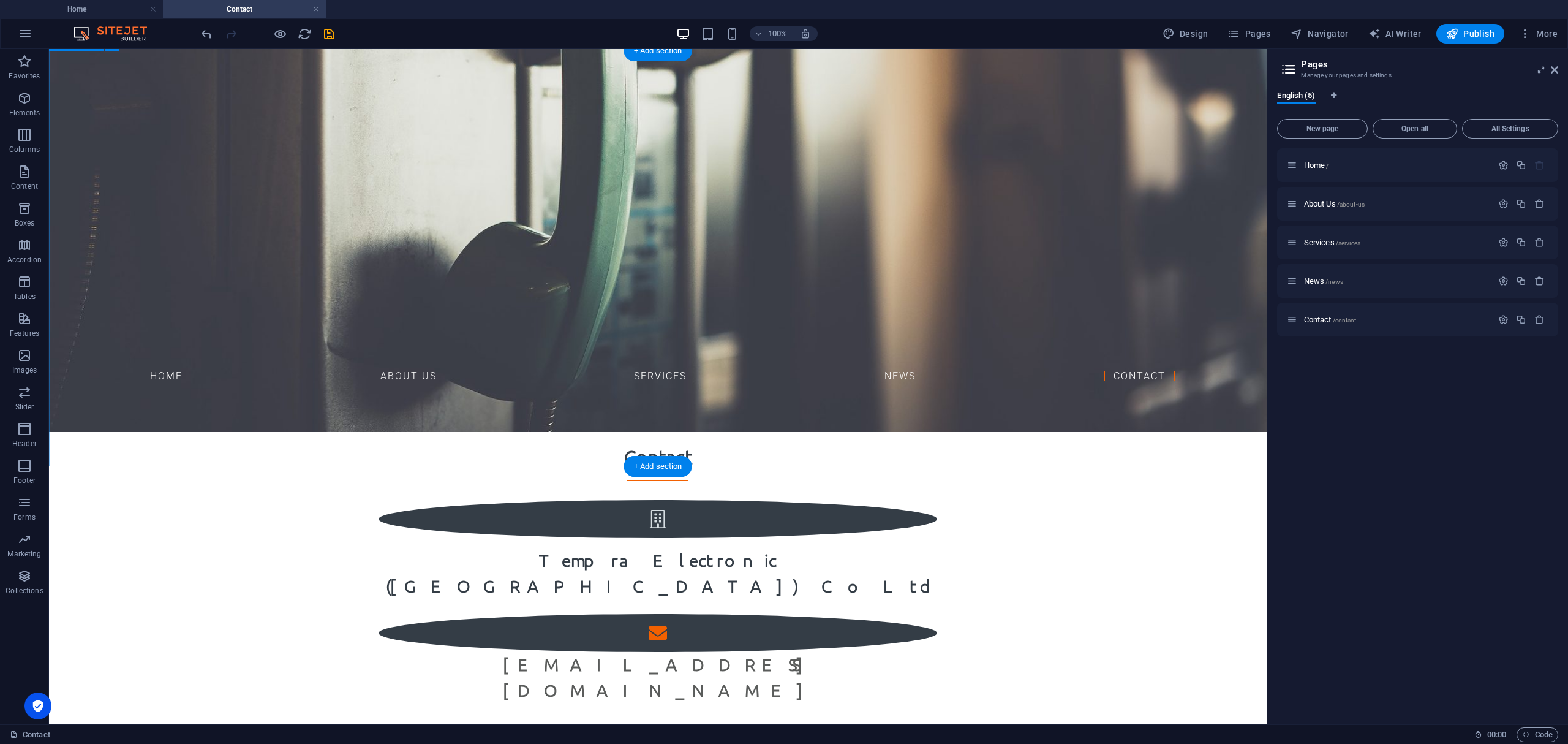 click on "Contact Tempra Electronic ([GEOGRAPHIC_DATA]) Co Ltd [EMAIL_ADDRESS][DOMAIN_NAME] [GEOGRAPHIC_DATA]   10110 + 66 [US_EMPLOYER_IDENTIFICATION_NUMBER] 11/2 [STREET_ADDRESS]" at bounding box center [658, 723] 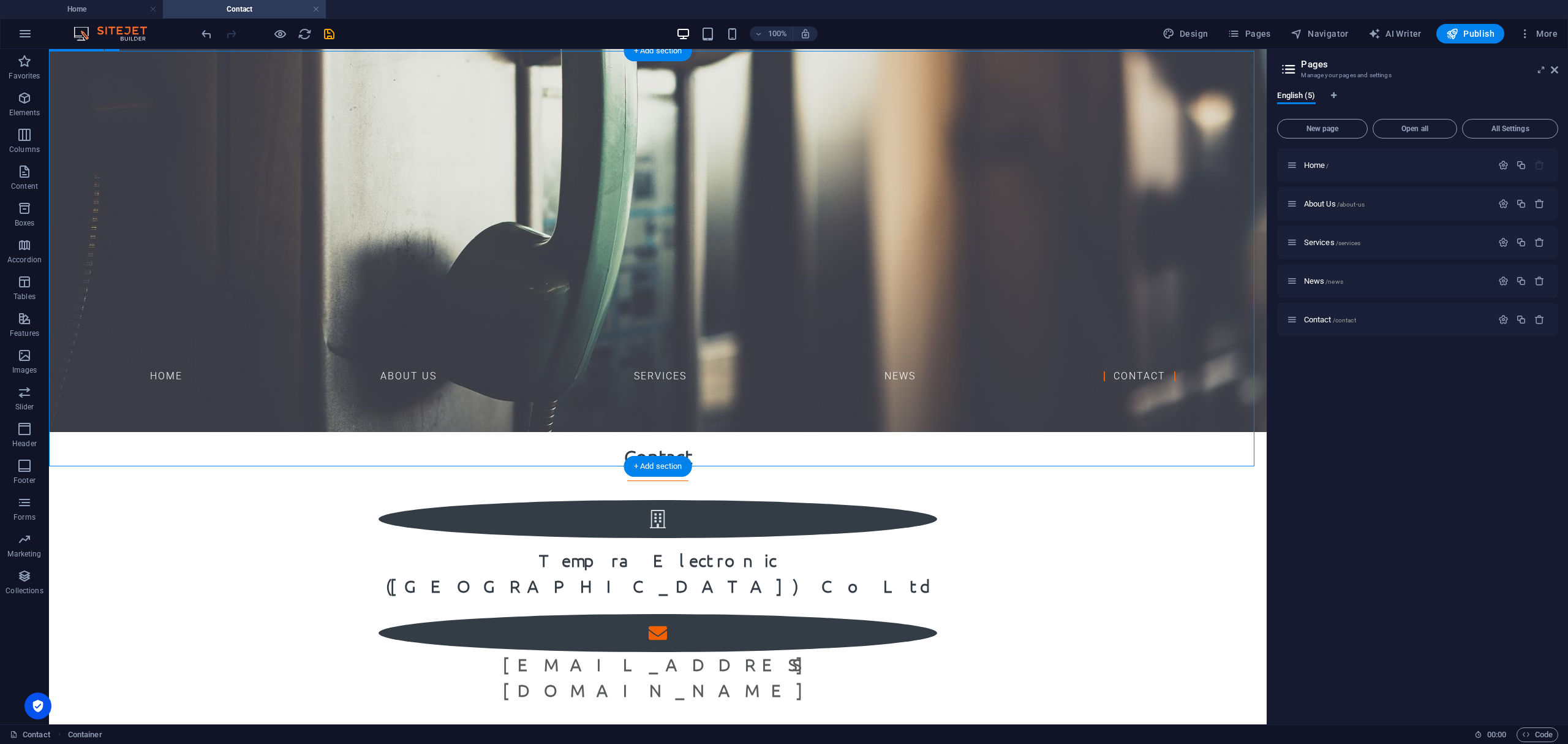 click on "Contact Tempra Electronic ([GEOGRAPHIC_DATA]) Co Ltd [EMAIL_ADDRESS][DOMAIN_NAME] [GEOGRAPHIC_DATA]   10110 + 66 [US_EMPLOYER_IDENTIFICATION_NUMBER] 11/2 [STREET_ADDRESS]" at bounding box center [658, 723] 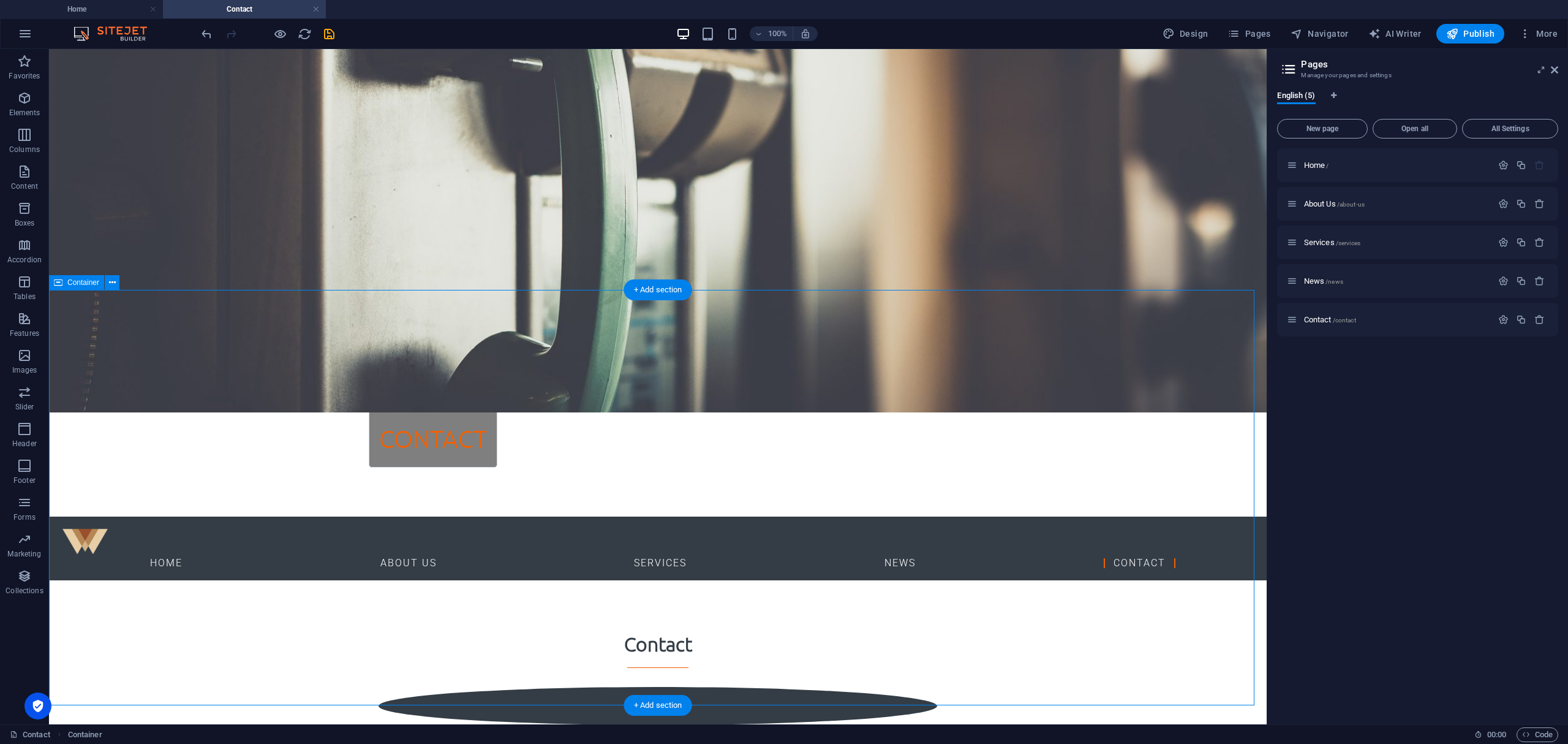 scroll, scrollTop: 129, scrollLeft: 0, axis: vertical 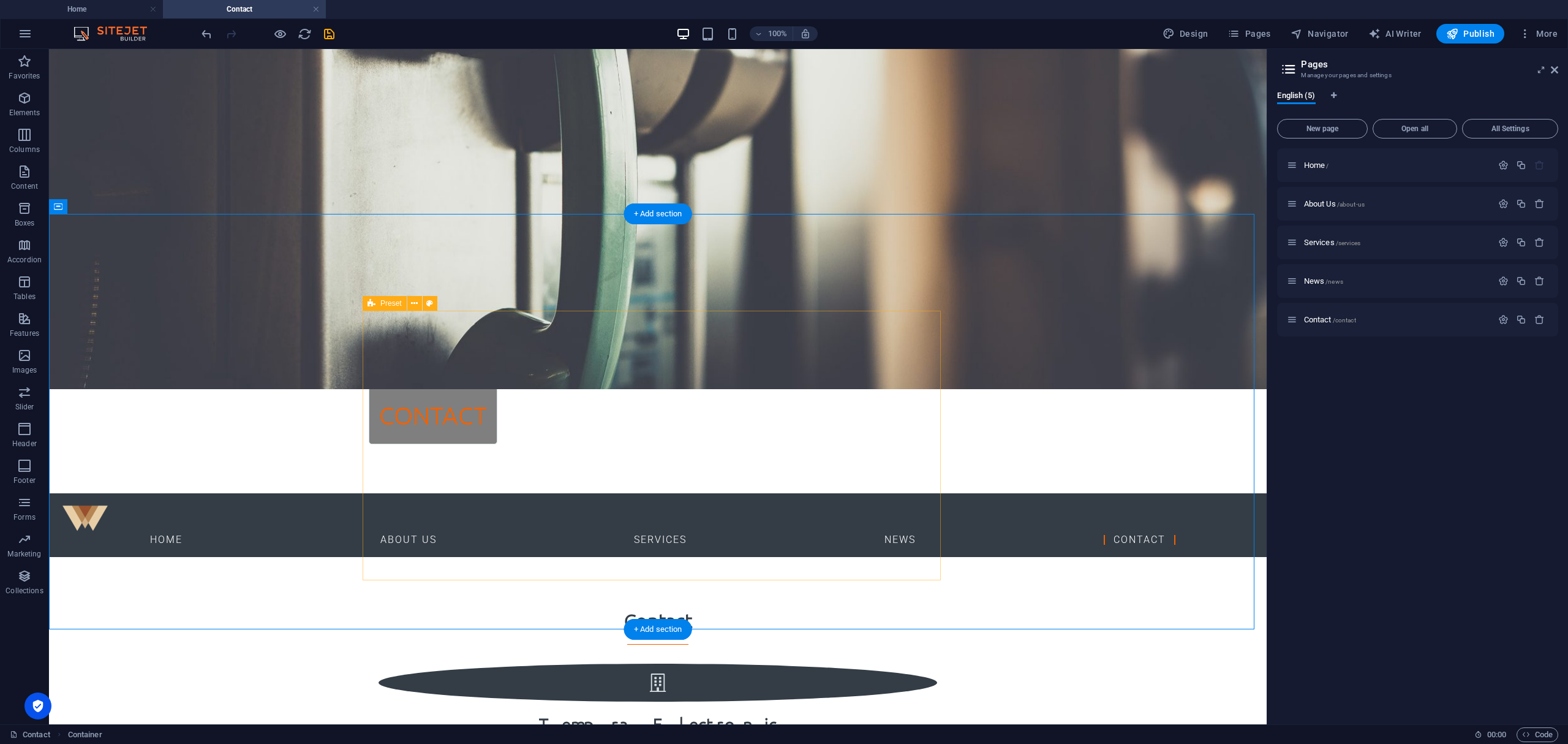 click on "Tempra Electronic ([GEOGRAPHIC_DATA]) Co Ltd [EMAIL_ADDRESS][DOMAIN_NAME] [GEOGRAPHIC_DATA]   10110 + 66 [US_EMPLOYER_IDENTIFICATION_NUMBER] 11/2 [STREET_ADDRESS]" at bounding box center (658, 911) 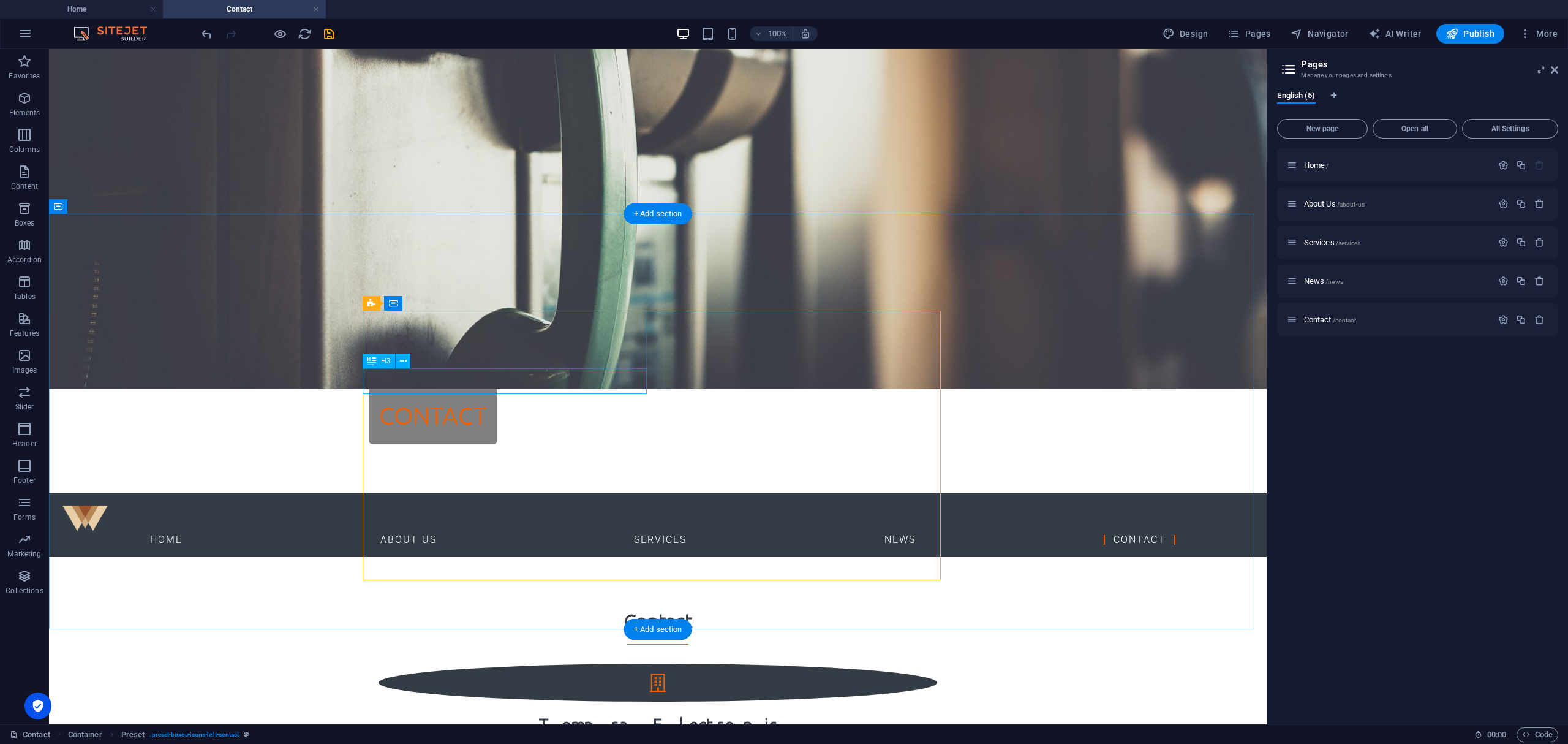 click on "Tempra Electronic ([GEOGRAPHIC_DATA]) Co Ltd" at bounding box center (658, 737) 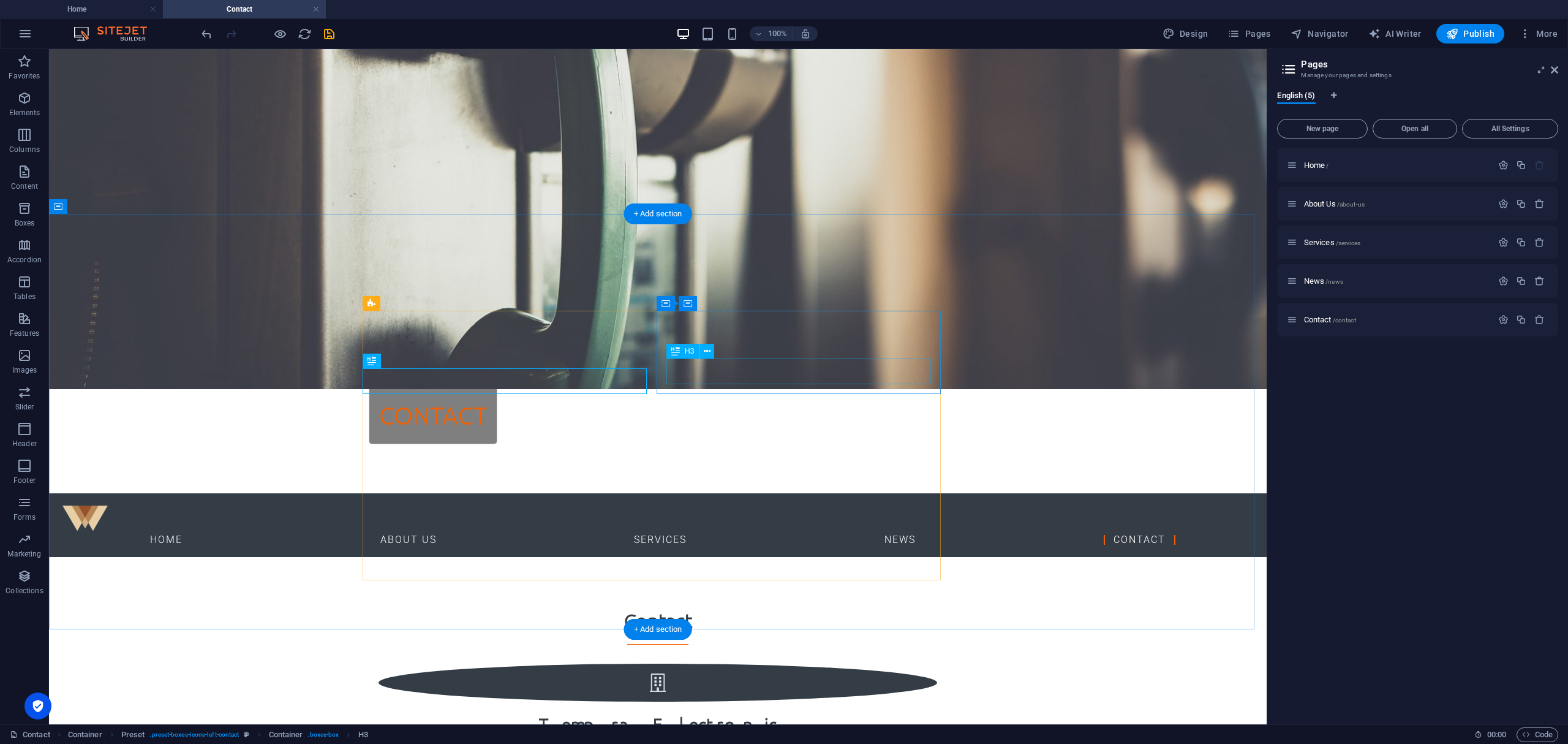 click on "[EMAIL_ADDRESS][DOMAIN_NAME]" at bounding box center (658, 841) 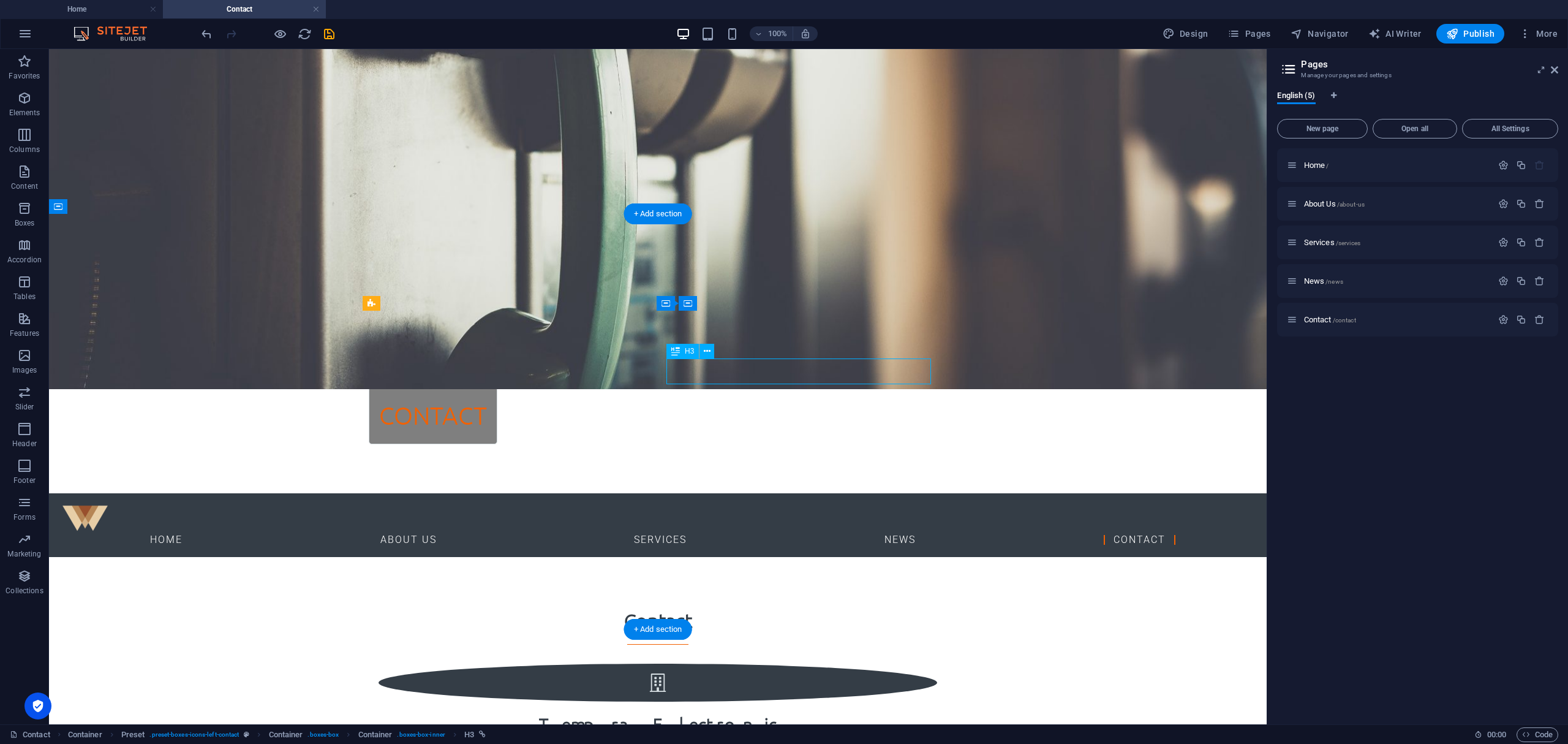 click on "[EMAIL_ADDRESS][DOMAIN_NAME]" at bounding box center (658, 841) 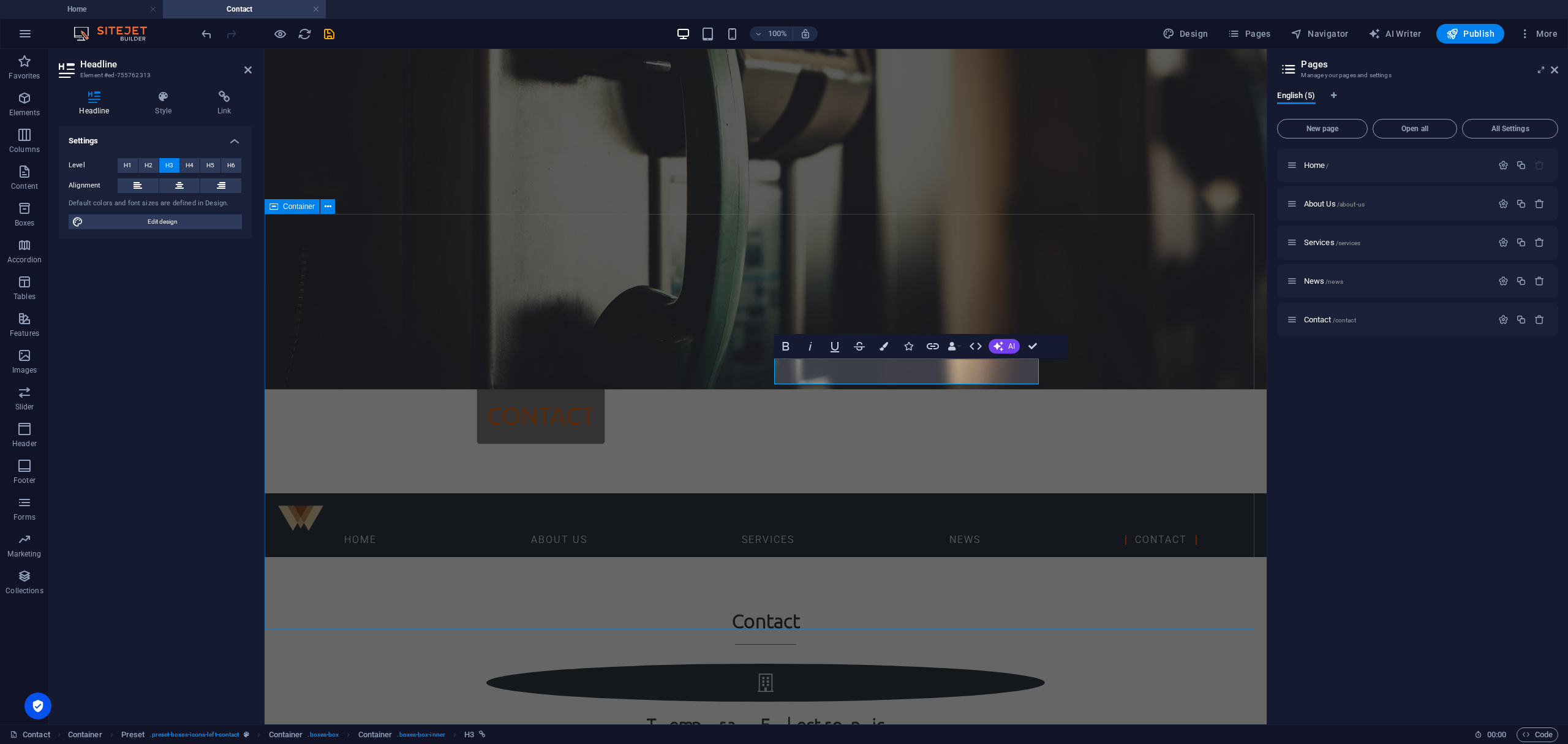 click on "Contact Tempra Electronic ([GEOGRAPHIC_DATA]) Co Ltd [EMAIL_ADDRESS][DOMAIN_NAME] [GEOGRAPHIC_DATA]   10110 + 66 [US_EMPLOYER_IDENTIFICATION_NUMBER] 11/2 [STREET_ADDRESS]" at bounding box center [766, 887] 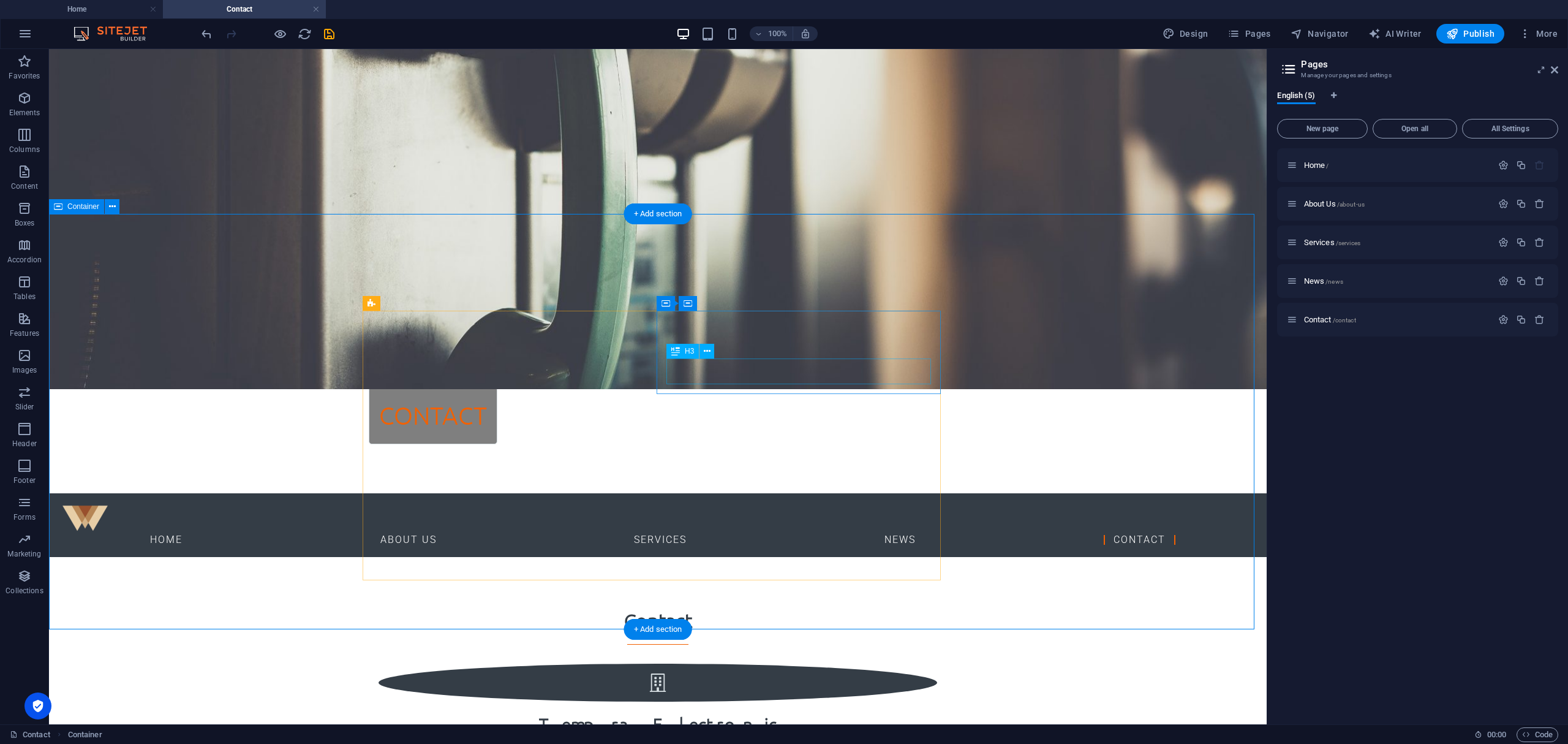 click on "Contact Tempra Electronic ([GEOGRAPHIC_DATA]) Co Ltd [EMAIL_ADDRESS][DOMAIN_NAME] [GEOGRAPHIC_DATA]   10110 + 66 [US_EMPLOYER_IDENTIFICATION_NUMBER] 11/2 [STREET_ADDRESS]" at bounding box center [658, 887] 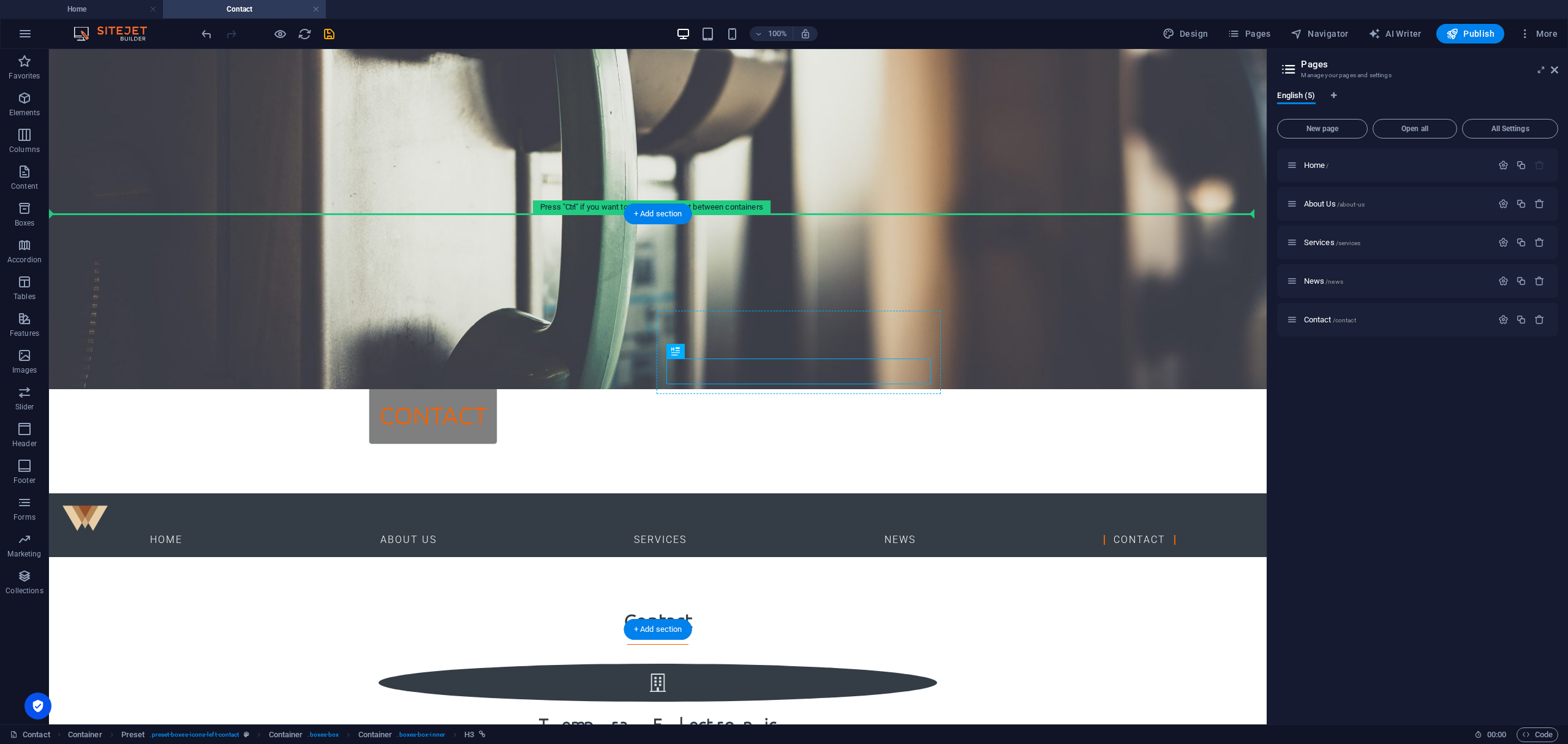 drag, startPoint x: 860, startPoint y: 376, endPoint x: 844, endPoint y: 387, distance: 19.416488 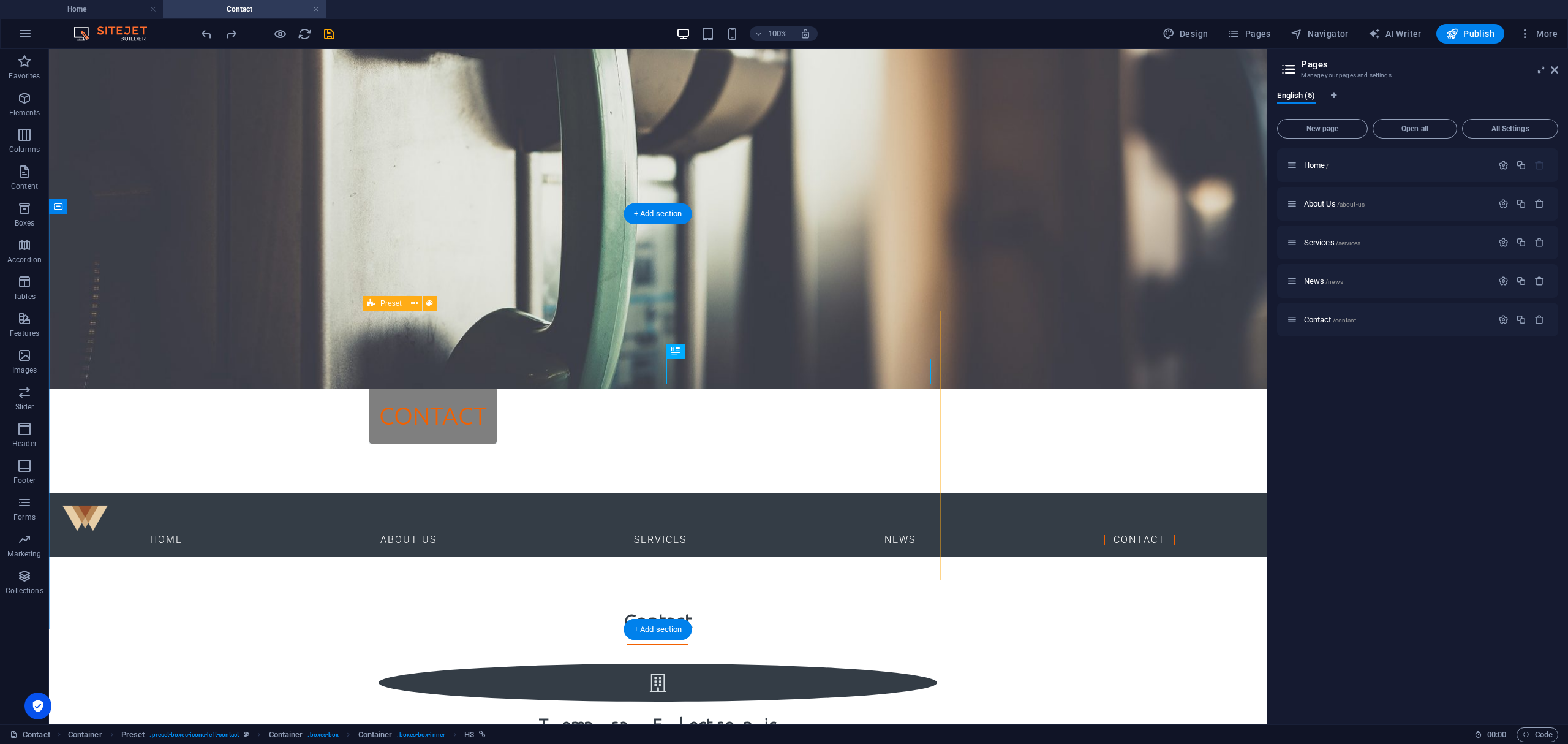 click on "[EMAIL_ADDRESS][DOMAIN_NAME]" at bounding box center [658, 841] 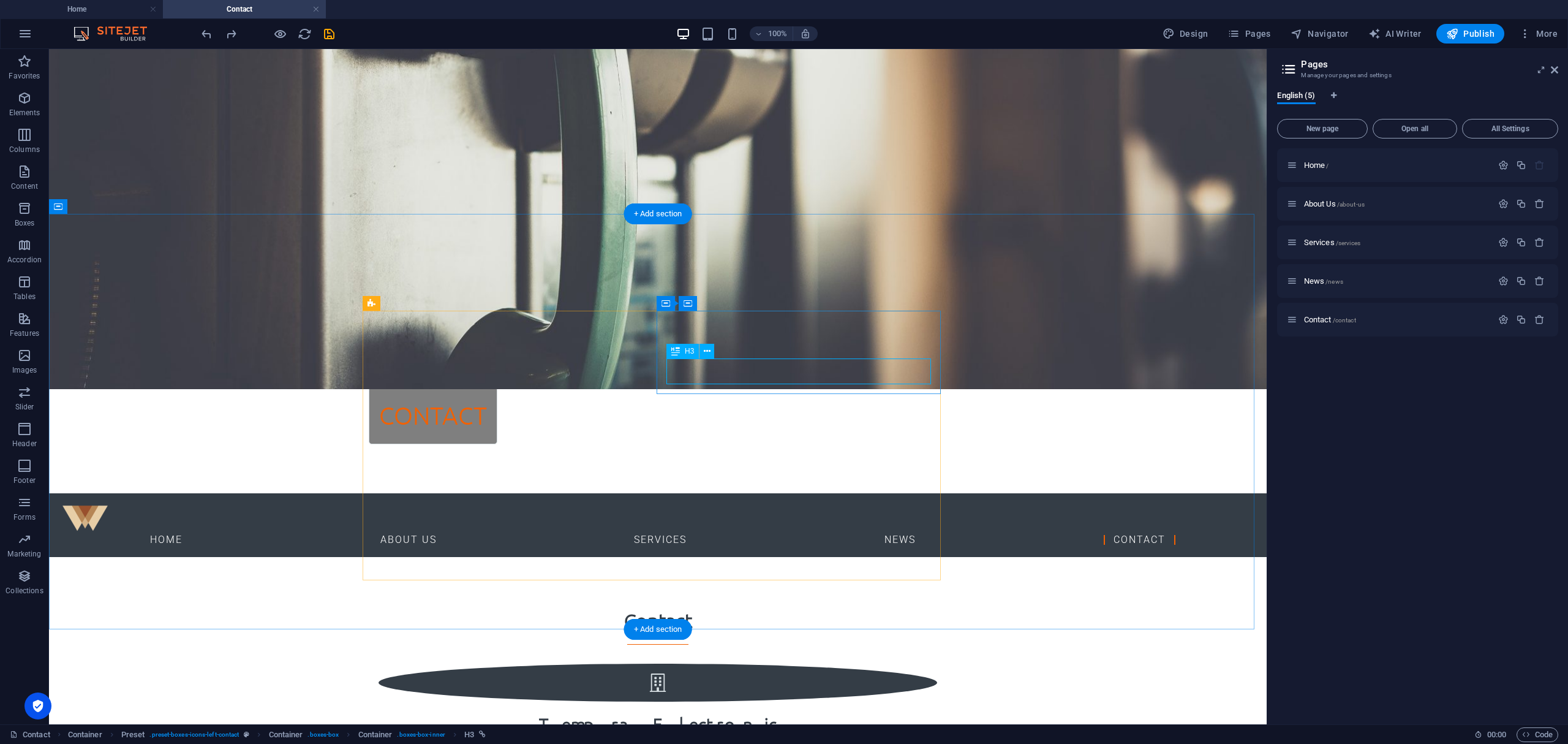 click on "[EMAIL_ADDRESS][DOMAIN_NAME]" at bounding box center (658, 841) 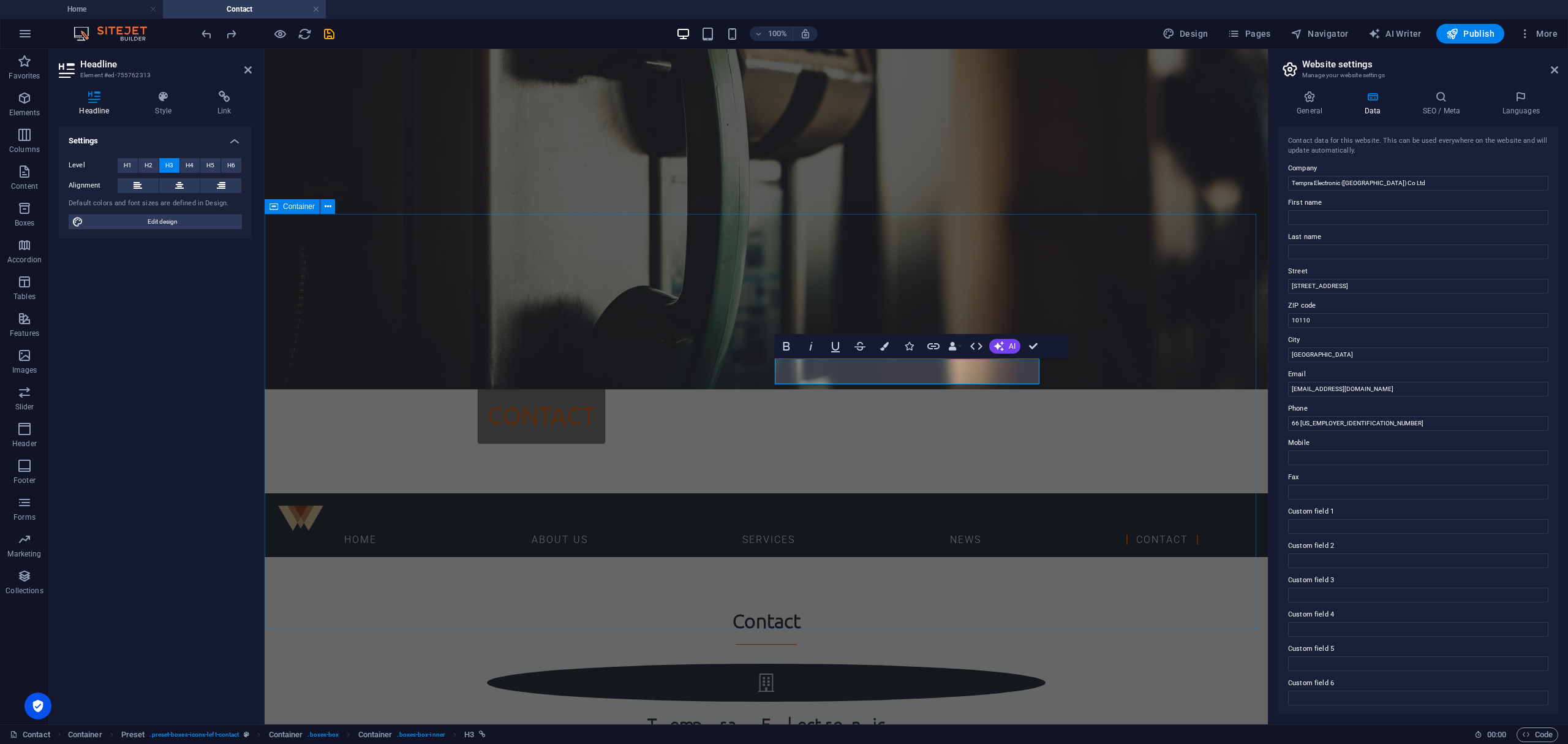 click on "Contact Tempra Electronic ([GEOGRAPHIC_DATA]) Co Ltd ​ [GEOGRAPHIC_DATA]   10110 + 66 [US_EMPLOYER_IDENTIFICATION_NUMBER] [STREET_ADDRESS]" at bounding box center [766, 874] 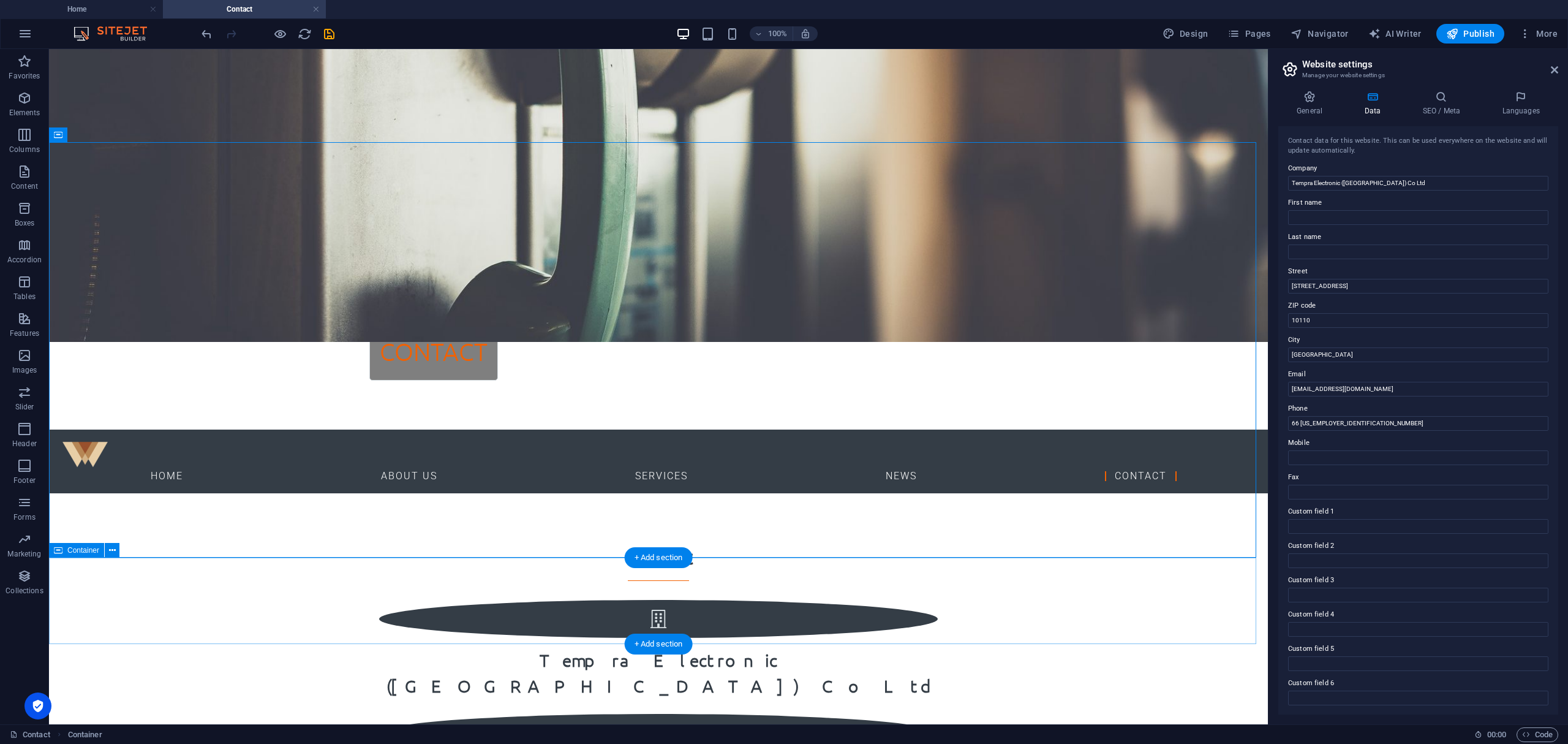 scroll, scrollTop: 211, scrollLeft: 0, axis: vertical 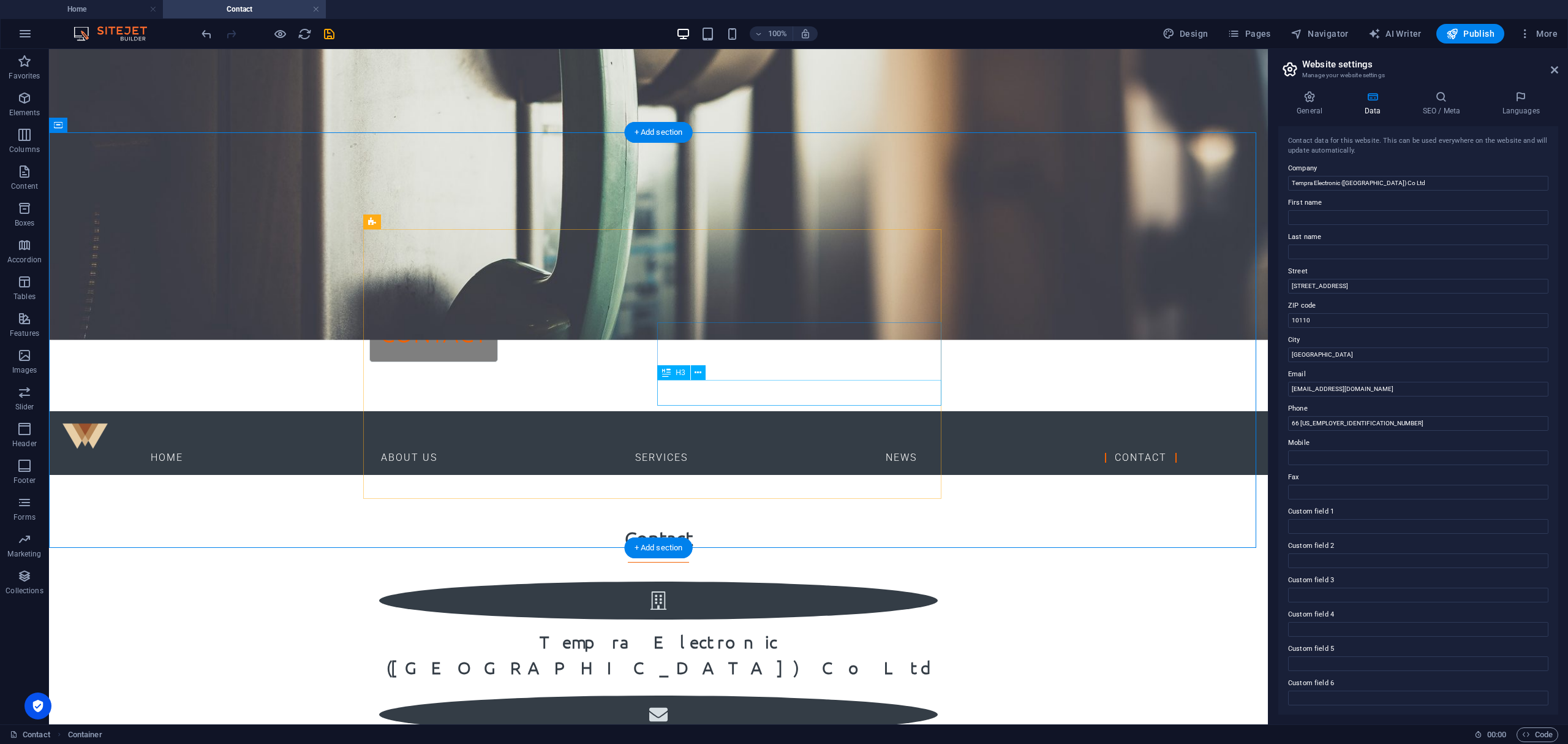 click on "+ 66 [US_EMPLOYER_IDENTIFICATION_NUMBER]" at bounding box center [658, 920] 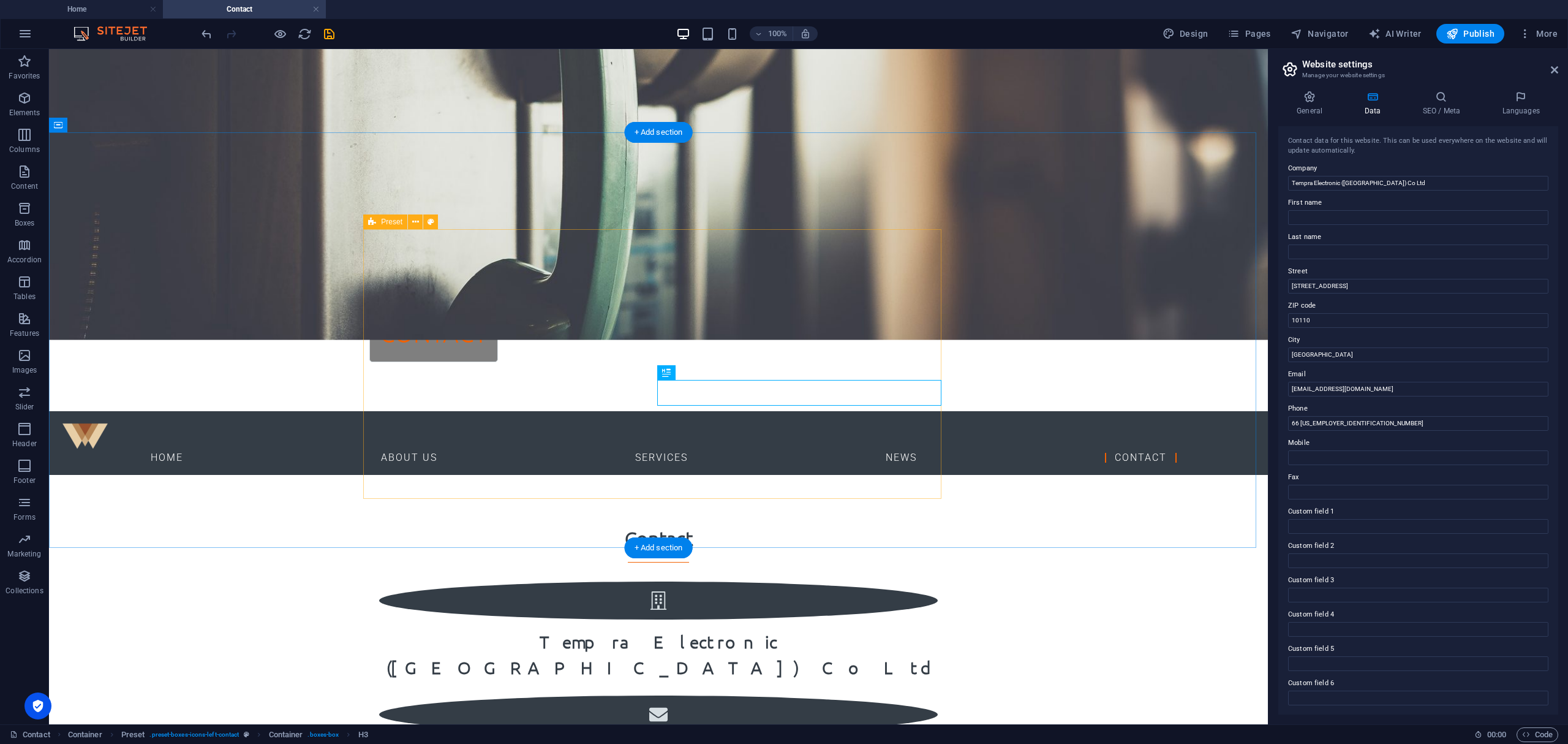 click on "Tempra Electronic ([GEOGRAPHIC_DATA]) Co Ltd [GEOGRAPHIC_DATA]   10110 + 66 [US_EMPLOYER_IDENTIFICATION_NUMBER] [STREET_ADDRESS]" at bounding box center (658, 803) 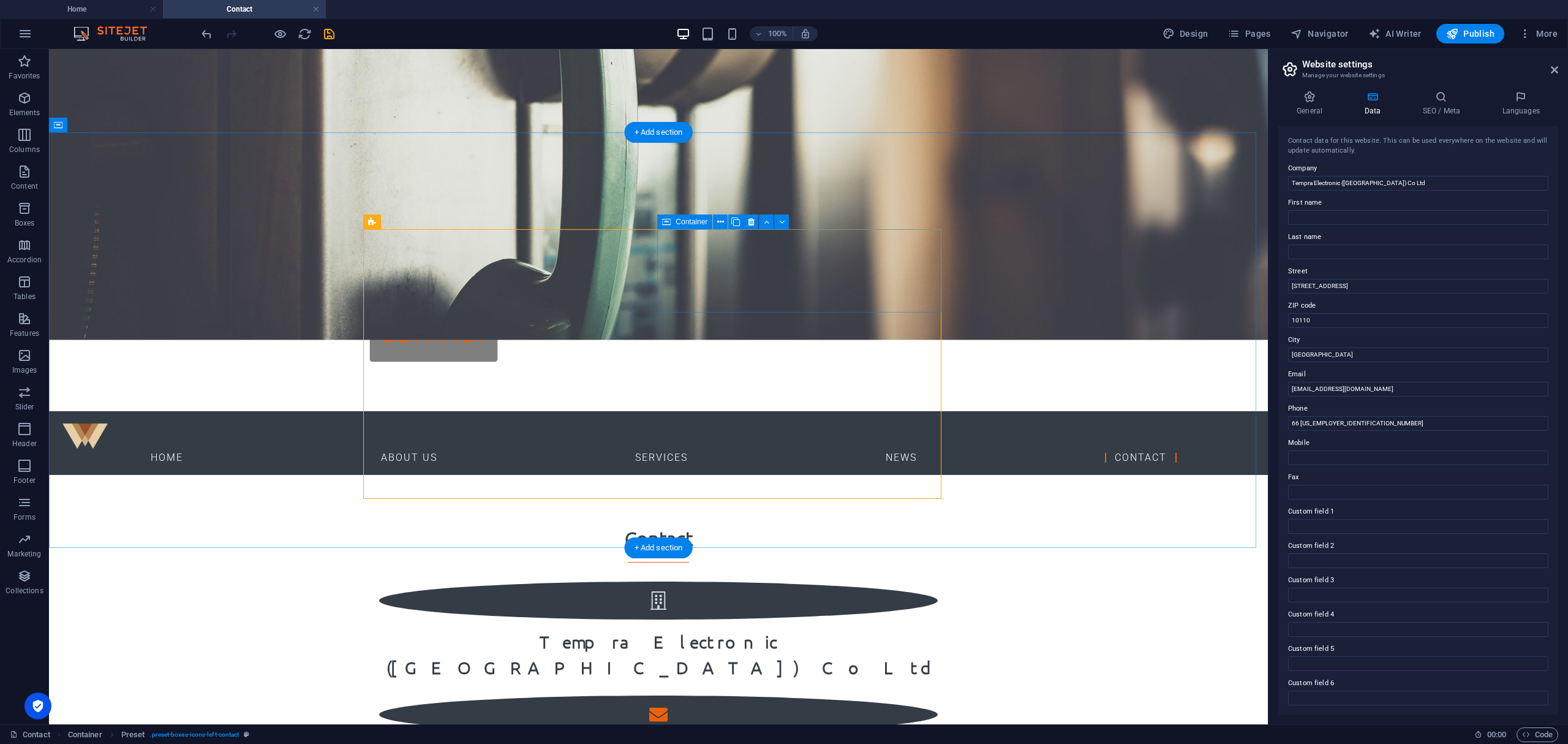 click at bounding box center [658, 715] 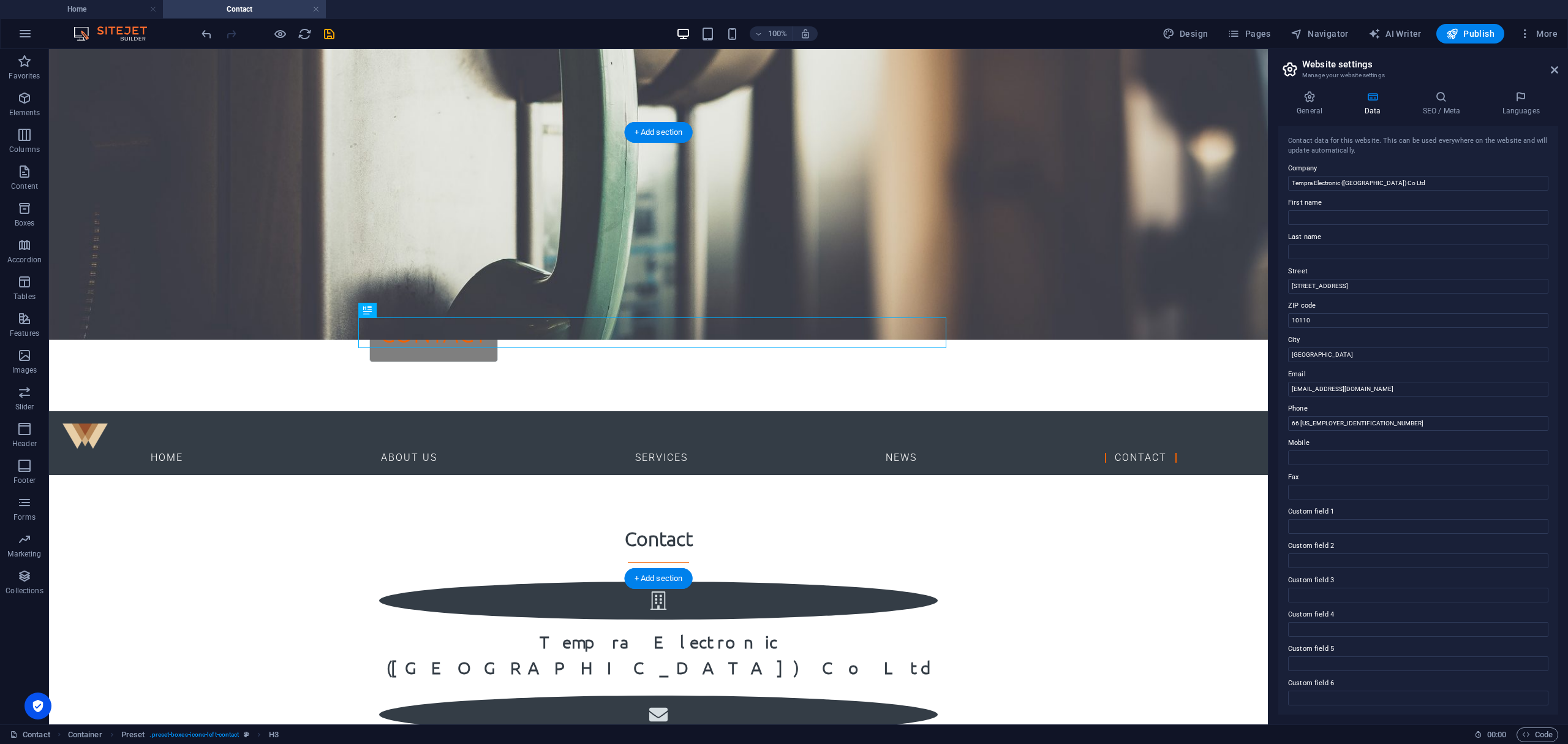 drag, startPoint x: 625, startPoint y: 327, endPoint x: 780, endPoint y: 336, distance: 155.26107 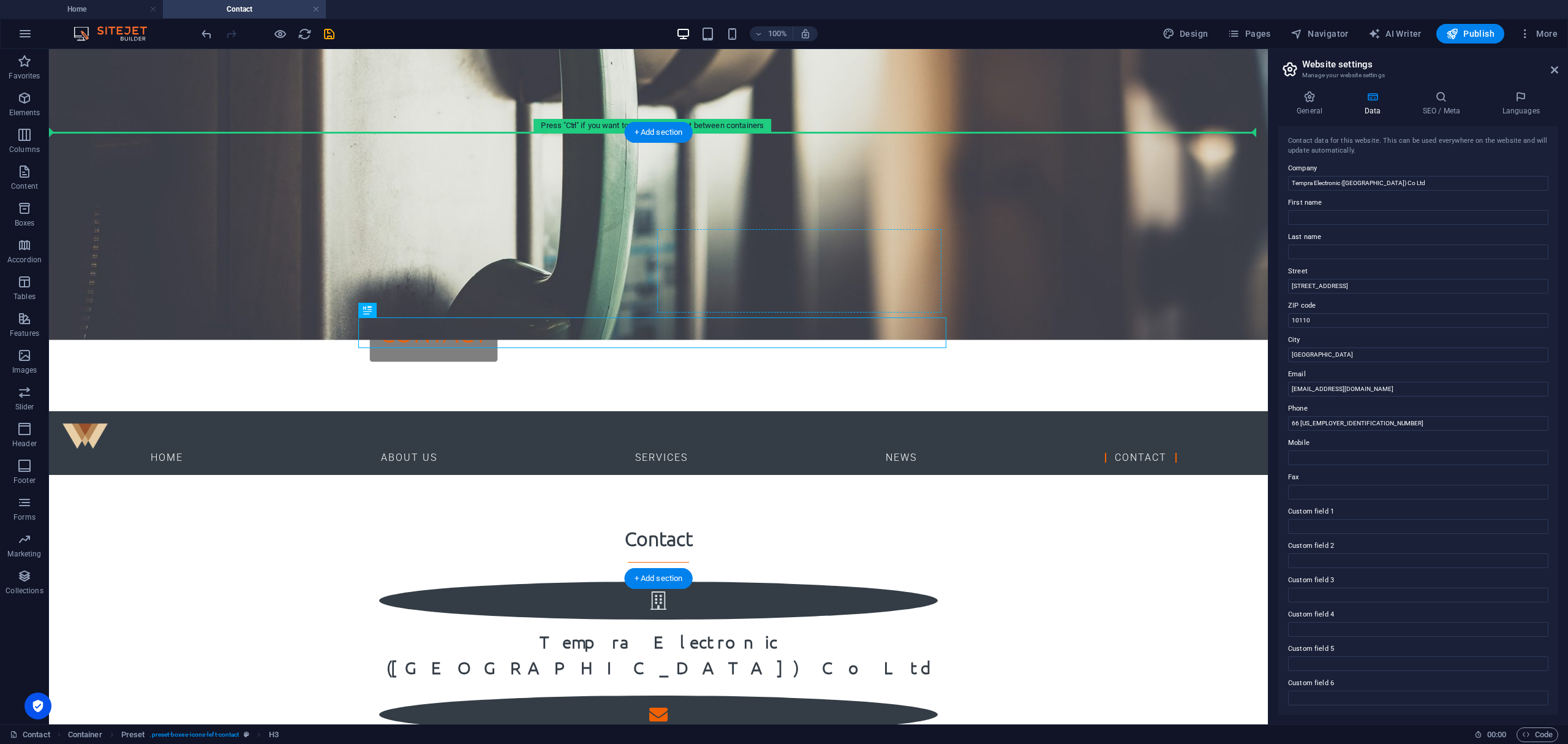 drag, startPoint x: 826, startPoint y: 321, endPoint x: 838, endPoint y: 283, distance: 39.84972 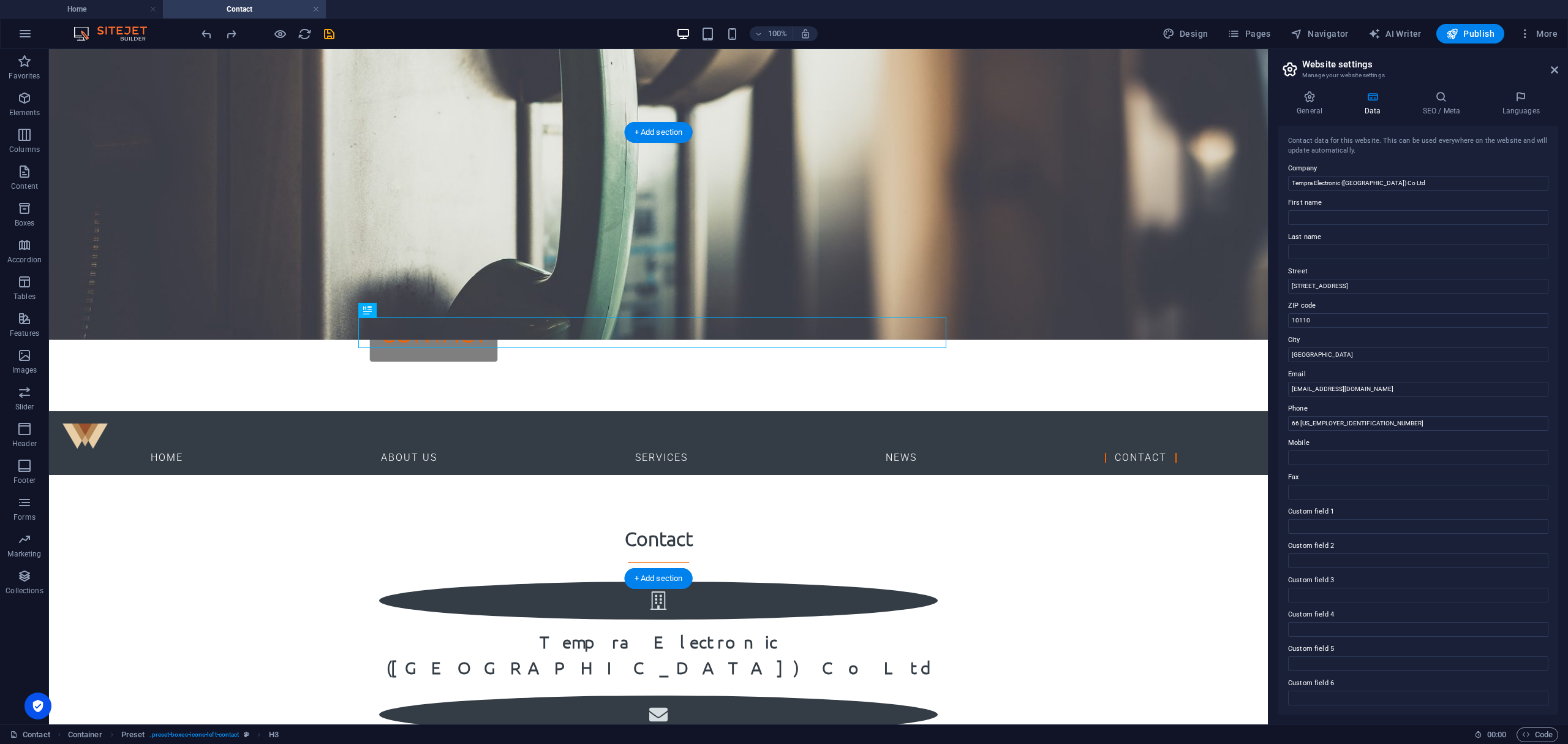 drag, startPoint x: 365, startPoint y: 327, endPoint x: 650, endPoint y: 339, distance: 285.25252 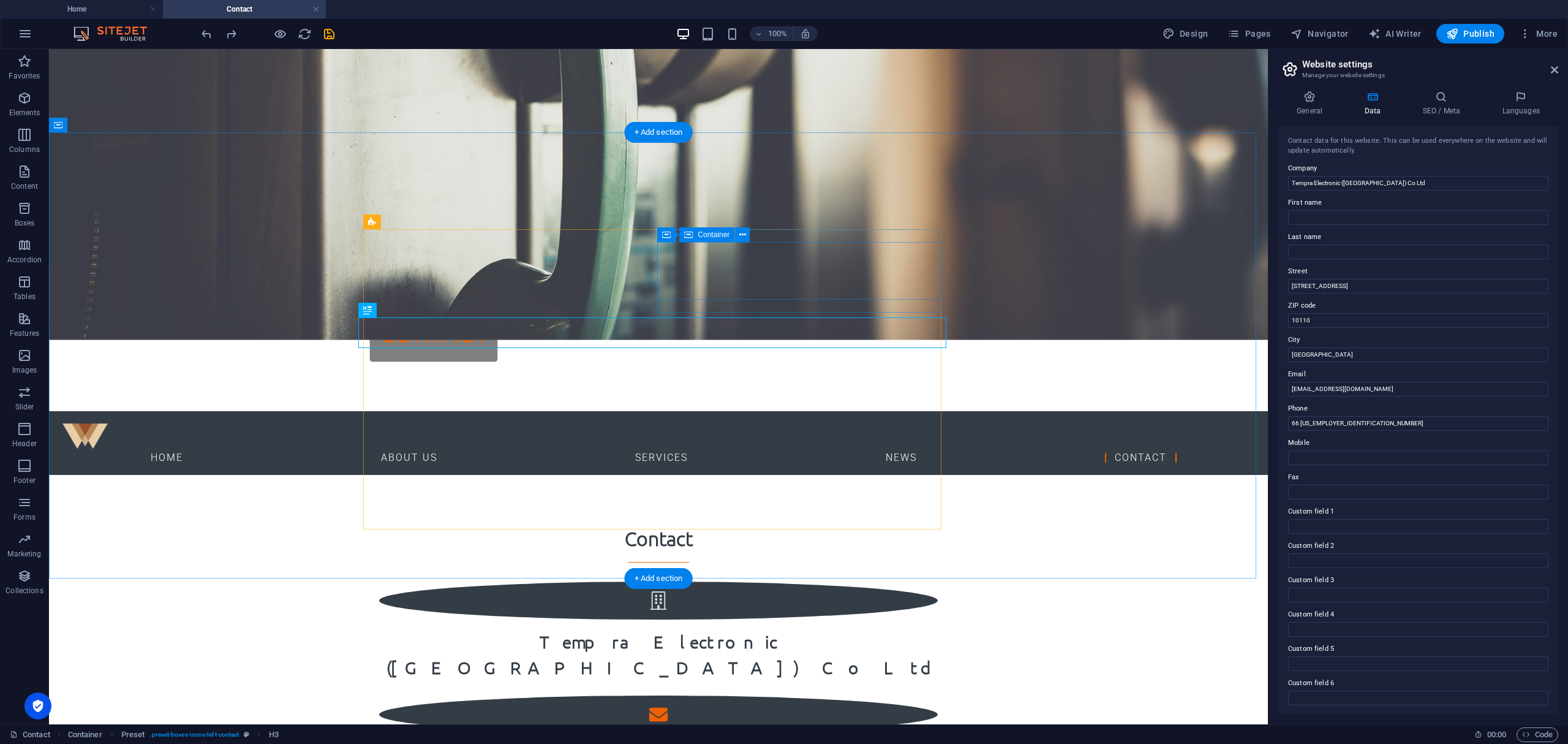 click at bounding box center [658, 715] 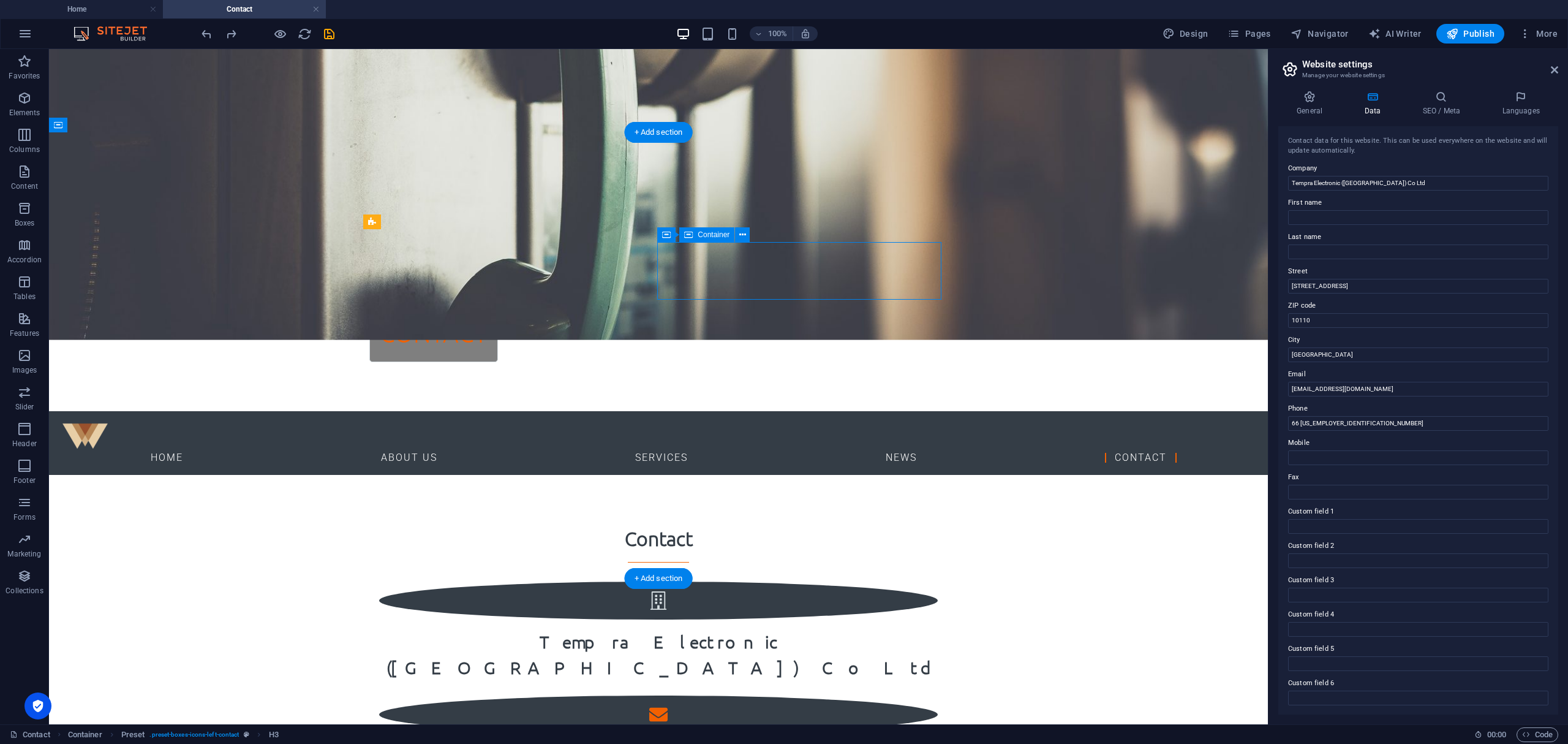 click at bounding box center [658, 715] 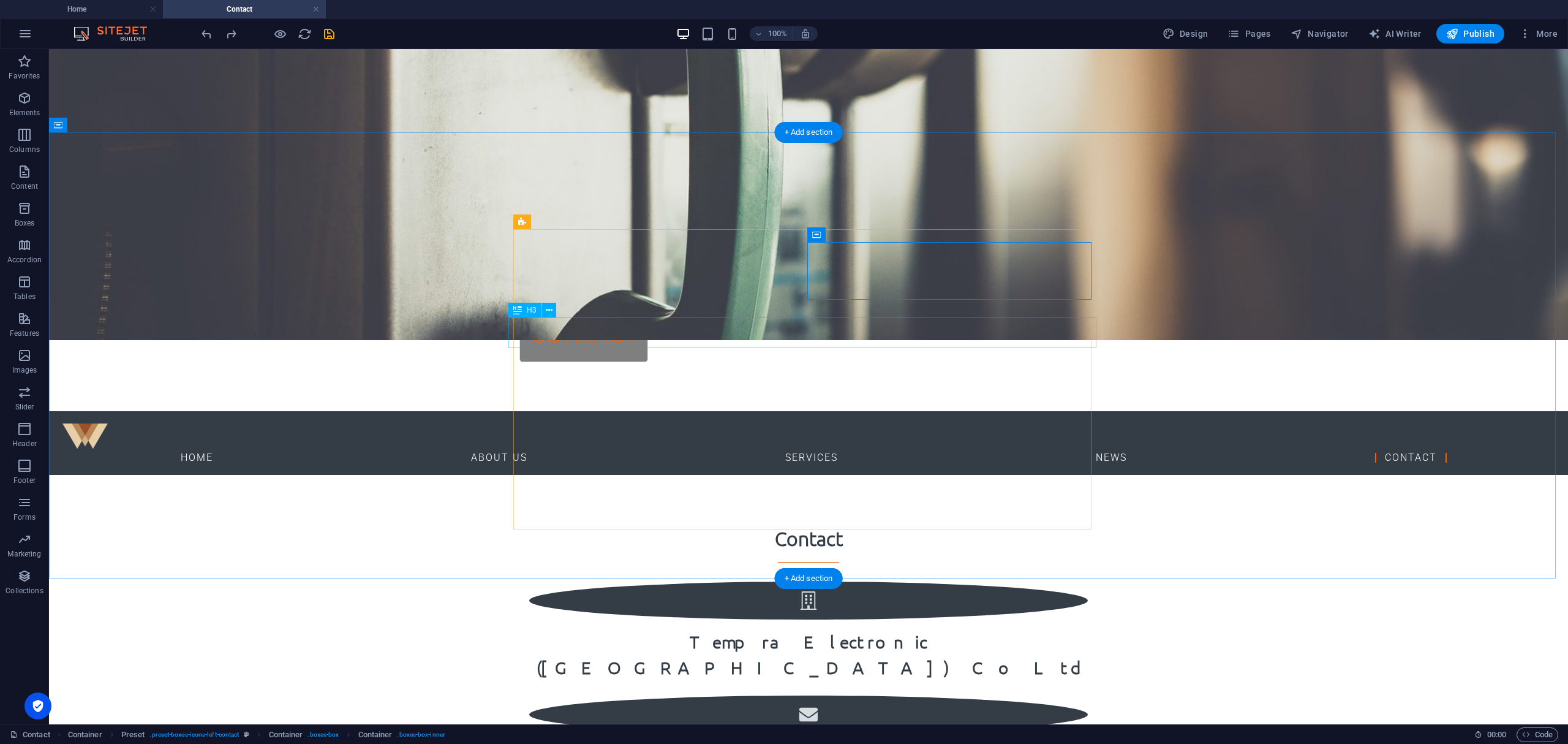 click on "+ 66 [US_EMPLOYER_IDENTIFICATION_NUMBER]" at bounding box center (809, 774) 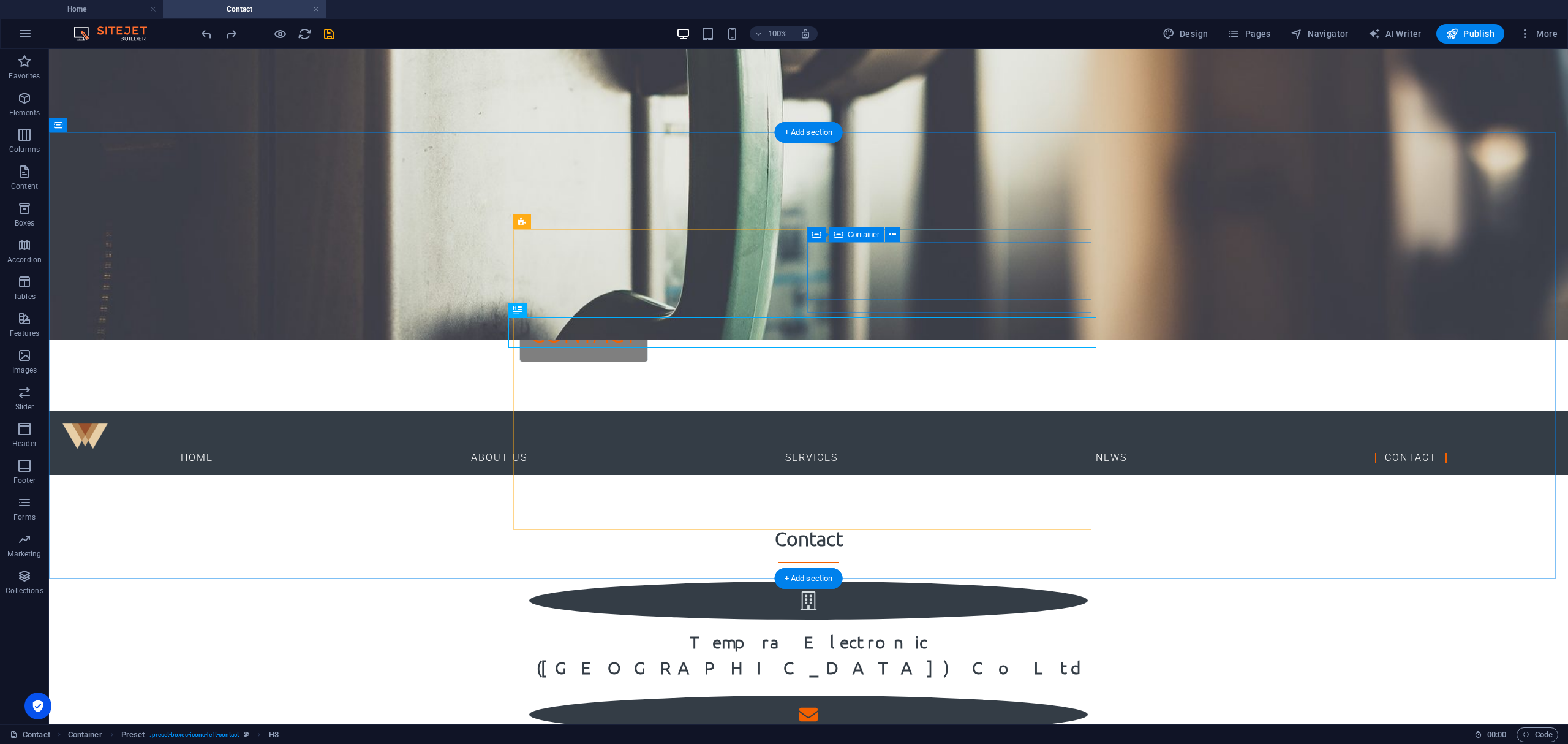 click at bounding box center [809, 715] 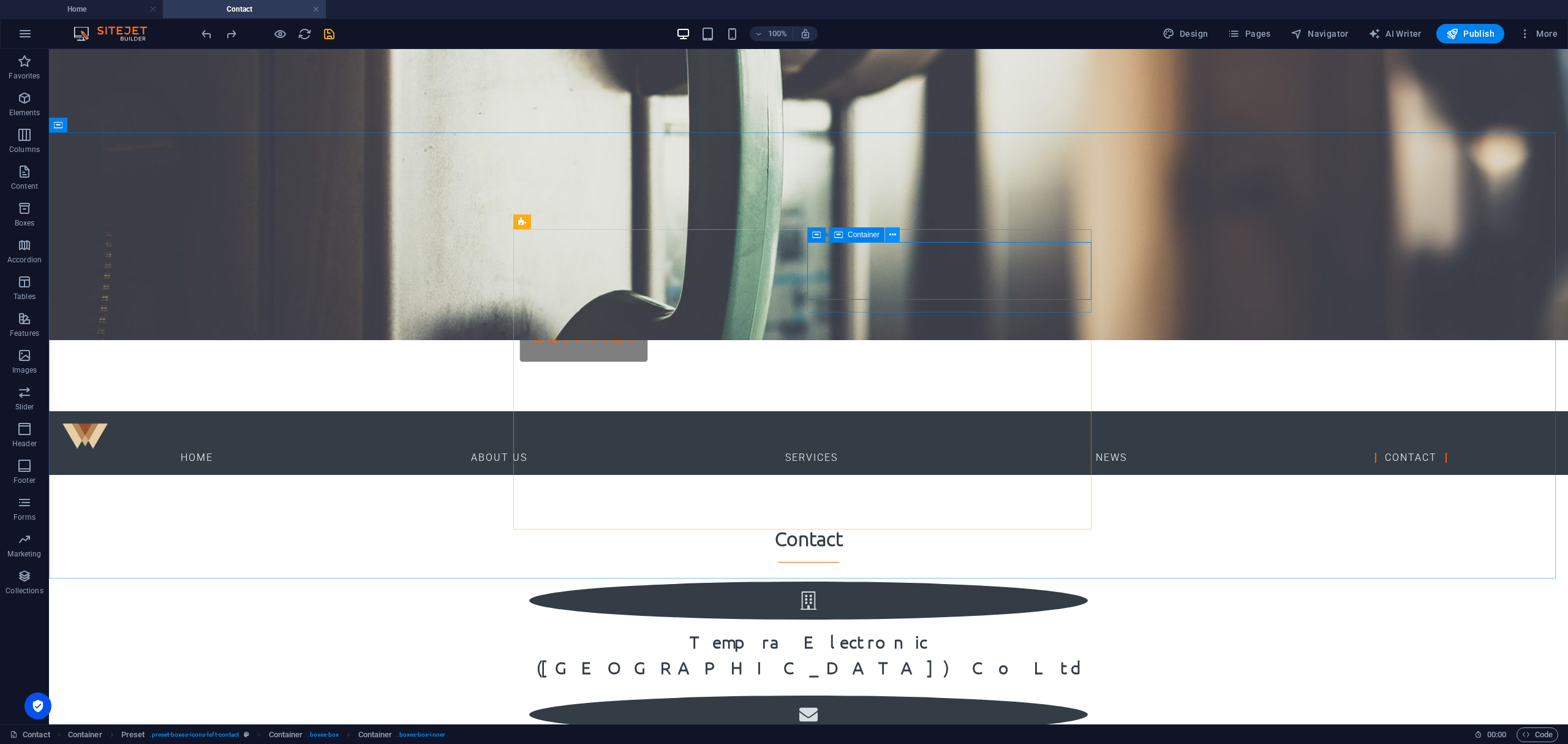 click at bounding box center (892, 235) 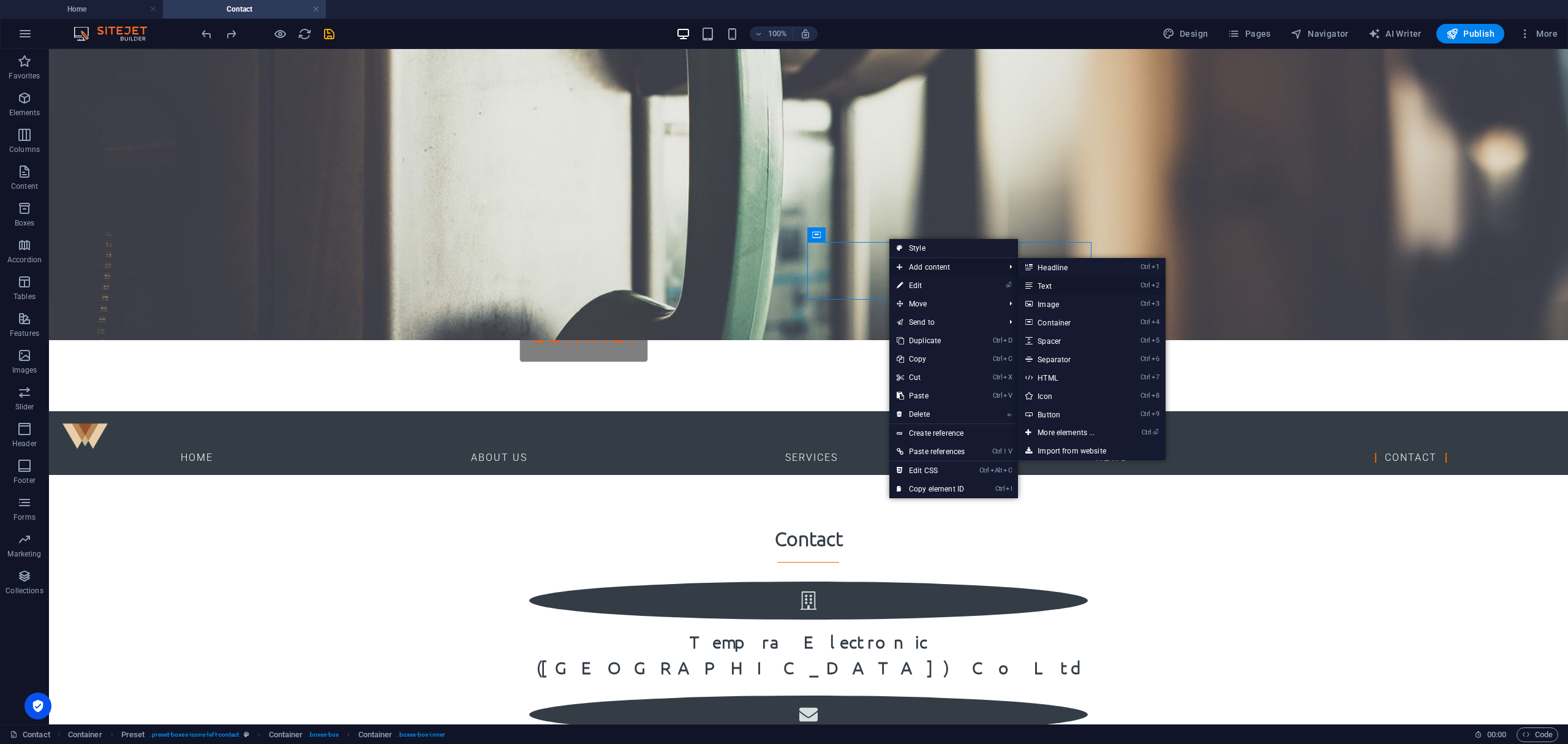 click on "Ctrl 2  Text" at bounding box center [1068, 286] 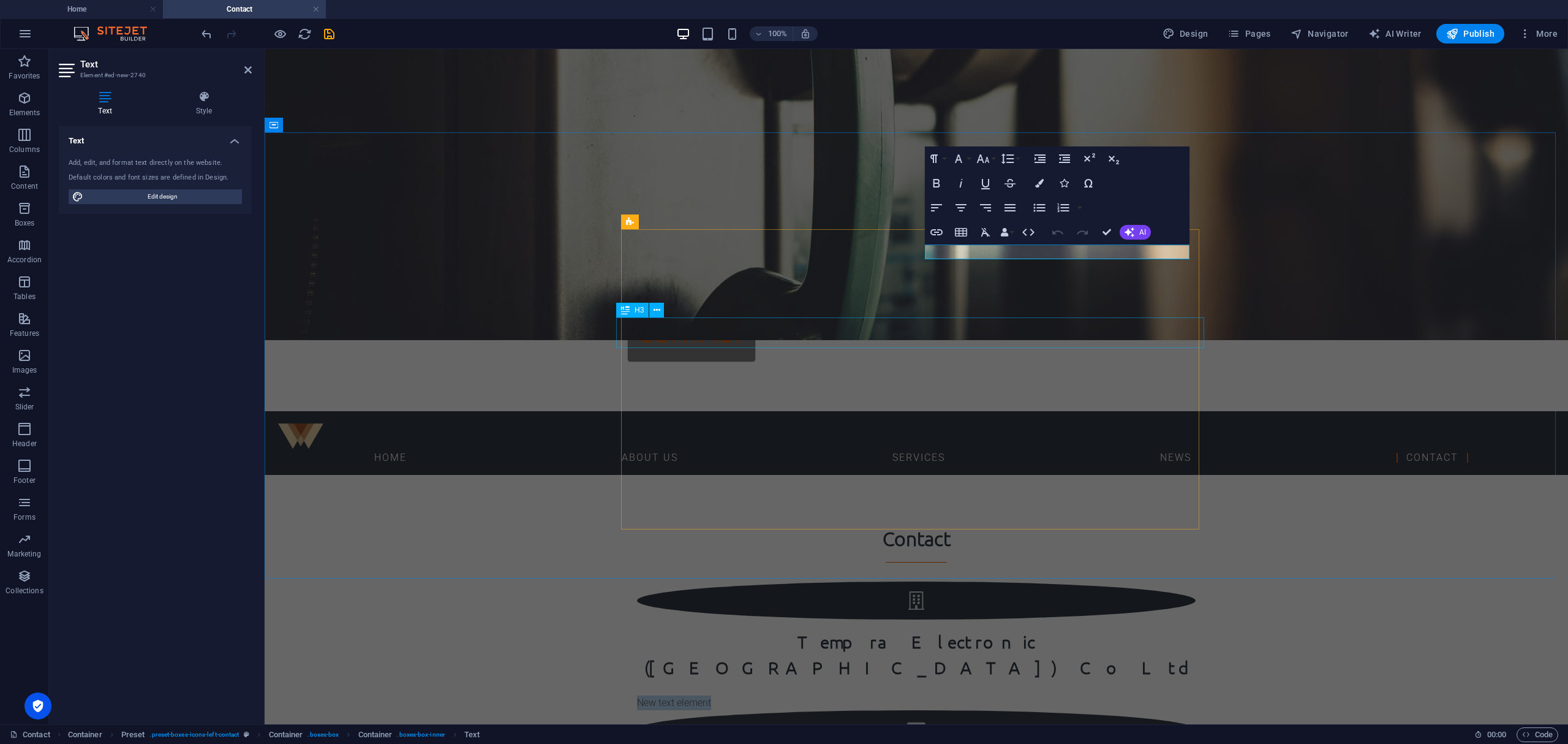 click on "+ 66 [US_EMPLOYER_IDENTIFICATION_NUMBER]" at bounding box center (916, 789) 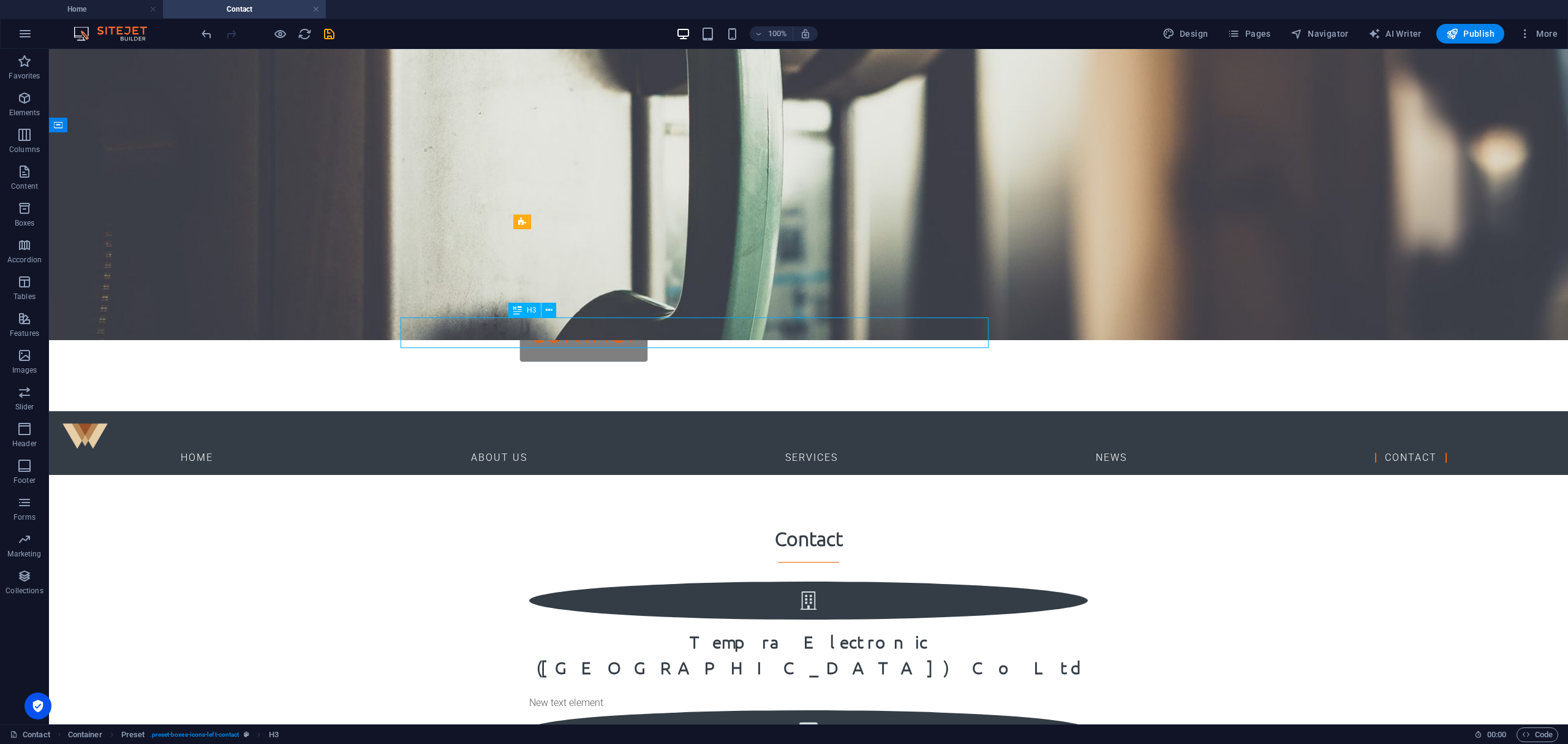 click on "Contact Tempra Electronic ([GEOGRAPHIC_DATA]) Co Ltd New text element + 66 [US_EMPLOYER_IDENTIFICATION_NUMBER] [GEOGRAPHIC_DATA]   10110 + 66 [US_EMPLOYER_IDENTIFICATION_NUMBER] 11/2 [STREET_ADDRESS]" at bounding box center [809, 814] 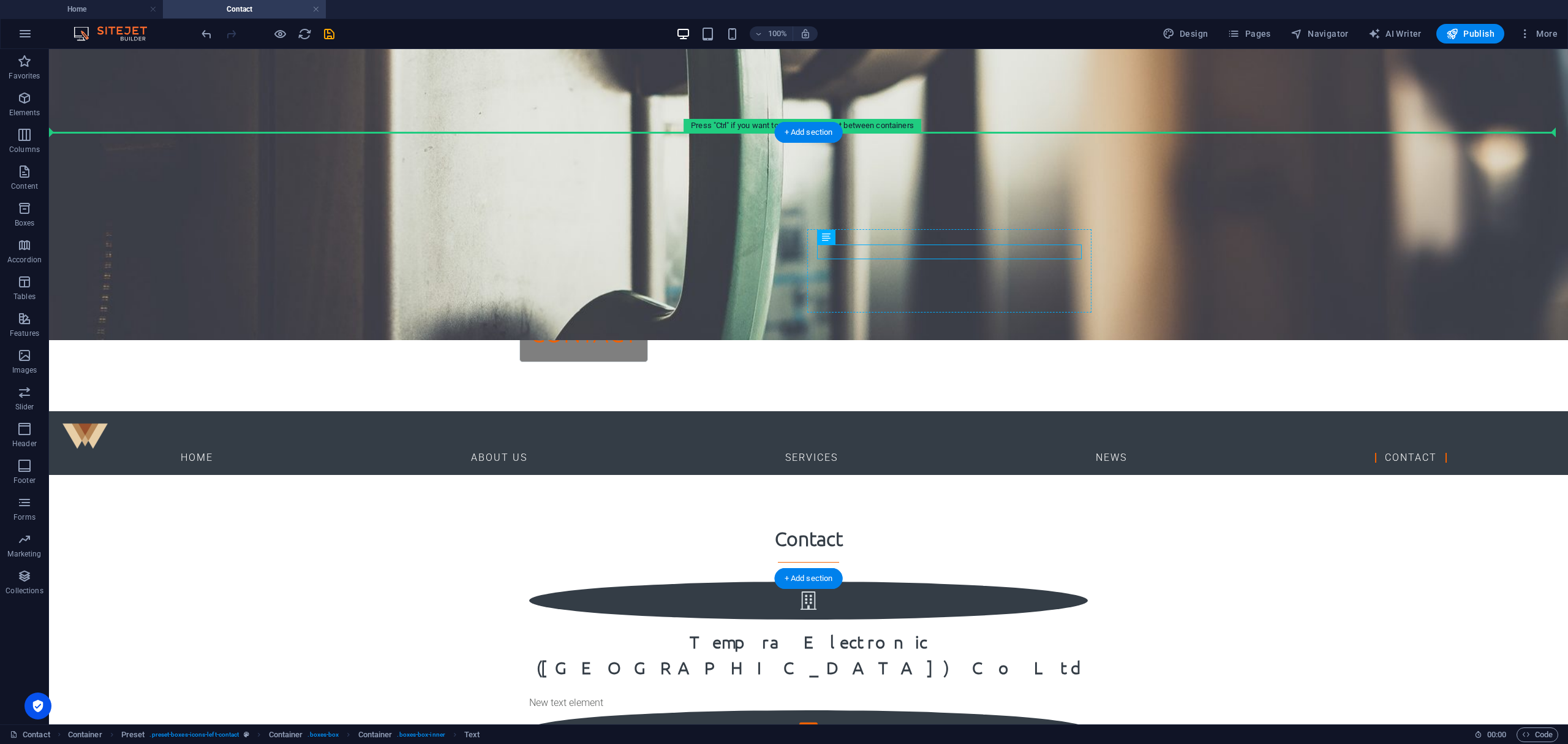 drag, startPoint x: 863, startPoint y: 251, endPoint x: 978, endPoint y: 300, distance: 125.004 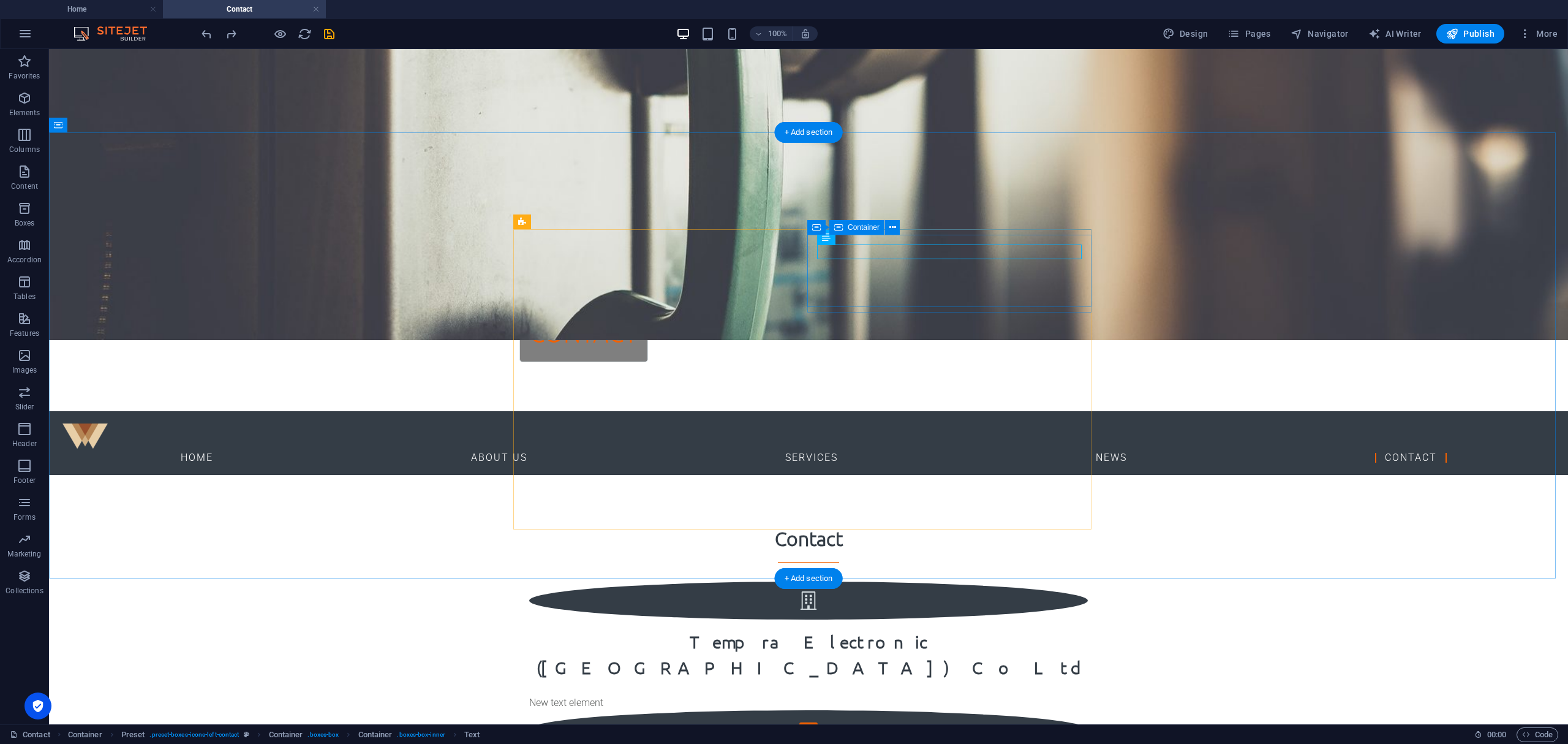 click on "New text element" at bounding box center (809, 722) 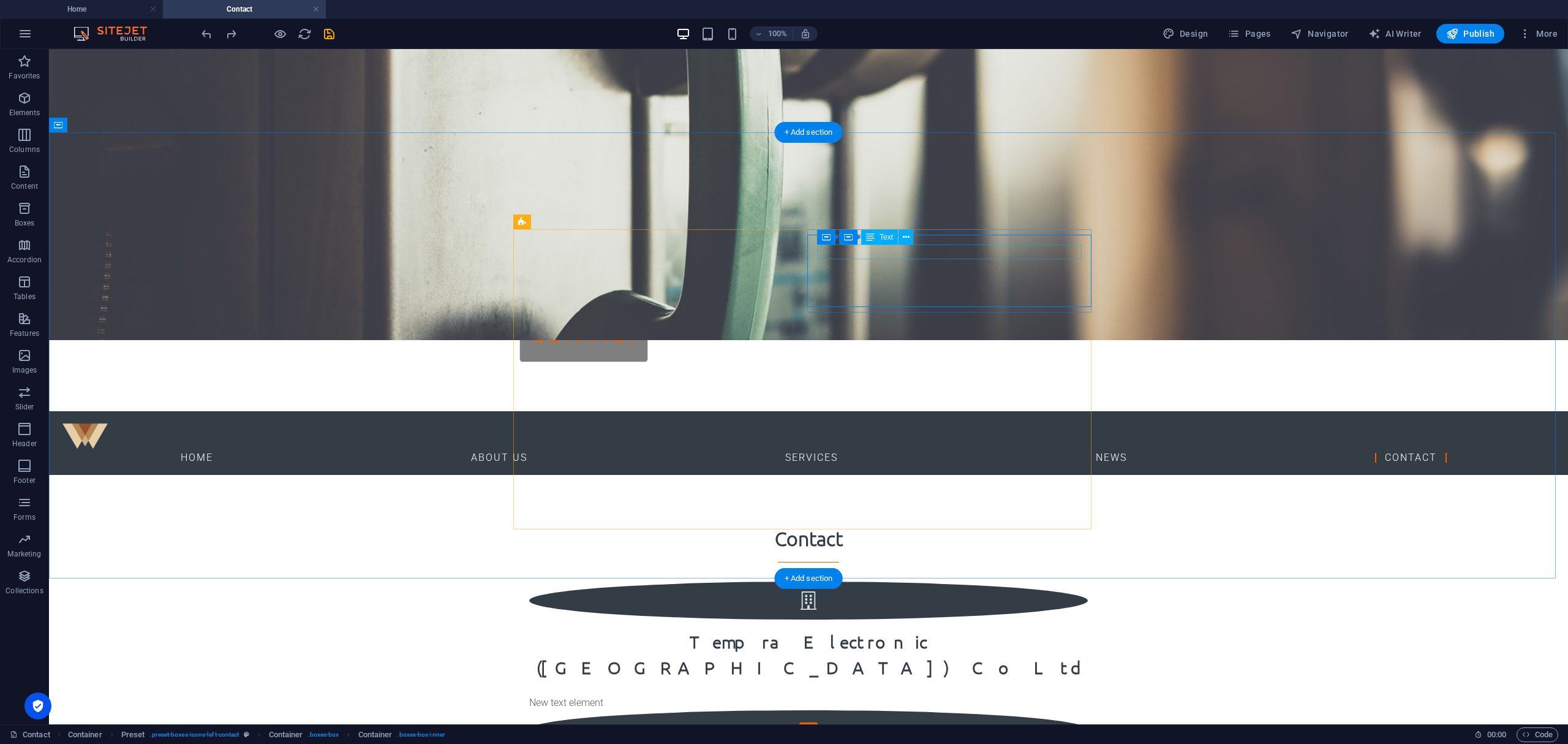 click on "New text element" at bounding box center [809, 703] 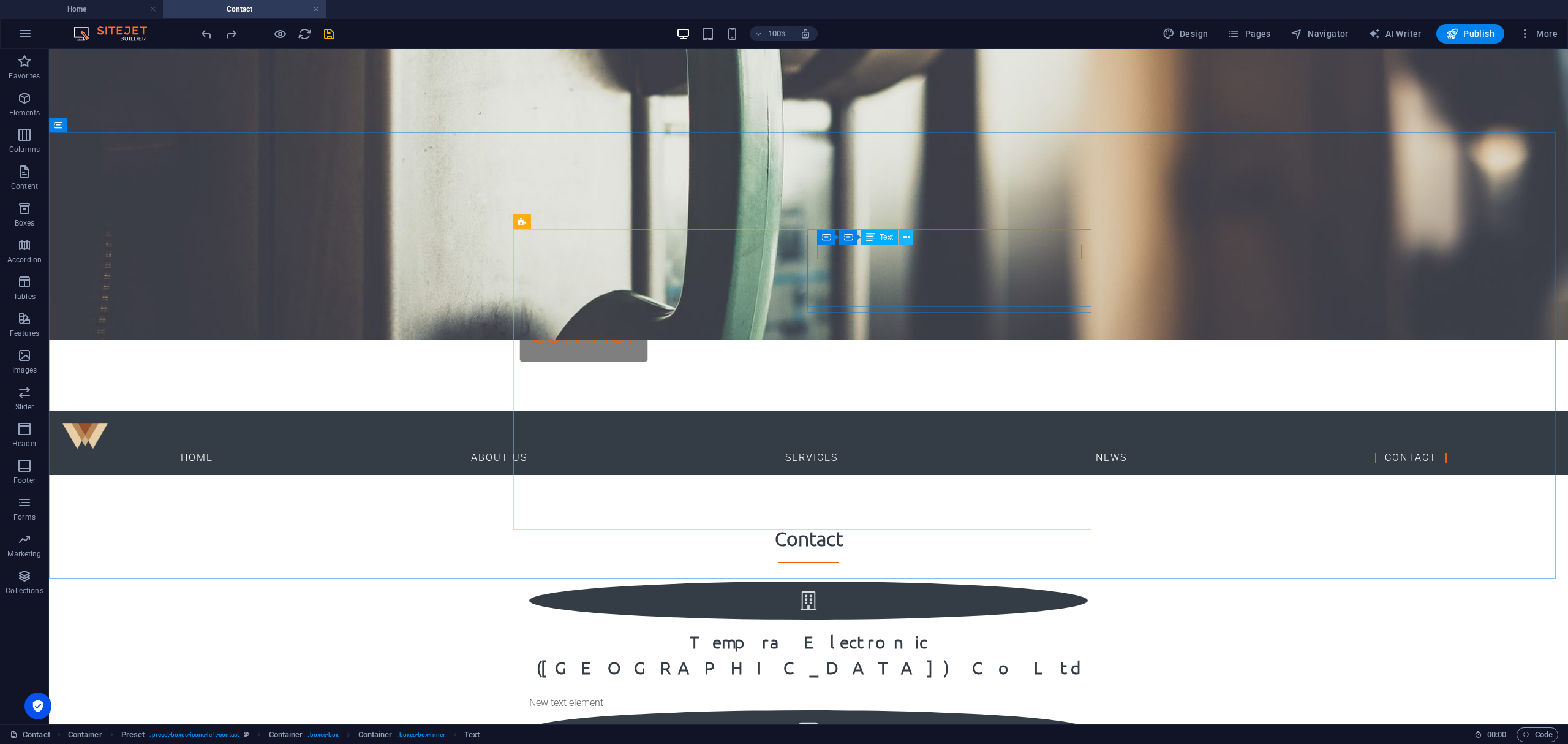 click at bounding box center [906, 237] 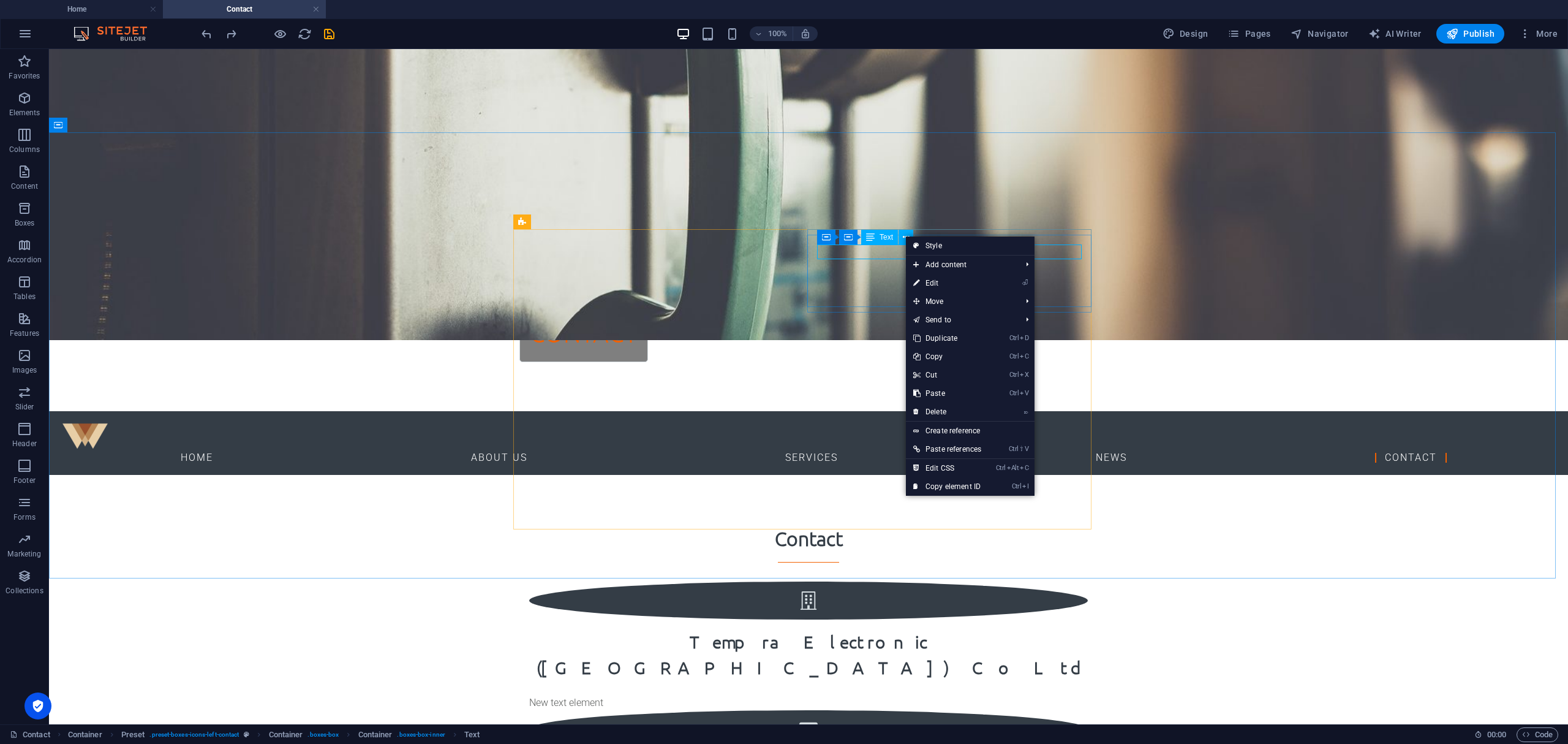 click on "Text" at bounding box center [880, 237] 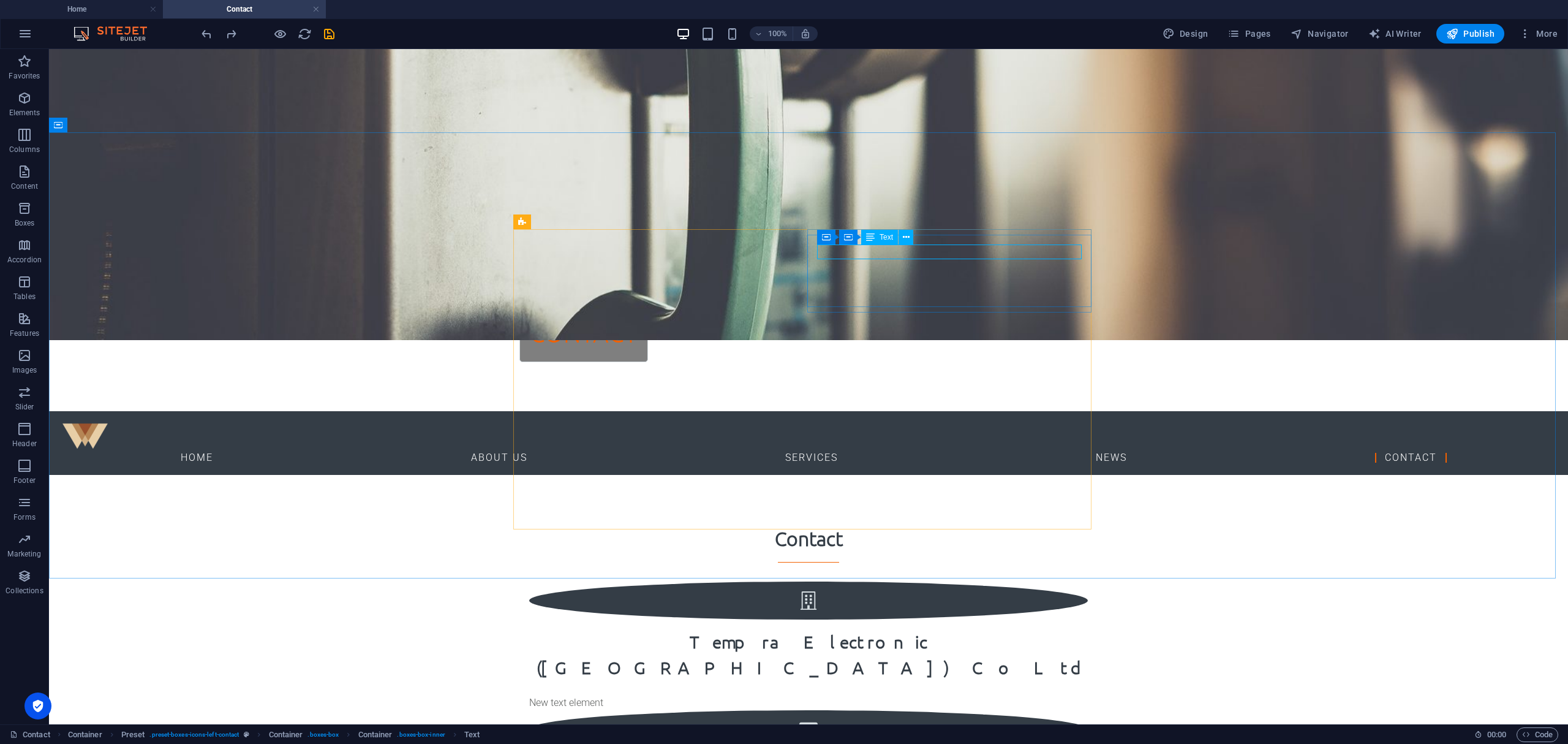 click on "Text" at bounding box center [880, 237] 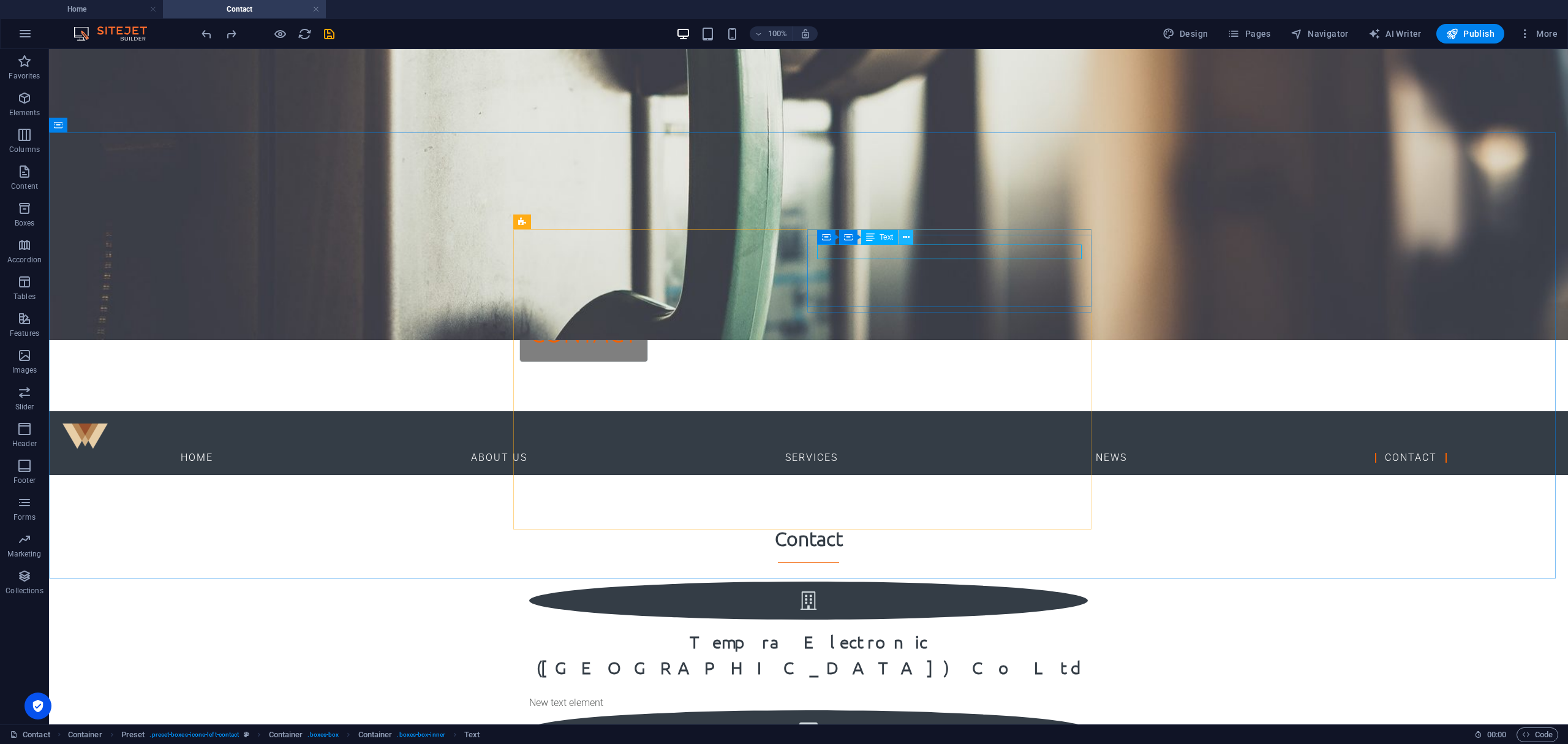 click at bounding box center (906, 237) 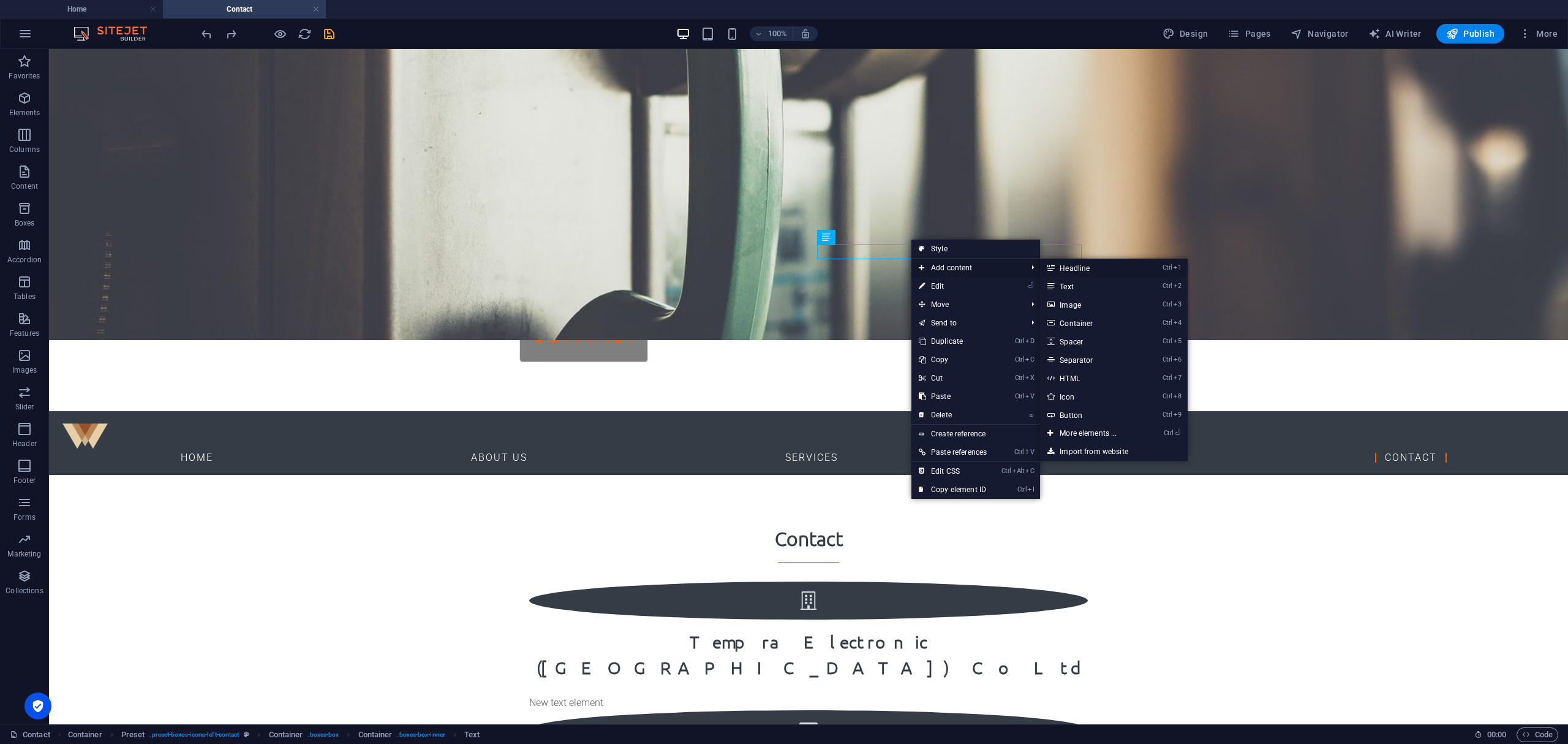 click on "Ctrl 1  Headline" at bounding box center [1090, 268] 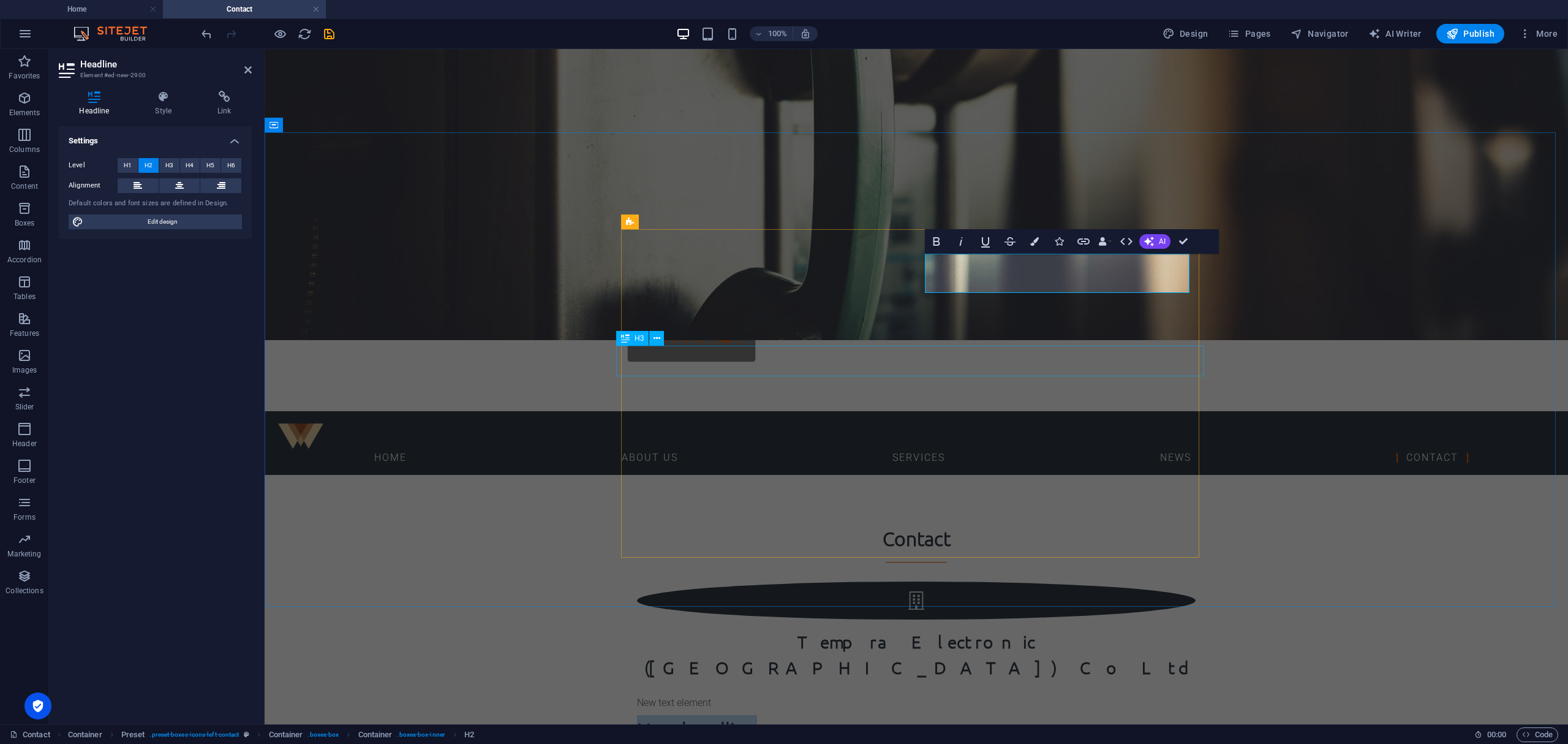 click on "+ 66 [US_EMPLOYER_IDENTIFICATION_NUMBER]" at bounding box center (916, 828) 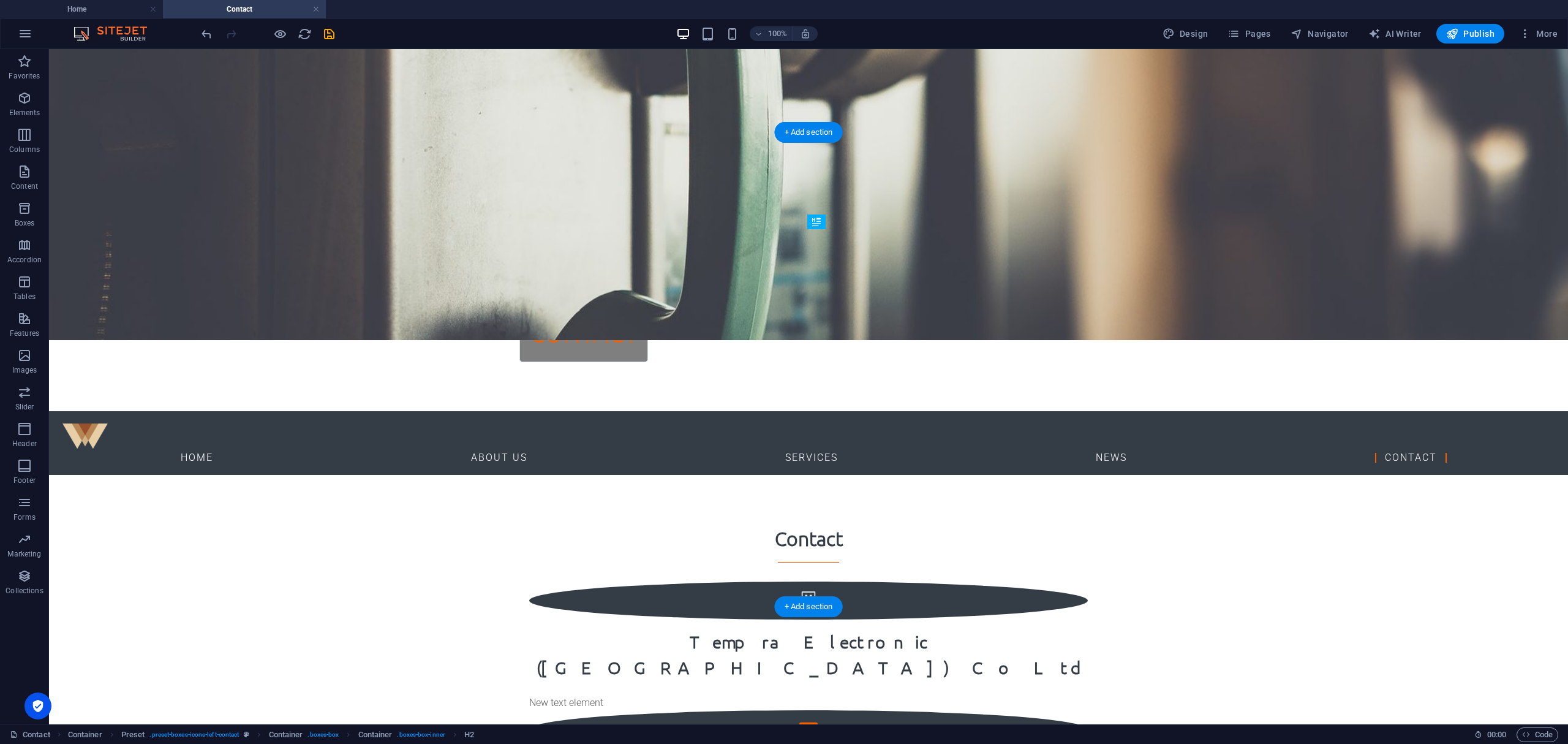 drag, startPoint x: 882, startPoint y: 277, endPoint x: 887, endPoint y: 321, distance: 44.28318 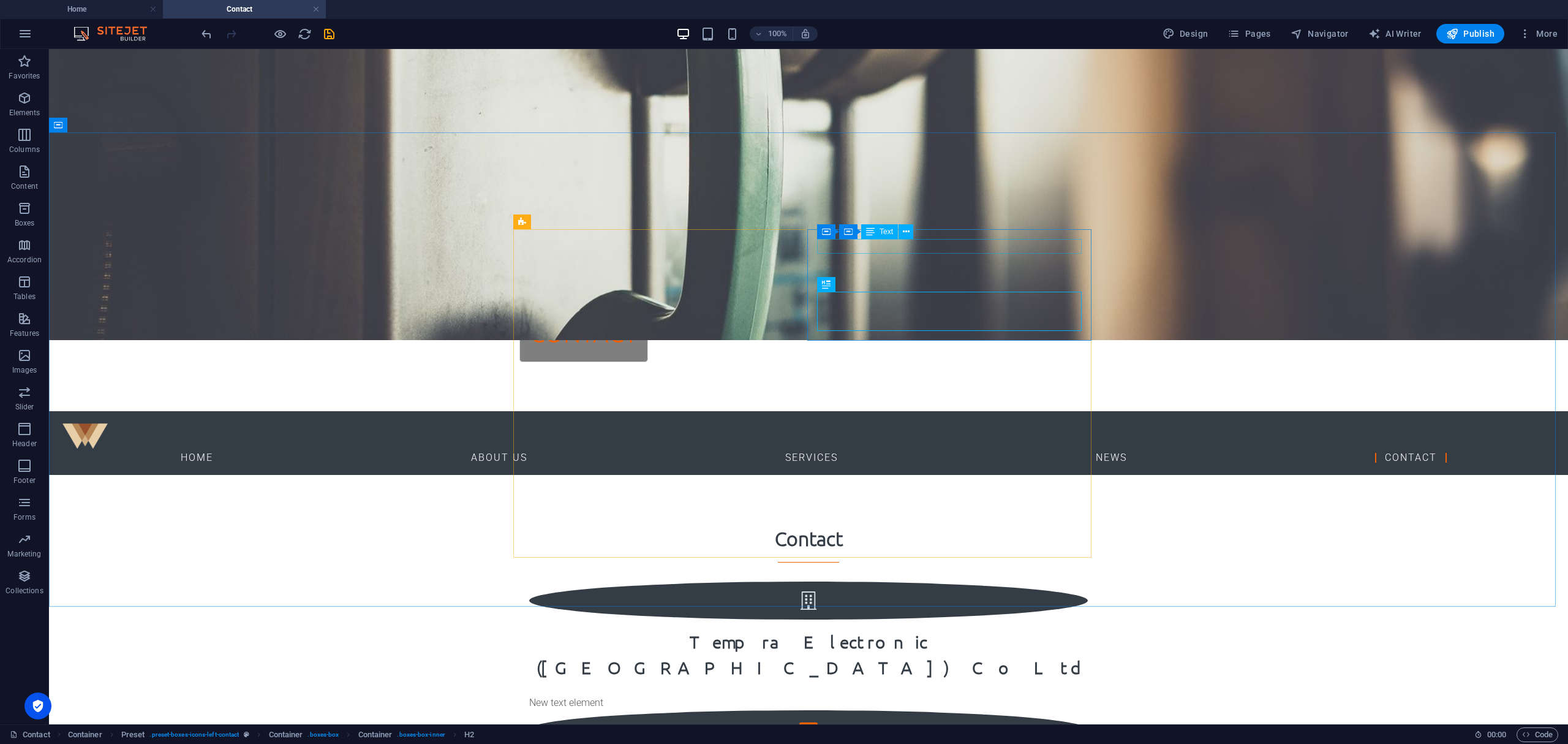 click at bounding box center (870, 232) 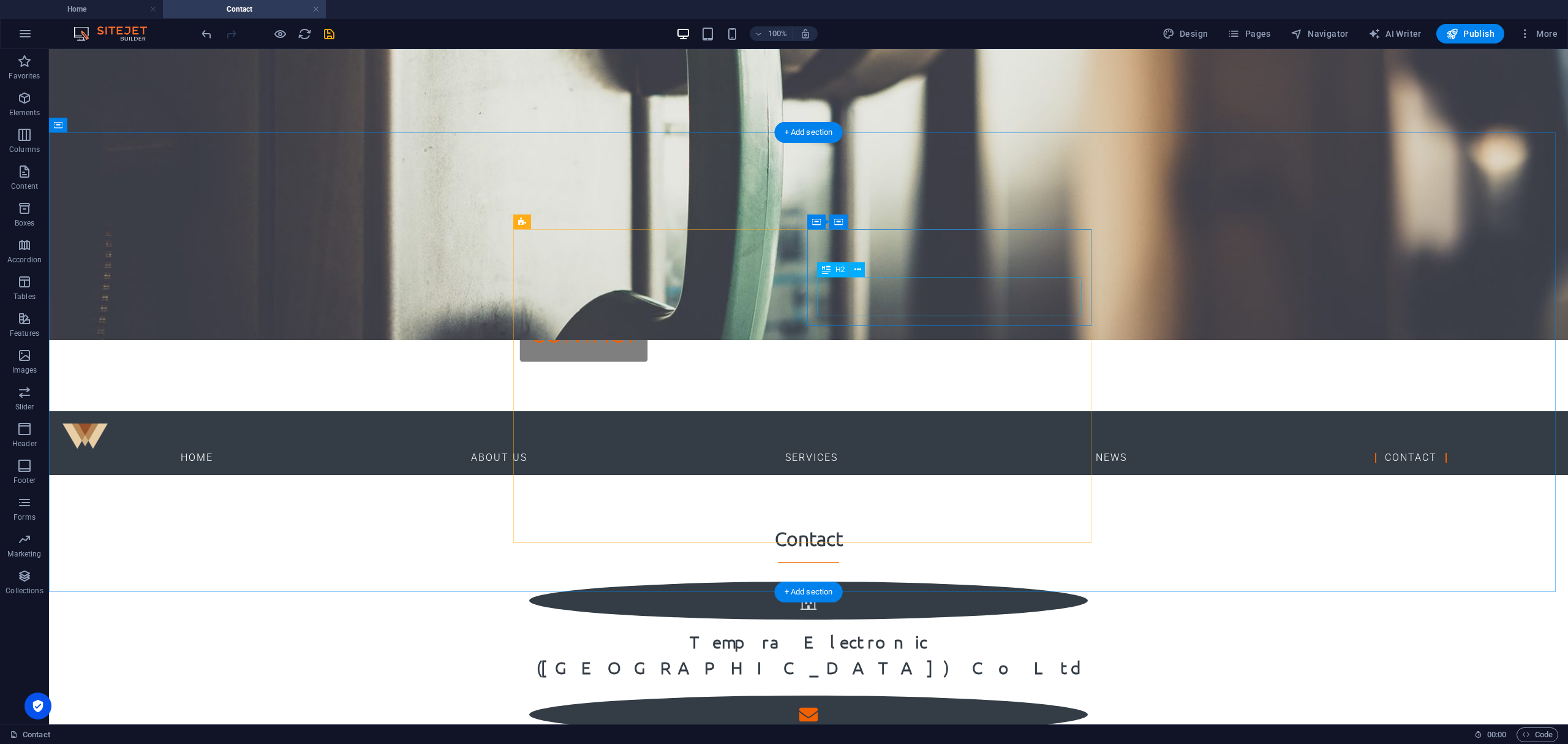 click on "New headline" at bounding box center (809, 753) 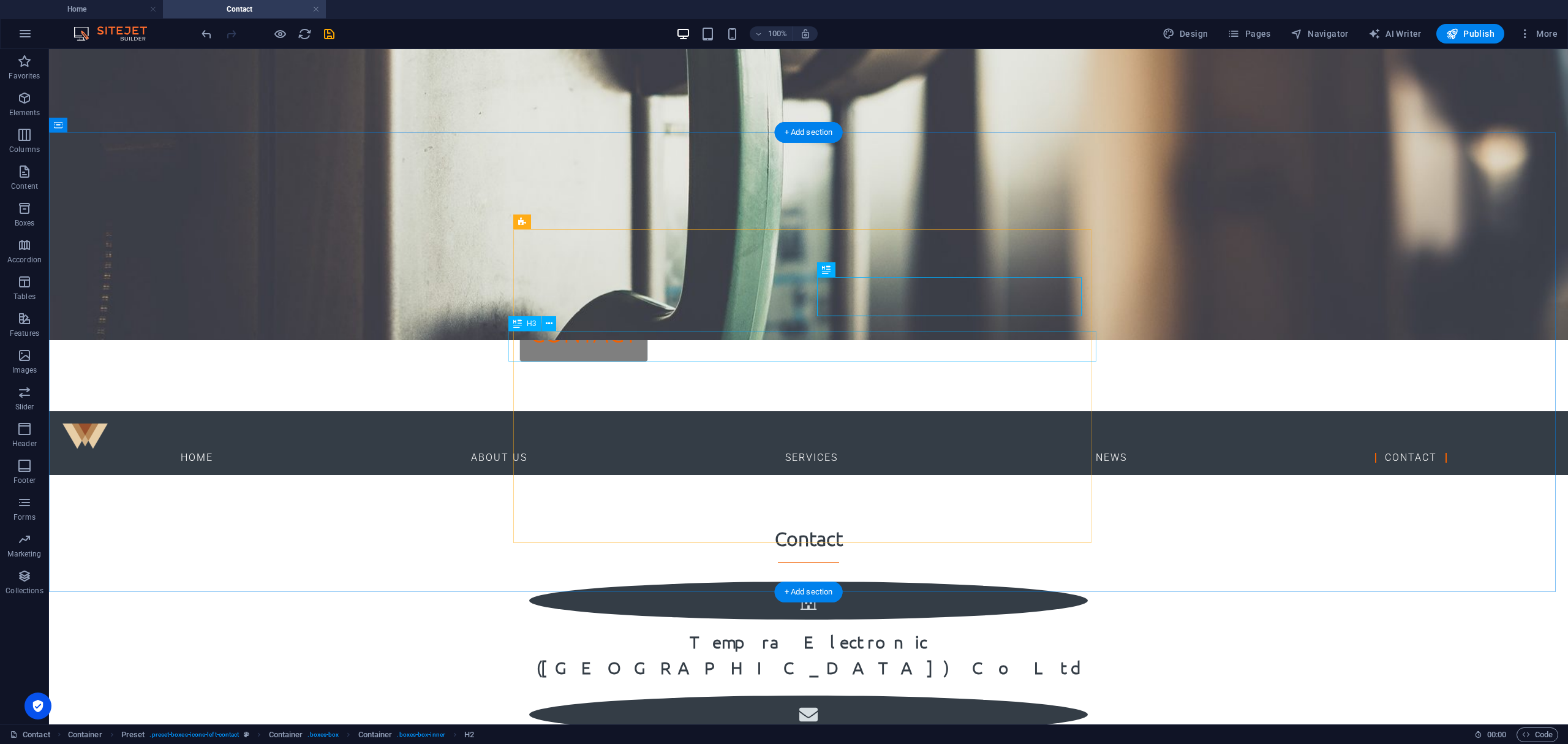 click on "+ 66 [US_EMPLOYER_IDENTIFICATION_NUMBER]" at bounding box center (809, 813) 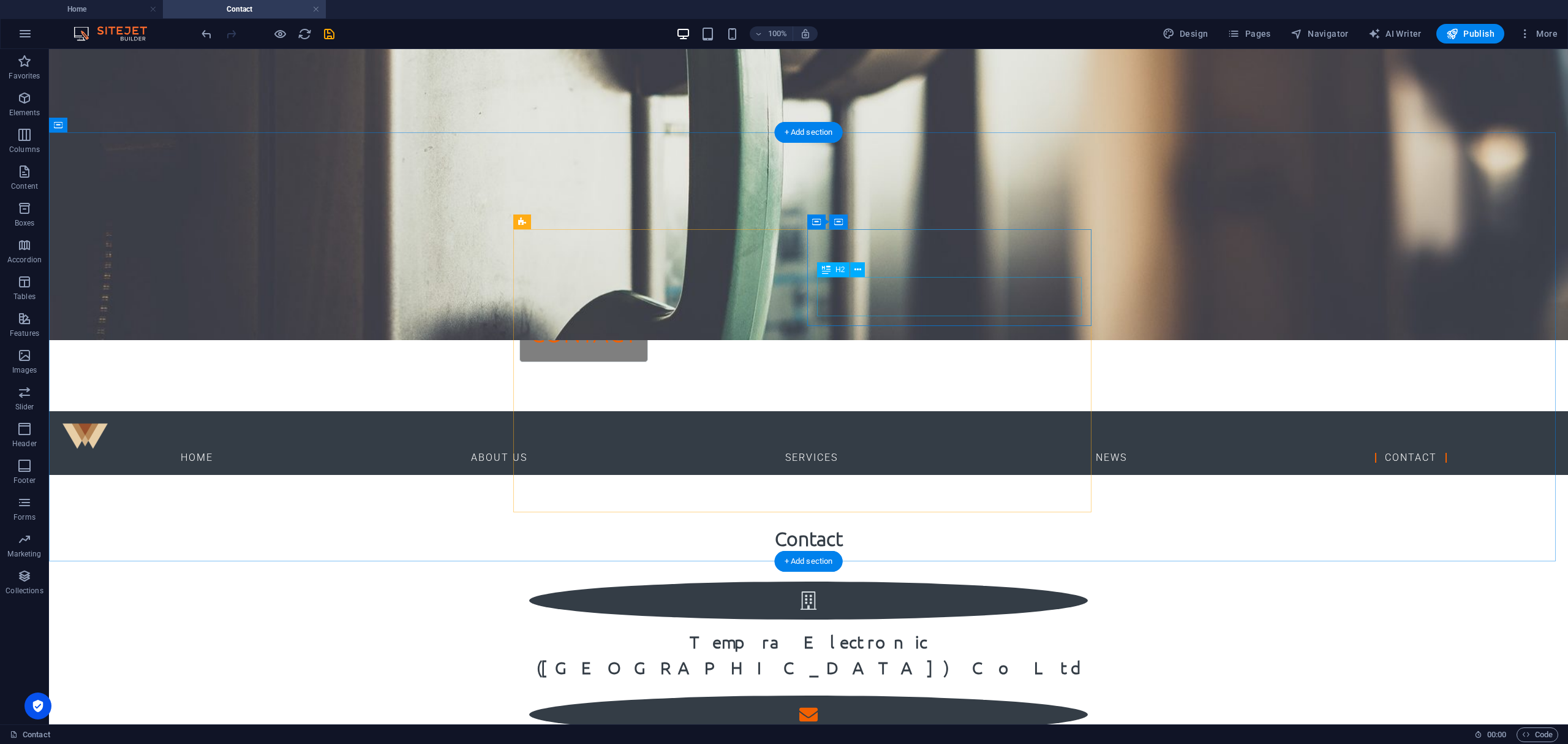 click on "New headline" at bounding box center [809, 753] 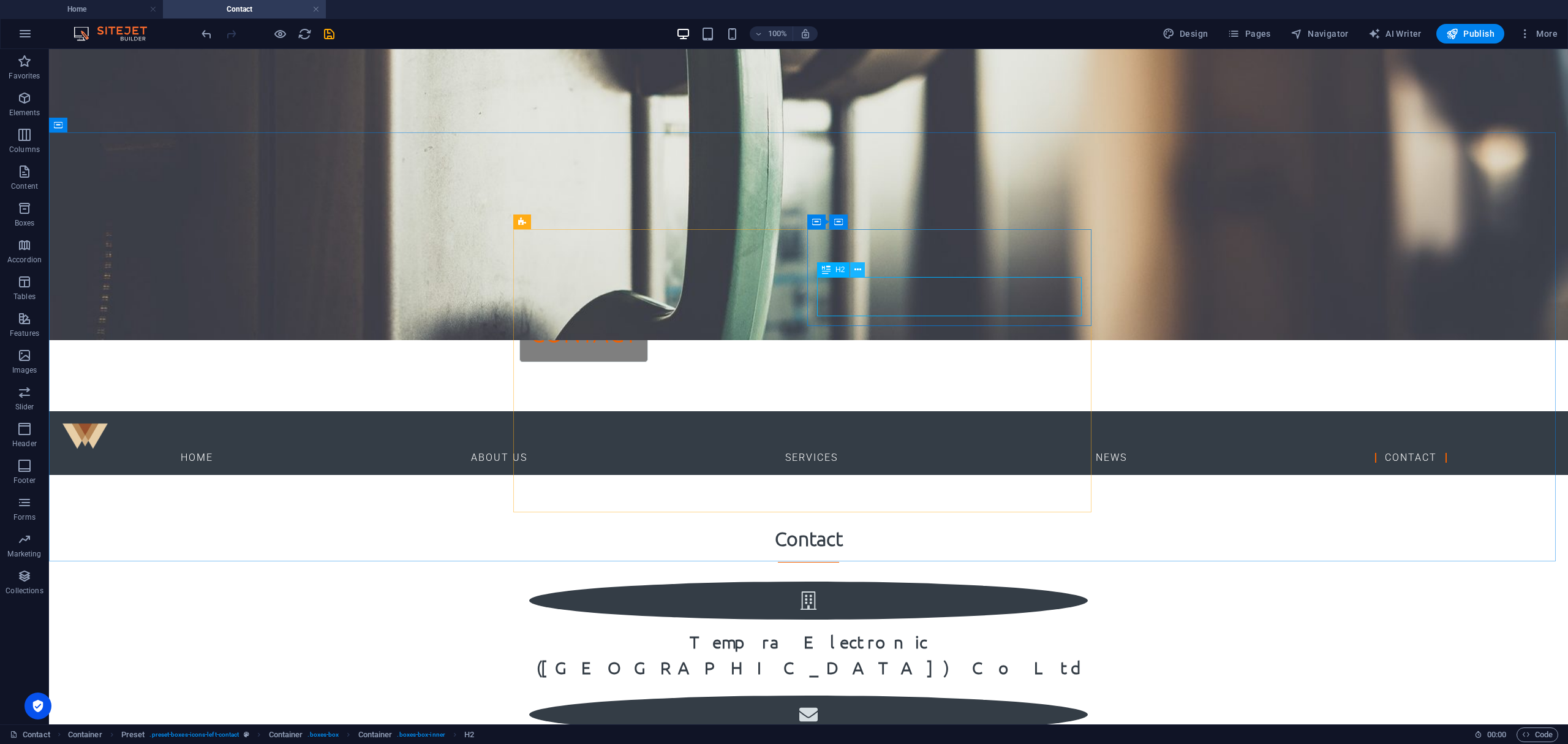 click at bounding box center (858, 270) 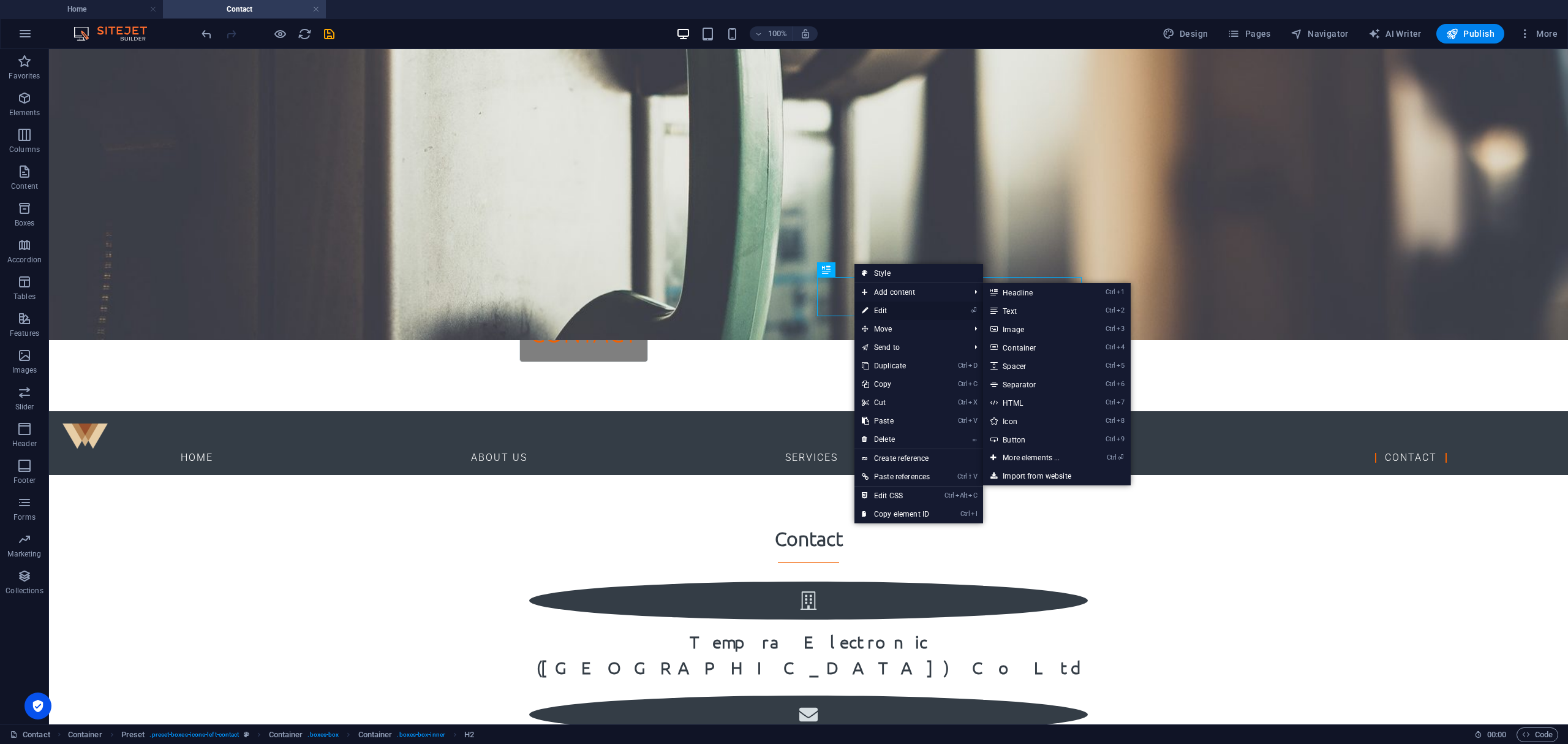 click on "⏎  Edit" at bounding box center [895, 311] 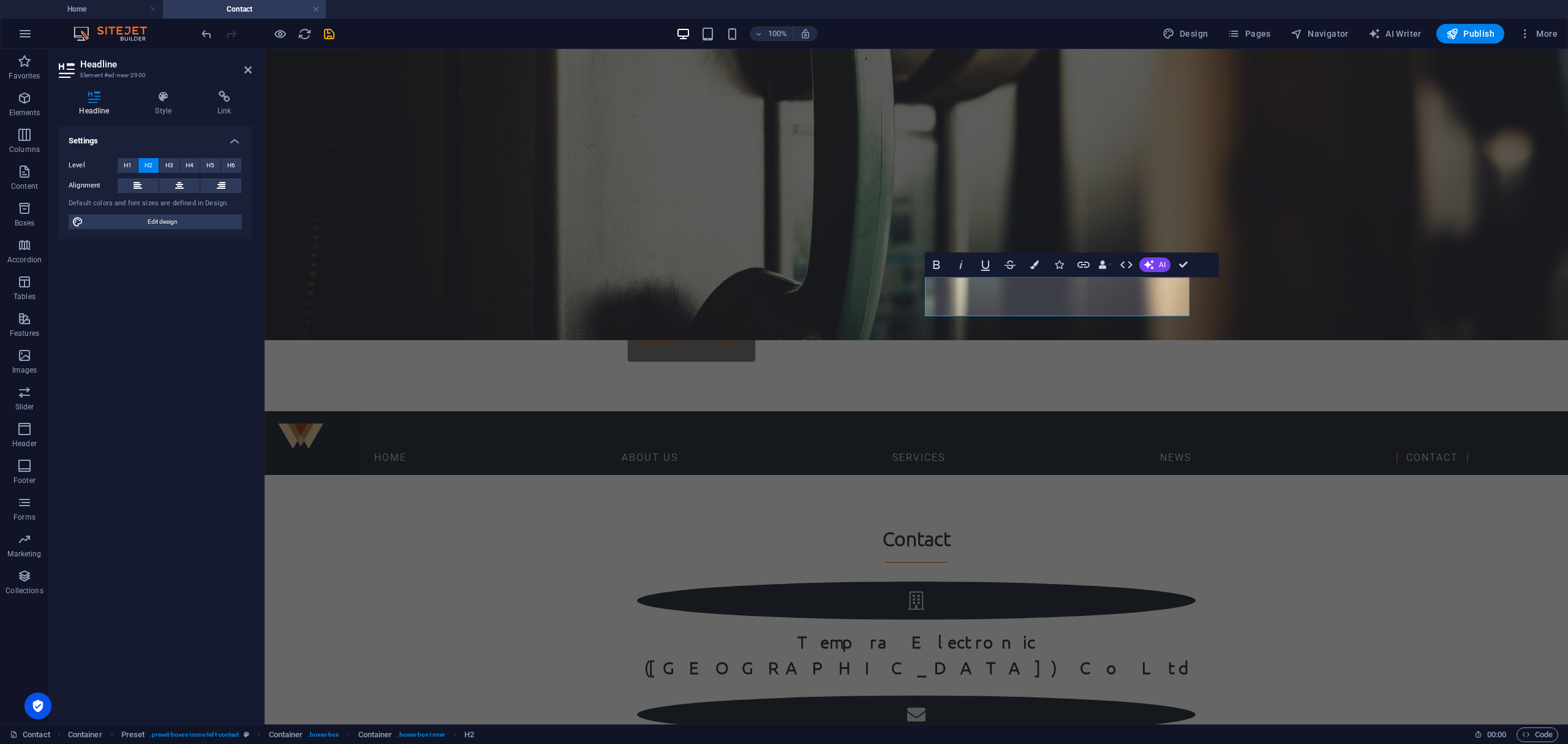 click on "Level H1 H2 H3 H4 H5 H6 Alignment Default colors and font sizes are defined in Design. Edit design" at bounding box center [155, 194] 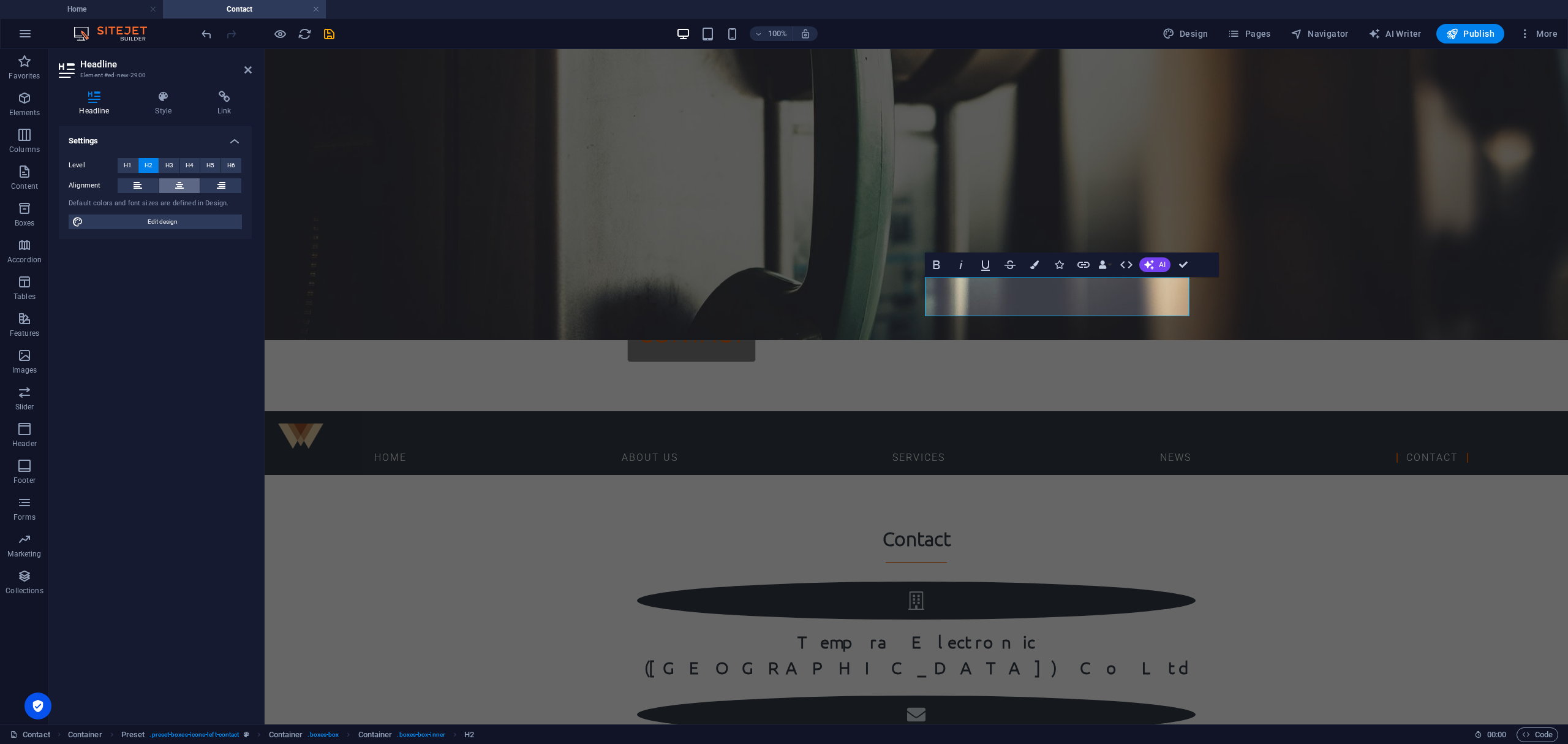 click at bounding box center (179, 186) 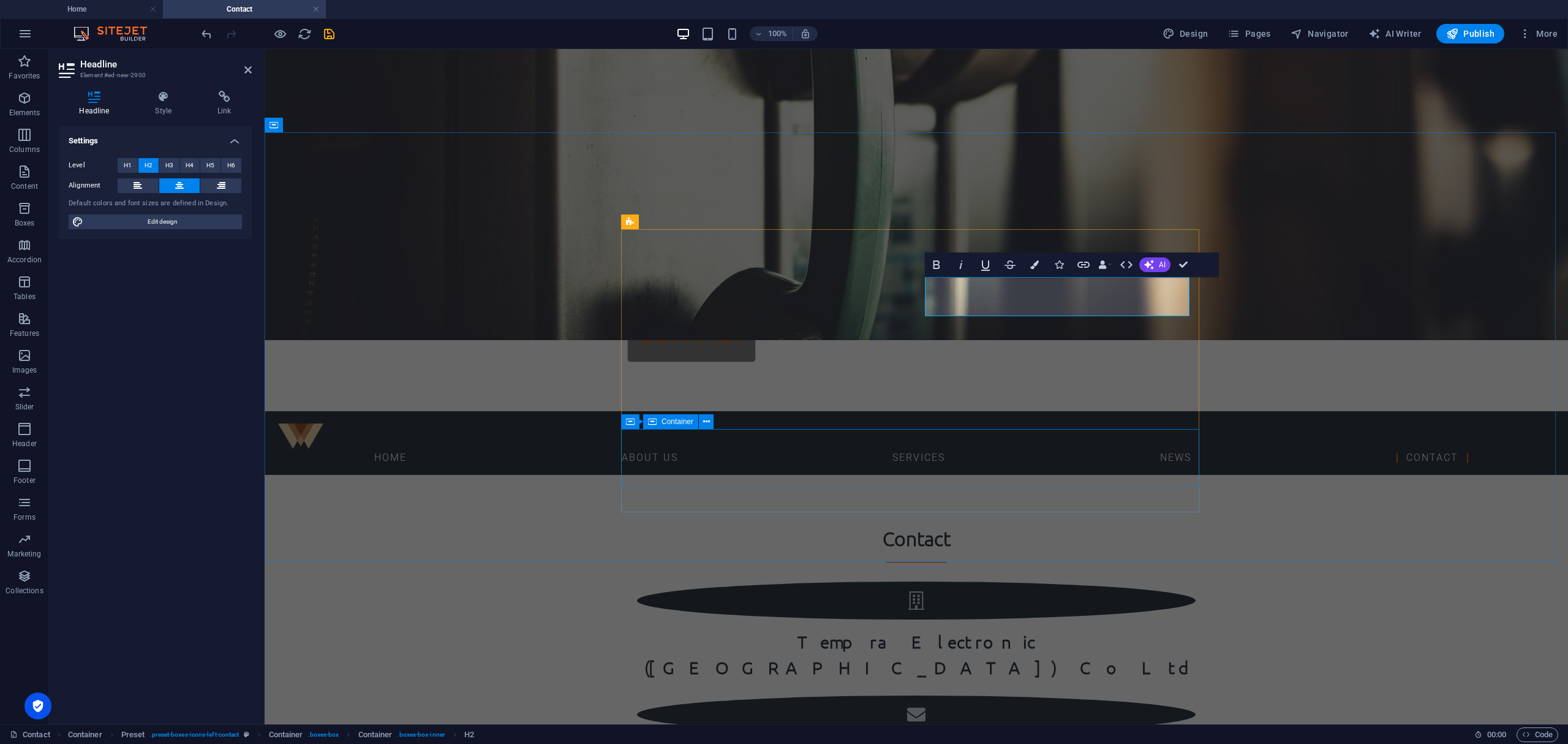 click at bounding box center [916, 1019] 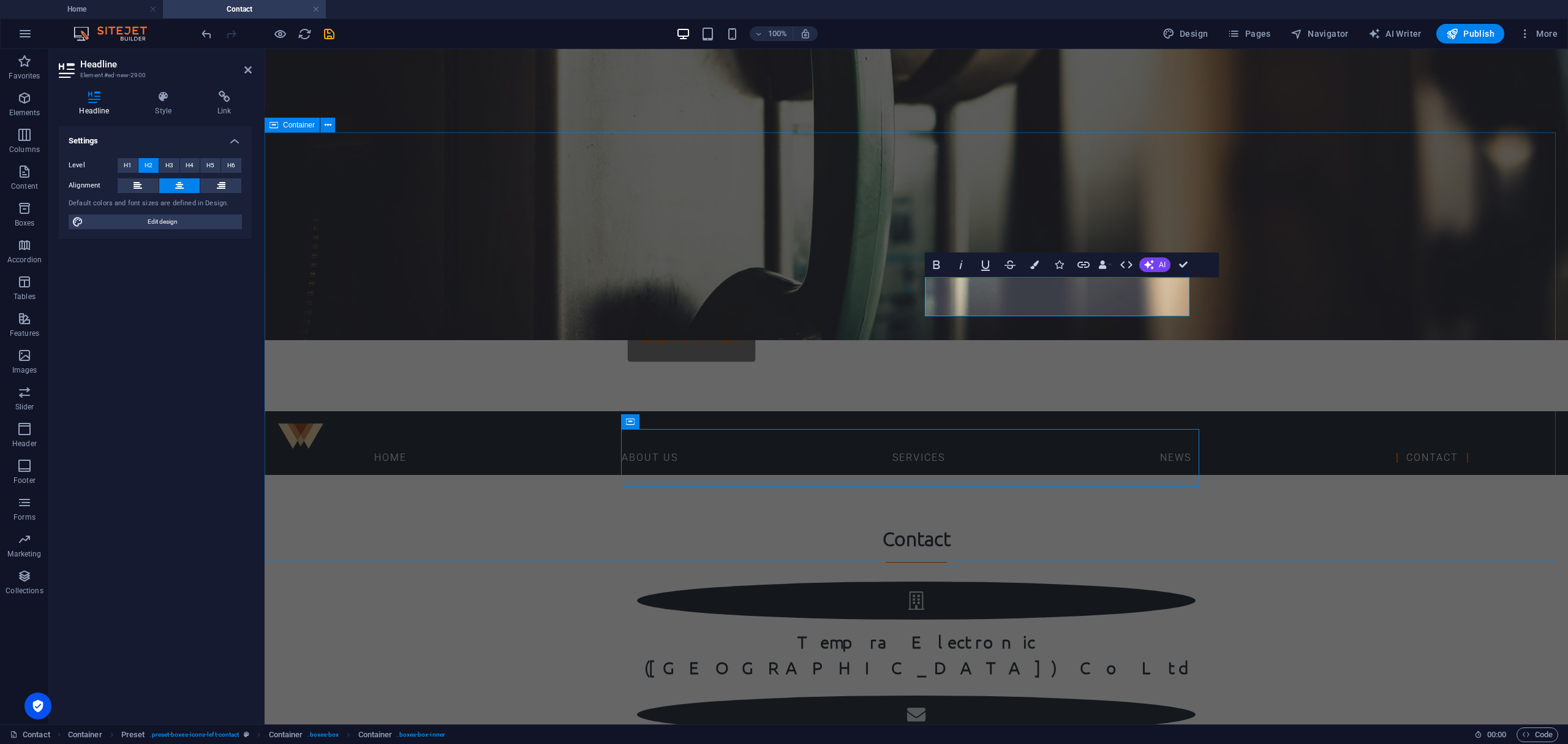 click on "Contact Tempra Electronic ([GEOGRAPHIC_DATA]) Co Ltd [GEOGRAPHIC_DATA] + 66 [US_EMPLOYER_IDENTIFICATION_NUMBER] 11/2 [STREET_ADDRESS]" at bounding box center (916, 799) 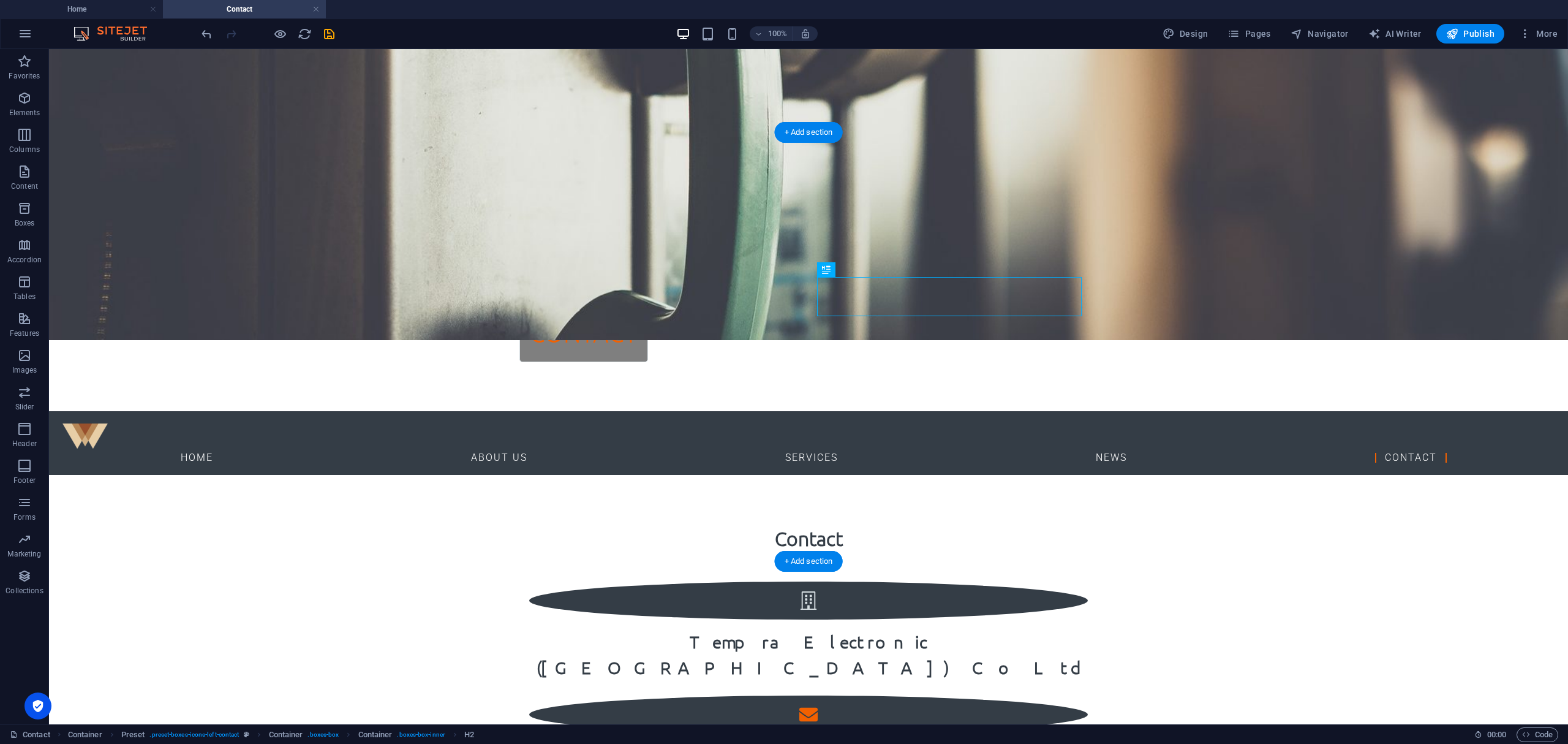 drag, startPoint x: 833, startPoint y: 322, endPoint x: 878, endPoint y: 302, distance: 49.24429 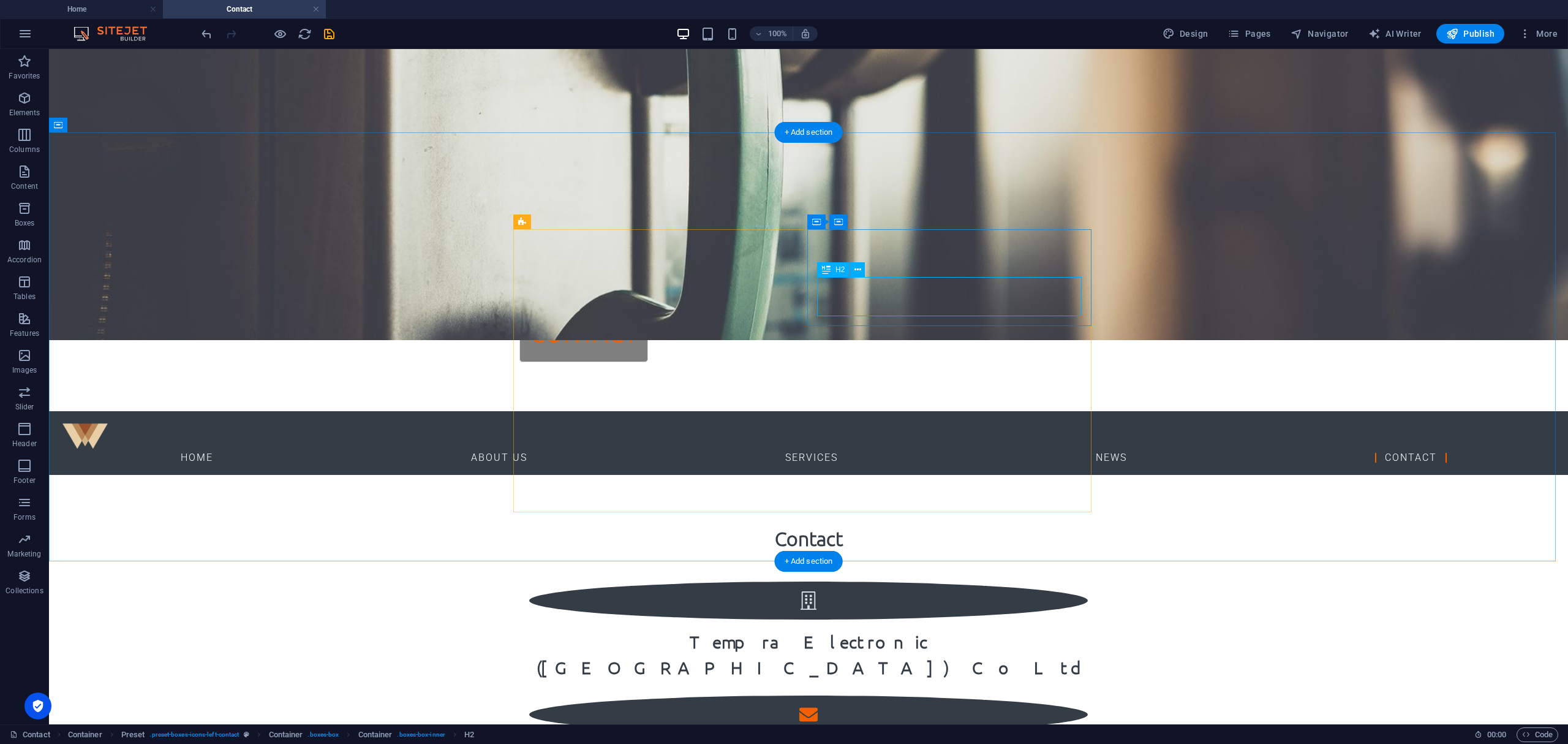 click on "New headline" at bounding box center (809, 753) 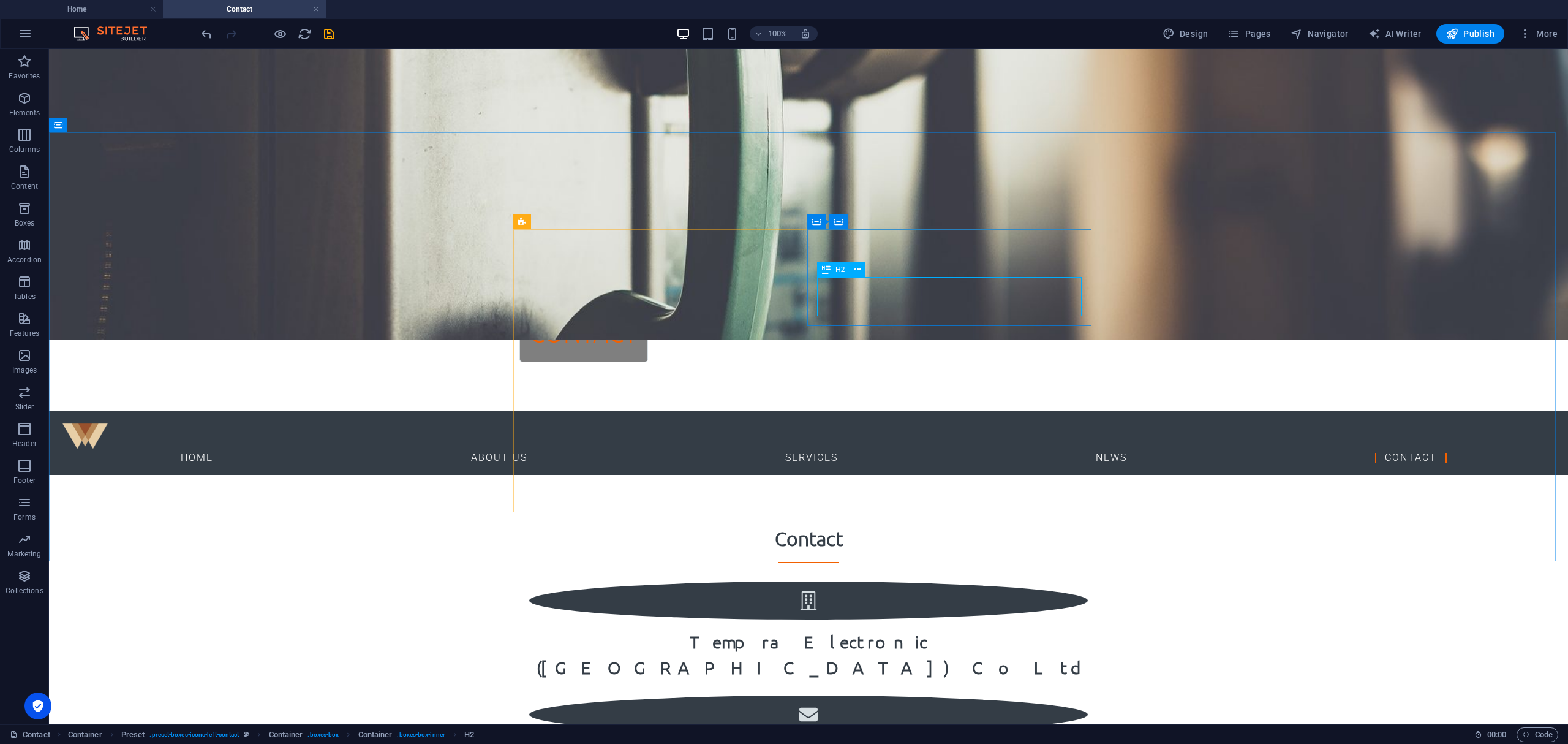 click on "H2" at bounding box center [840, 270] 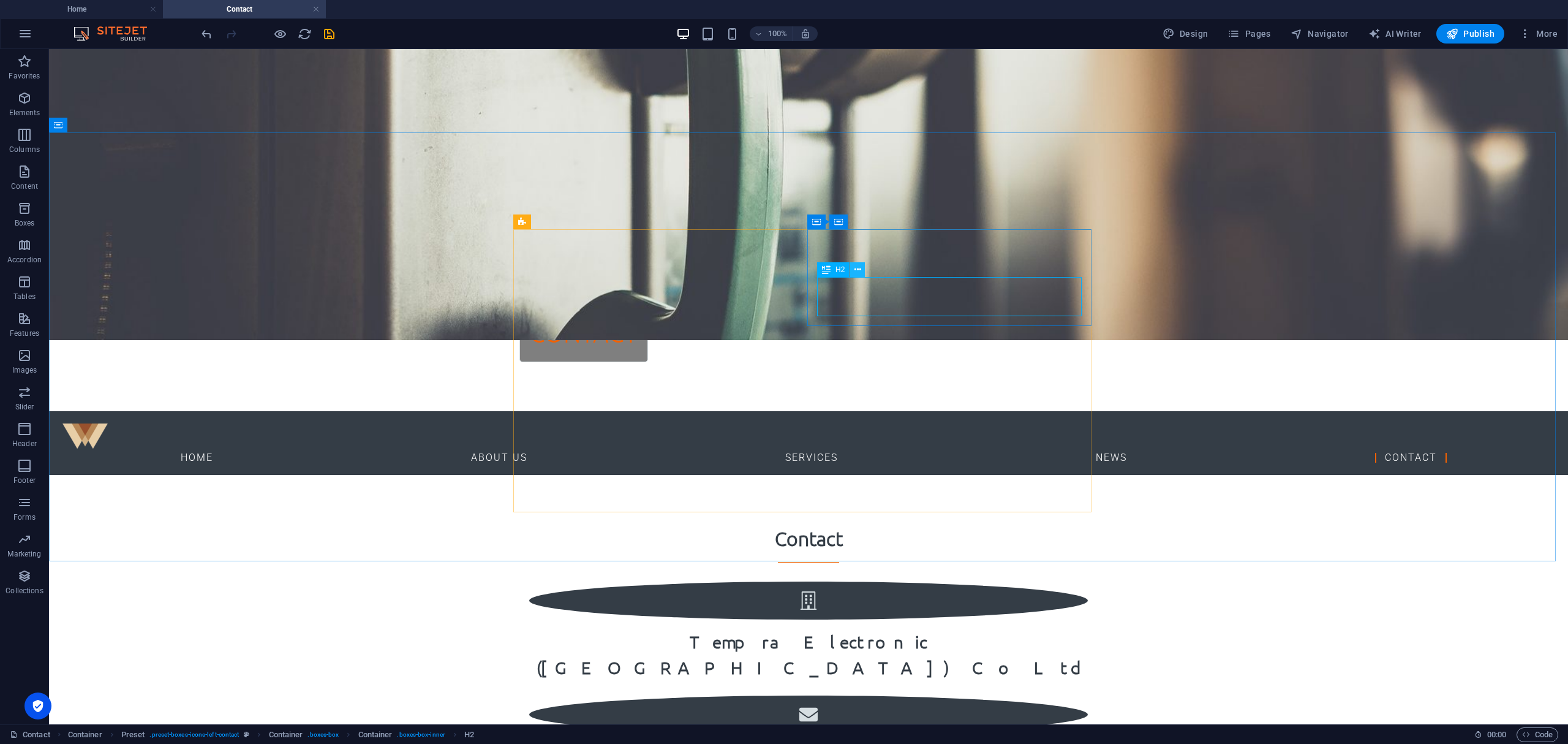 click at bounding box center [858, 270] 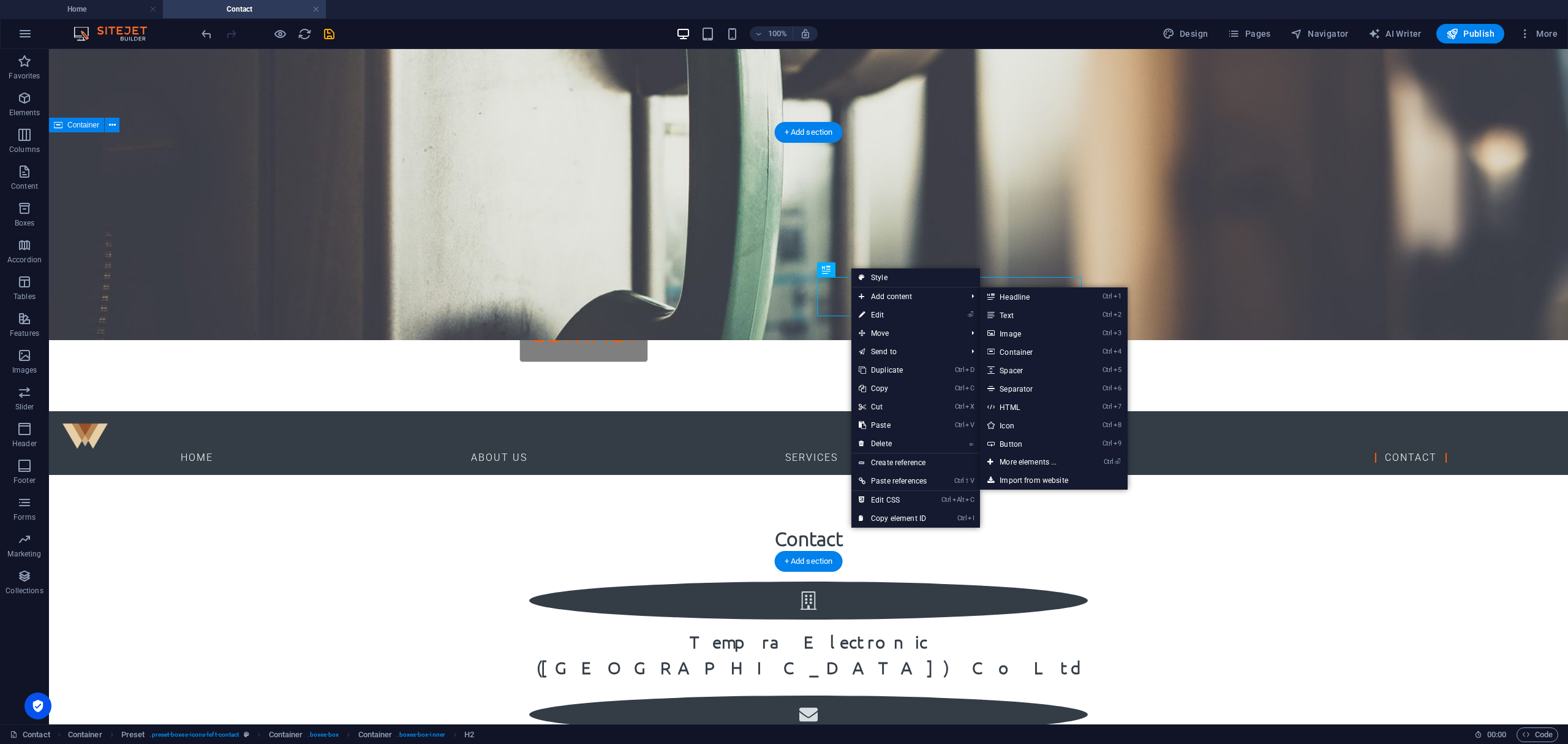 click on "Contact Tempra Electronic ([GEOGRAPHIC_DATA]) Co Ltd [GEOGRAPHIC_DATA] + 66 [US_EMPLOYER_IDENTIFICATION_NUMBER] 11/2 [STREET_ADDRESS]" at bounding box center (809, 799) 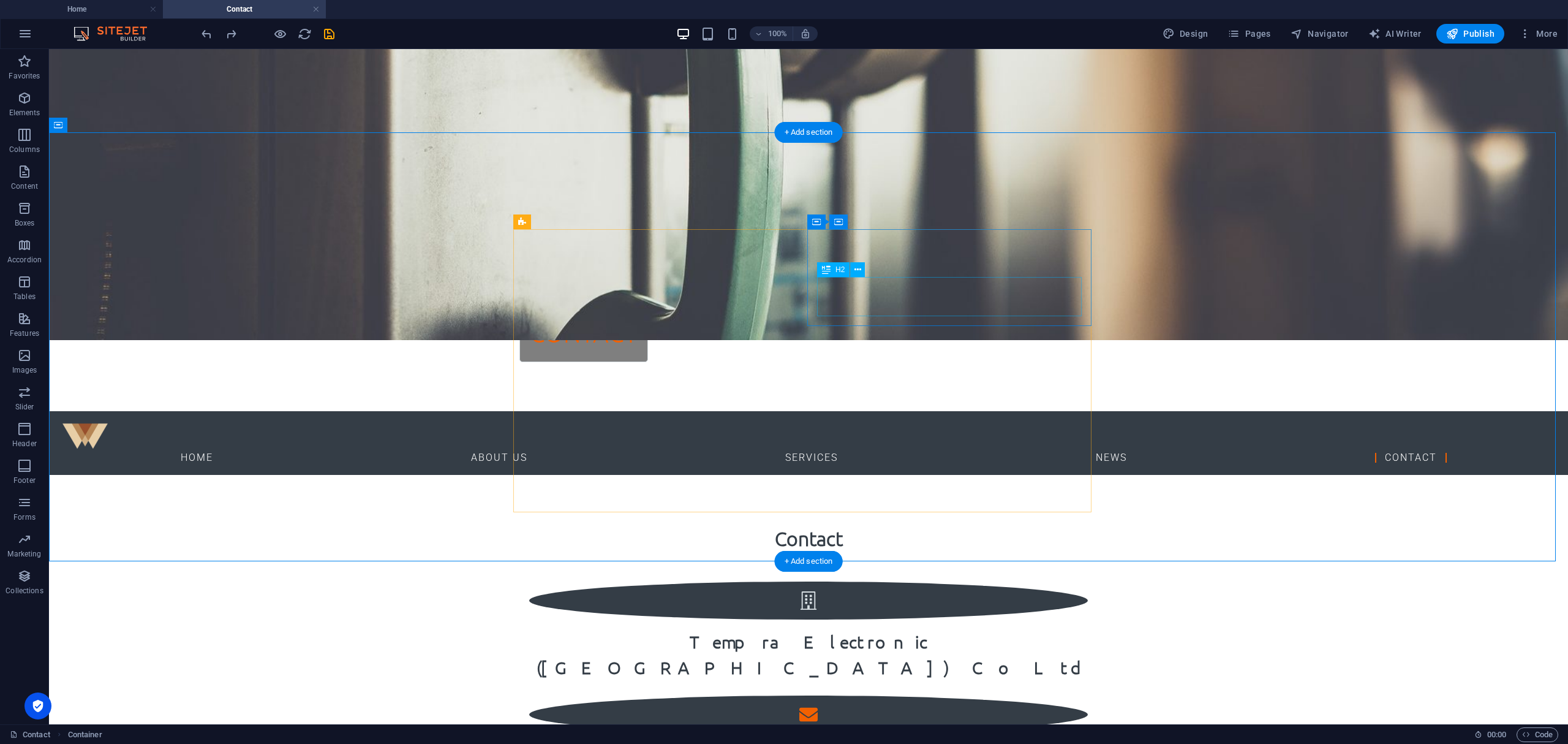 click on "New headline" at bounding box center [809, 753] 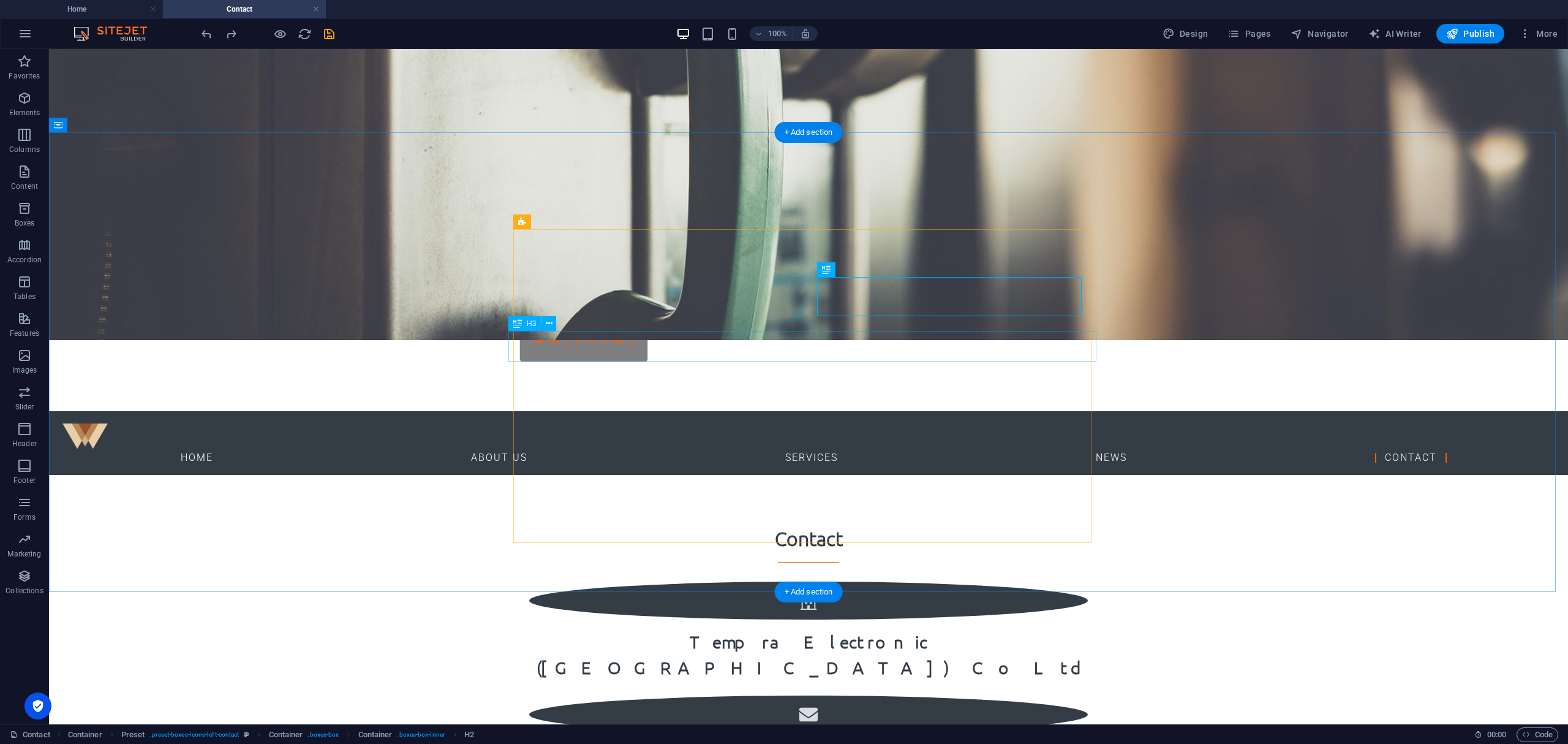 click on "+ 66 [US_EMPLOYER_IDENTIFICATION_NUMBER]" at bounding box center [809, 813] 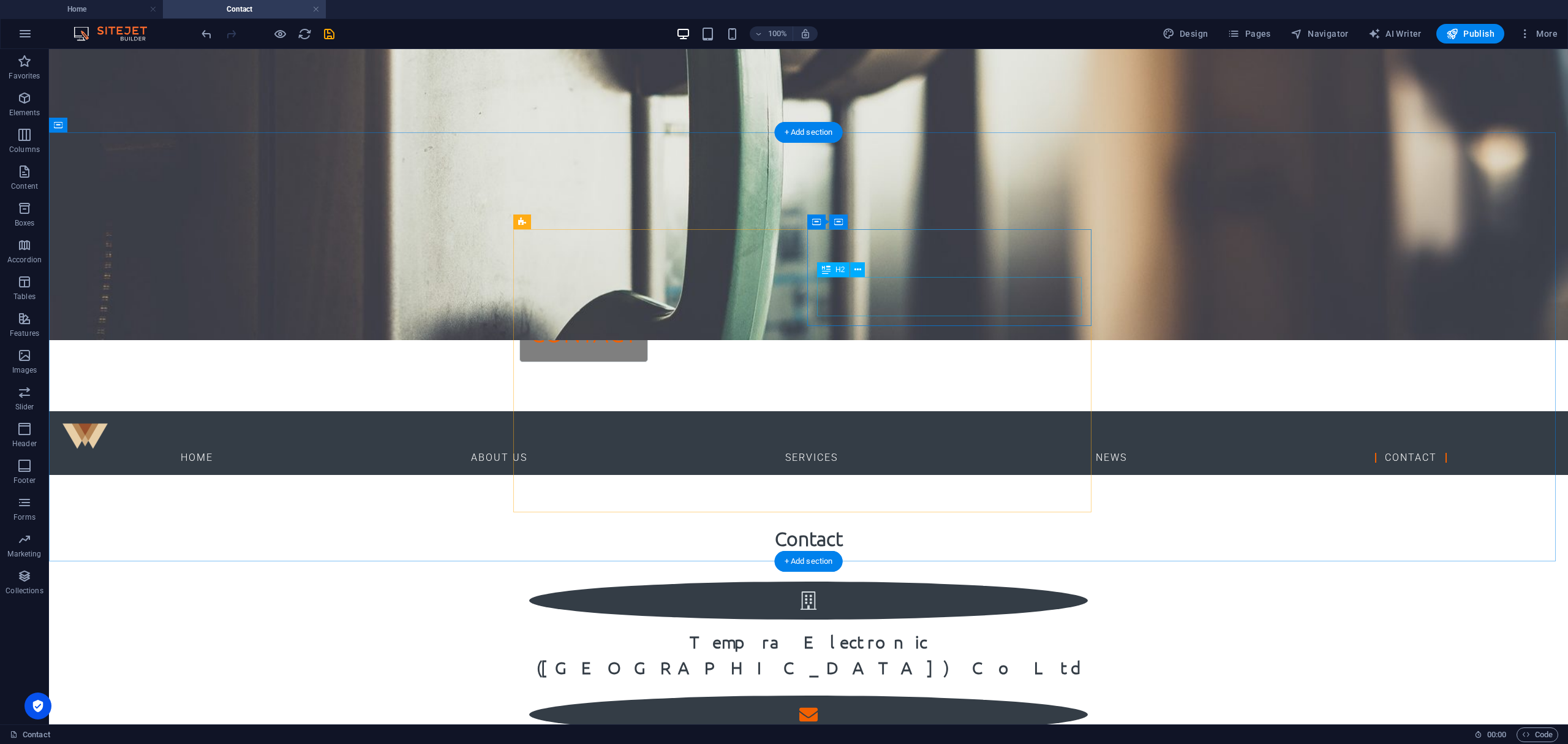 click on "New headline" at bounding box center (809, 753) 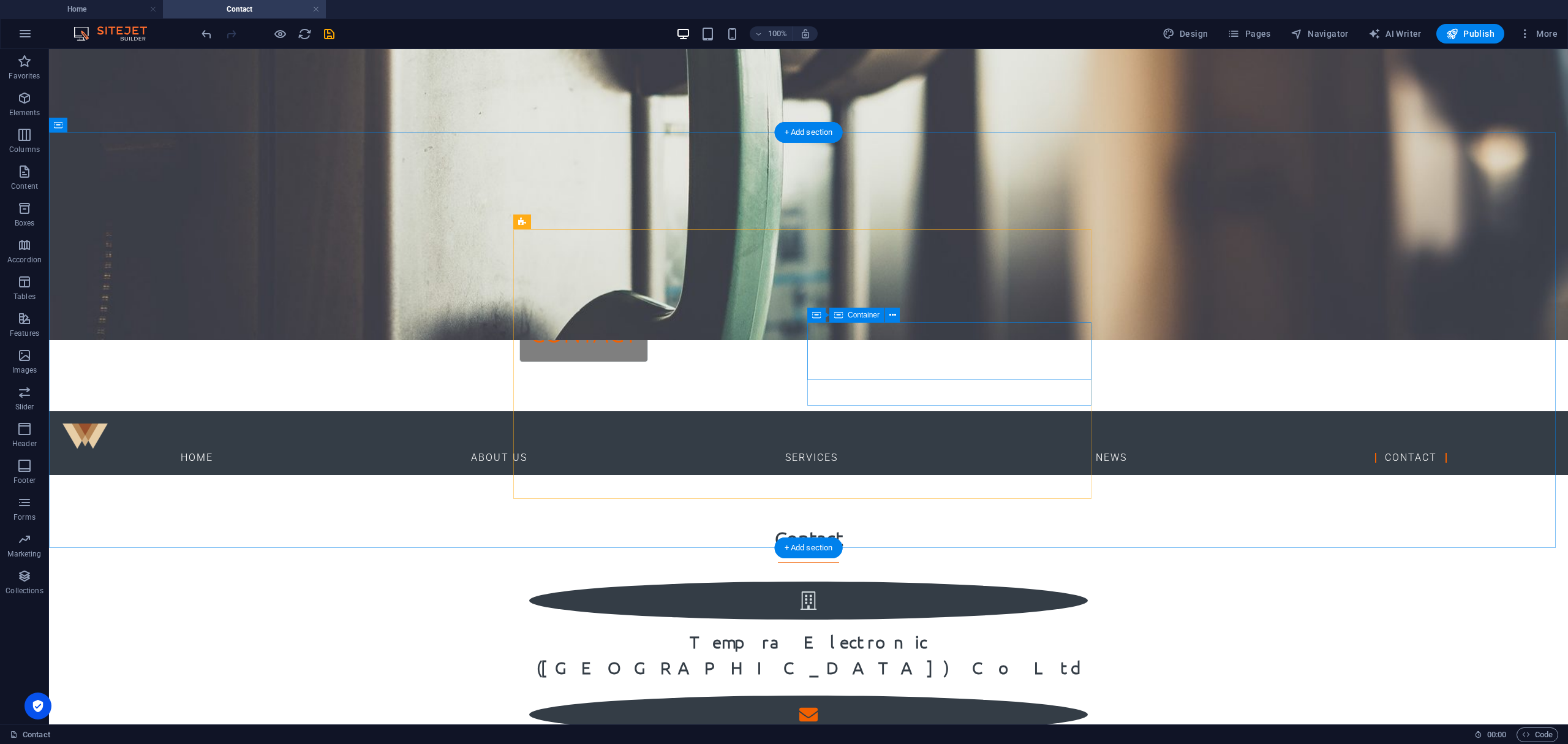 click at bounding box center (809, 715) 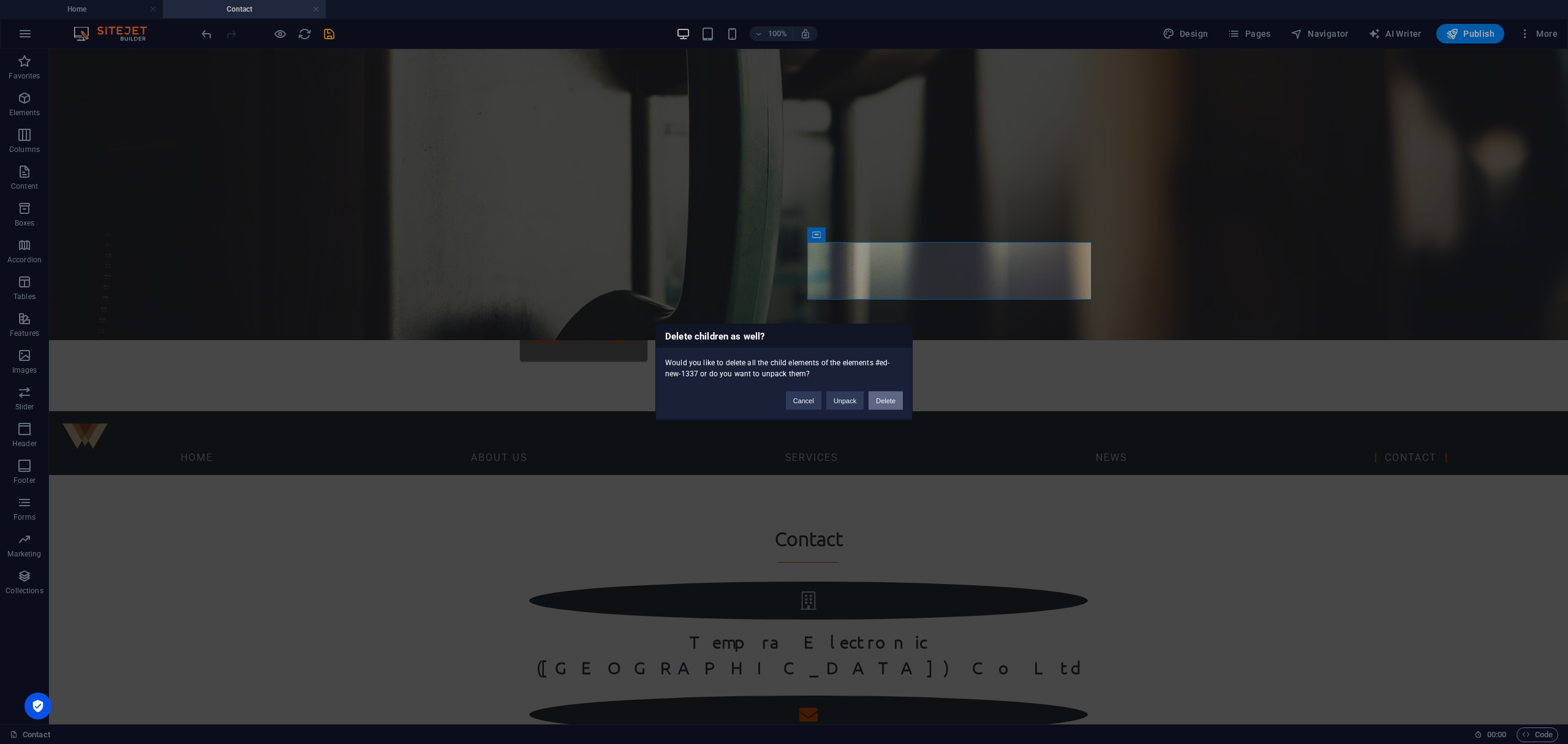 type 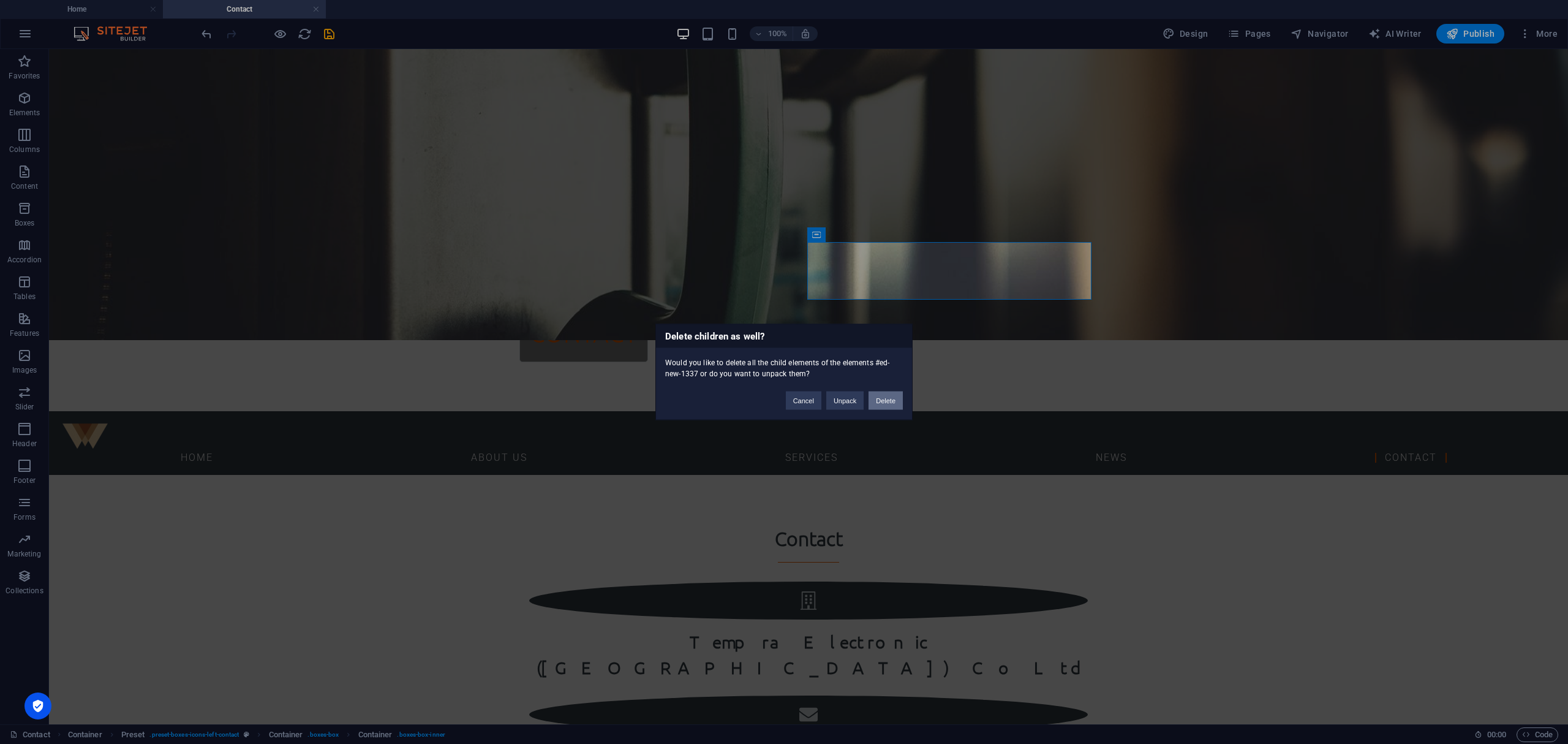 click on "Delete" at bounding box center [886, 401] 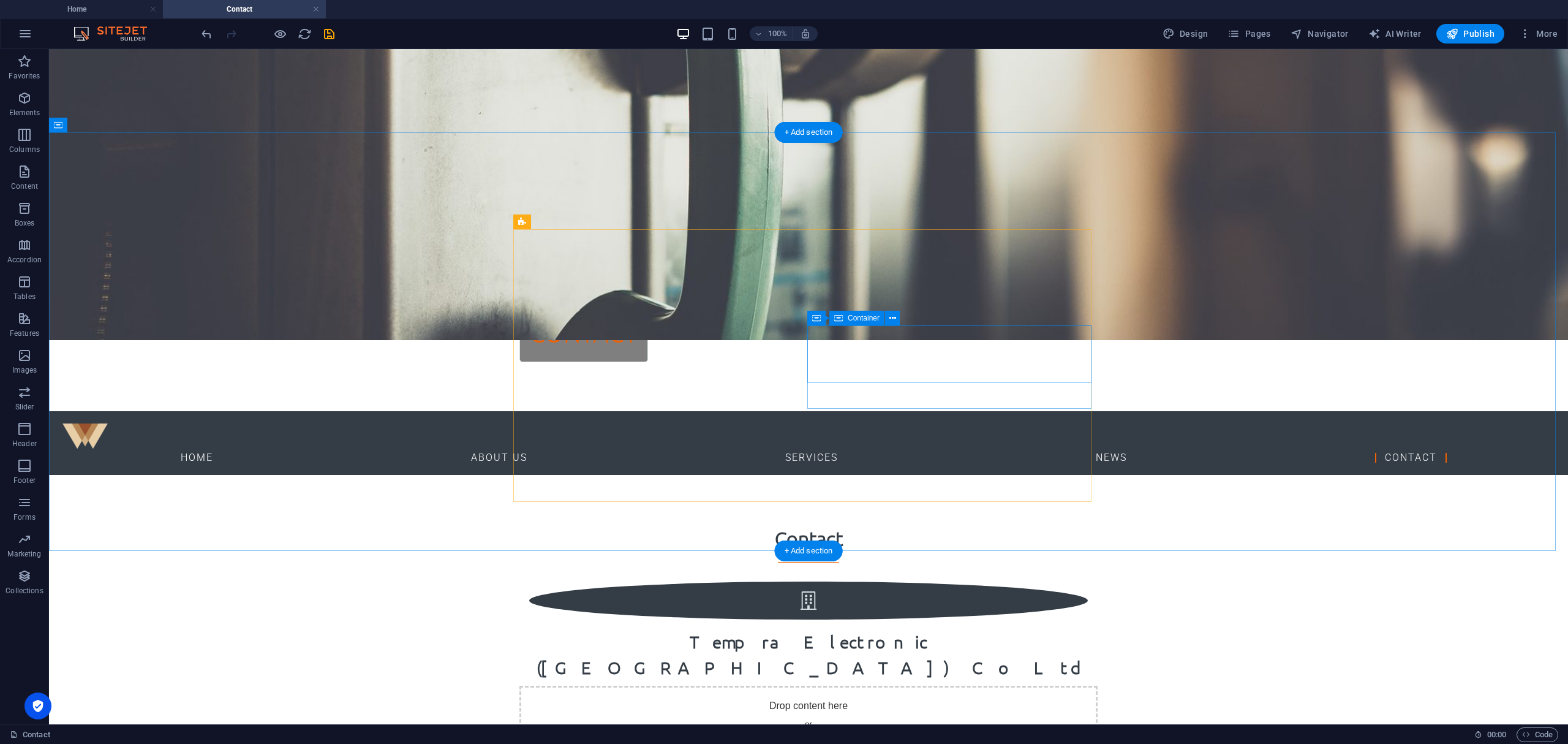 click at bounding box center [809, 895] 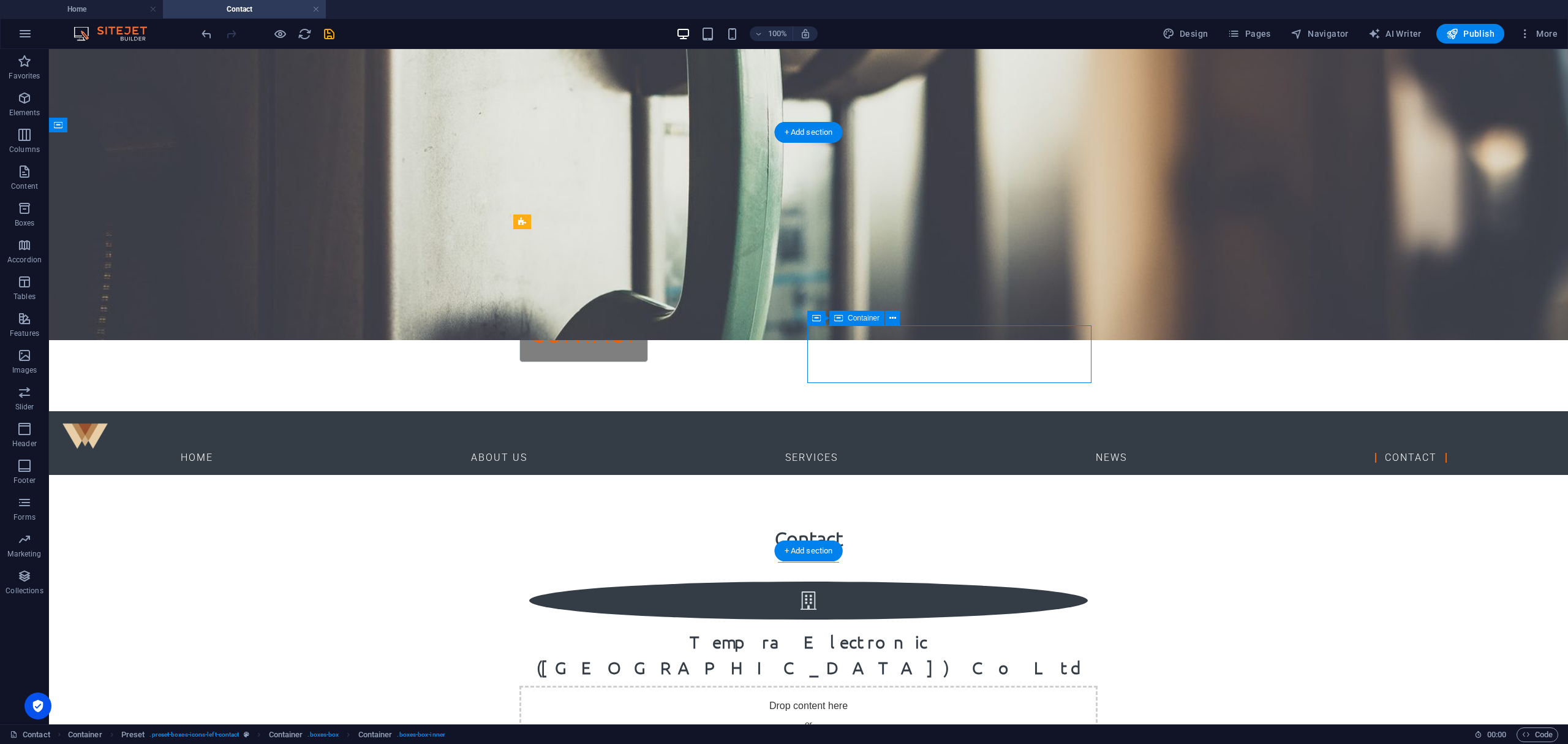 click on "+ 66 [US_EMPLOYER_IDENTIFICATION_NUMBER]" at bounding box center [809, 949] 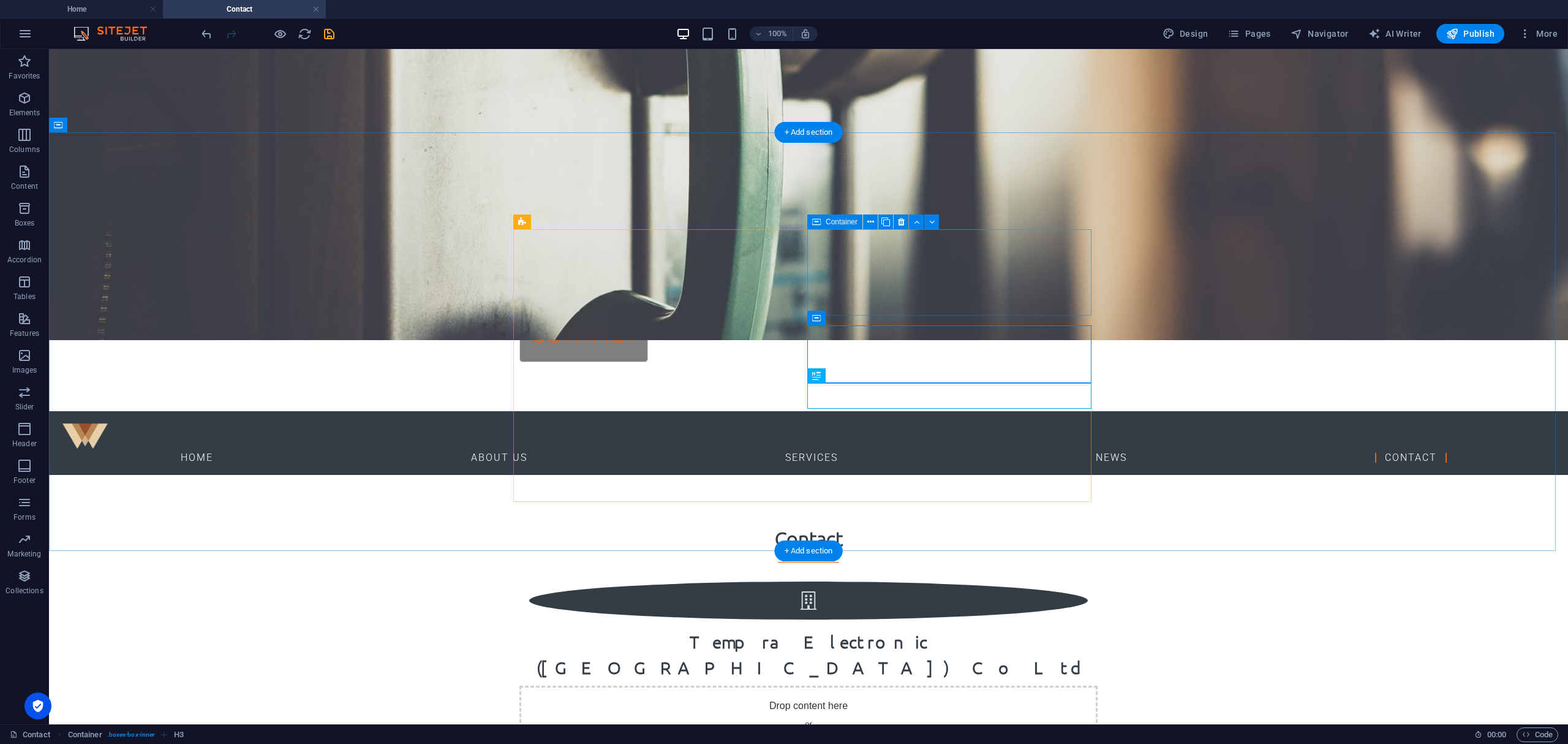 click on "Drop content here or  Add elements  Paste clipboard" at bounding box center (809, 729) 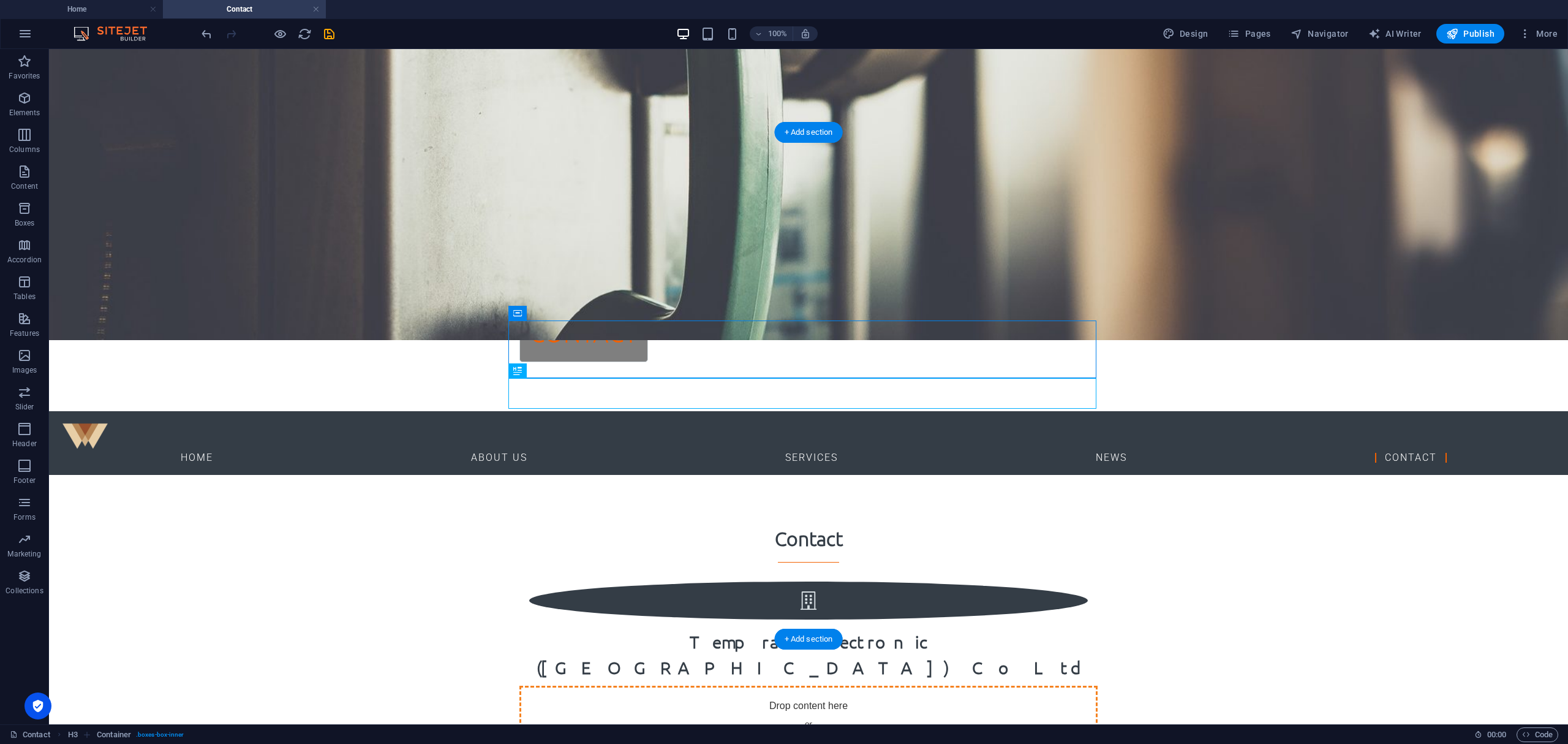 drag, startPoint x: 881, startPoint y: 363, endPoint x: 892, endPoint y: 276, distance: 87.69265 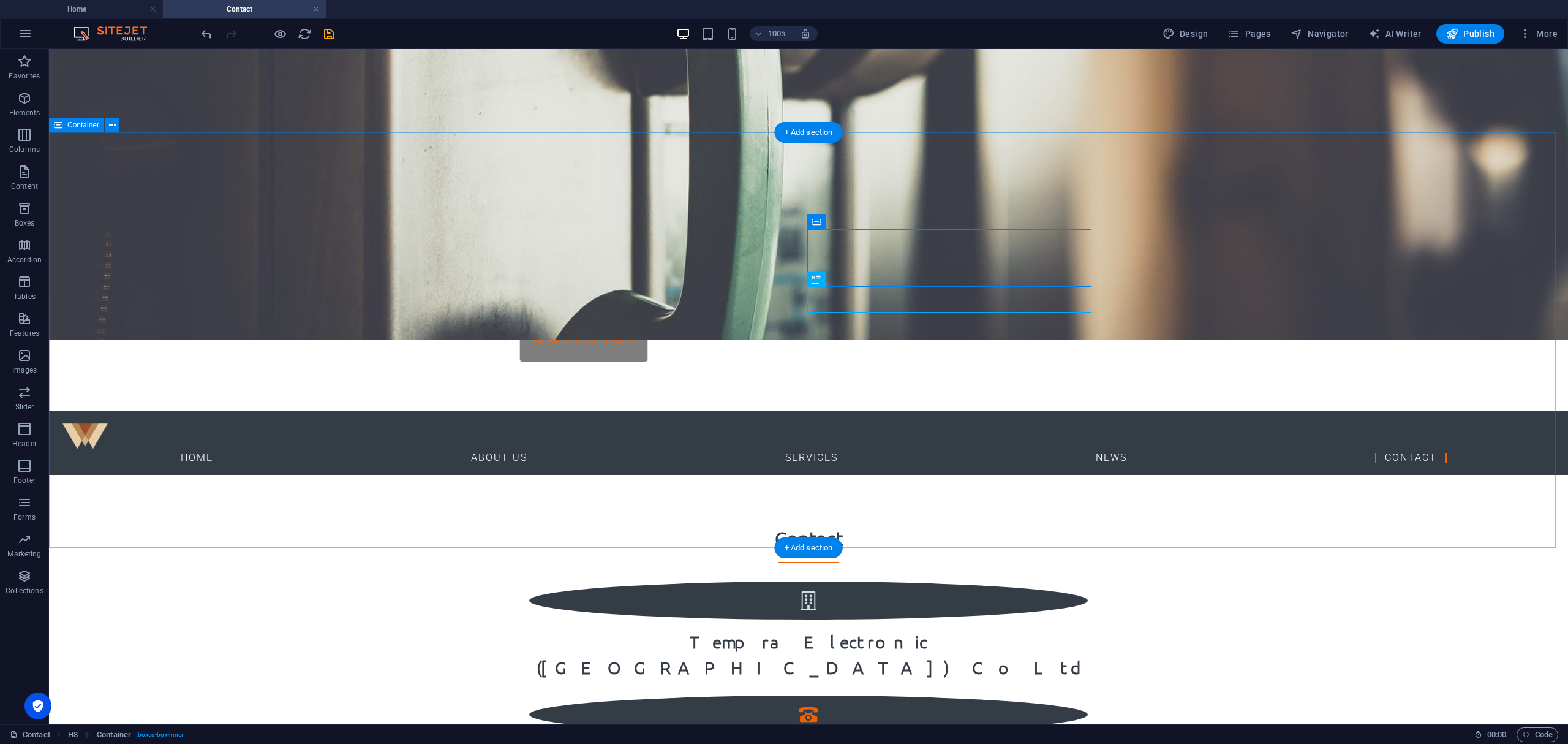 click on "Contact Tempra Electronic ([GEOGRAPHIC_DATA]) Co Ltd + 66 [US_EMPLOYER_IDENTIFICATION_NUMBER] [GEOGRAPHIC_DATA]   10110 + 66 [US_EMPLOYER_IDENTIFICATION_NUMBER] 11/2 P23 [STREET_ADDRESS]" at bounding box center (809, 805) 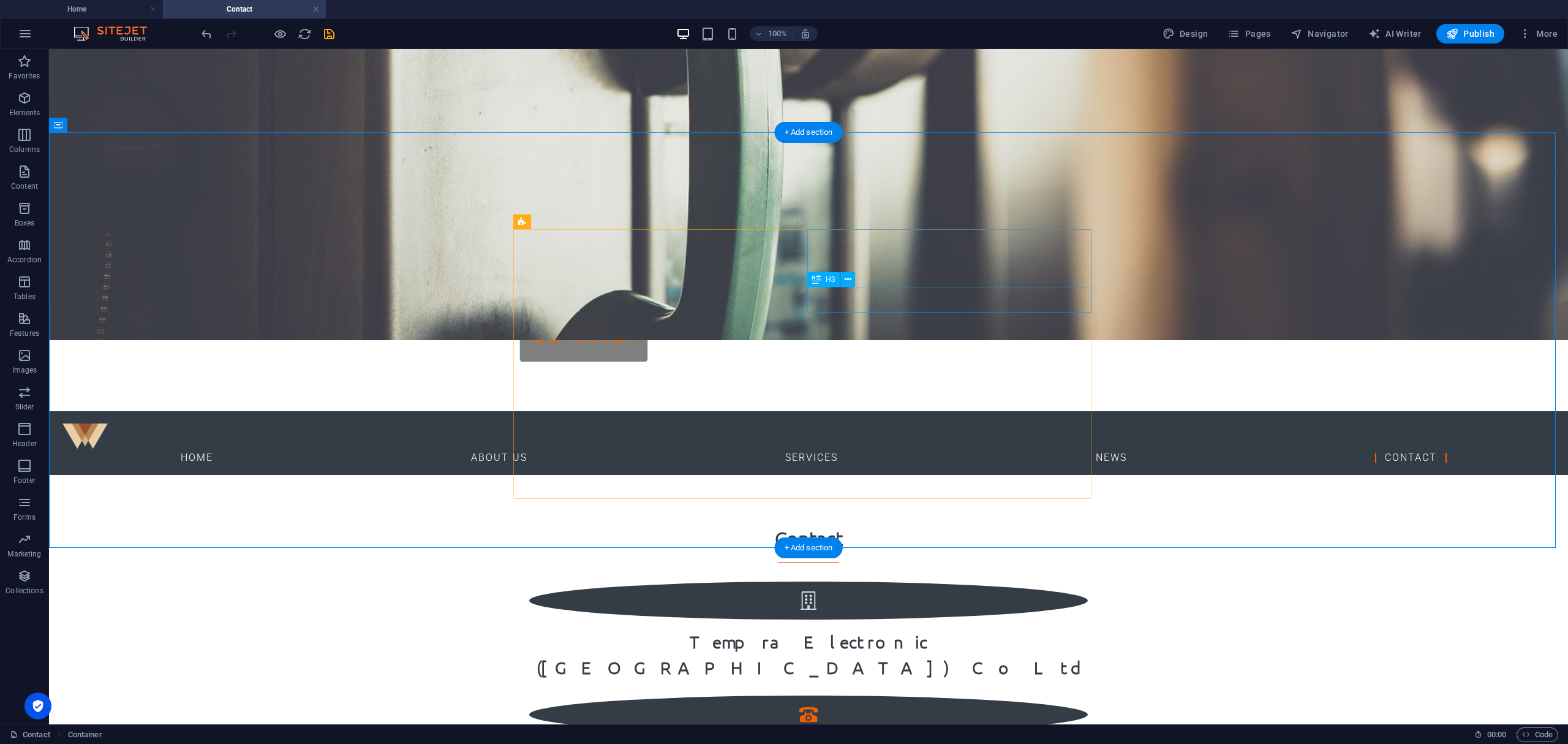 click on "+ 66 [US_EMPLOYER_IDENTIFICATION_NUMBER]" at bounding box center (809, 769) 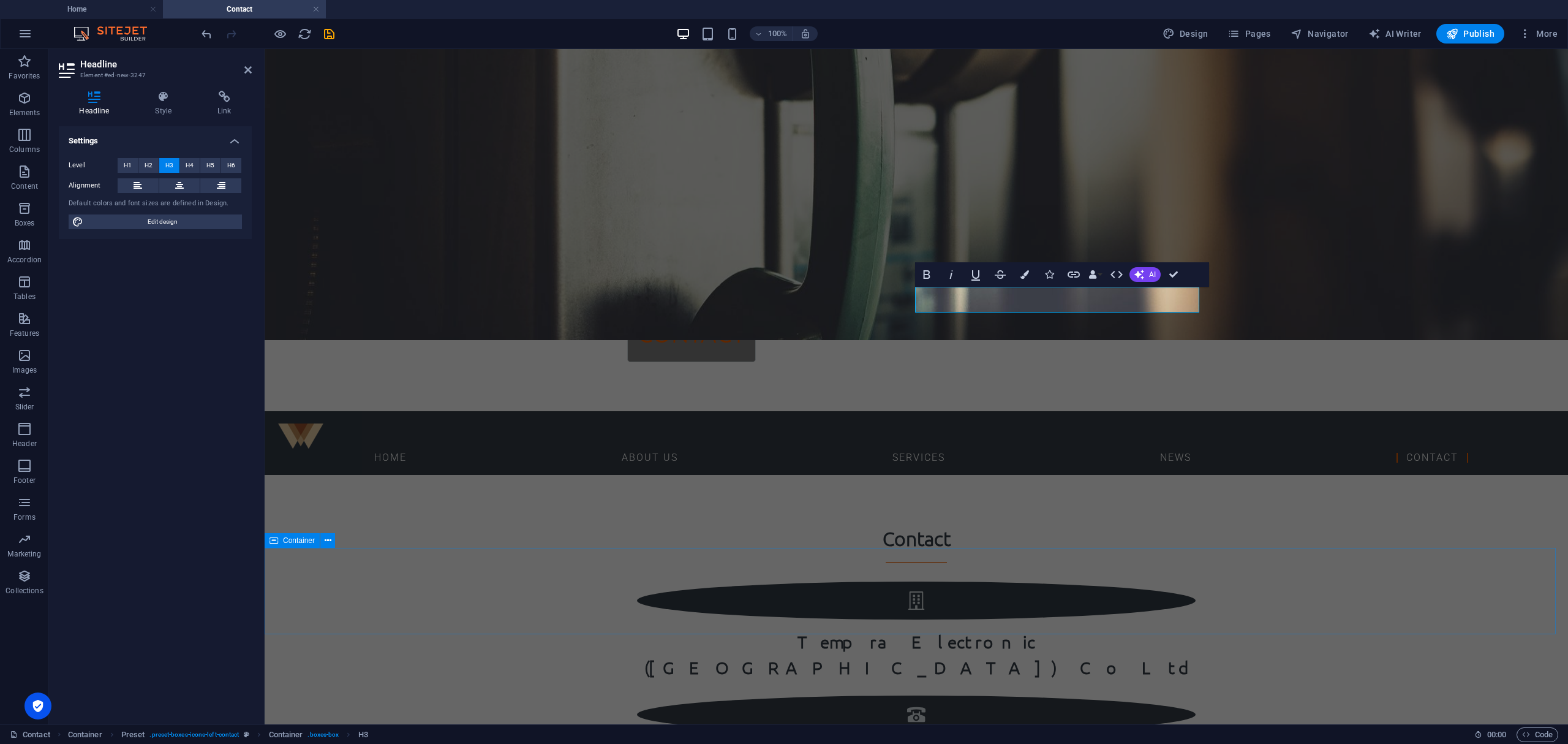 click on "write us an email    [EMAIL_ADDRESS][DOMAIN_NAME]" at bounding box center [916, 1301] 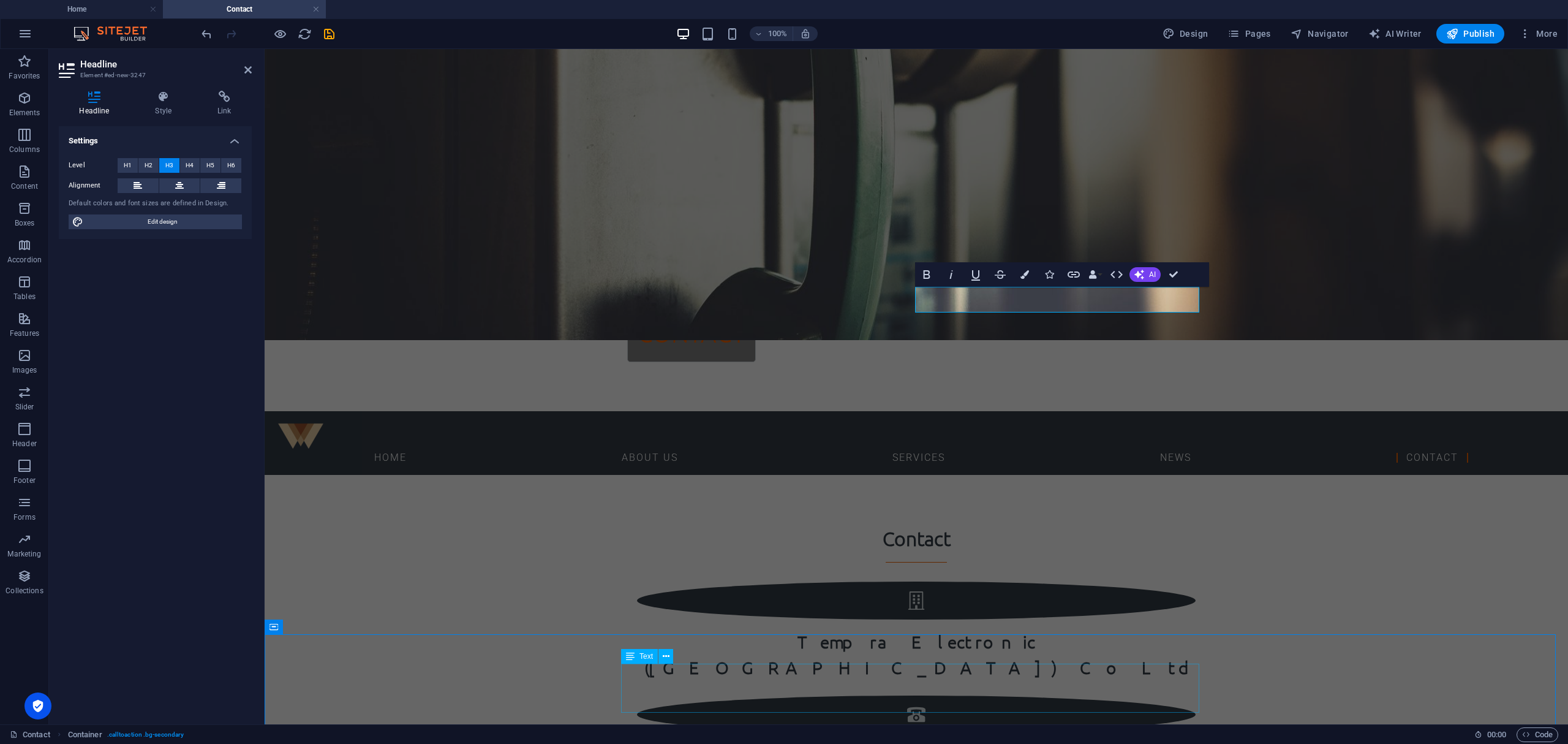 click on "write us an email    [EMAIL_ADDRESS][DOMAIN_NAME]" at bounding box center [916, 1301] 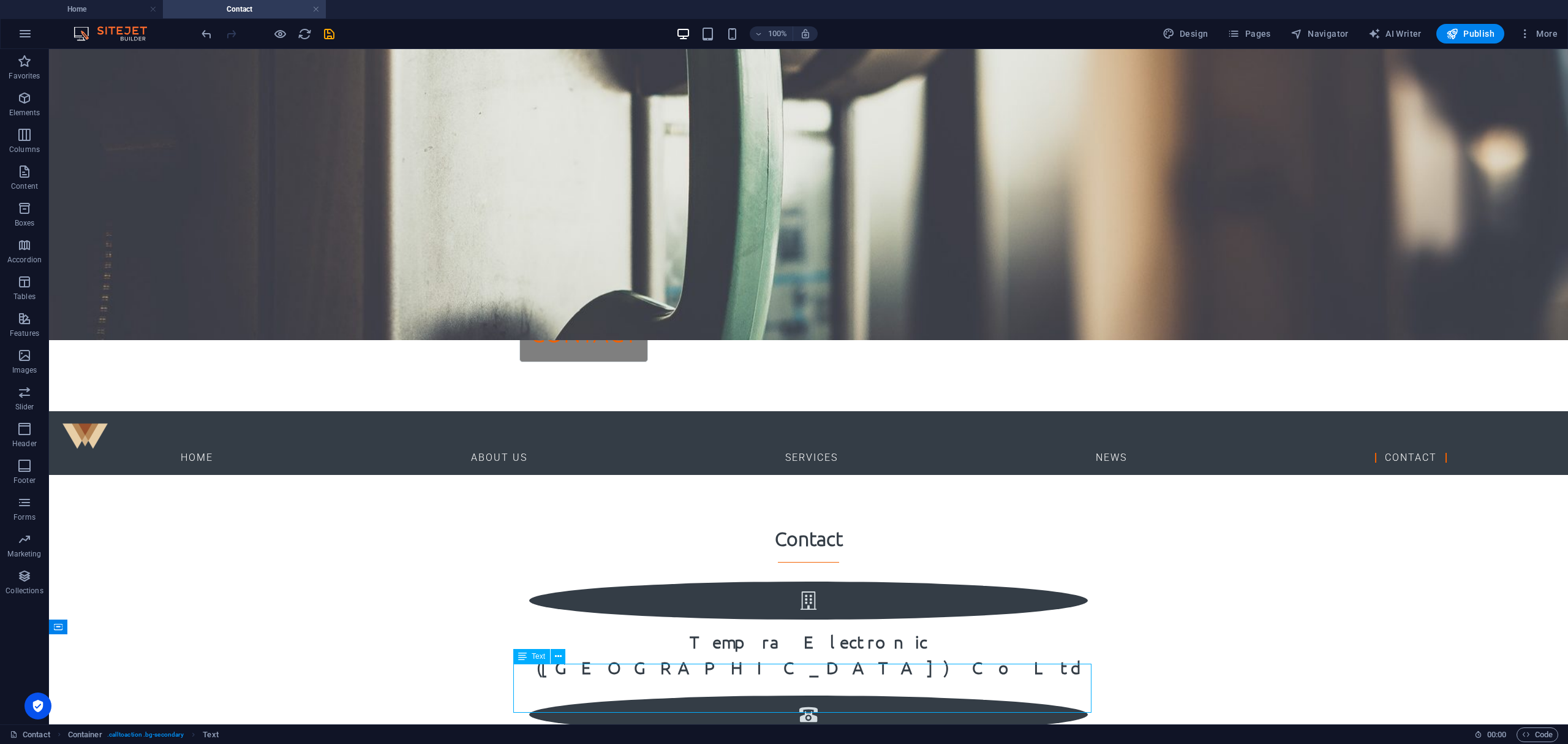 click on "[EMAIL_ADDRESS][DOMAIN_NAME]" at bounding box center [908, 1275] 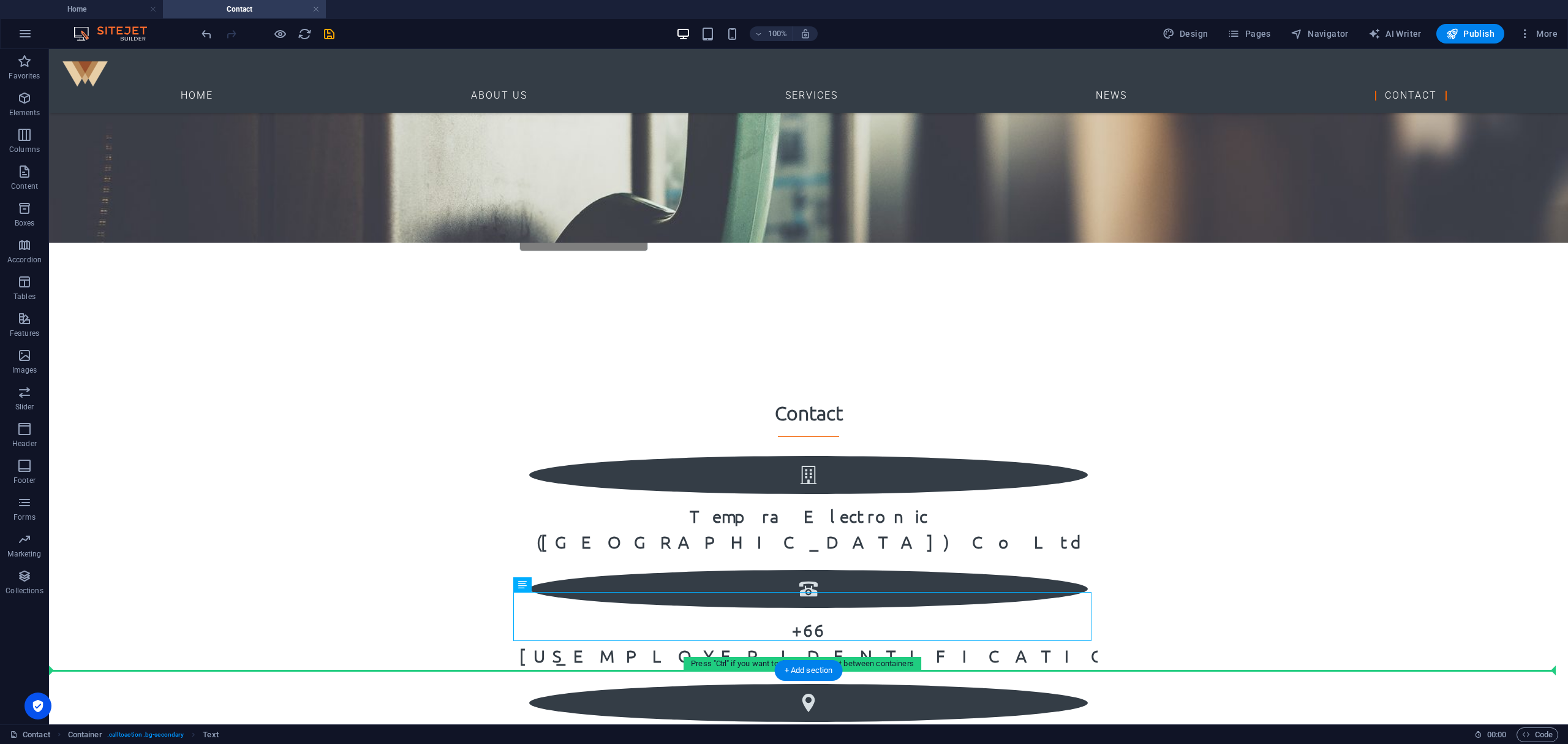 scroll, scrollTop: 476, scrollLeft: 0, axis: vertical 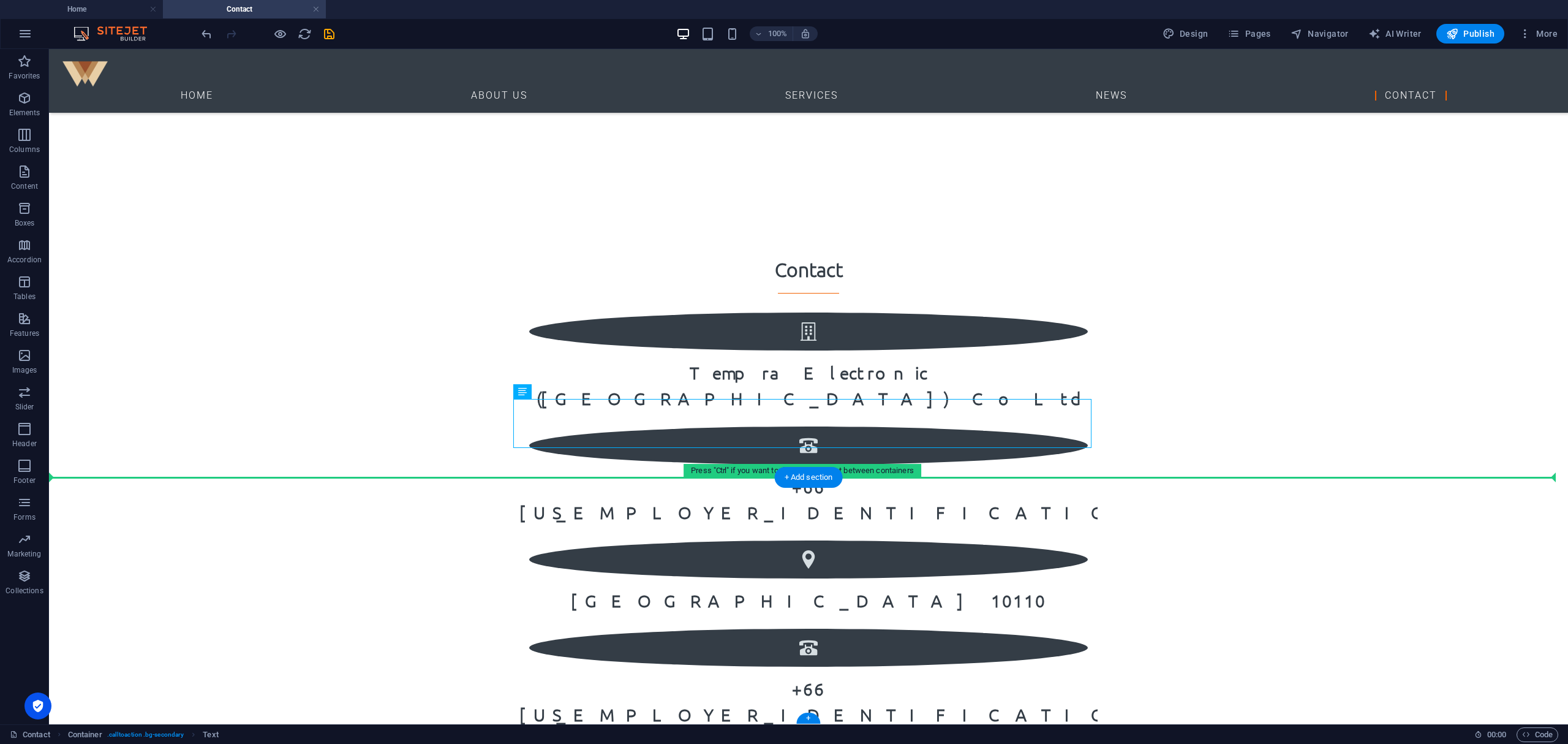 drag, startPoint x: 1023, startPoint y: 684, endPoint x: 886, endPoint y: 696, distance: 137.52454 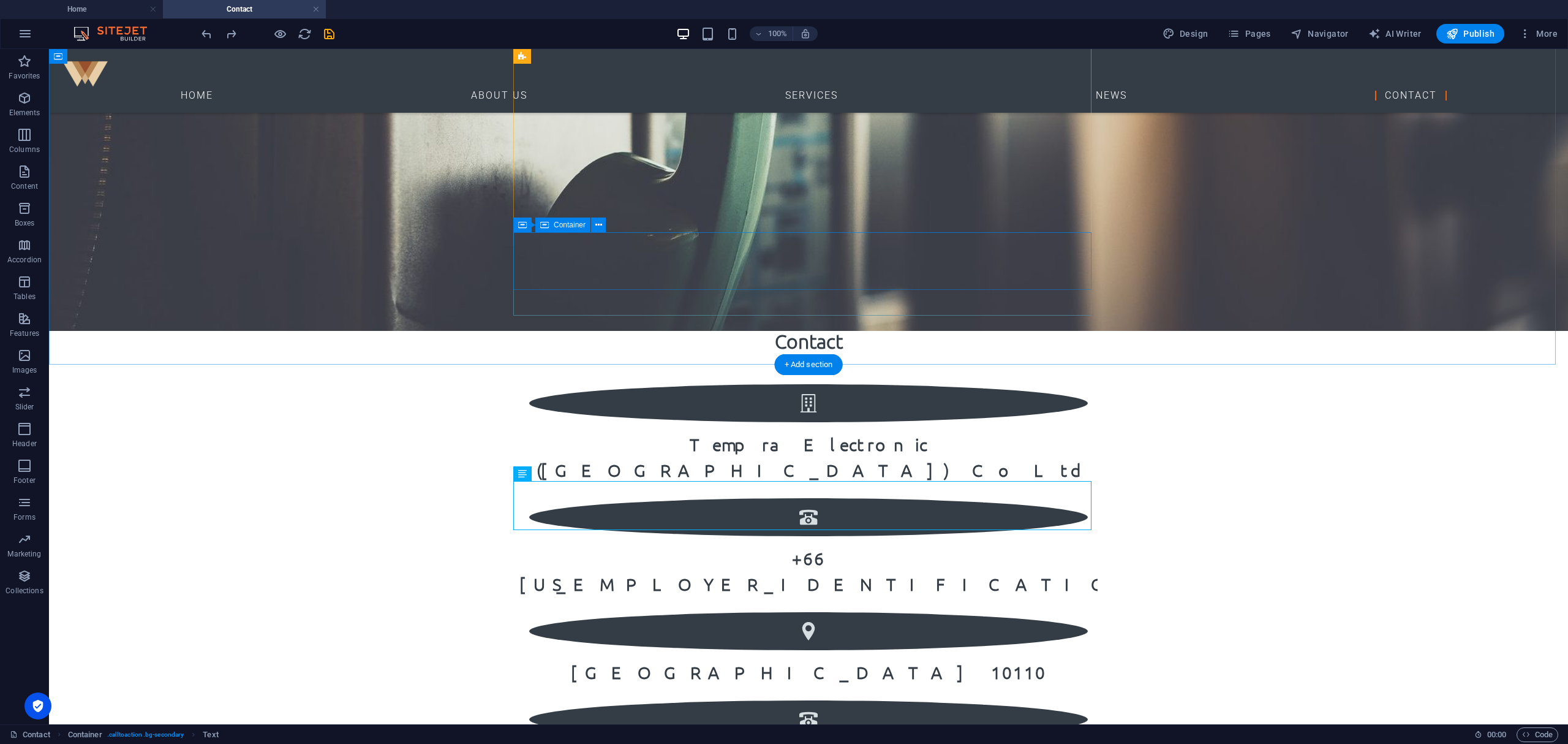 scroll, scrollTop: 312, scrollLeft: 0, axis: vertical 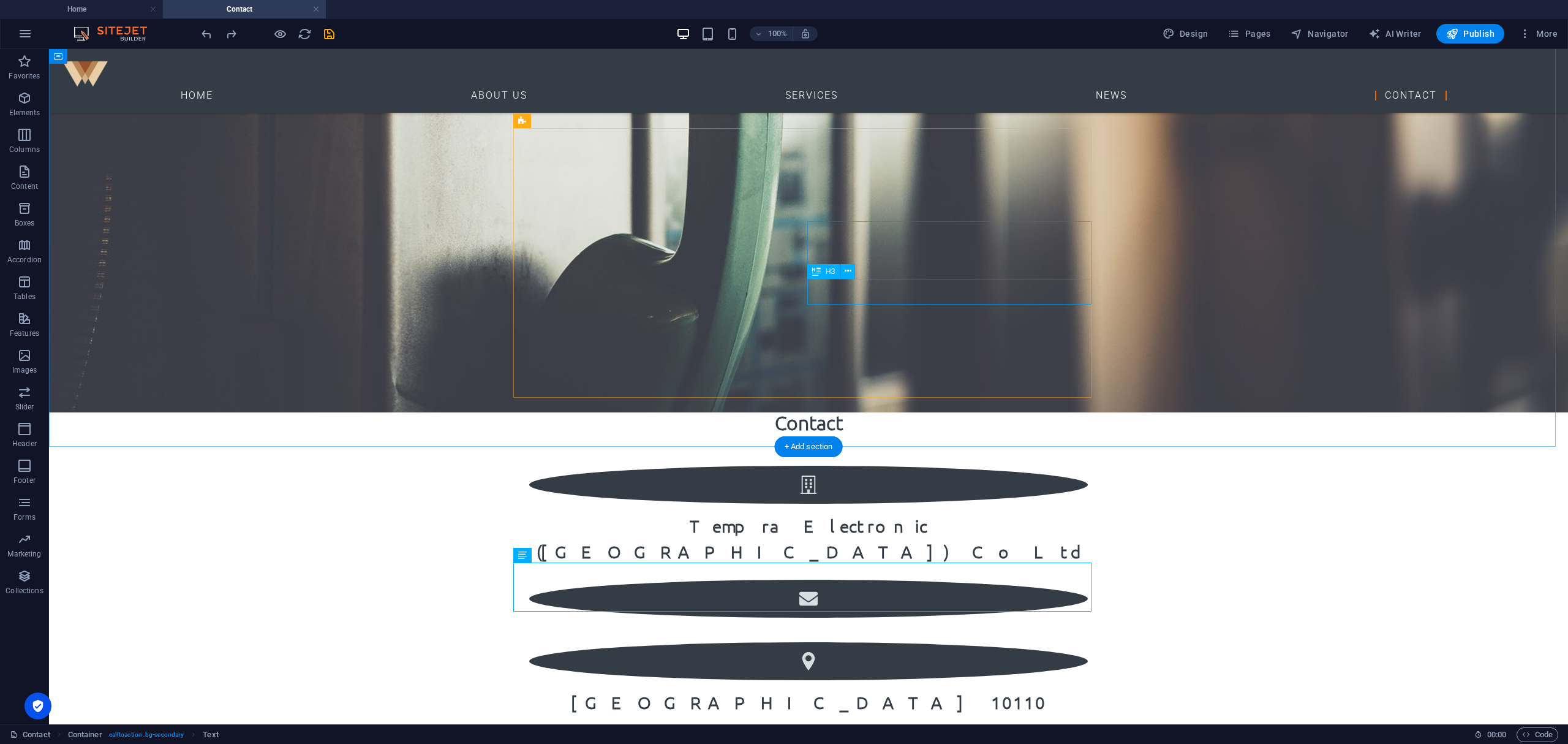click on "+ 66 [US_EMPLOYER_IDENTIFICATION_NUMBER]" at bounding box center [809, 804] 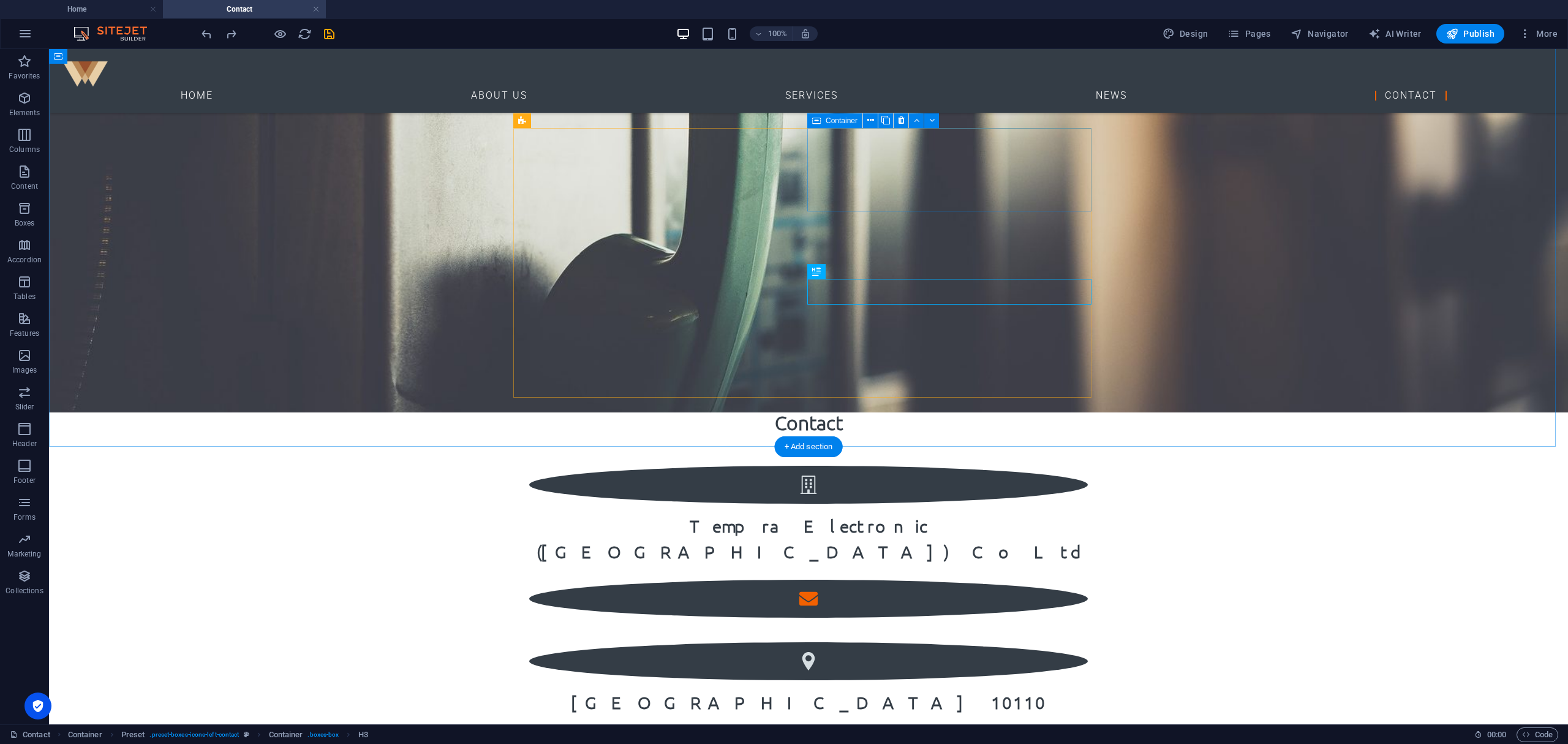click at bounding box center (809, 599) 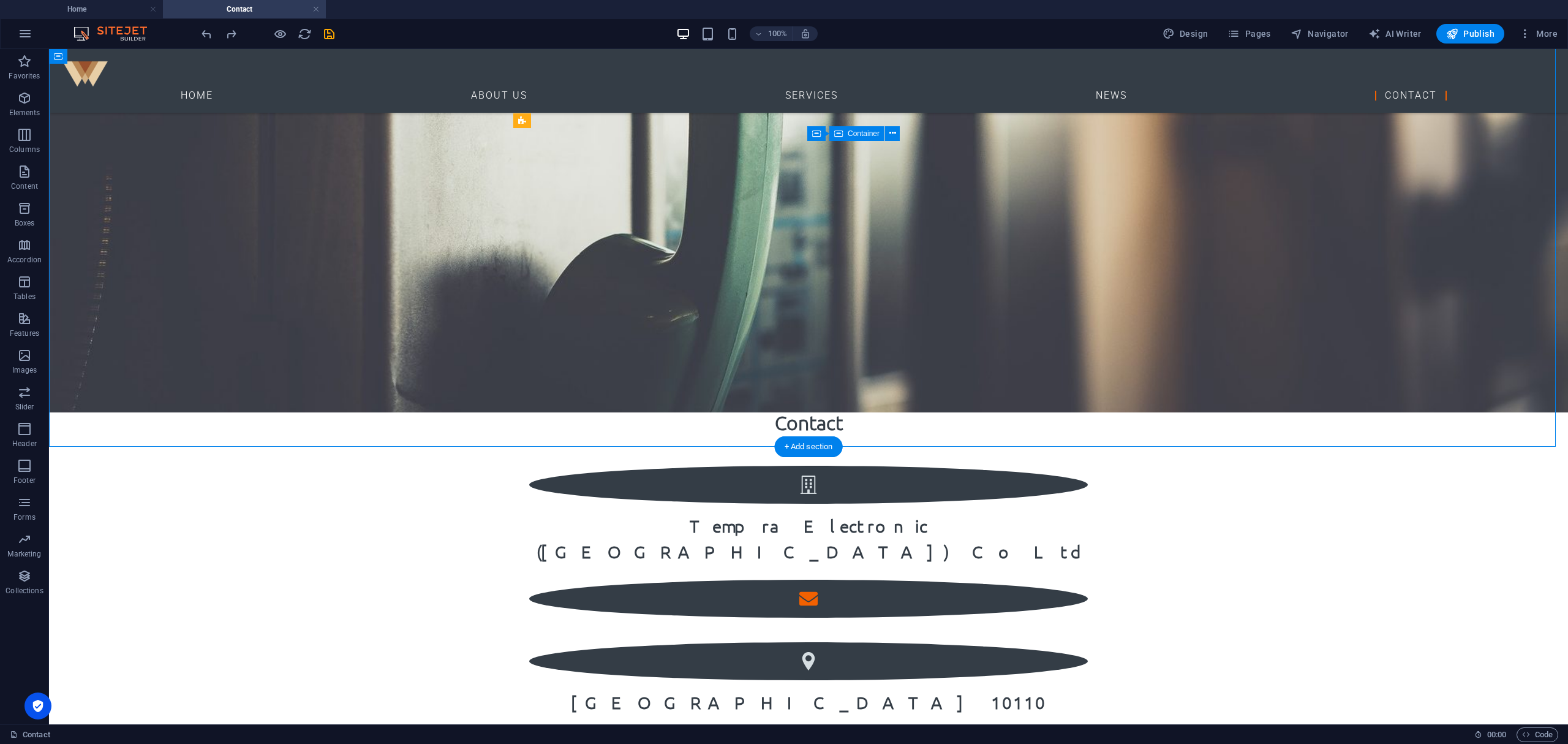 click at bounding box center [809, 599] 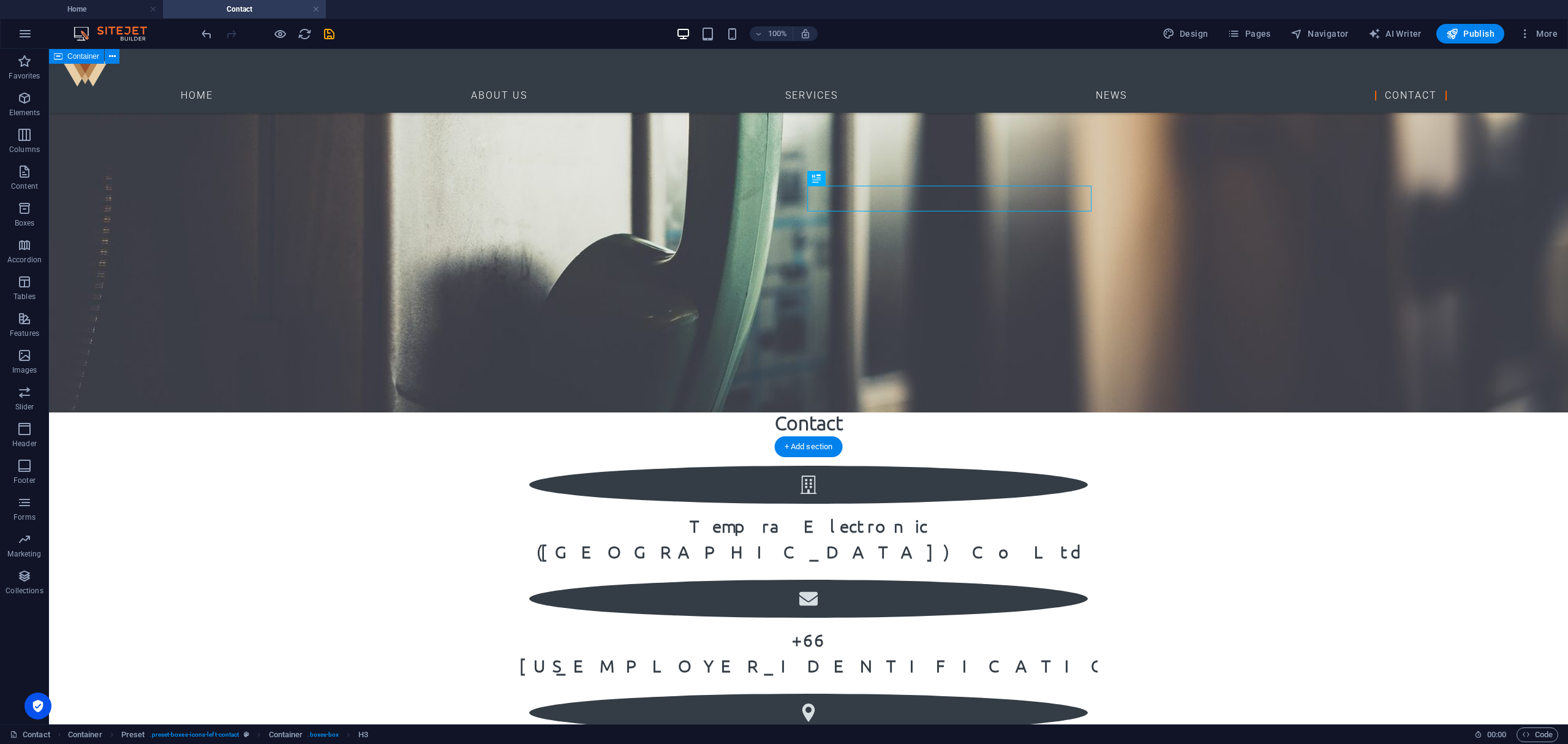click on "Contact Tempra Electronic ([GEOGRAPHIC_DATA]) Co Ltd + 66 [US_EMPLOYER_IDENTIFICATION_NUMBER] [GEOGRAPHIC_DATA]   10110 + 66 [US_EMPLOYER_IDENTIFICATION_NUMBER] 11/2 P23 [STREET_ADDRESS]" at bounding box center (809, 689) 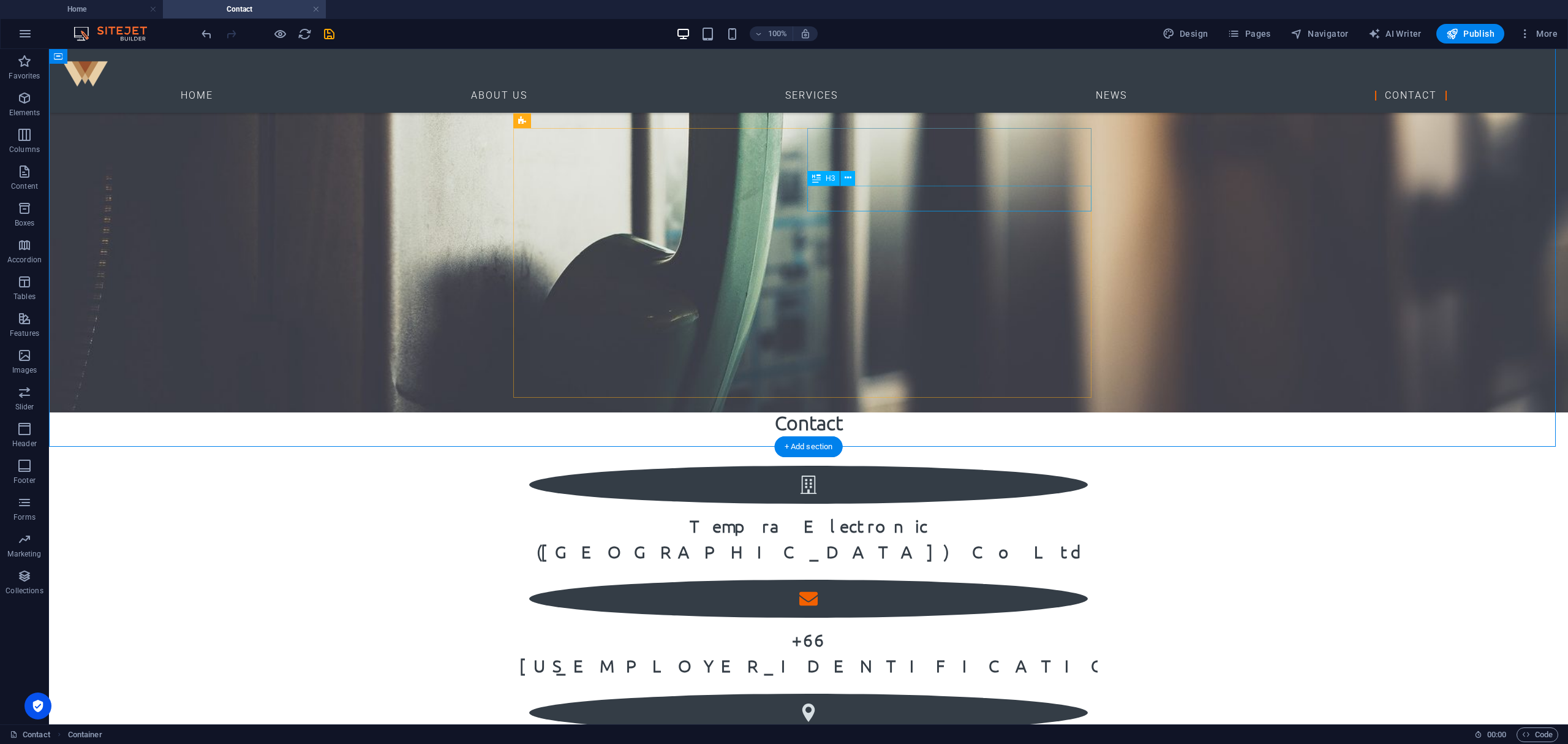 click on "+ 66 [US_EMPLOYER_IDENTIFICATION_NUMBER]" at bounding box center (809, 653) 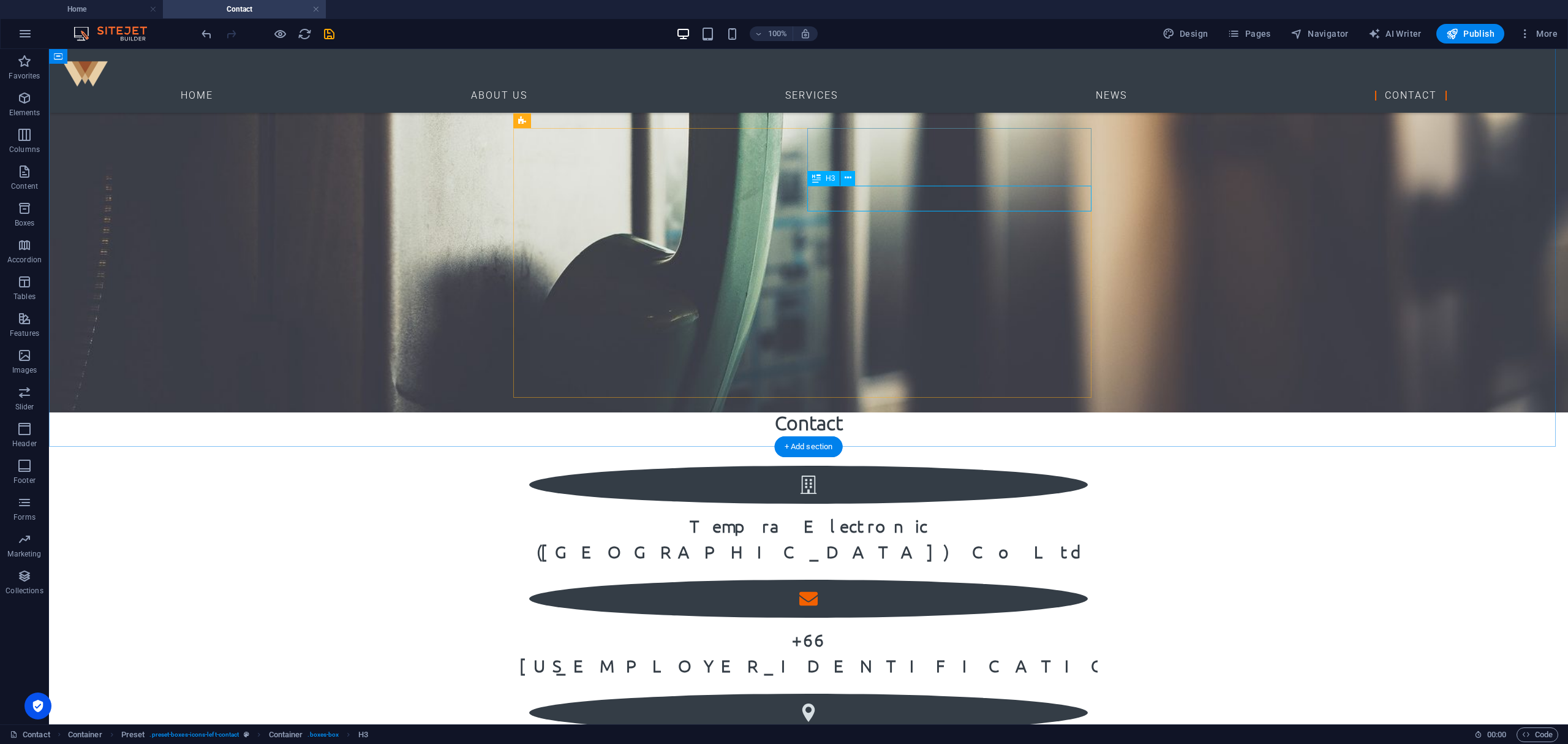 click on "+ 66 [US_EMPLOYER_IDENTIFICATION_NUMBER]" at bounding box center [809, 653] 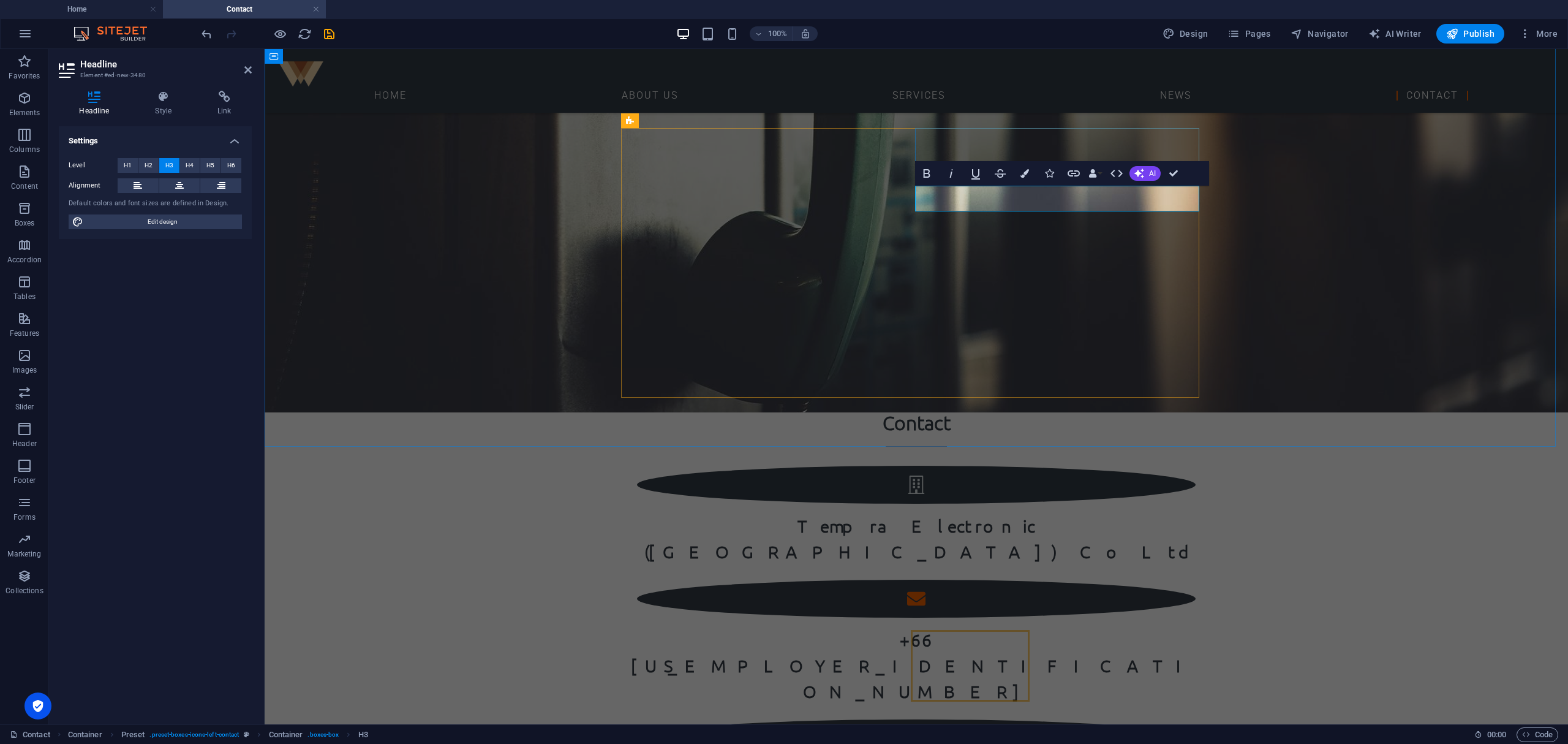 type 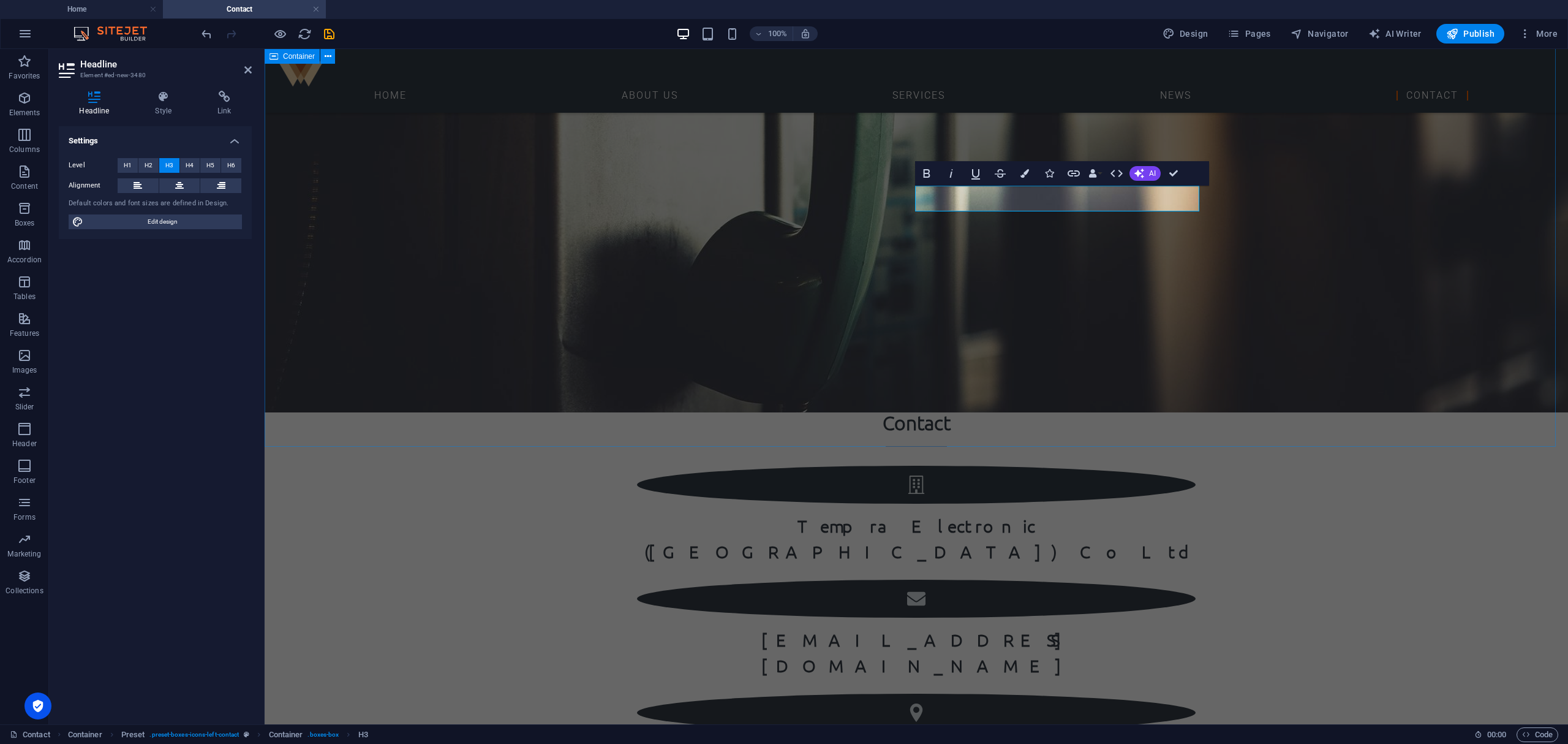 click on "Contact Tempra Electronic ([GEOGRAPHIC_DATA]) Co Ltd [EMAIL_ADDRESS][DOMAIN_NAME] [GEOGRAPHIC_DATA]   10110 + 66 [US_EMPLOYER_IDENTIFICATION_NUMBER] 11/2 [STREET_ADDRESS]" at bounding box center [916, 689] 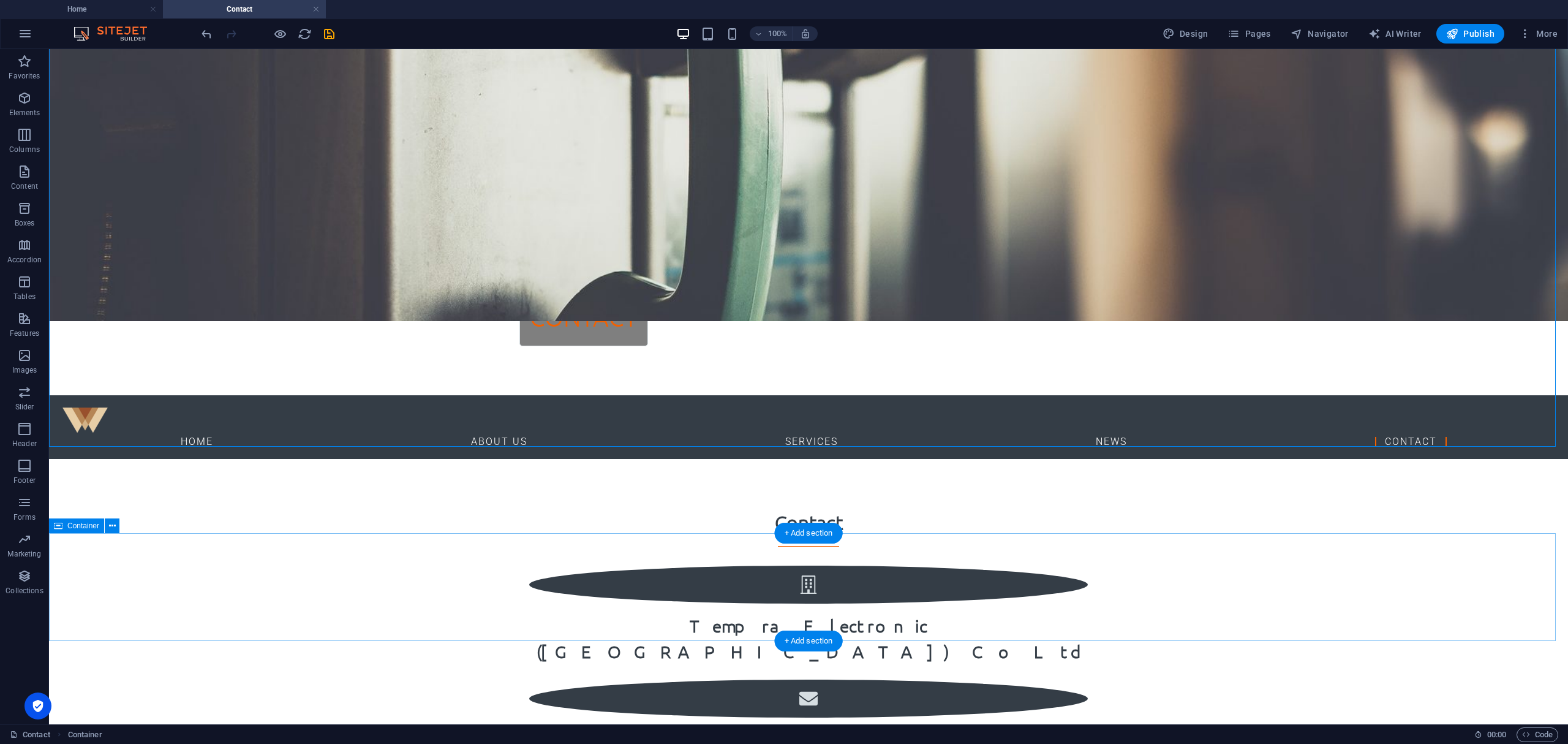 scroll, scrollTop: 148, scrollLeft: 0, axis: vertical 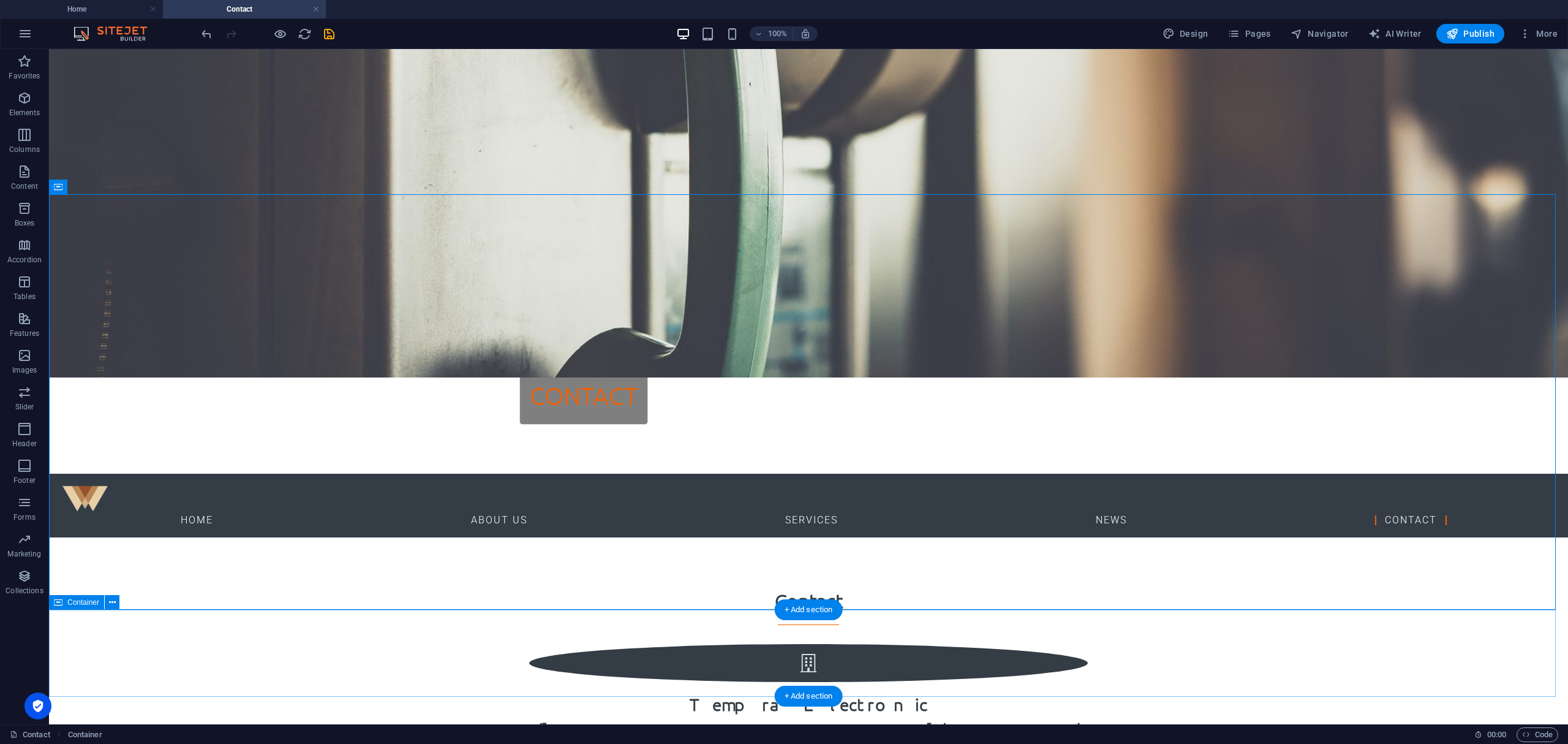 click on "Drop content here or  Add elements  Paste clipboard" at bounding box center [809, 1240] 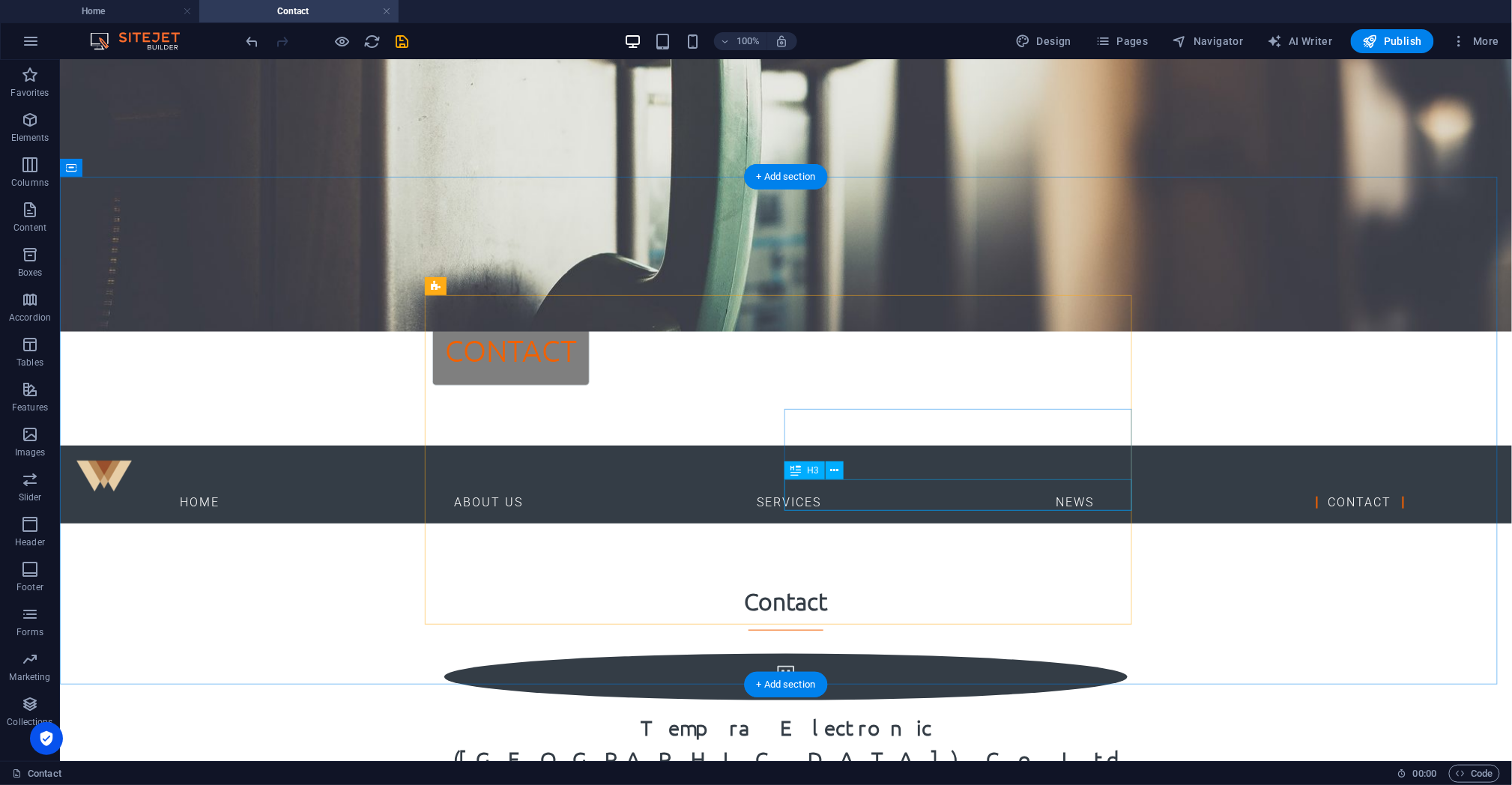 scroll, scrollTop: 277, scrollLeft: 0, axis: vertical 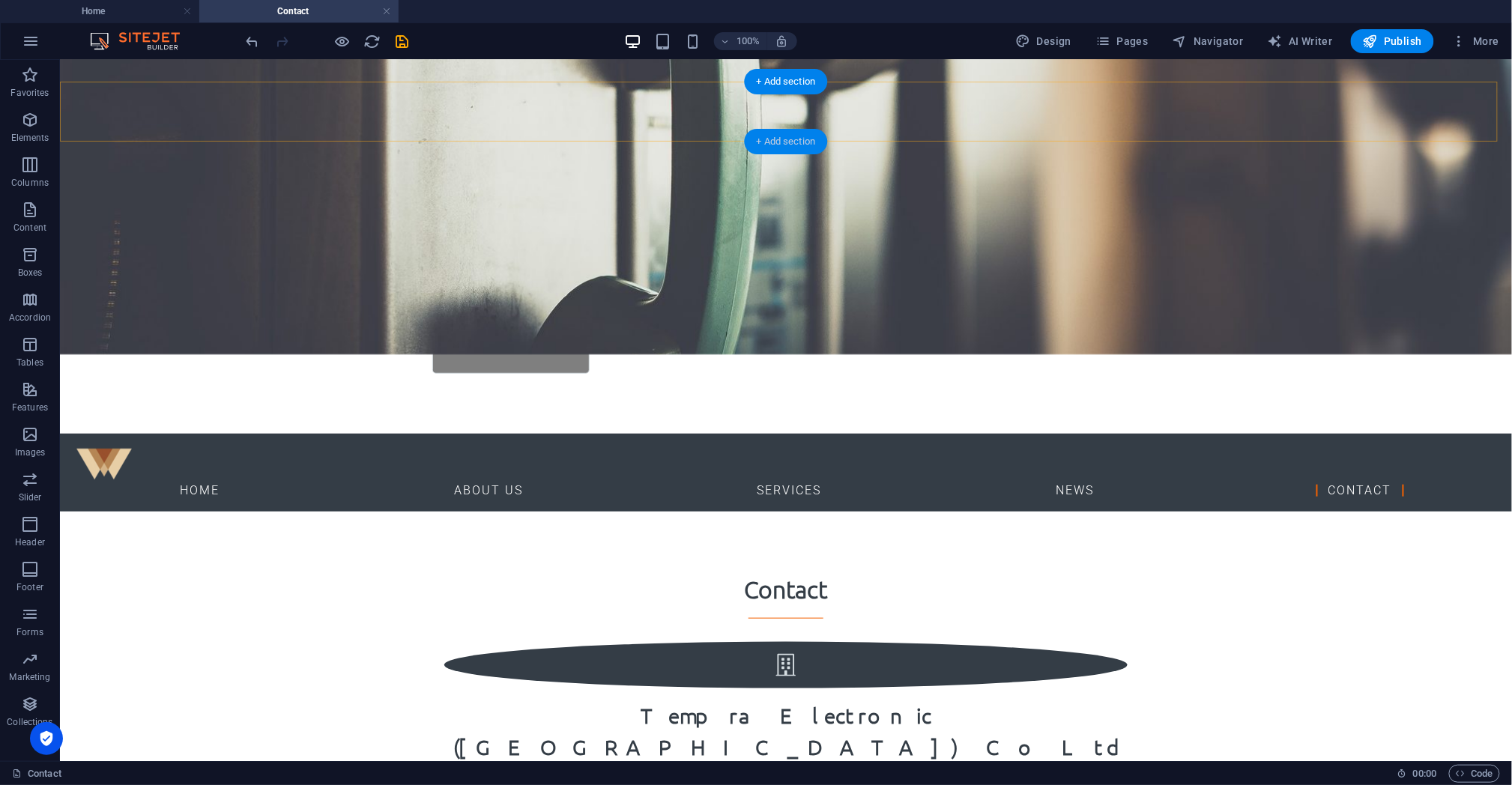 click on "+ Add section" at bounding box center (786, 142) 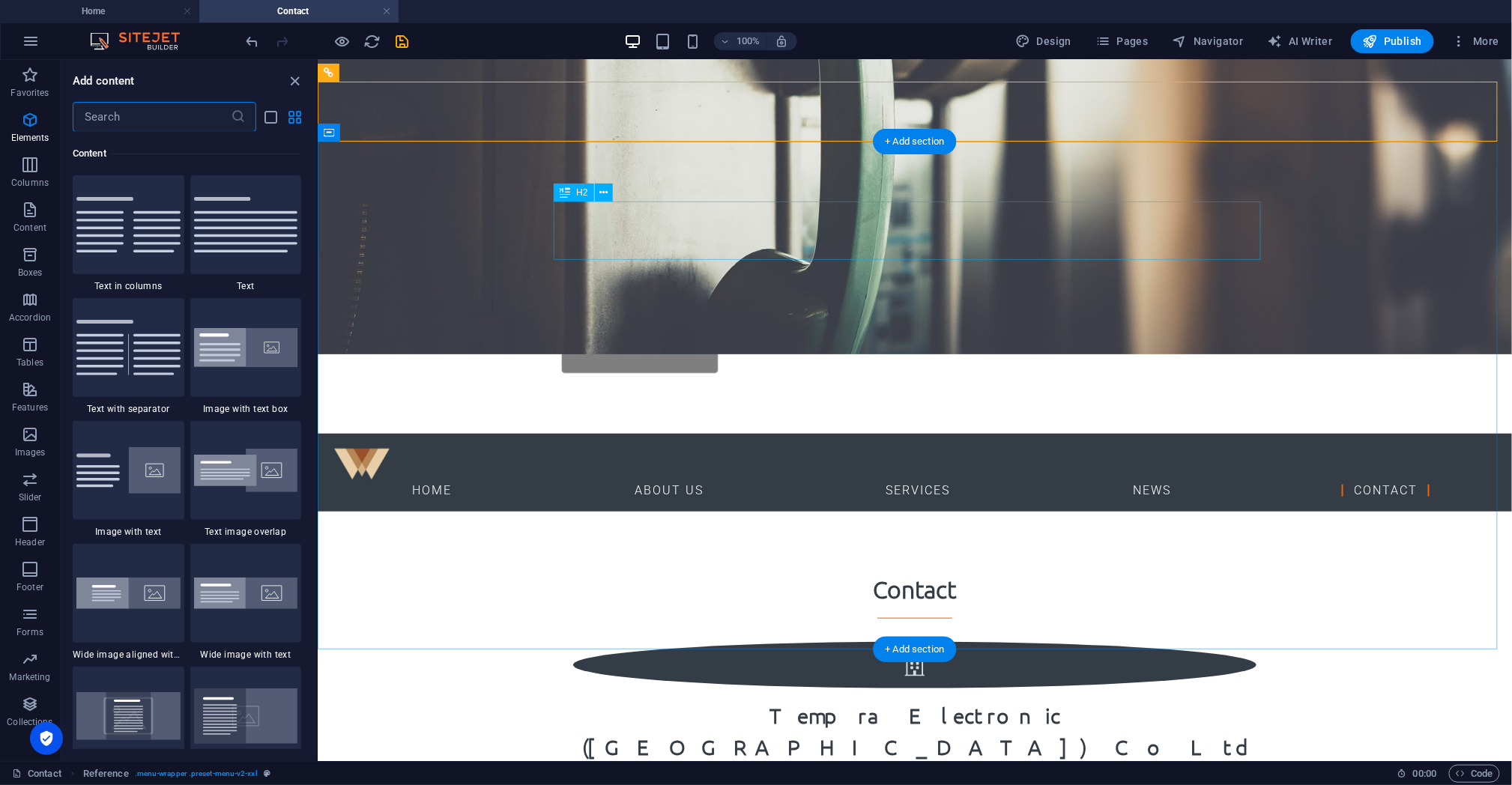 scroll, scrollTop: 2620, scrollLeft: 0, axis: vertical 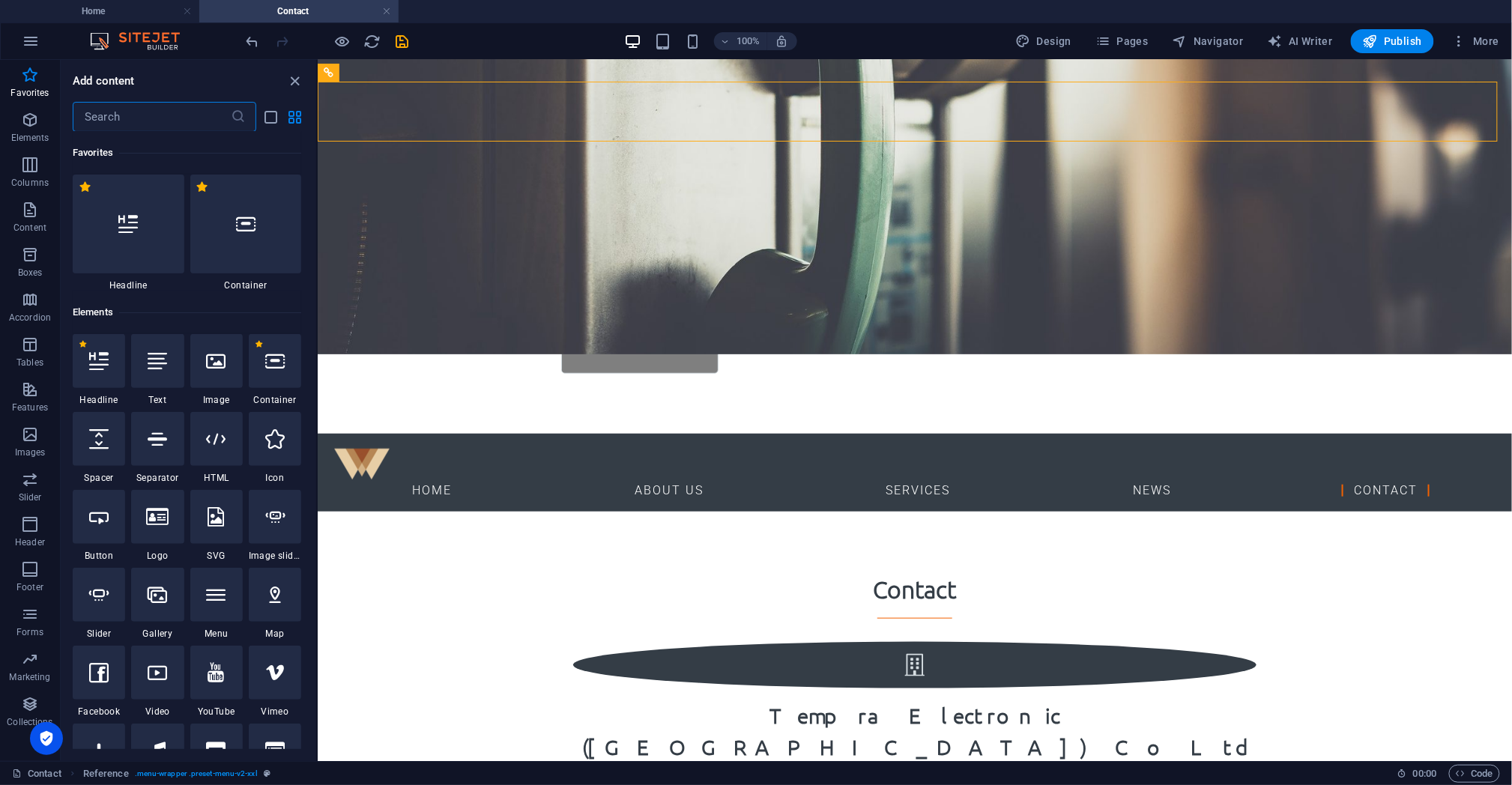 click at bounding box center [151, 117] 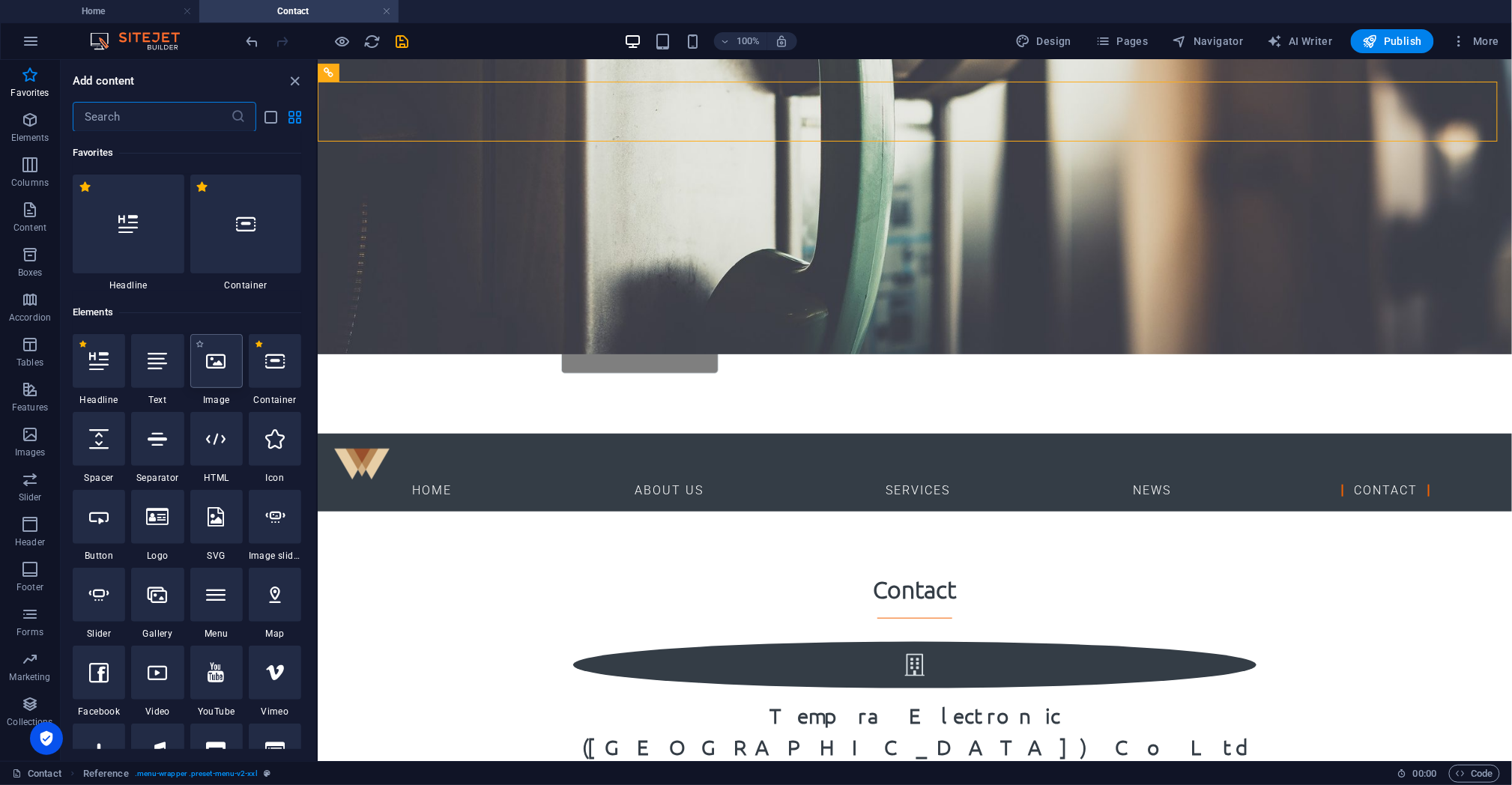 click at bounding box center (217, 361) 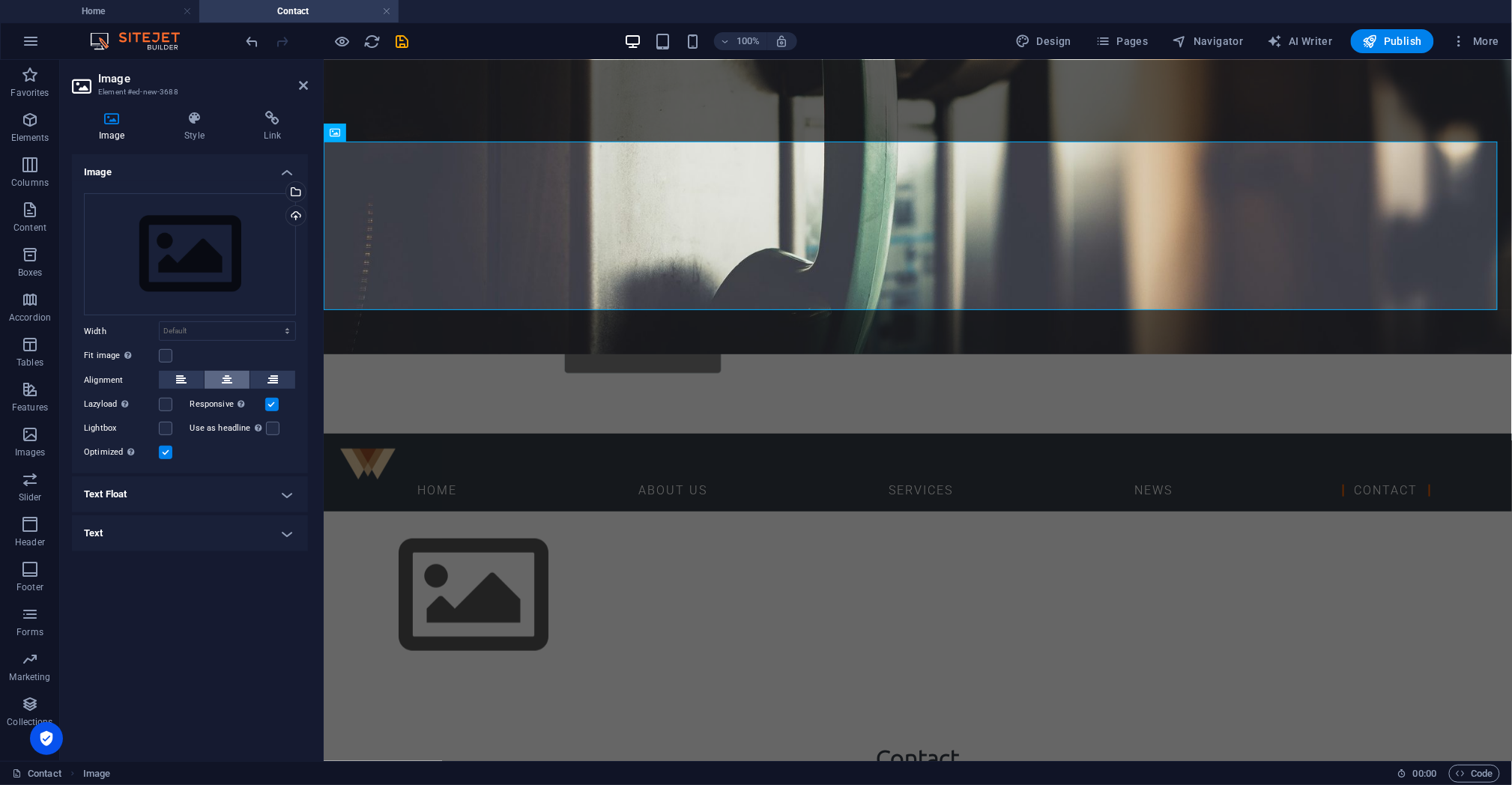 click at bounding box center [227, 380] 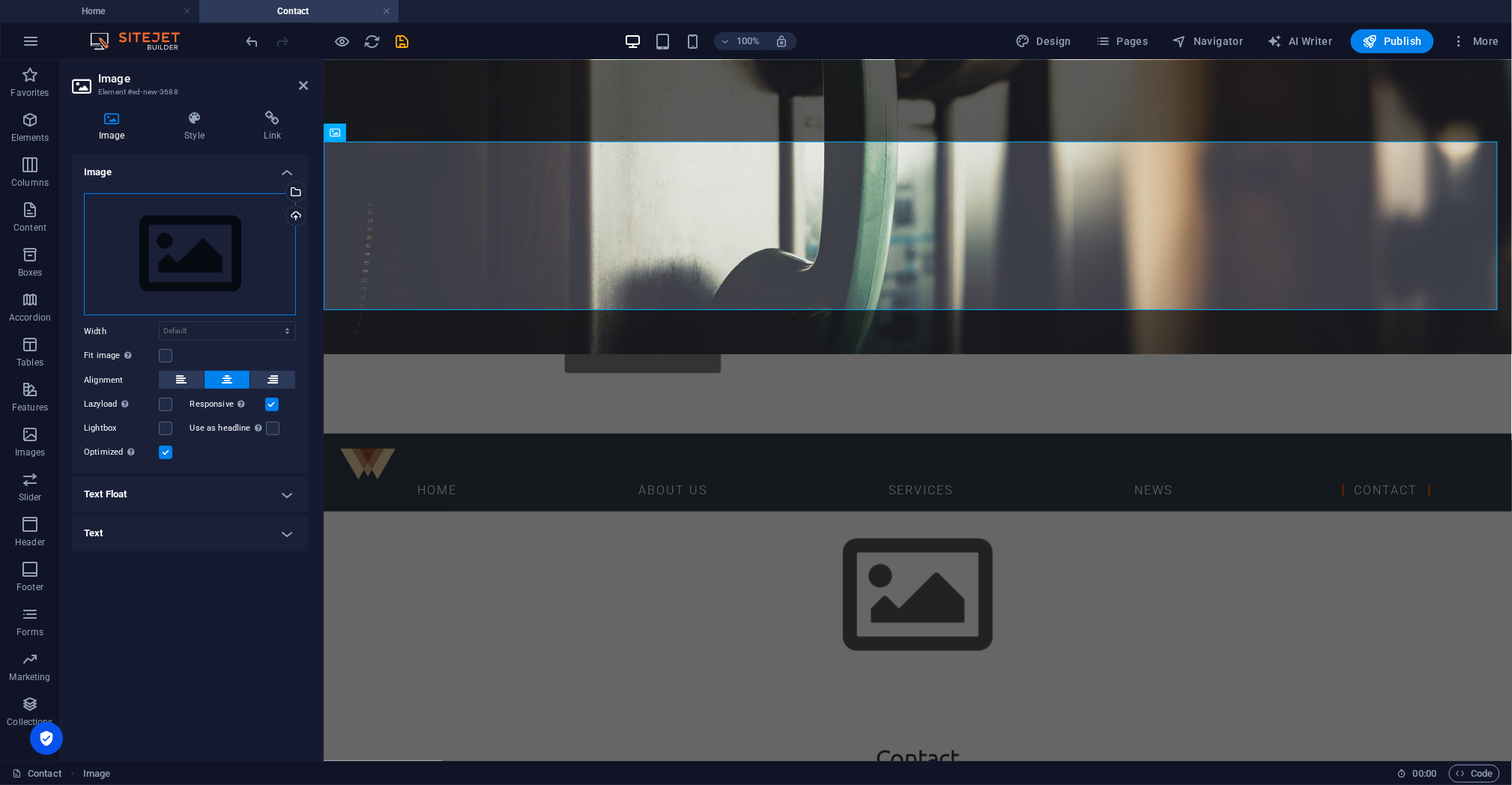 click on "Drag files here, click to choose files or select files from Files or our free stock photos & videos" at bounding box center [190, 255] 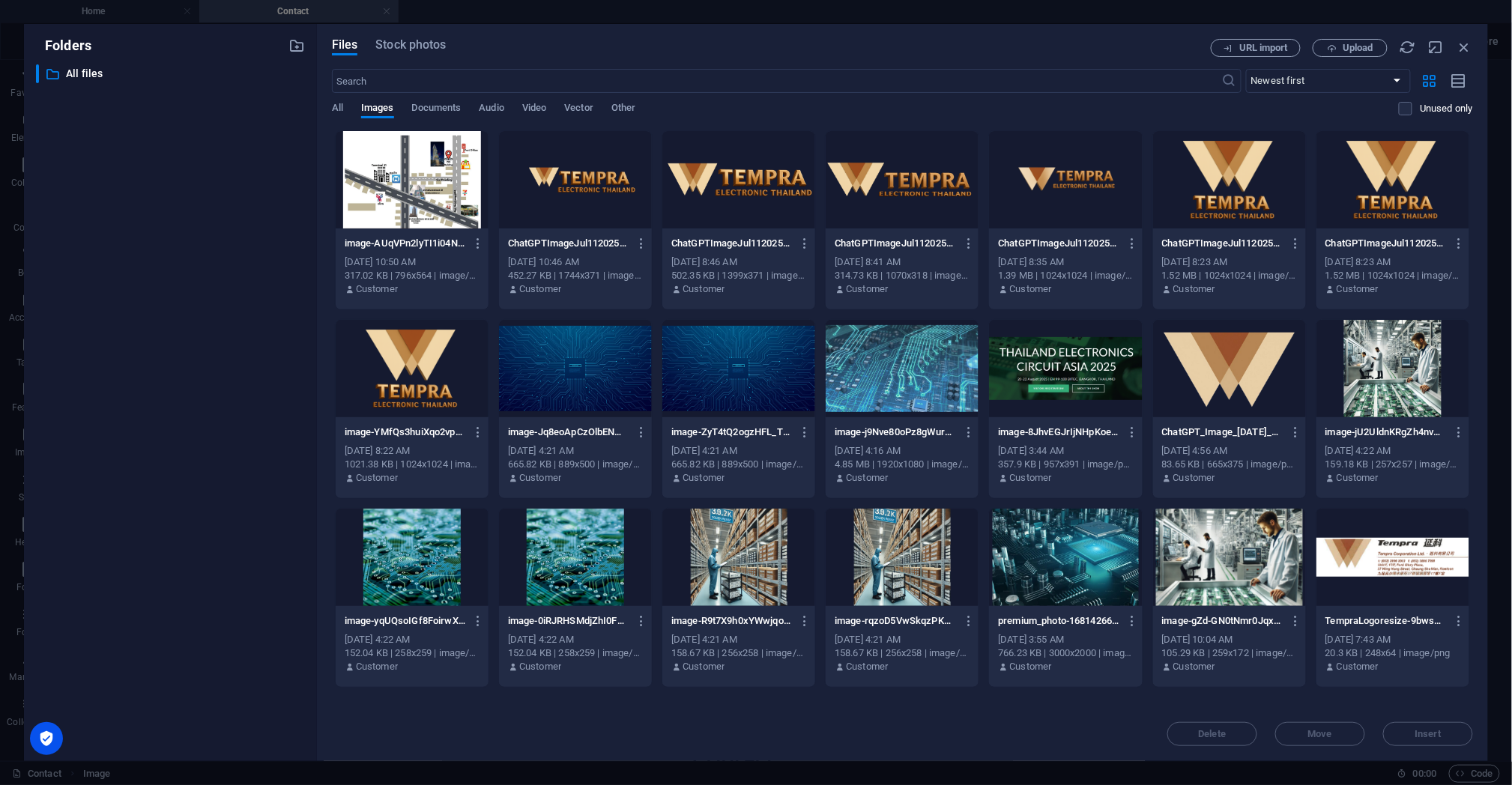 click at bounding box center [412, 180] 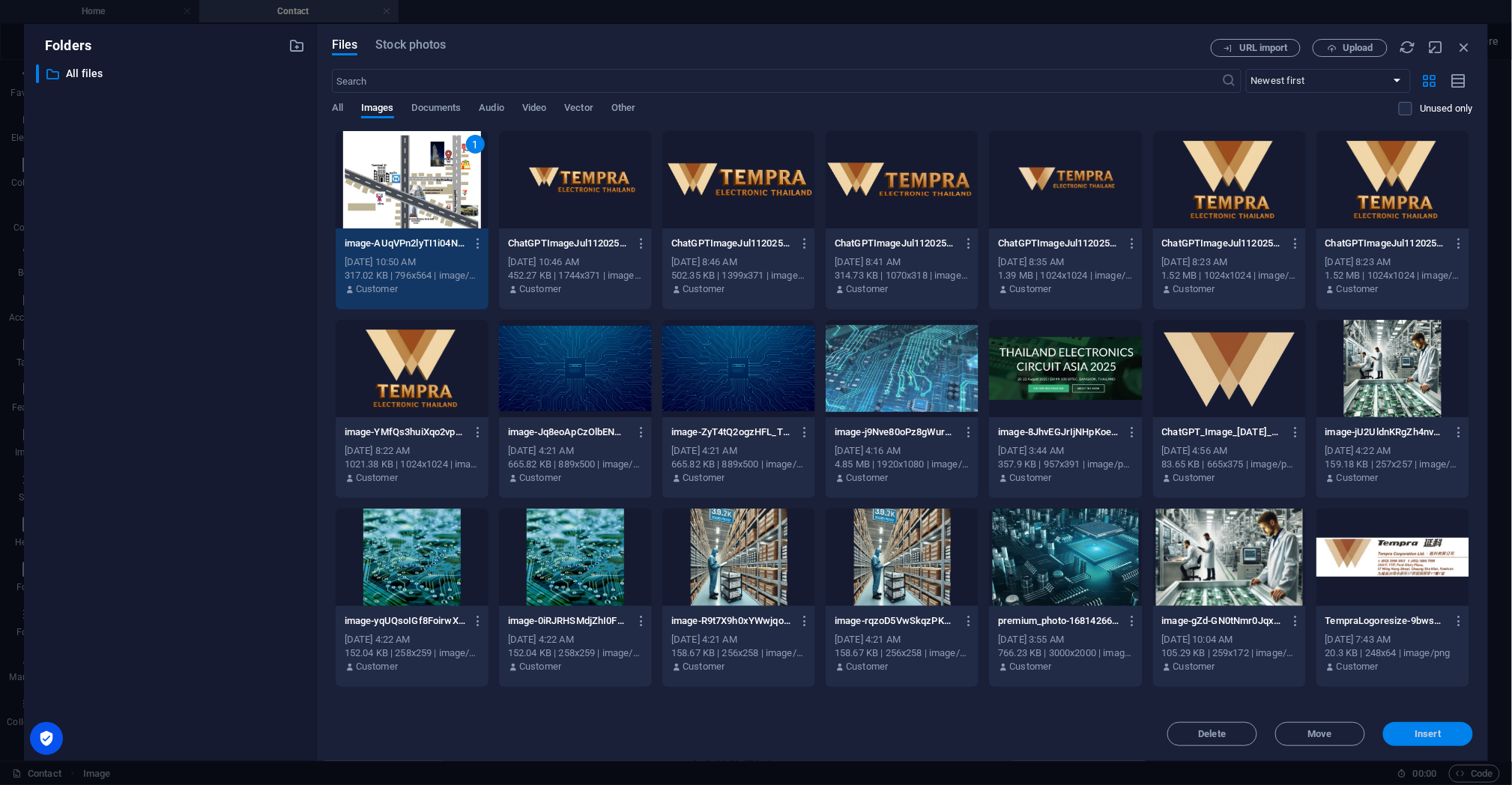 click on "Insert" at bounding box center [1428, 734] 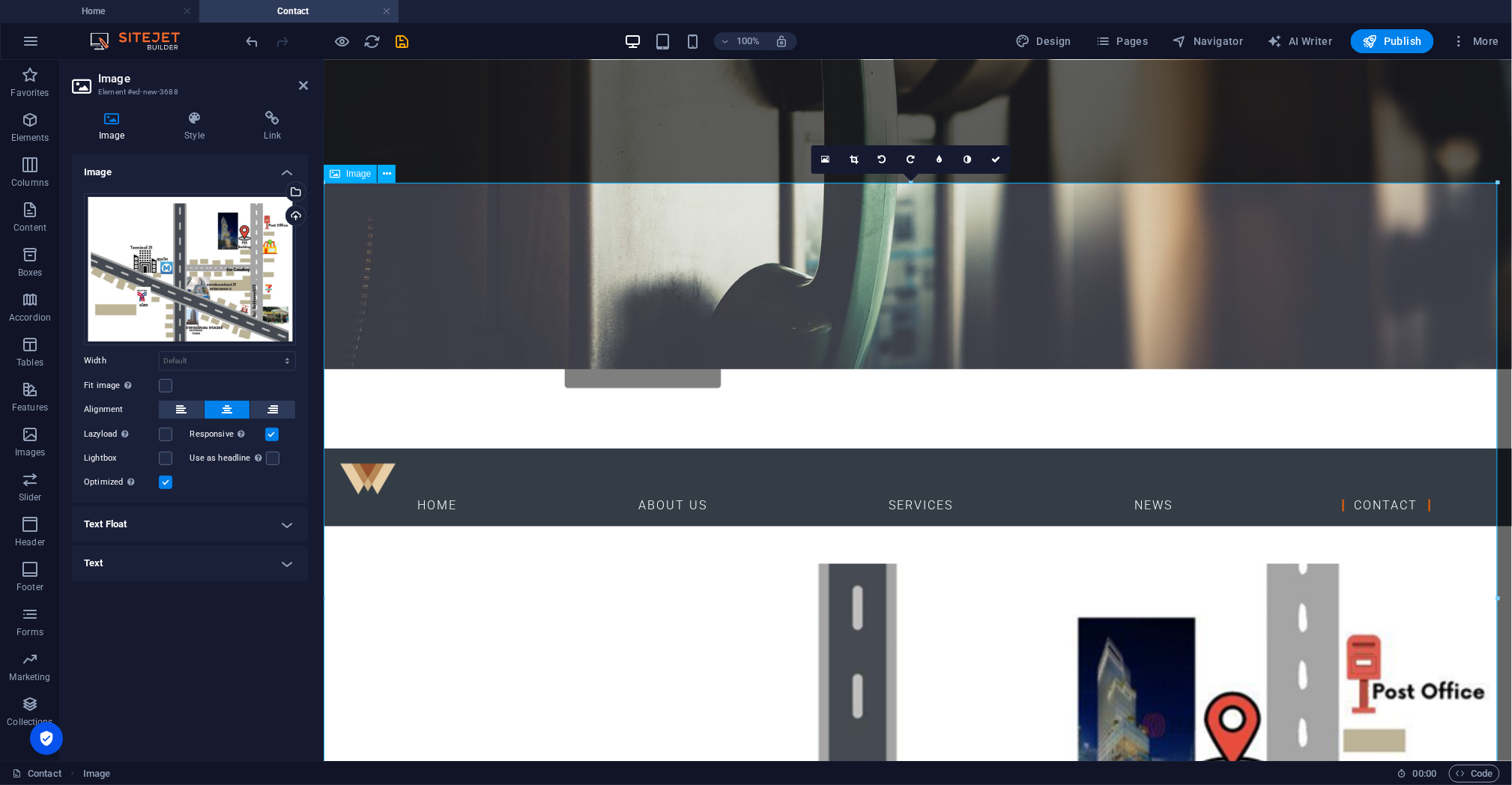 scroll, scrollTop: 178, scrollLeft: 0, axis: vertical 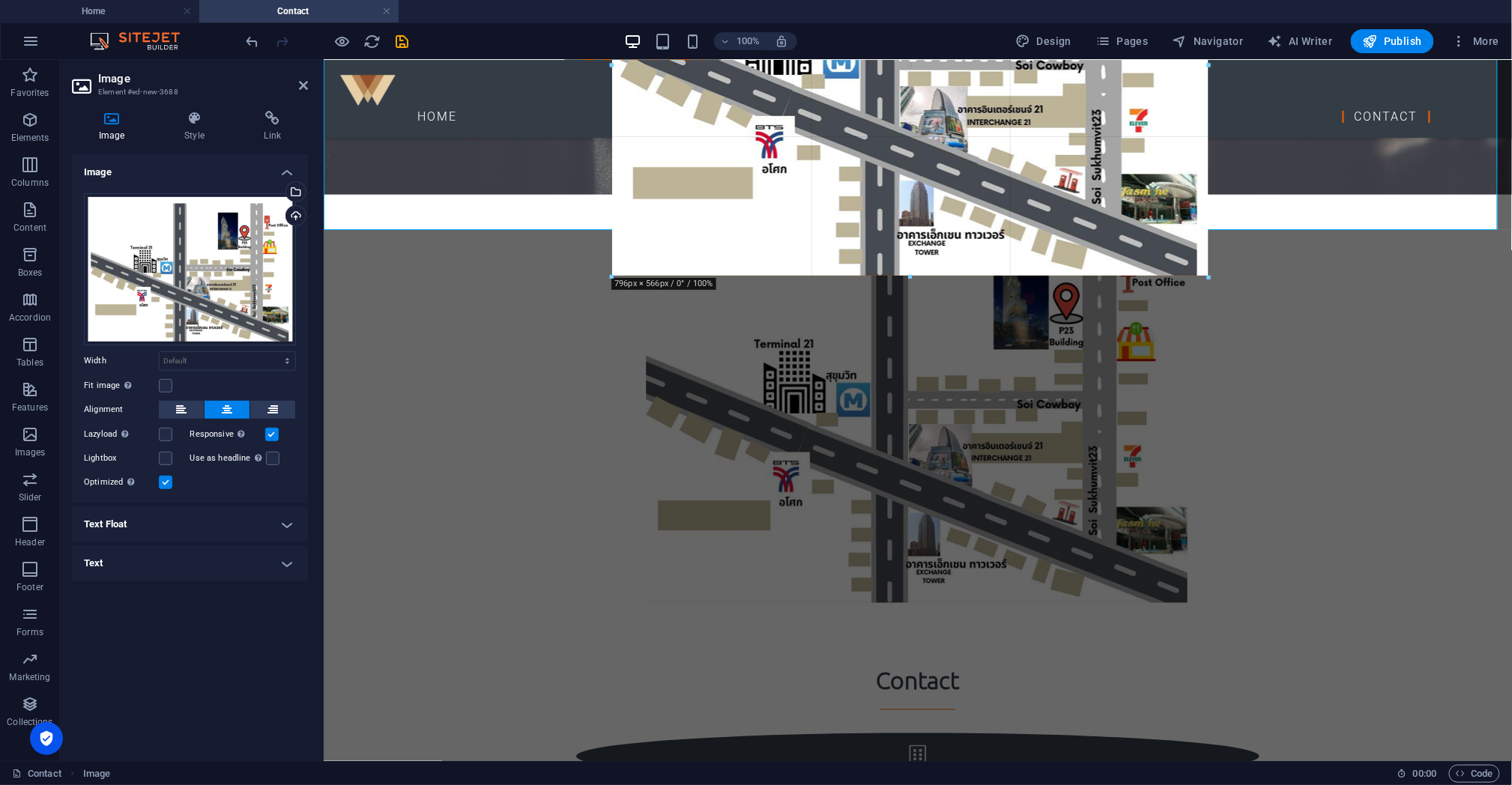 drag, startPoint x: 1499, startPoint y: 684, endPoint x: 603, endPoint y: 69, distance: 1086.7571 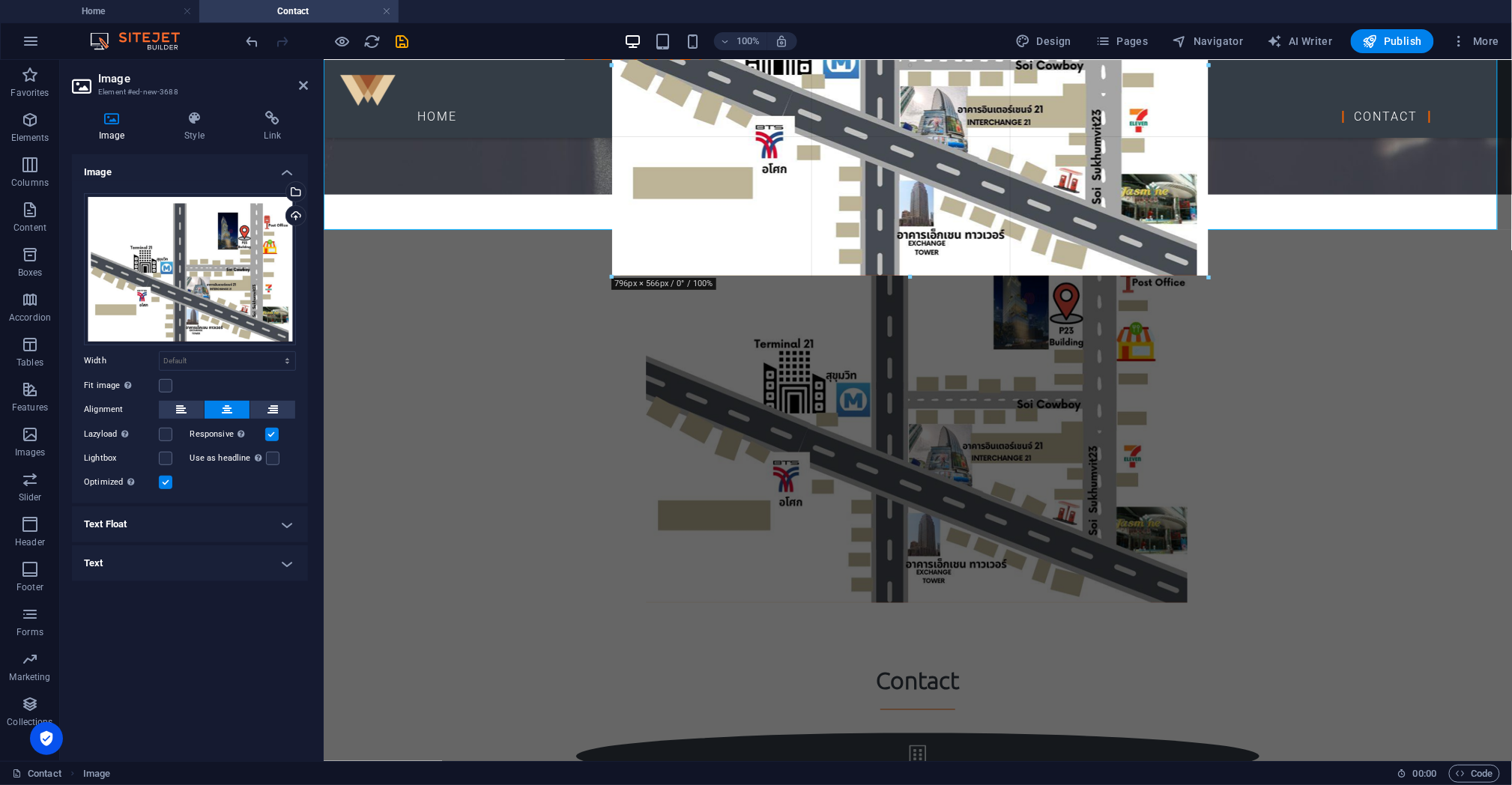 type on "803" 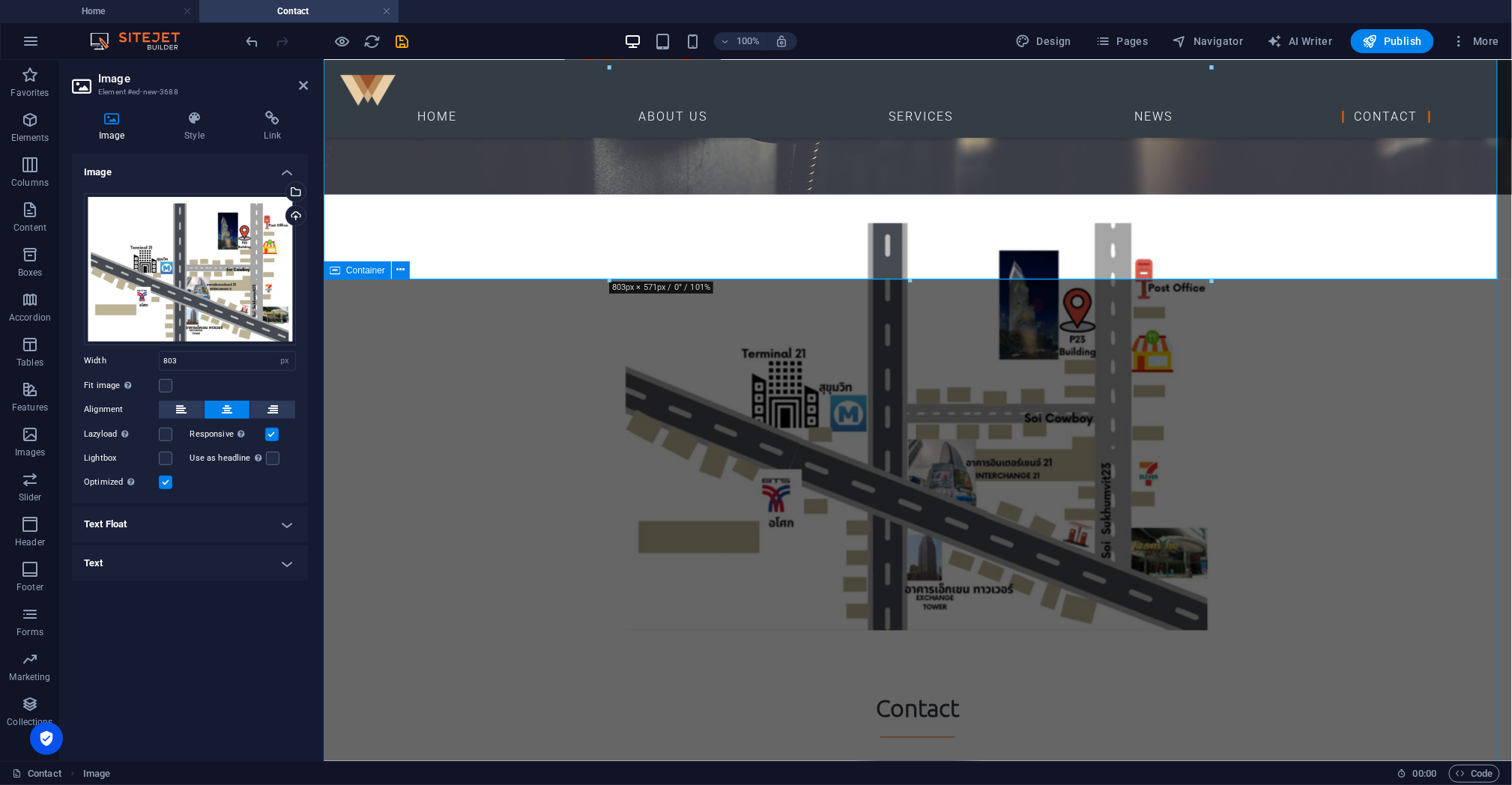 drag, startPoint x: 1493, startPoint y: 437, endPoint x: 1760, endPoint y: 425, distance: 267.26953 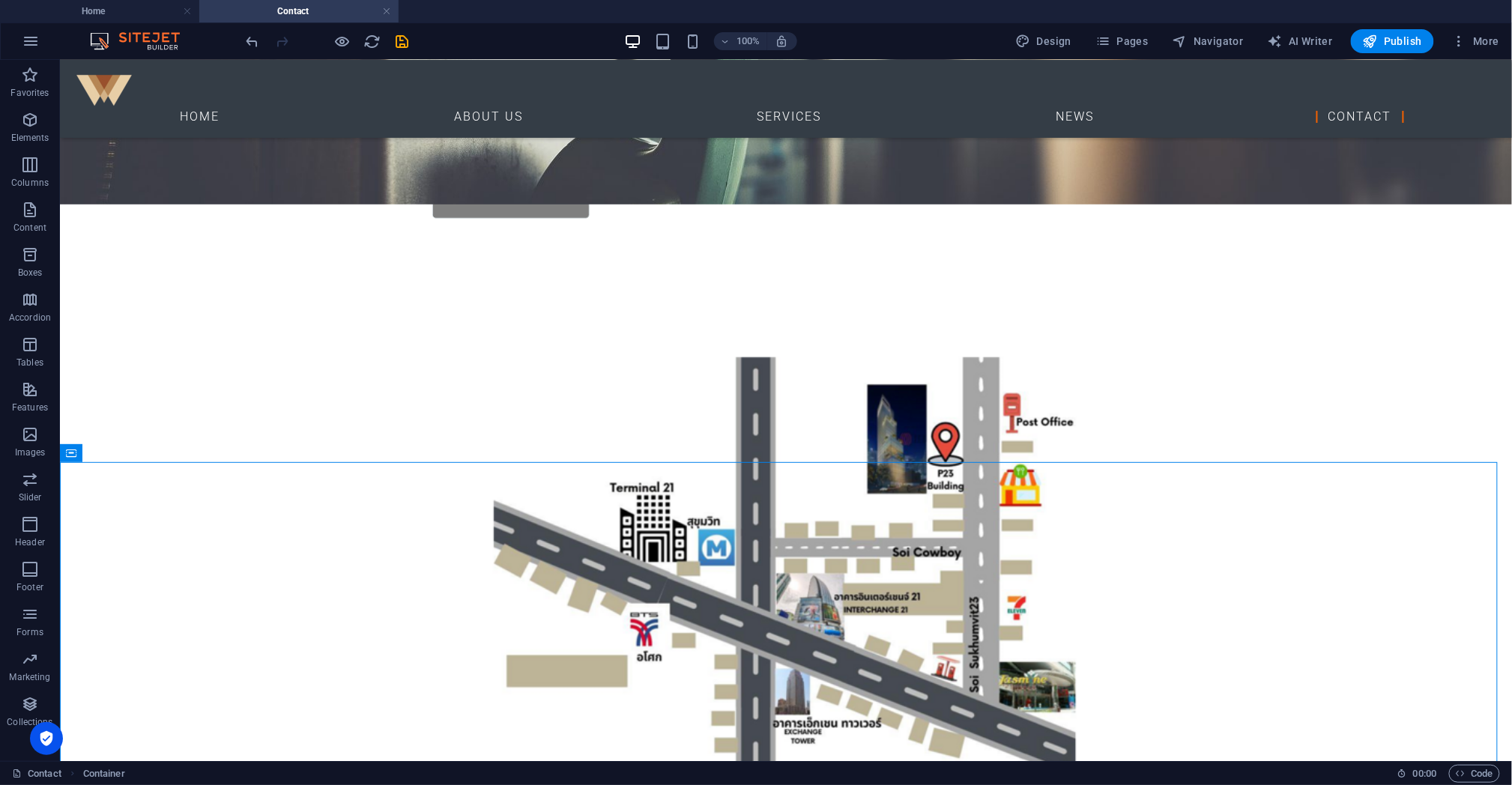 scroll, scrollTop: 437, scrollLeft: 0, axis: vertical 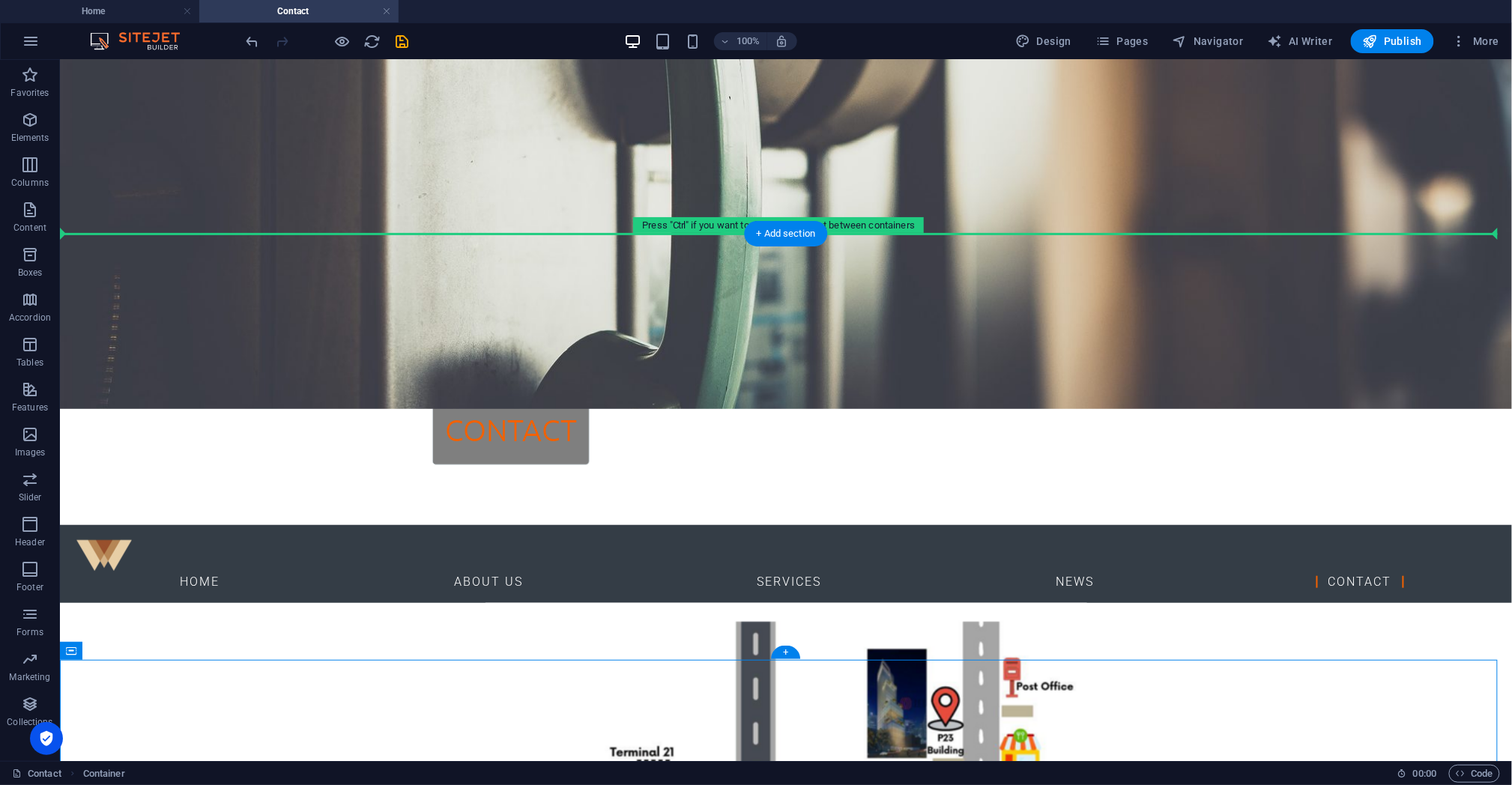 drag, startPoint x: 1268, startPoint y: 459, endPoint x: 1030, endPoint y: 246, distance: 319.39474 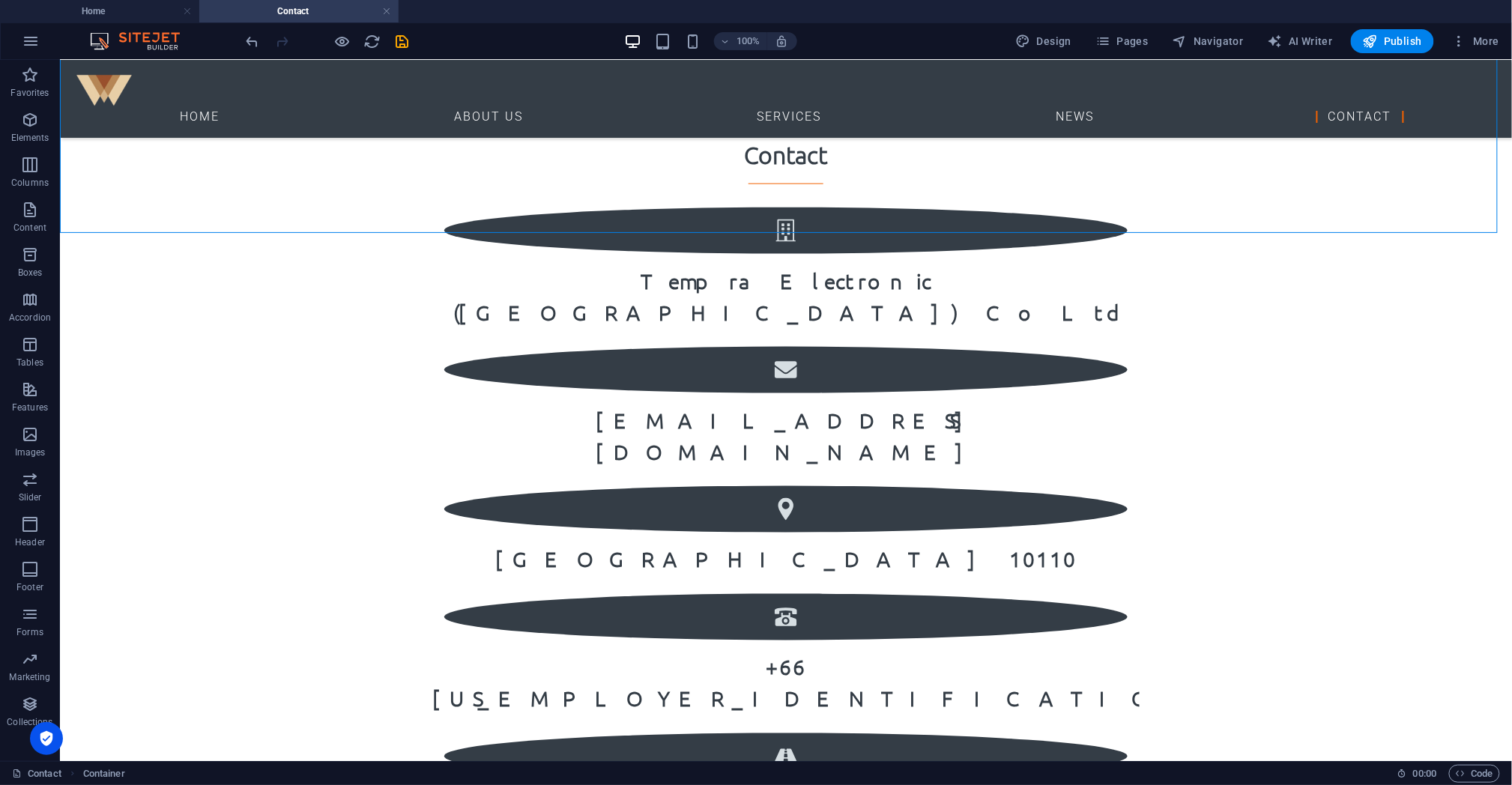 scroll, scrollTop: 675, scrollLeft: 0, axis: vertical 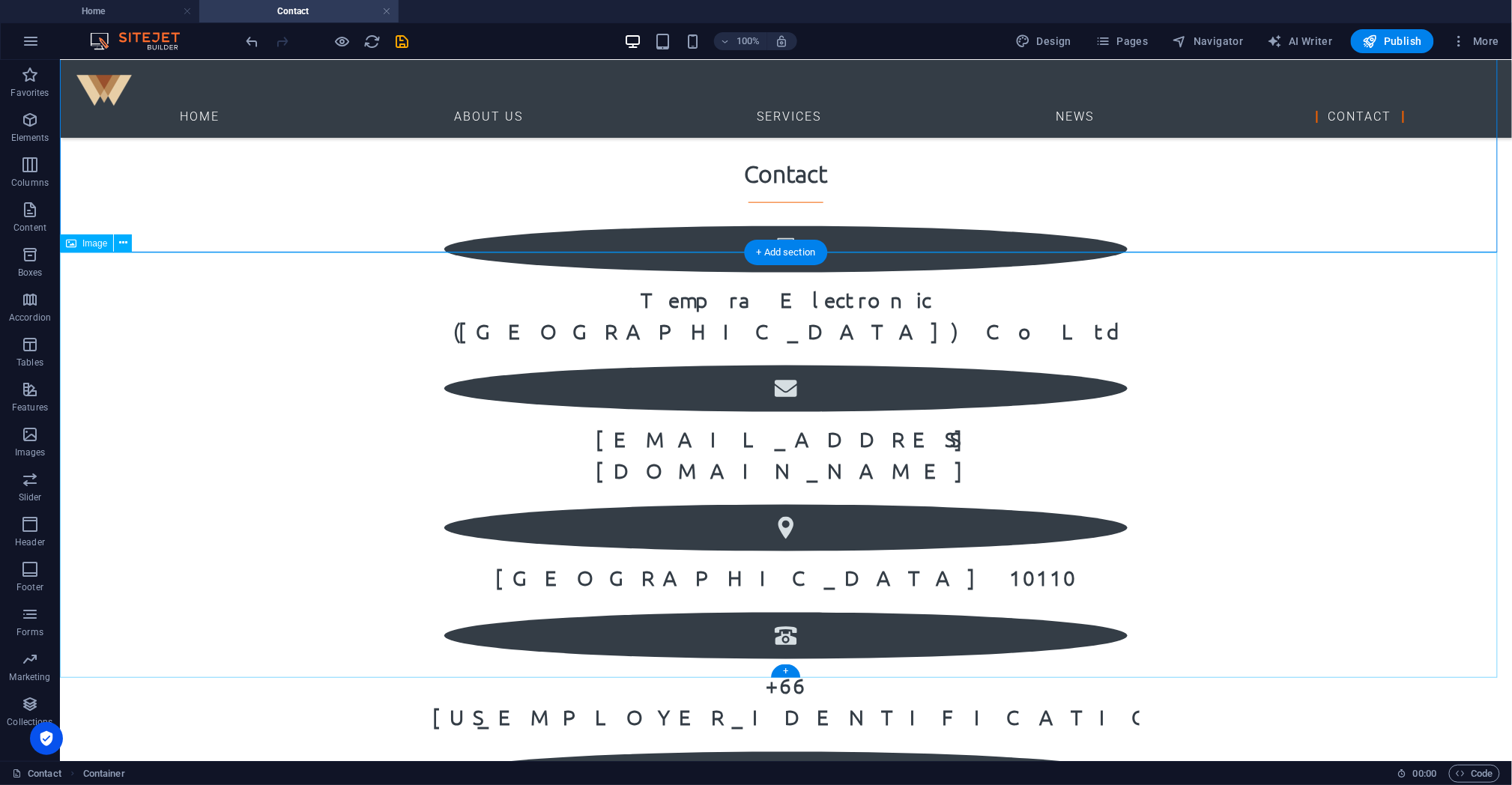 click at bounding box center (785, 1114) 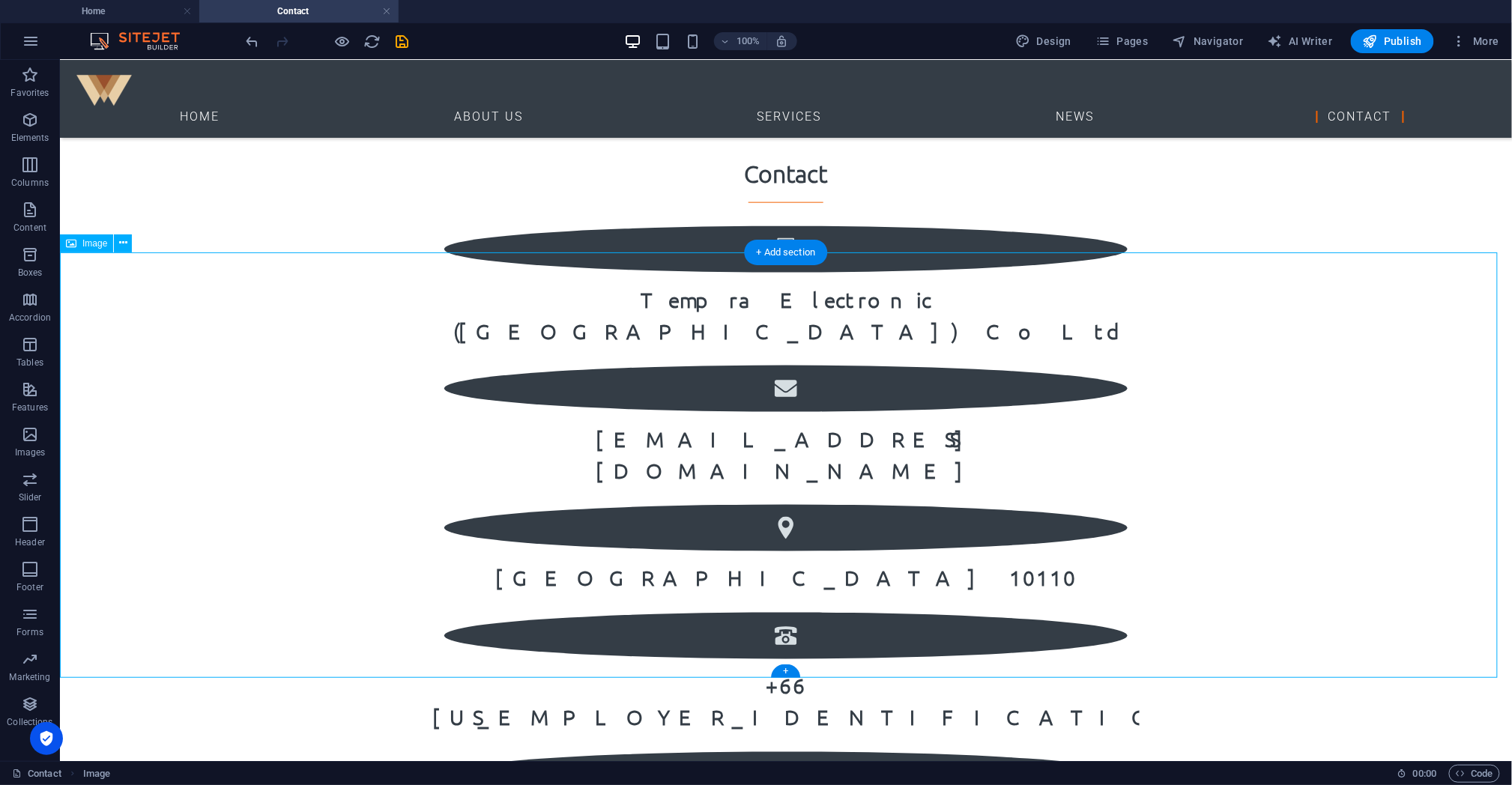click at bounding box center [785, 1114] 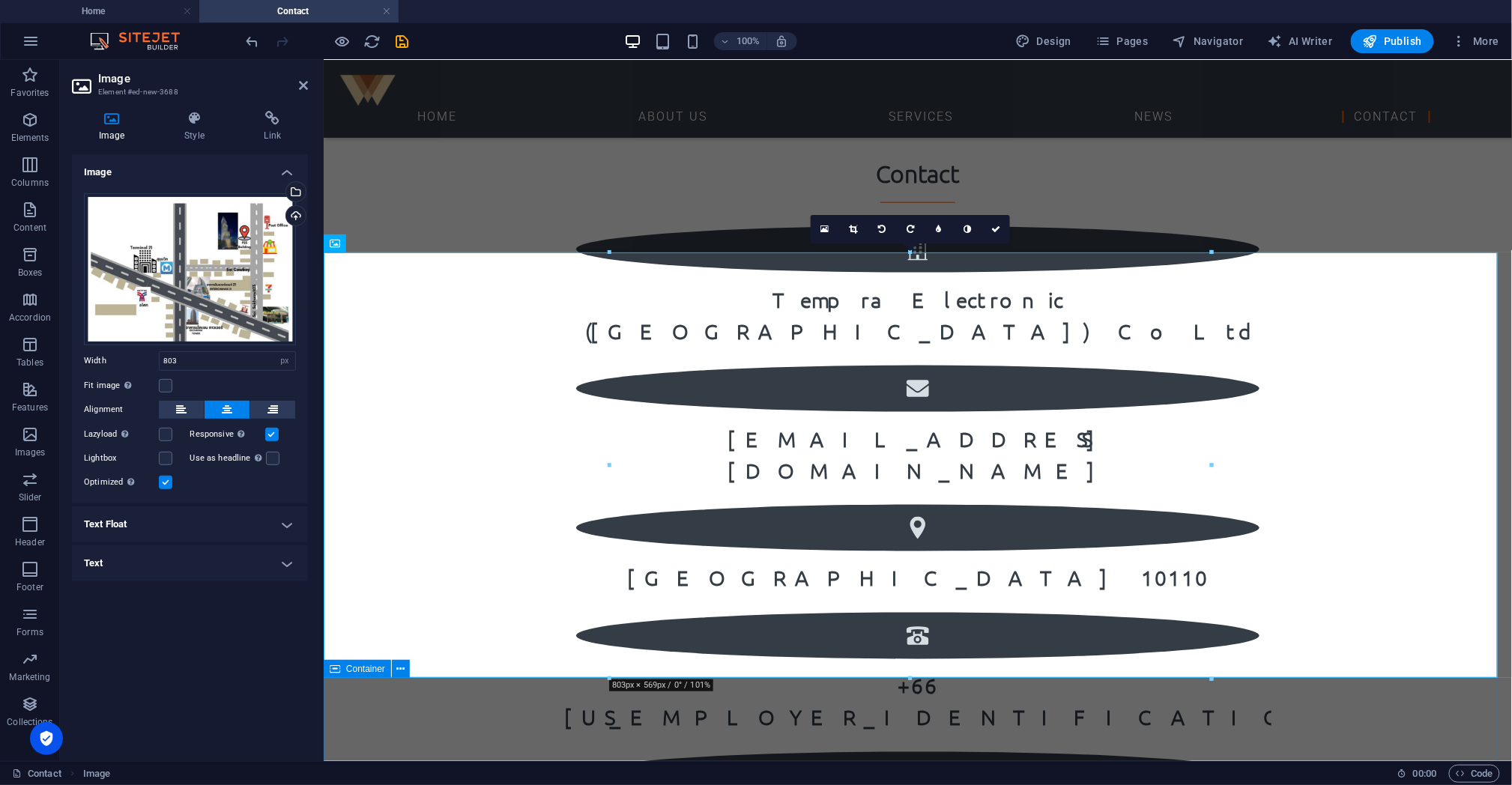 drag, startPoint x: 1537, startPoint y: 738, endPoint x: 1247, endPoint y: 689, distance: 294.11052 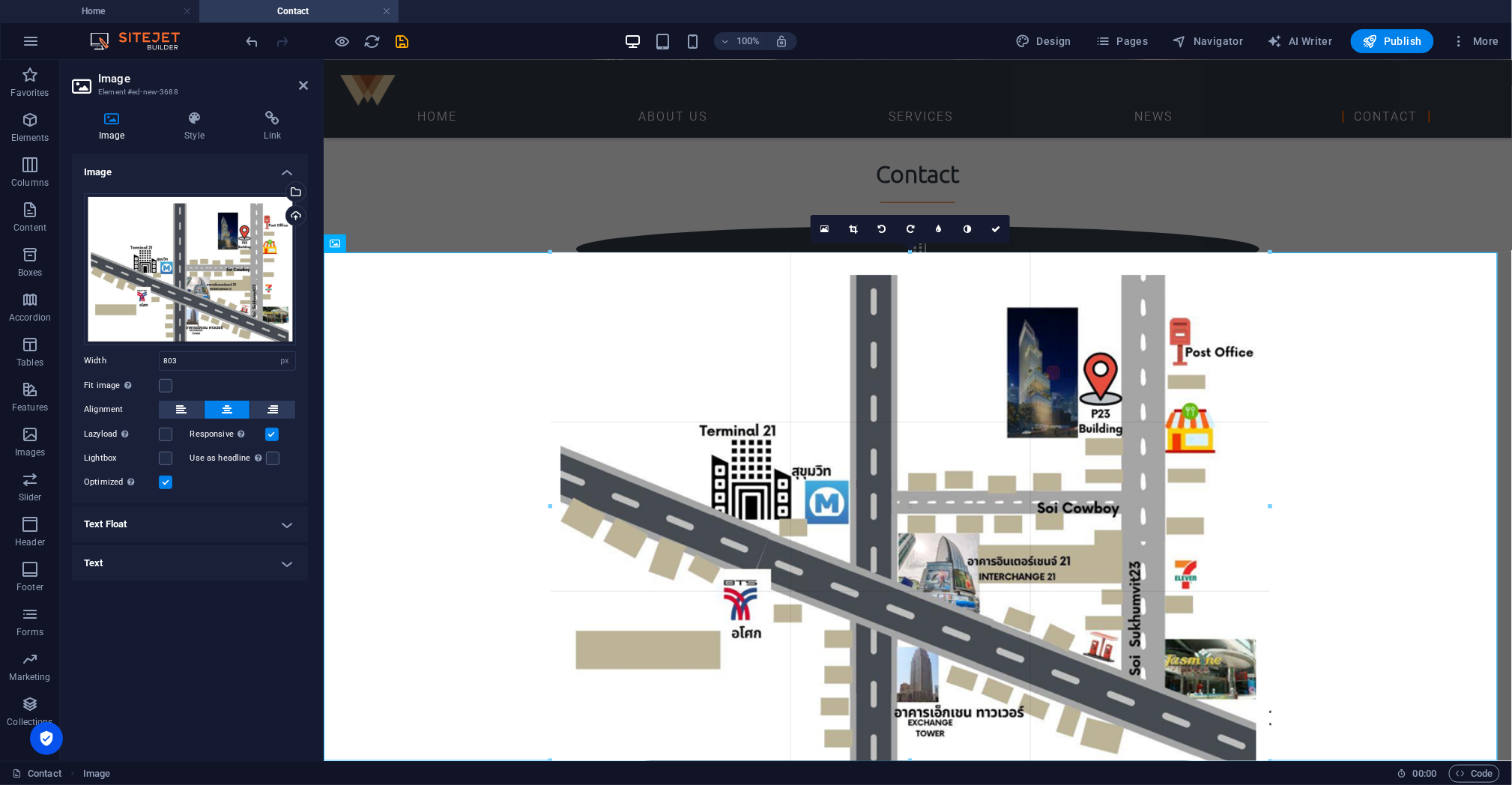 drag, startPoint x: 1212, startPoint y: 467, endPoint x: 1010, endPoint y: 417, distance: 208.09613 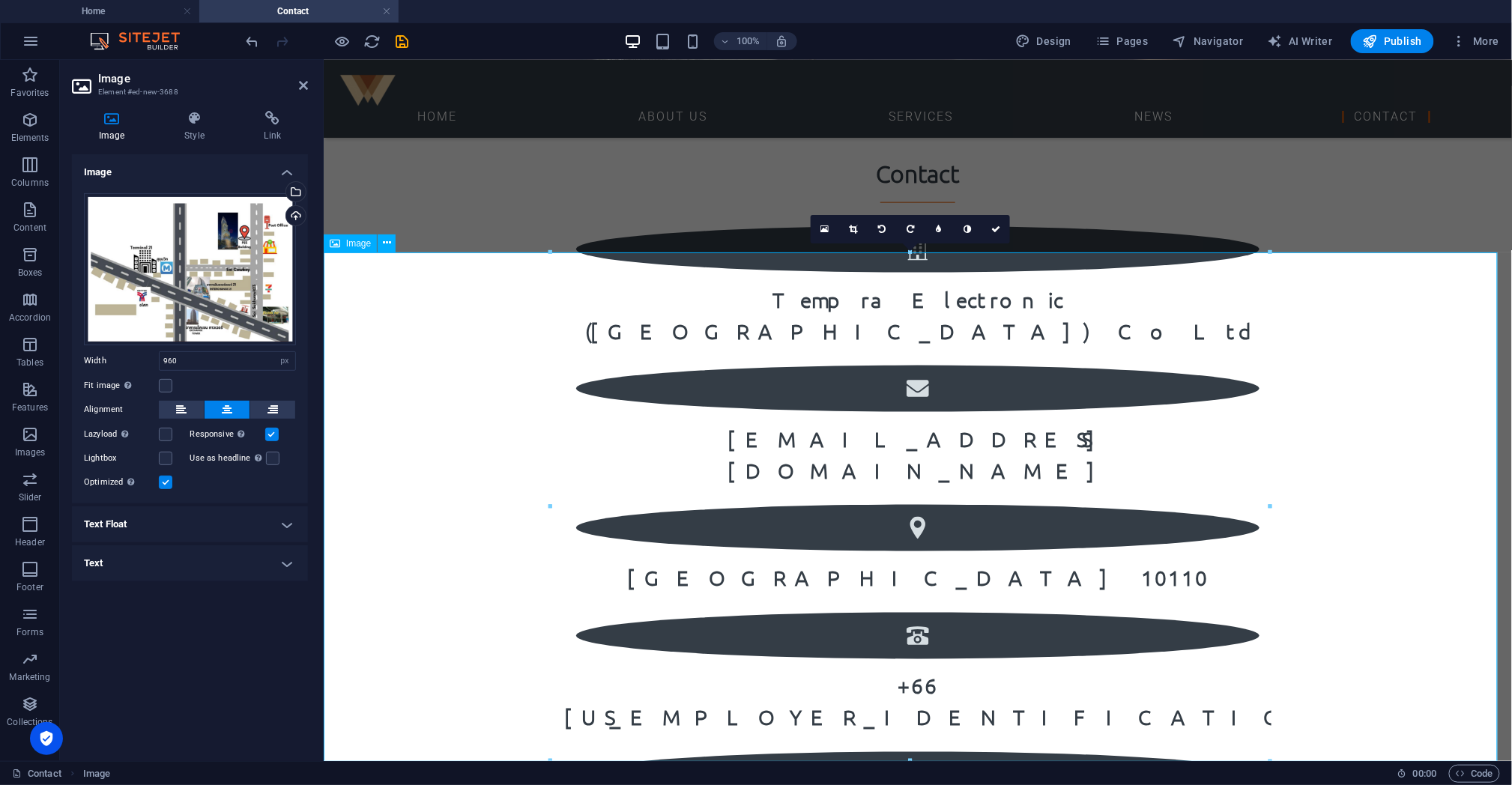 click at bounding box center [917, 1156] 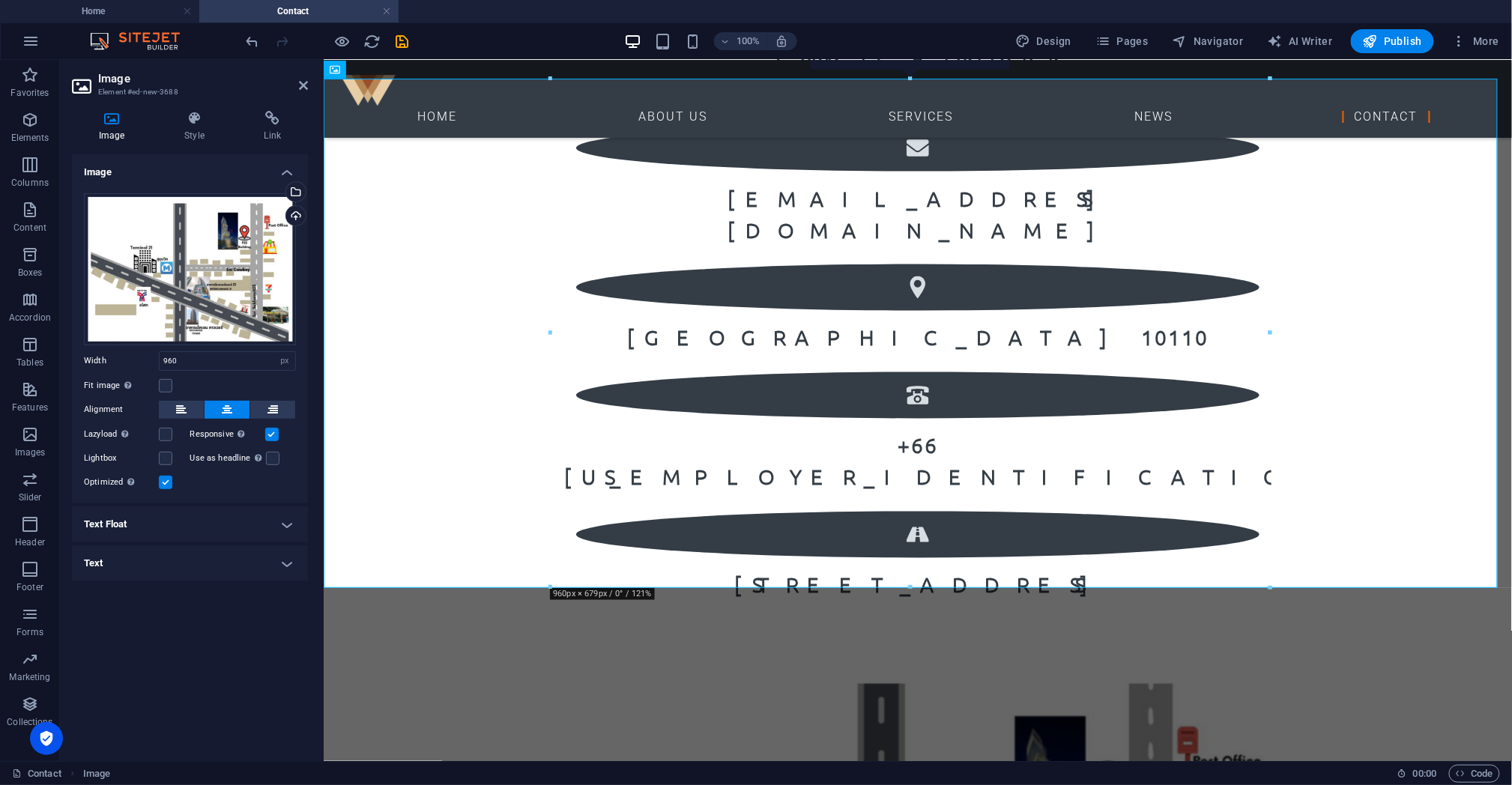 scroll, scrollTop: 1049, scrollLeft: 0, axis: vertical 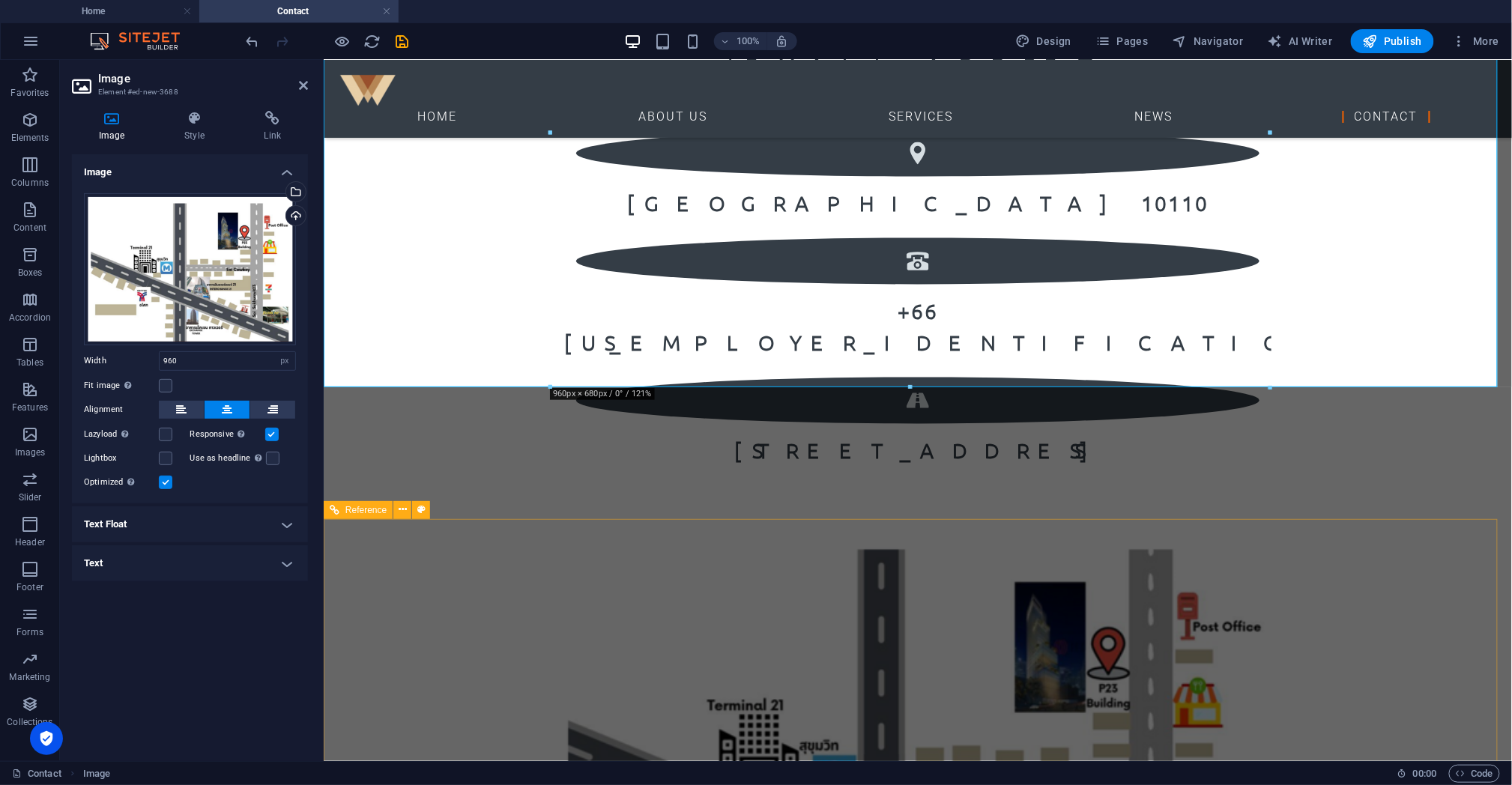 click on "Address [STREET_ADDRESS] Phone Phone:  [PHONE_NUMBER] Mobile:  Contact [EMAIL_ADDRESS][DOMAIN_NAME] Legal Notice  |  Privacy" at bounding box center [917, 1479] 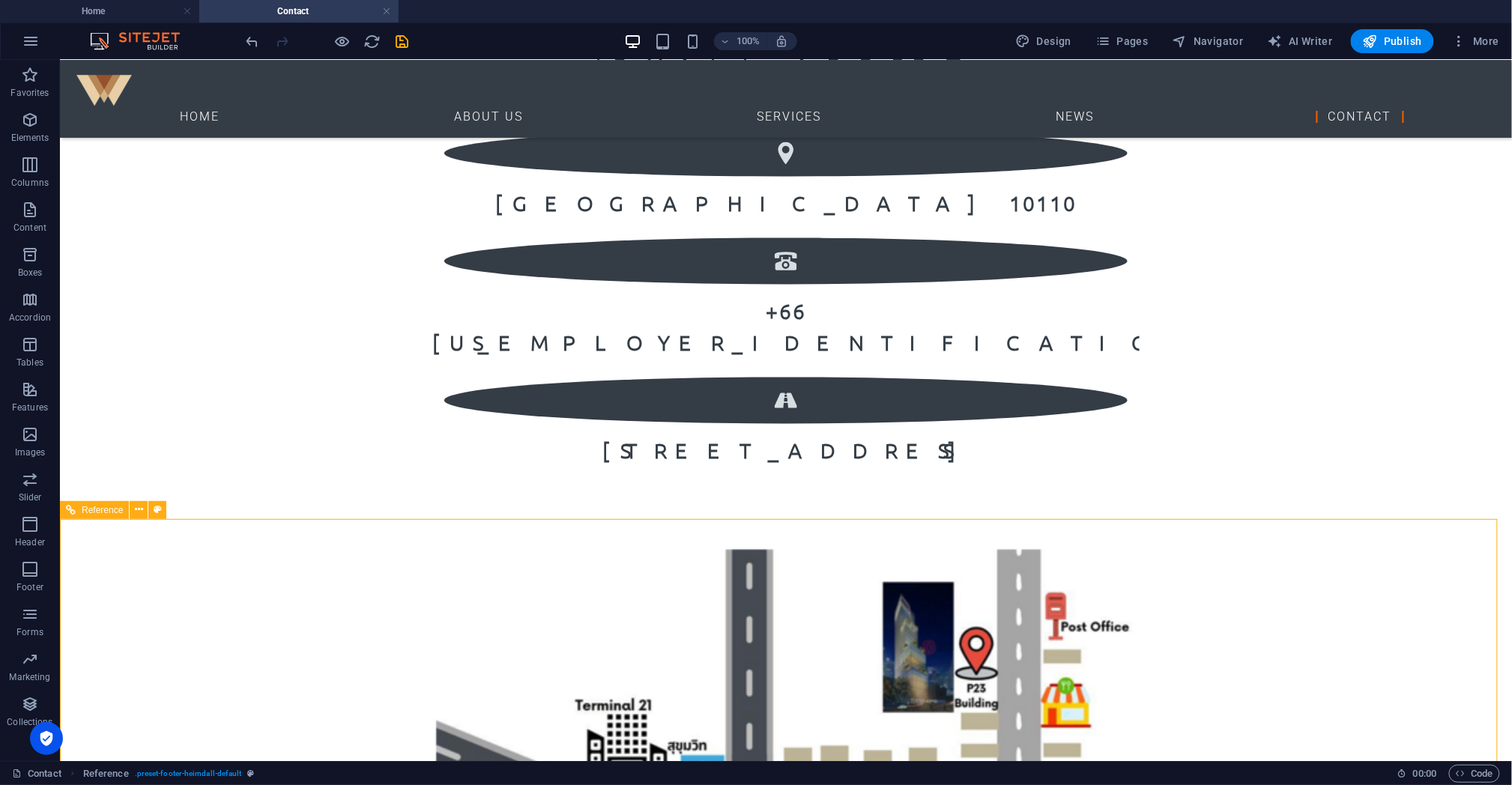 click on "Address [STREET_ADDRESS] Phone Phone:  [PHONE_NUMBER] Mobile:  Contact [EMAIL_ADDRESS][DOMAIN_NAME] Legal Notice  |  Privacy" at bounding box center (785, 1479) 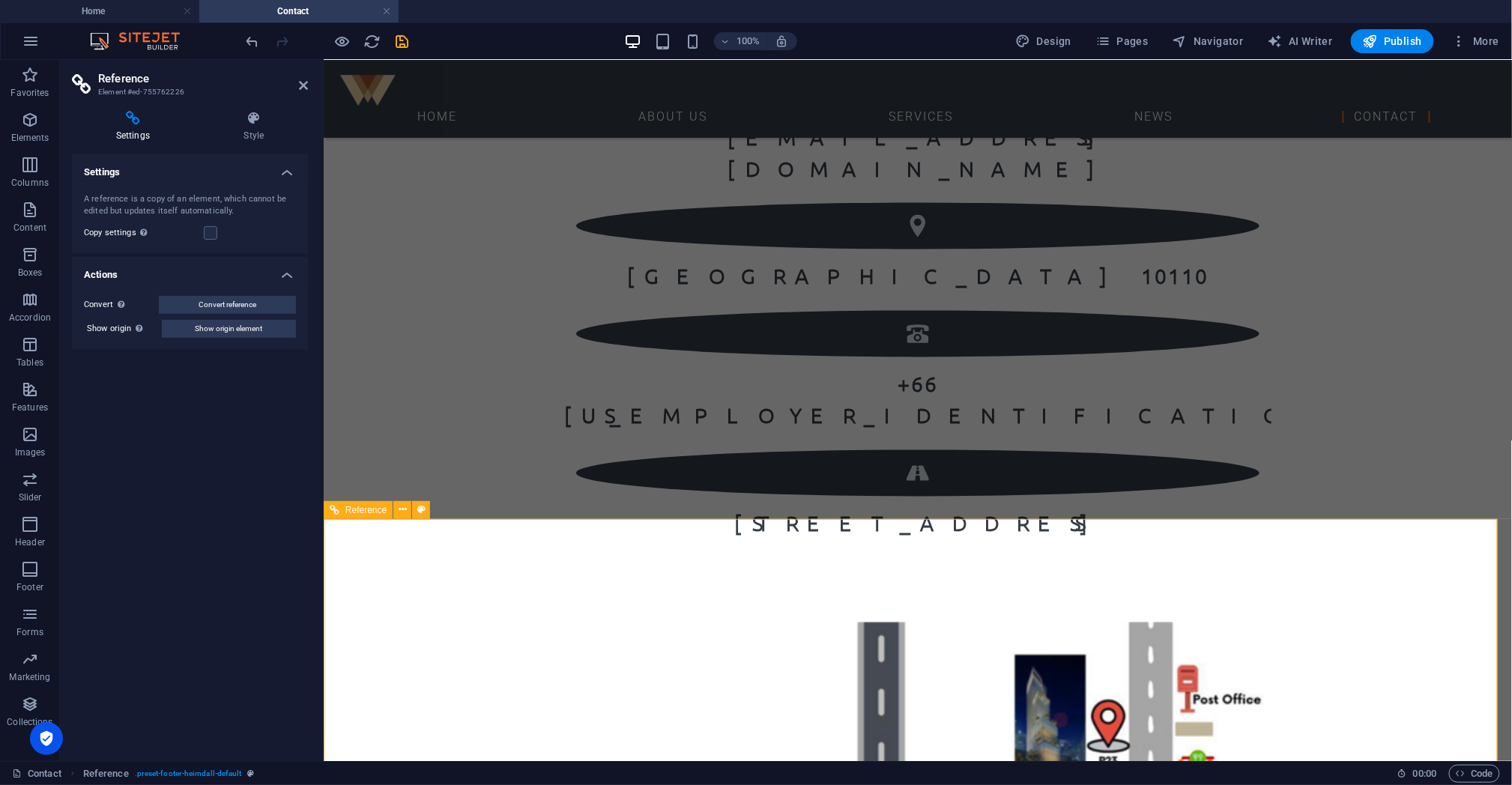 scroll, scrollTop: 950, scrollLeft: 0, axis: vertical 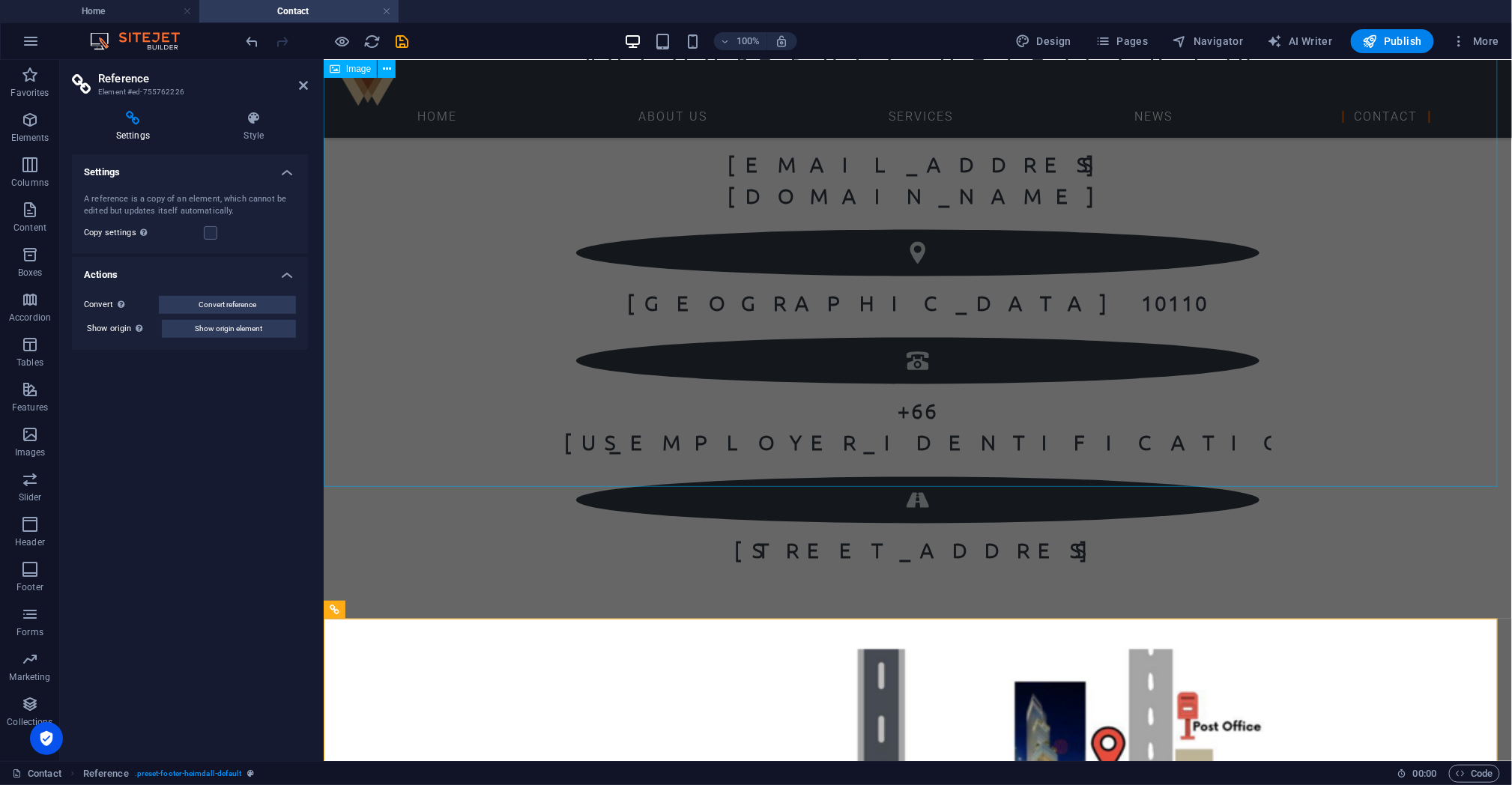 click at bounding box center [917, 881] 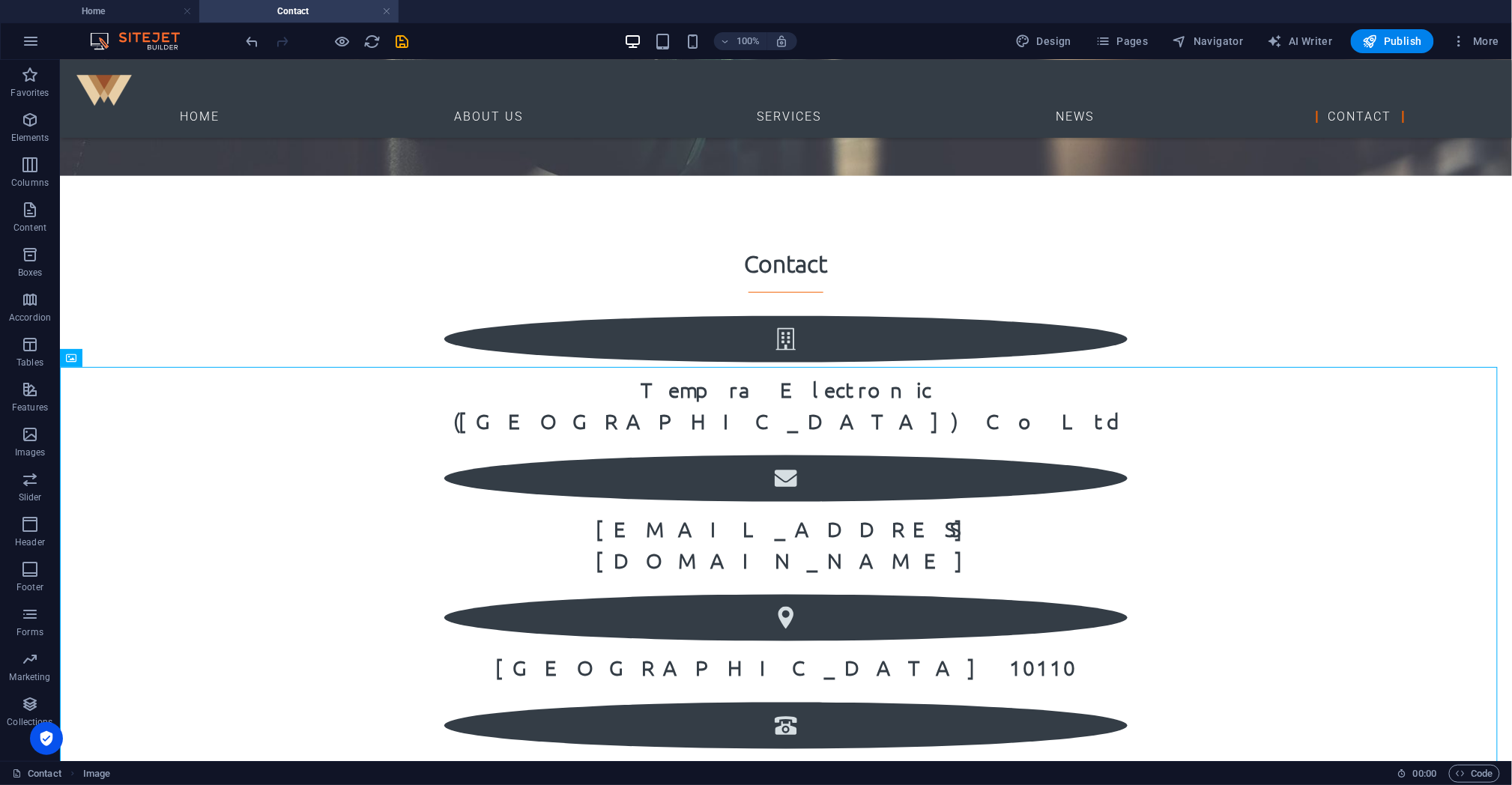 scroll, scrollTop: 506, scrollLeft: 0, axis: vertical 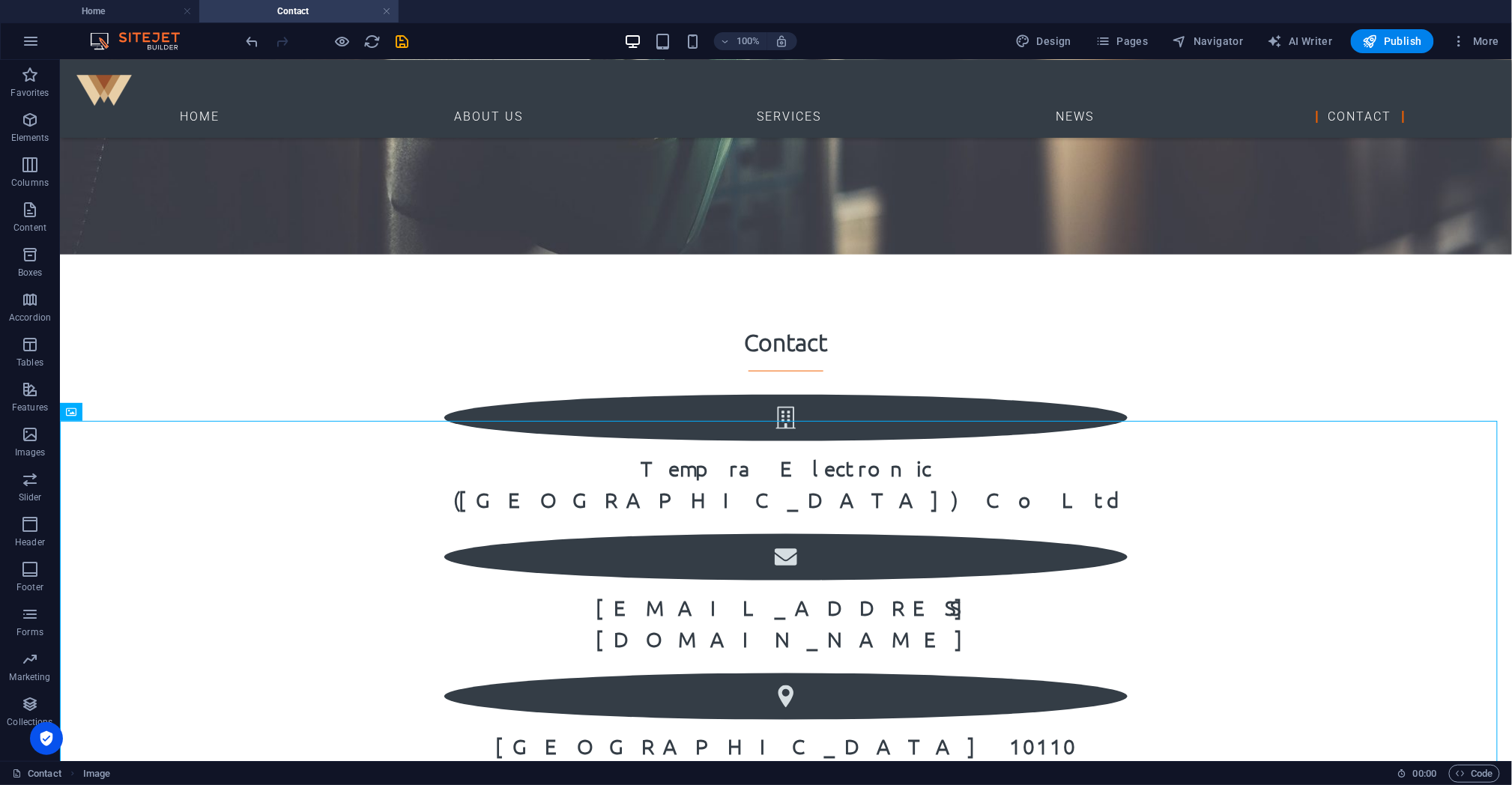 click on "Contact Tempra Electronic ([GEOGRAPHIC_DATA]) Co Ltd [EMAIL_ADDRESS][DOMAIN_NAME] [GEOGRAPHIC_DATA]   10110 + 66 [US_EMPLOYER_IDENTIFICATION_NUMBER] 11/2 [STREET_ADDRESS]" at bounding box center (785, 667) 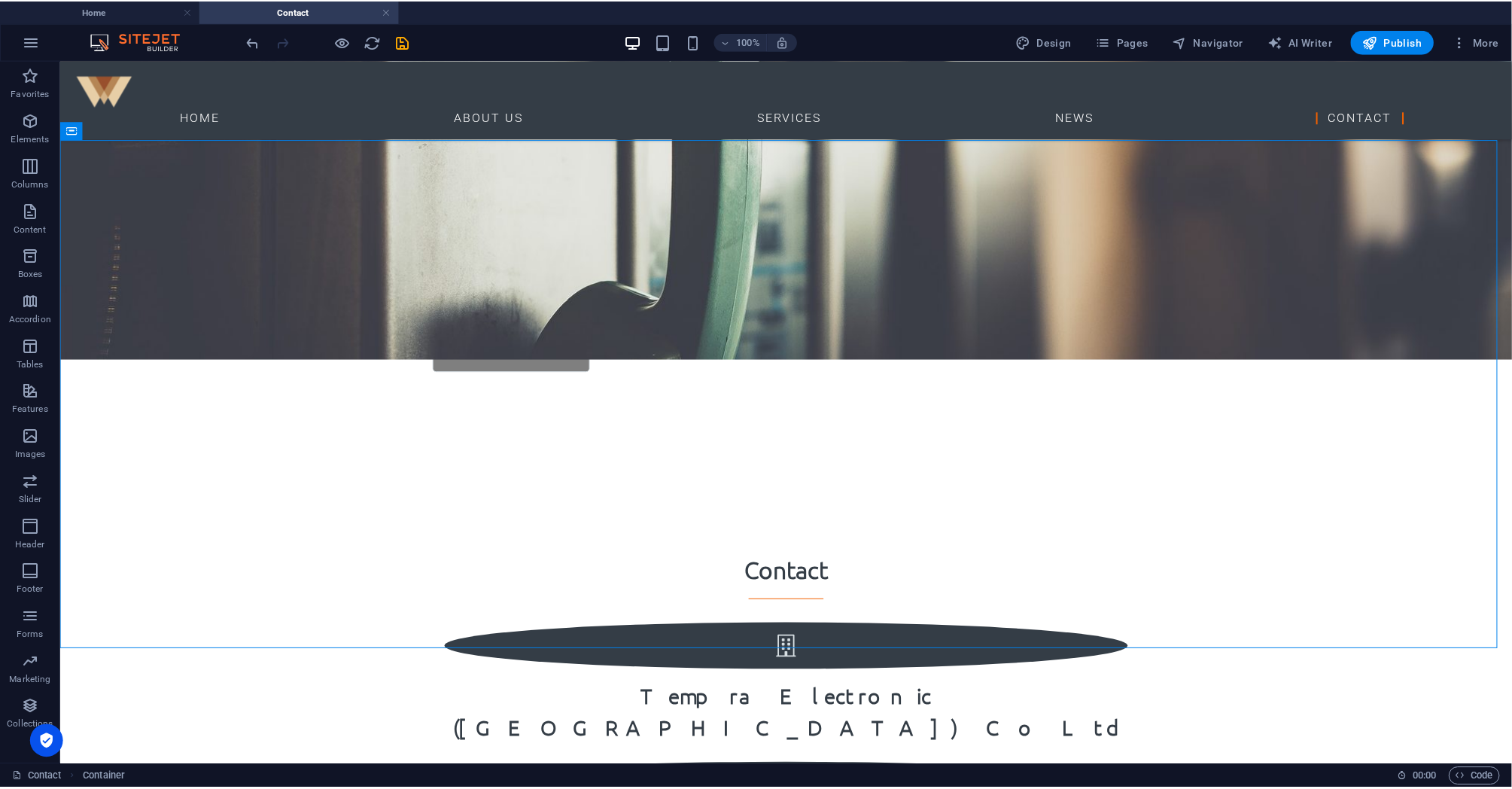 scroll, scrollTop: 476, scrollLeft: 0, axis: vertical 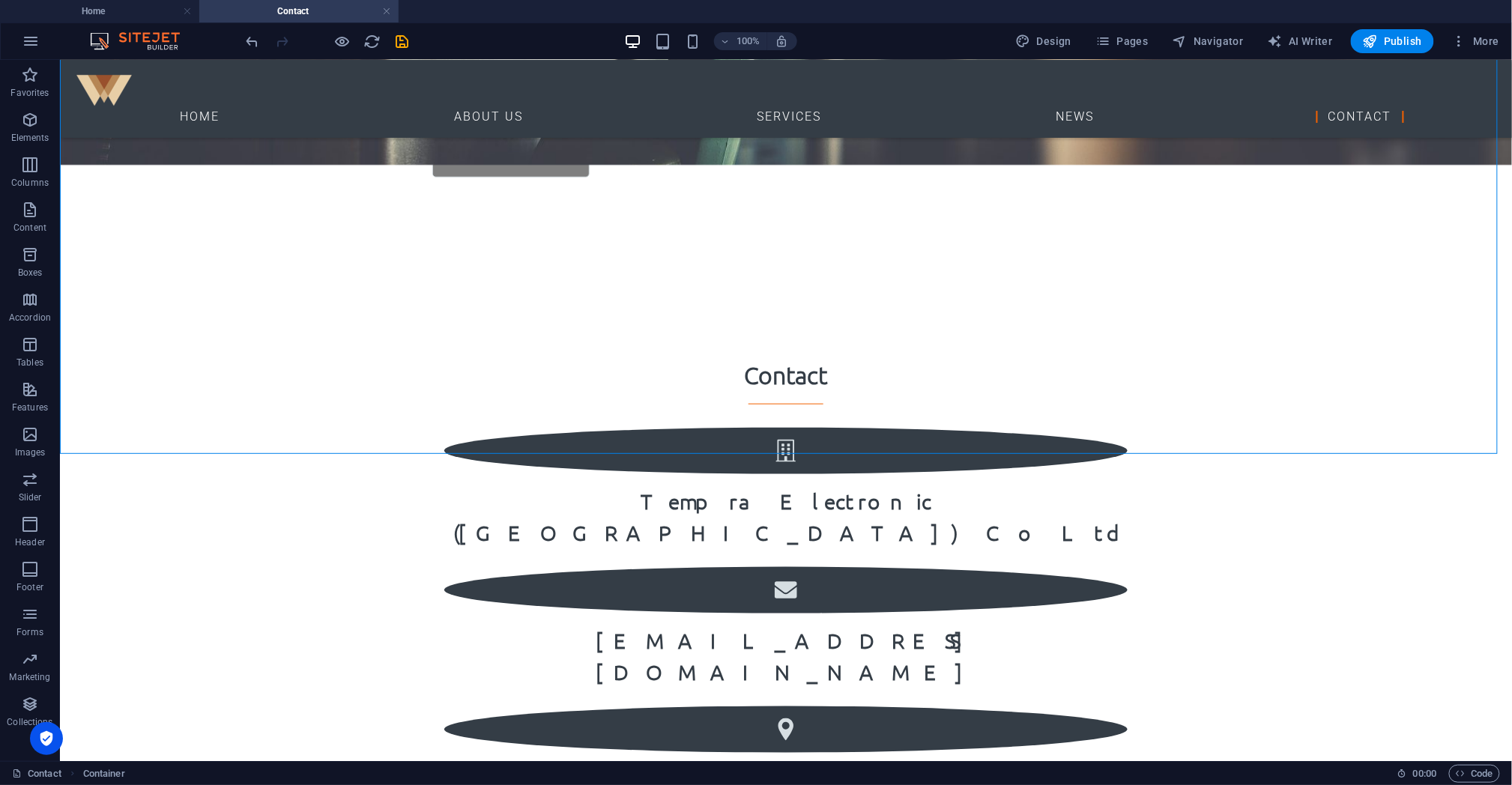 click on "Contact Tempra Electronic ([GEOGRAPHIC_DATA]) Co Ltd [EMAIL_ADDRESS][DOMAIN_NAME] [GEOGRAPHIC_DATA]   10110 + 66 [US_EMPLOYER_IDENTIFICATION_NUMBER] 11/2 [STREET_ADDRESS]" at bounding box center [785, 700] 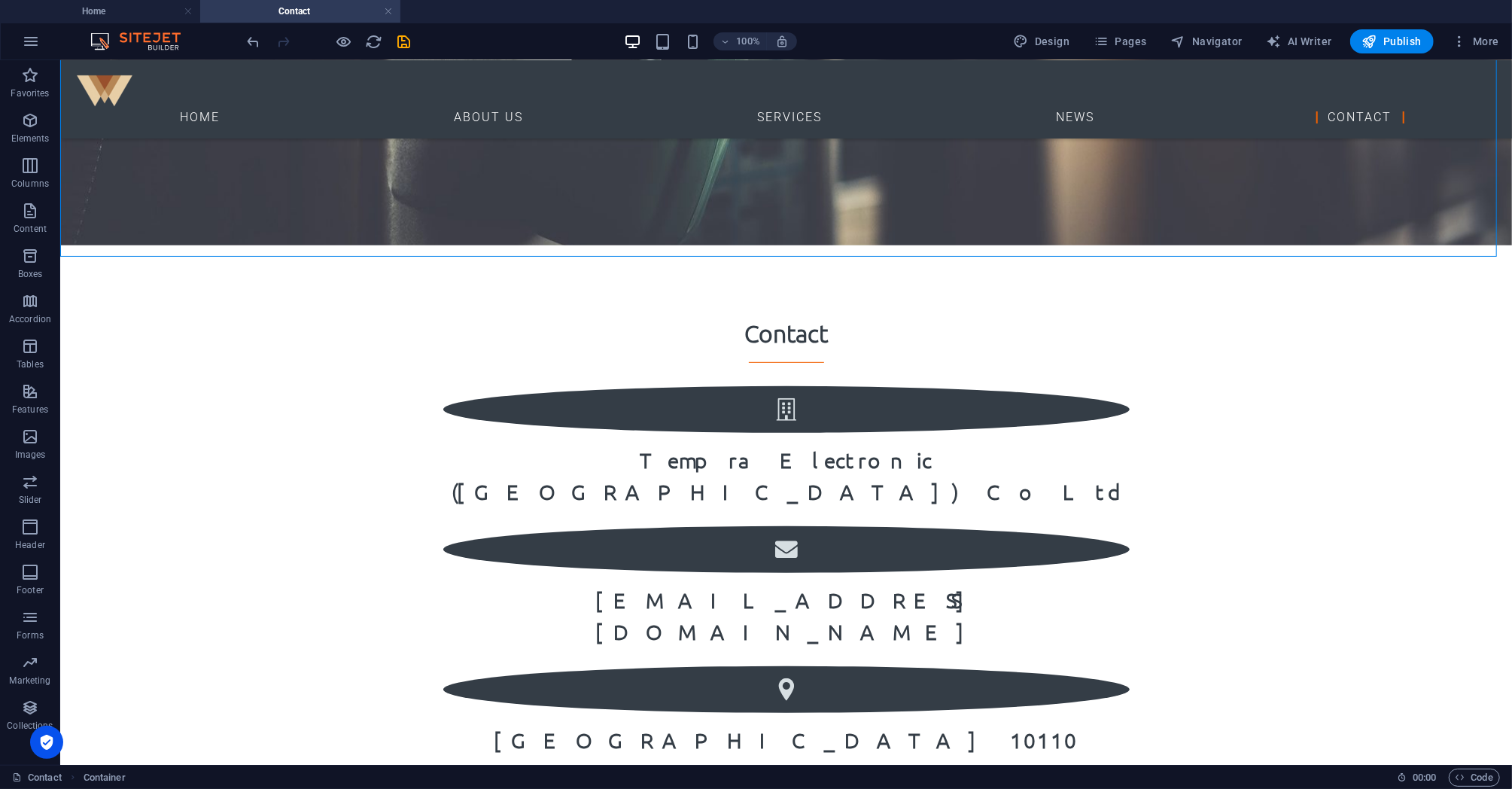 scroll, scrollTop: 465, scrollLeft: 0, axis: vertical 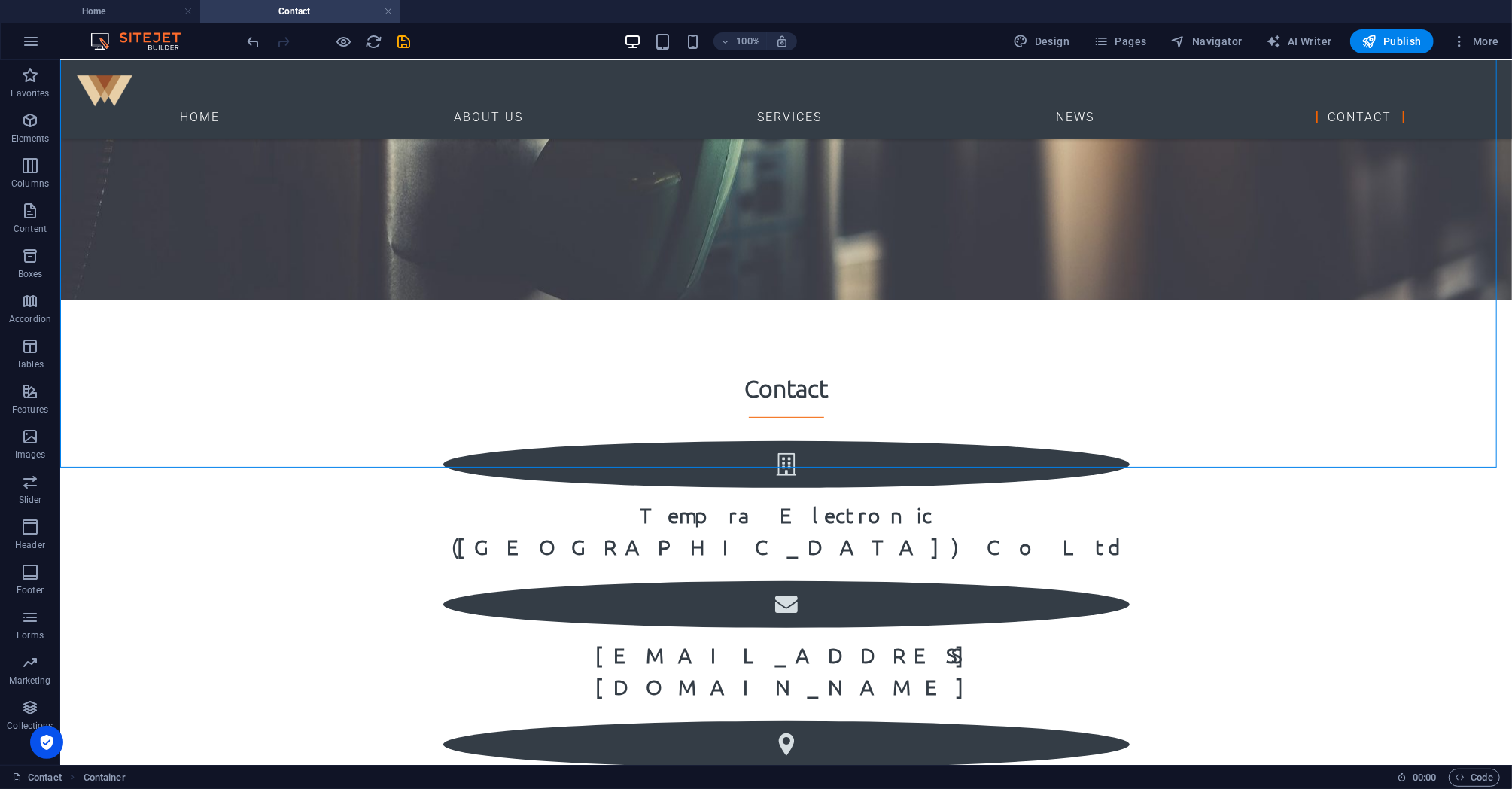 click at bounding box center (785, 1375) 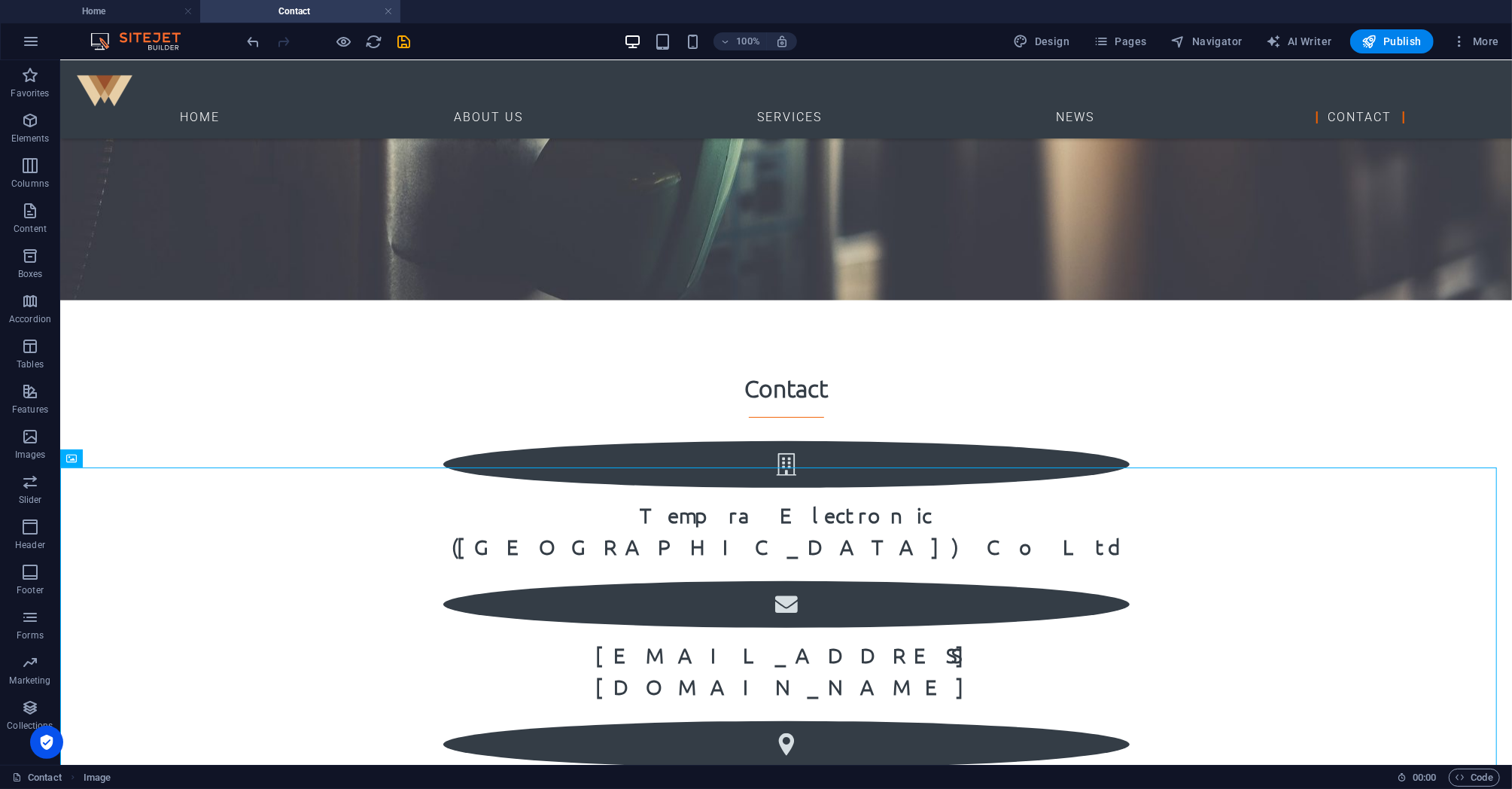 scroll, scrollTop: 647, scrollLeft: 0, axis: vertical 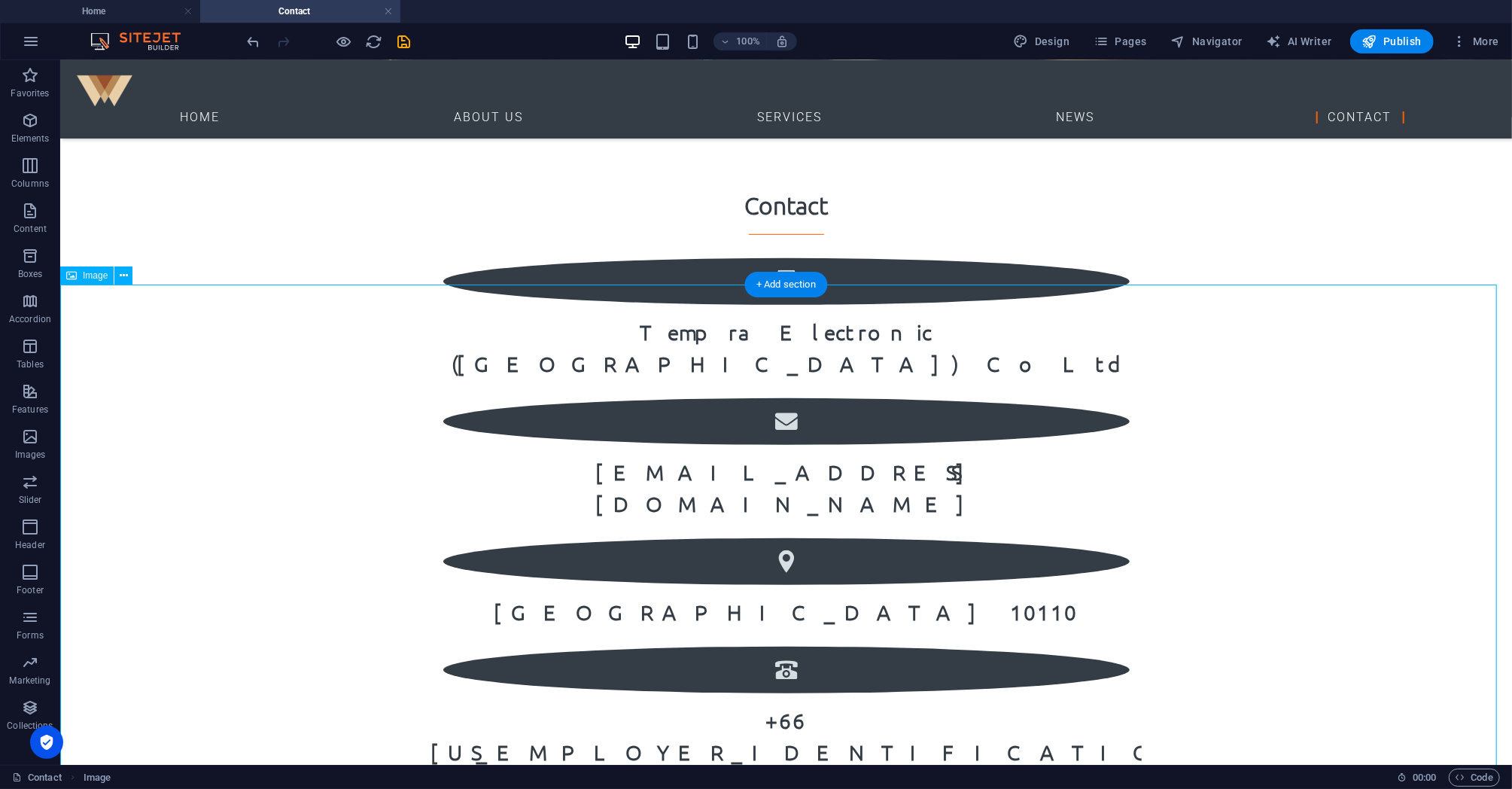 click at bounding box center (785, 1193) 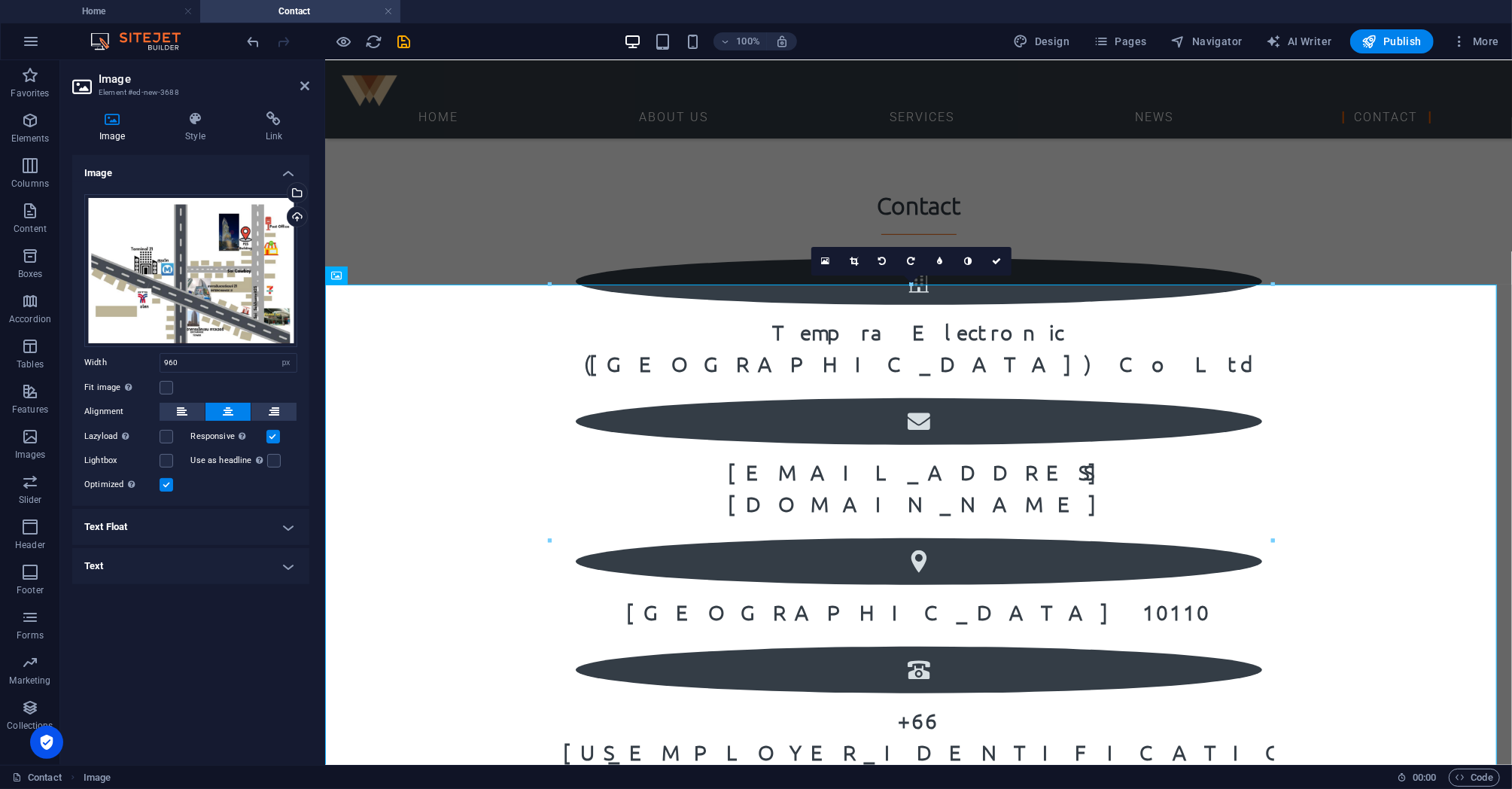 click on "Drag files here, click to choose files or select files from Files or our free stock photos & videos Select files from the file manager, stock photos, or upload file(s) Upload Width 960 Default auto px rem % em vh vw Fit image Automatically fit image to a fixed width and height Height Default auto px Alignment Lazyload Loading images after the page loads improves page speed. Responsive Automatically load retina image and smartphone optimized sizes. Lightbox Use as headline The image will be wrapped in an H1 headline tag. Useful for giving alternative text the weight of an H1 headline, e.g. for the logo. Leave unchecked if uncertain. Optimized Images are compressed to improve page speed. Position Direction Custom X offset 50 px rem % vh vw Y offset 50 px rem % vh vw" at bounding box center [190, 344] 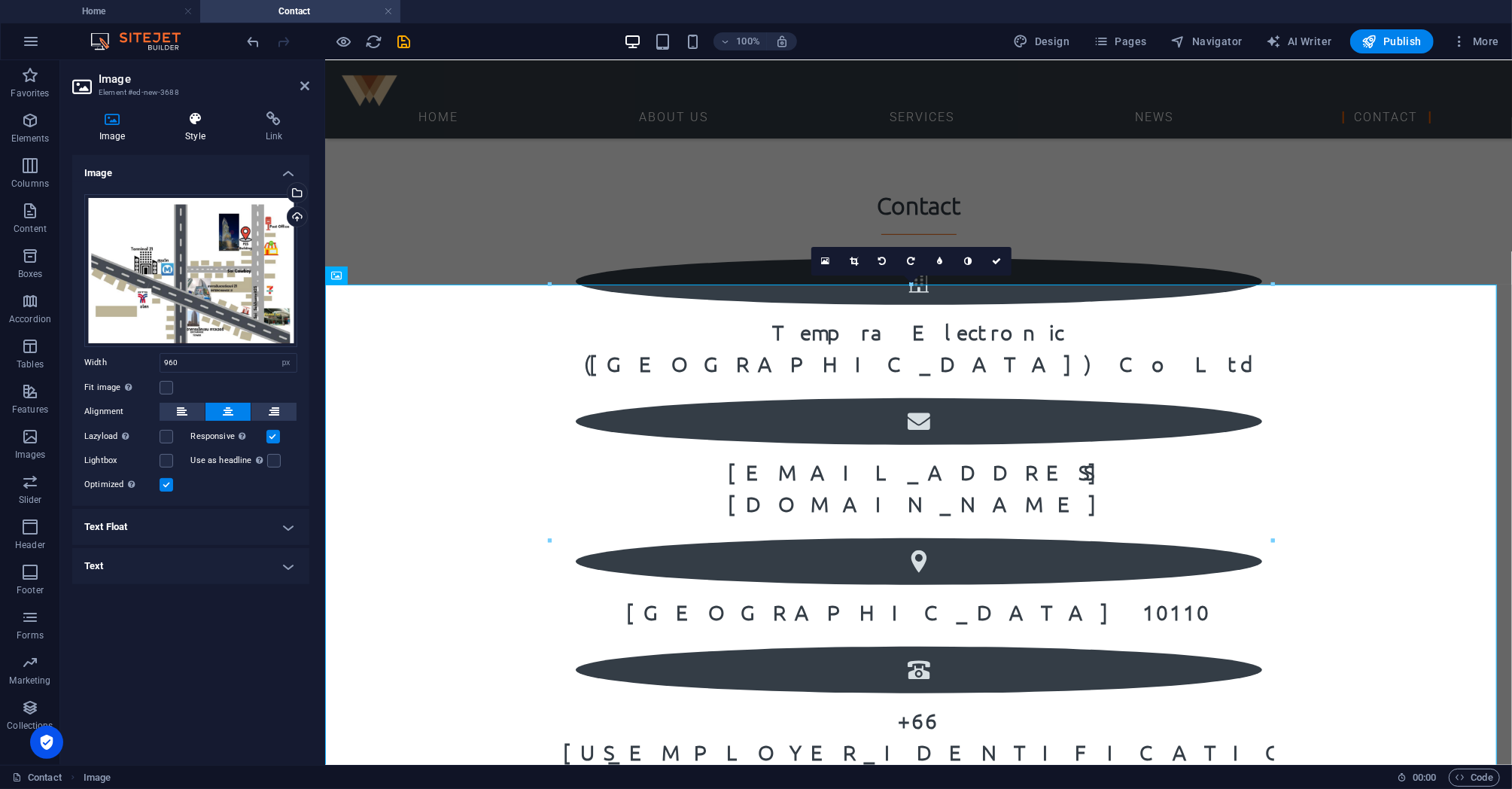 click at bounding box center [195, 119] 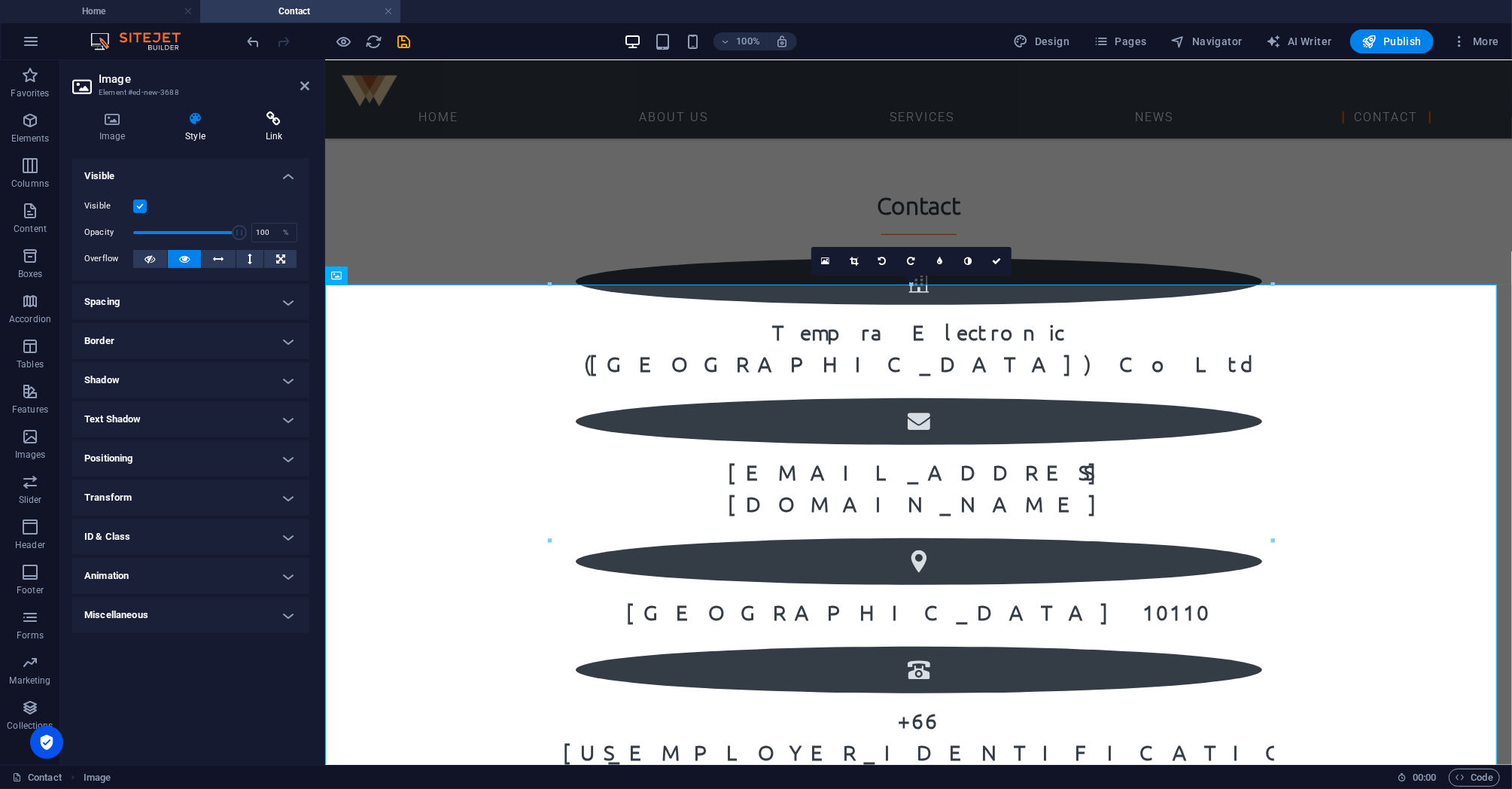 click at bounding box center (274, 119) 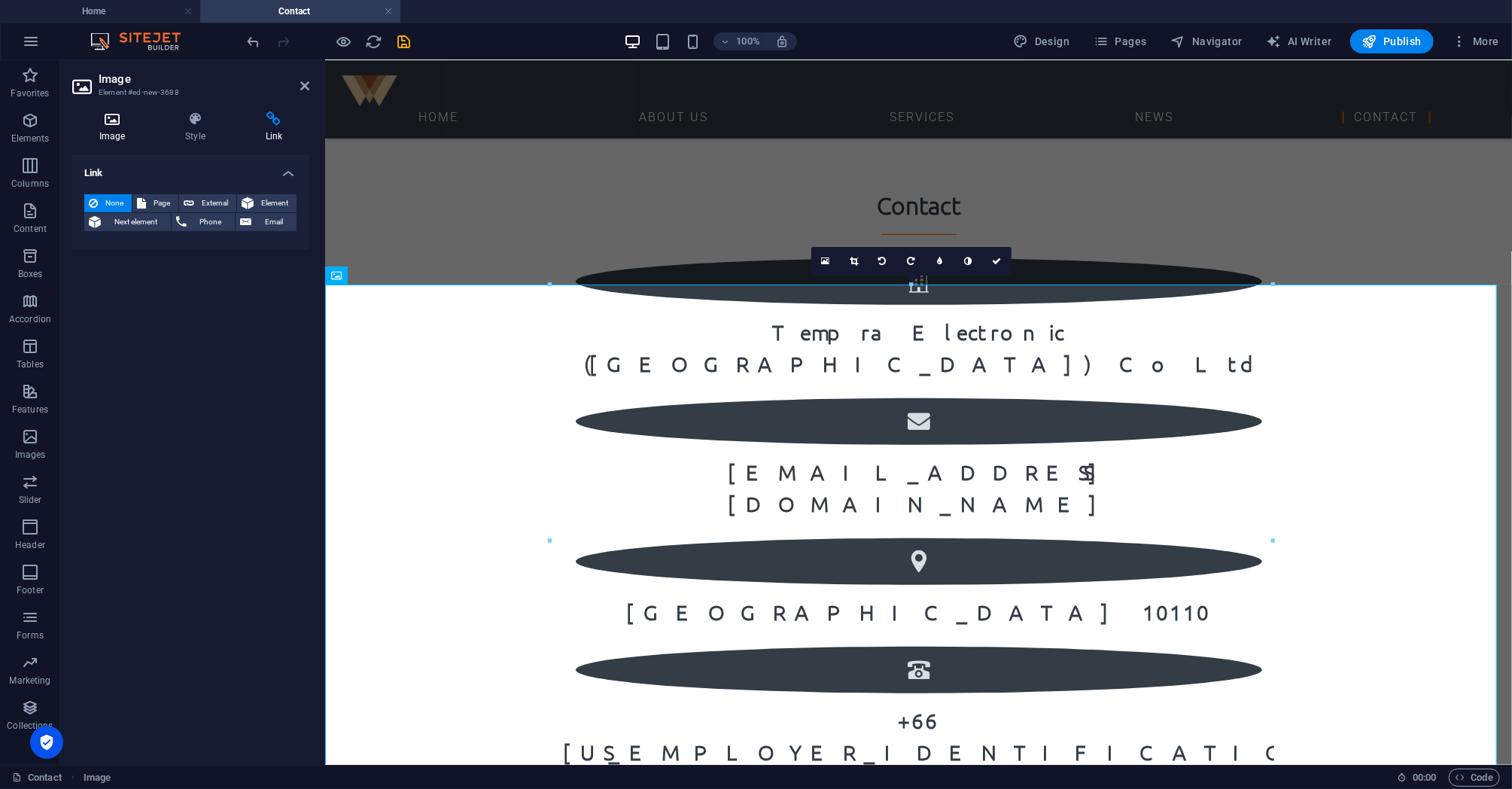 click at bounding box center [112, 119] 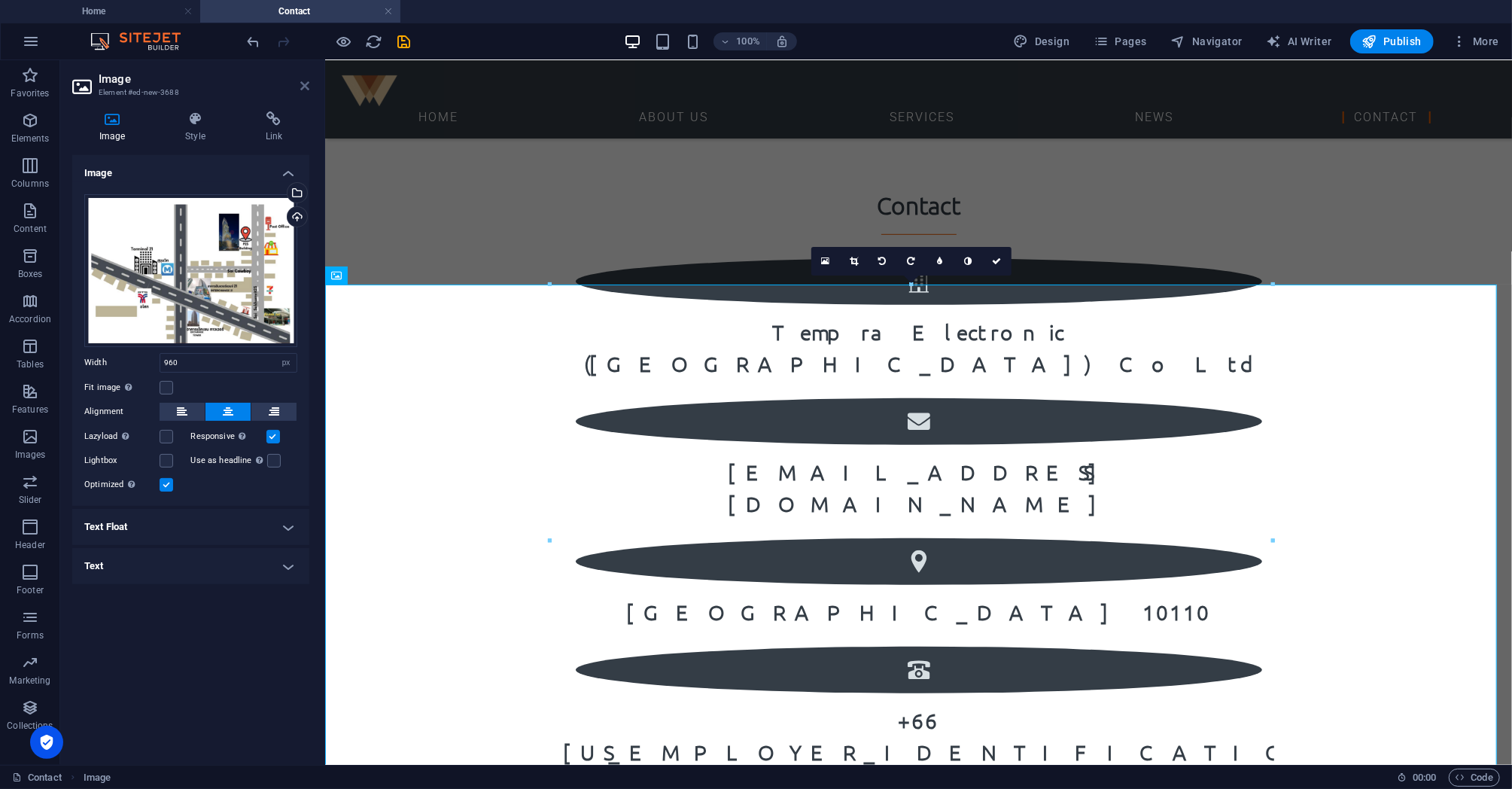 click at bounding box center (305, 86) 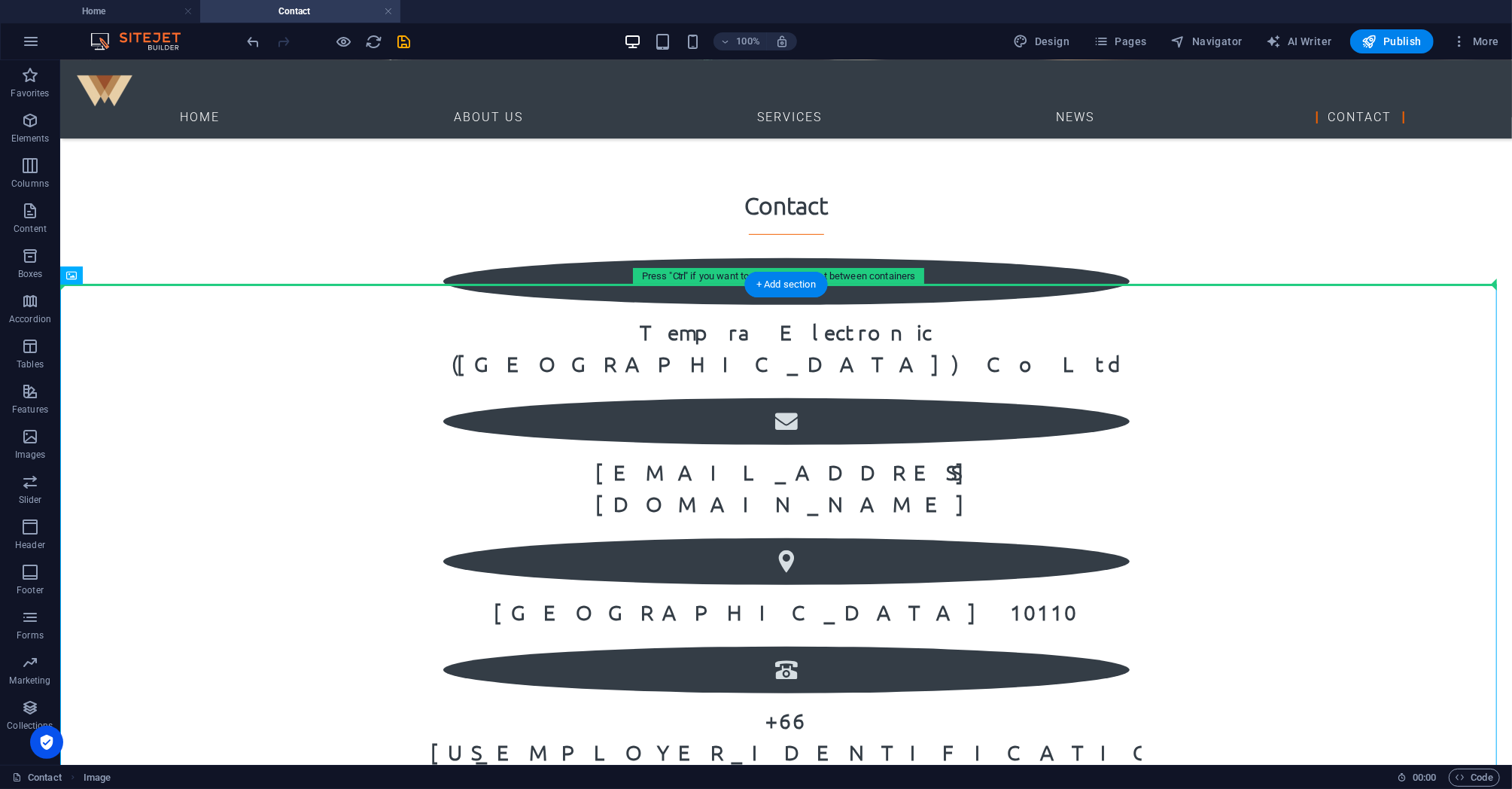 drag, startPoint x: 738, startPoint y: 465, endPoint x: 350, endPoint y: 181, distance: 480.83261 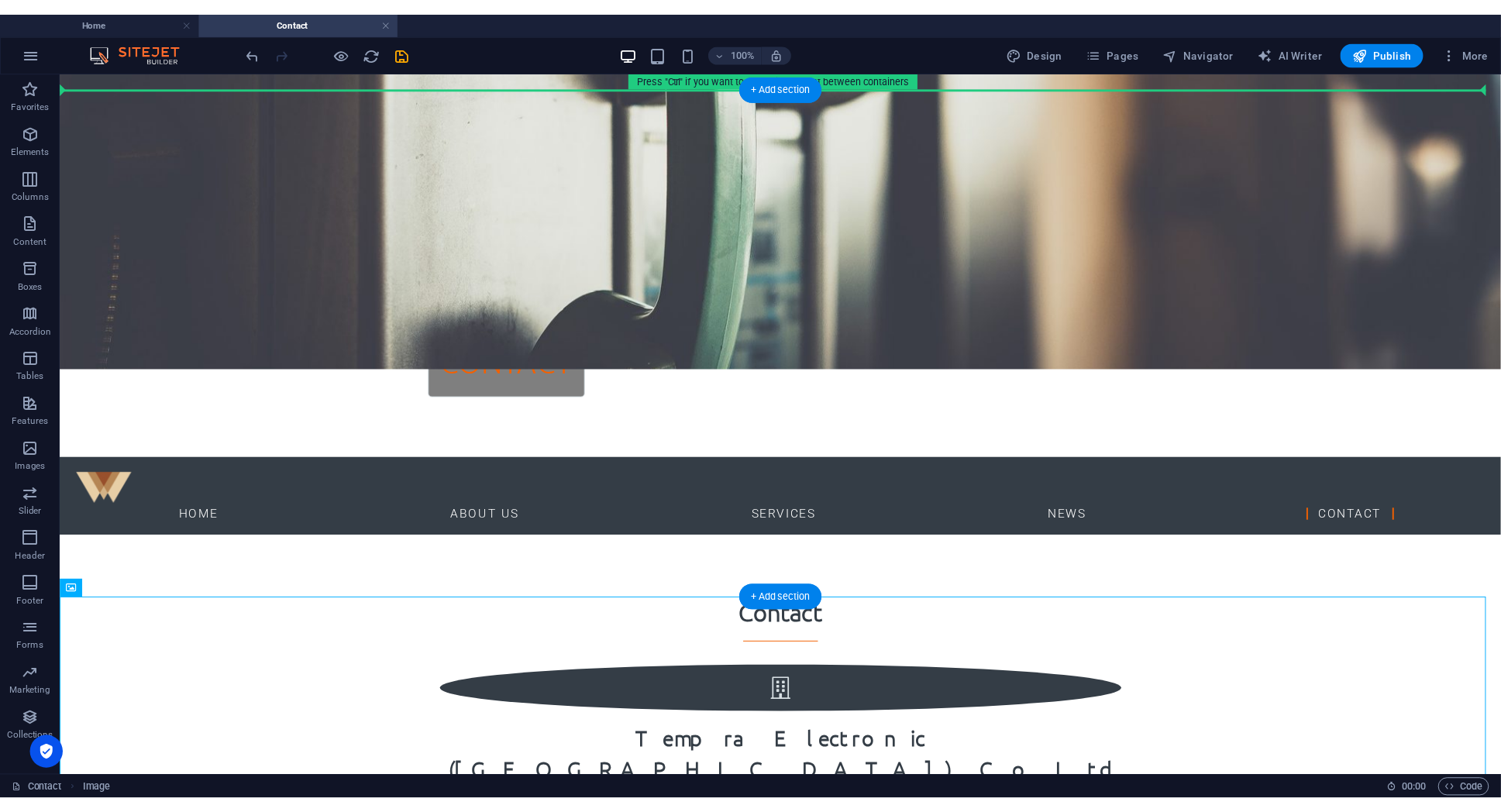 scroll, scrollTop: 264, scrollLeft: 0, axis: vertical 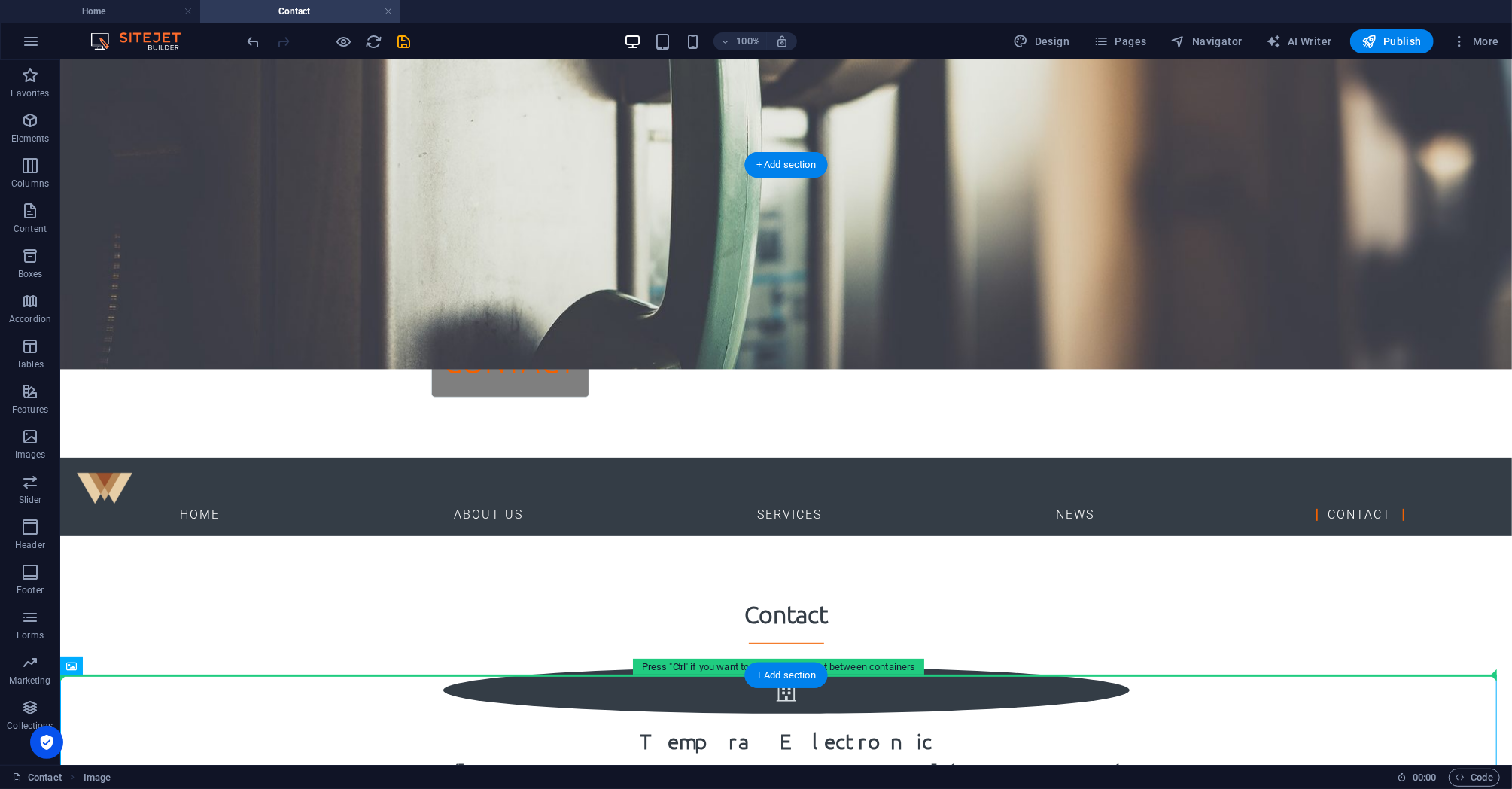 drag, startPoint x: 1015, startPoint y: 678, endPoint x: 1159, endPoint y: 474, distance: 249.70382 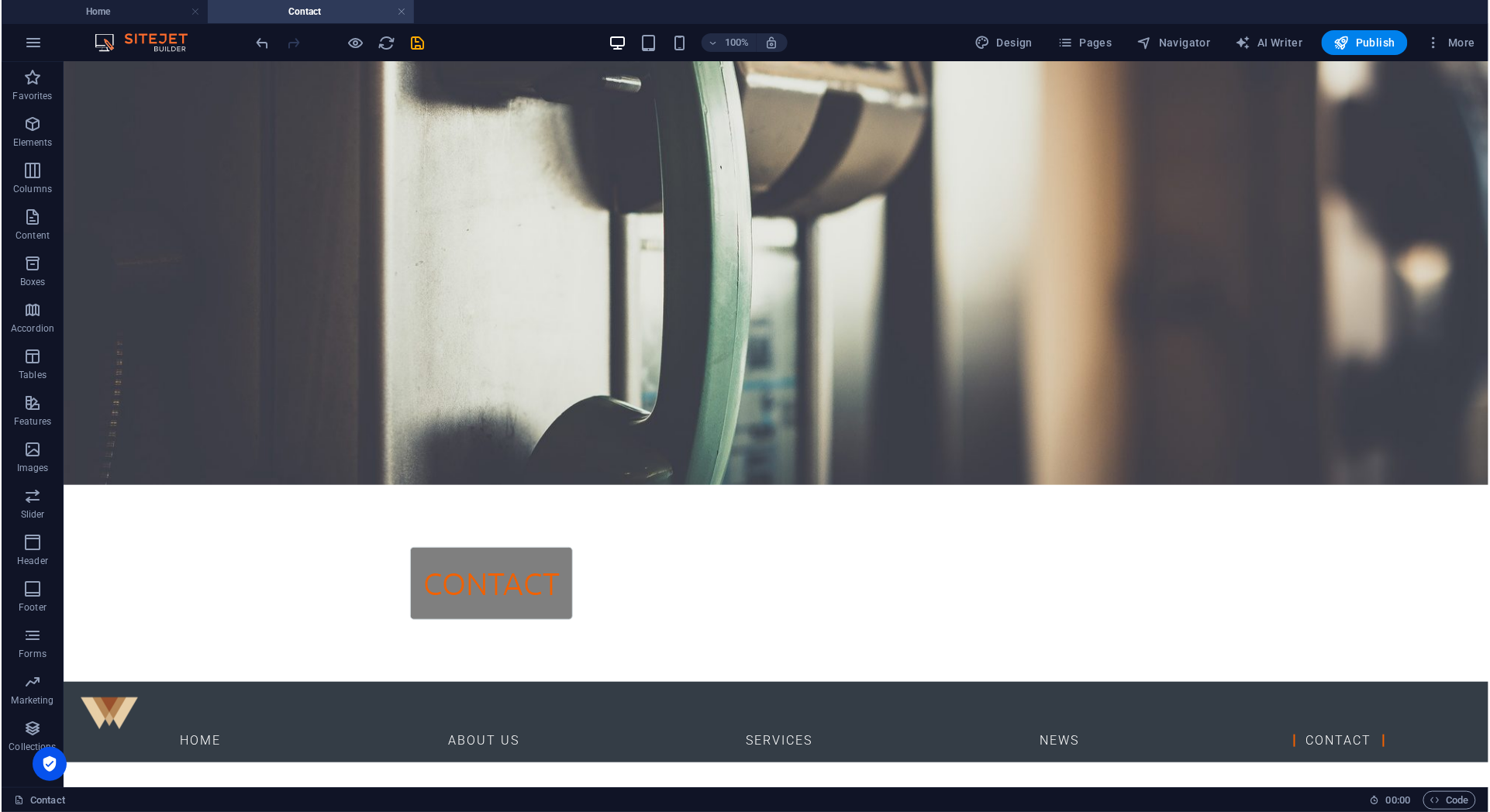 scroll, scrollTop: 0, scrollLeft: 0, axis: both 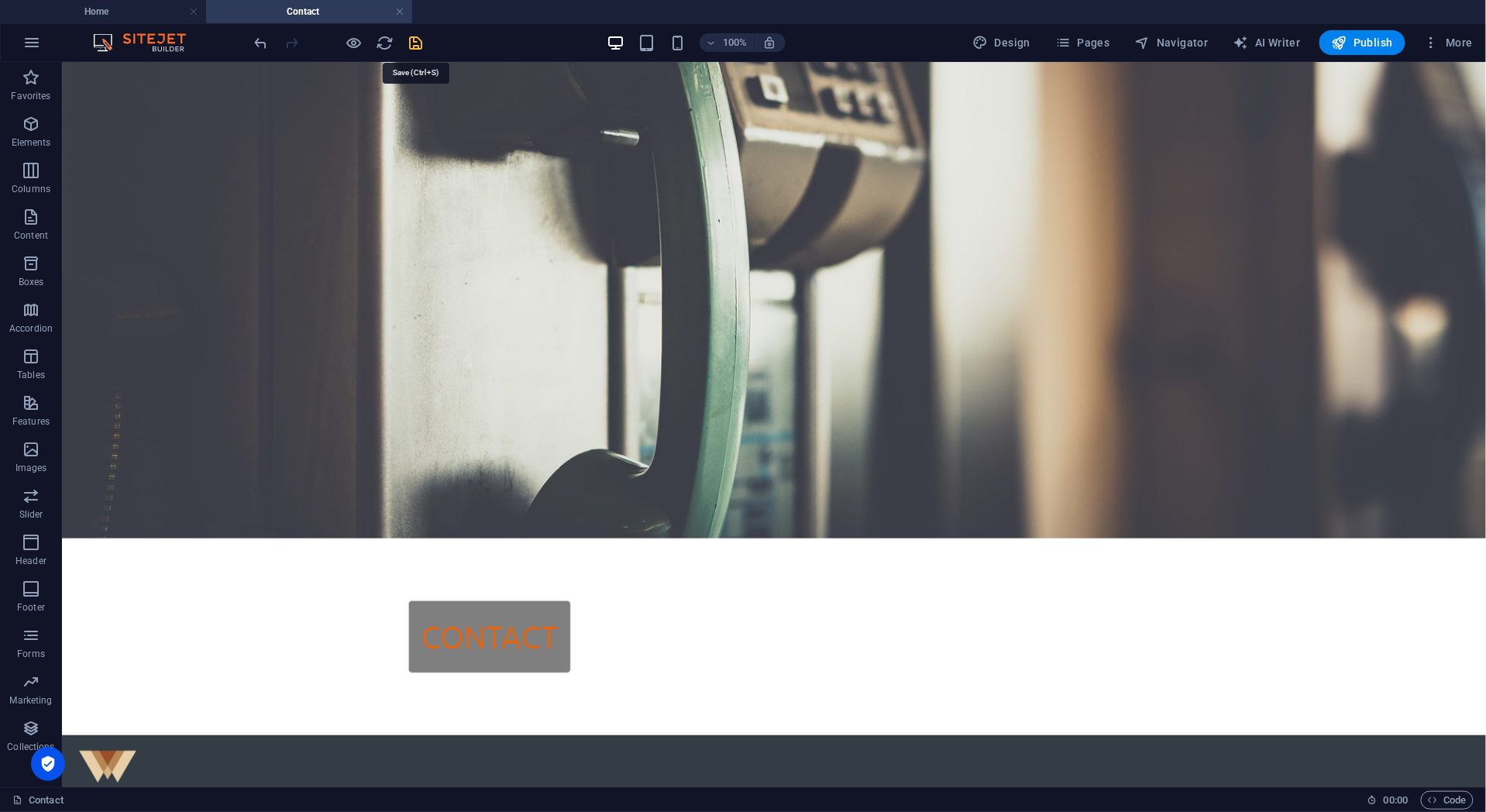 click at bounding box center [416, 43] 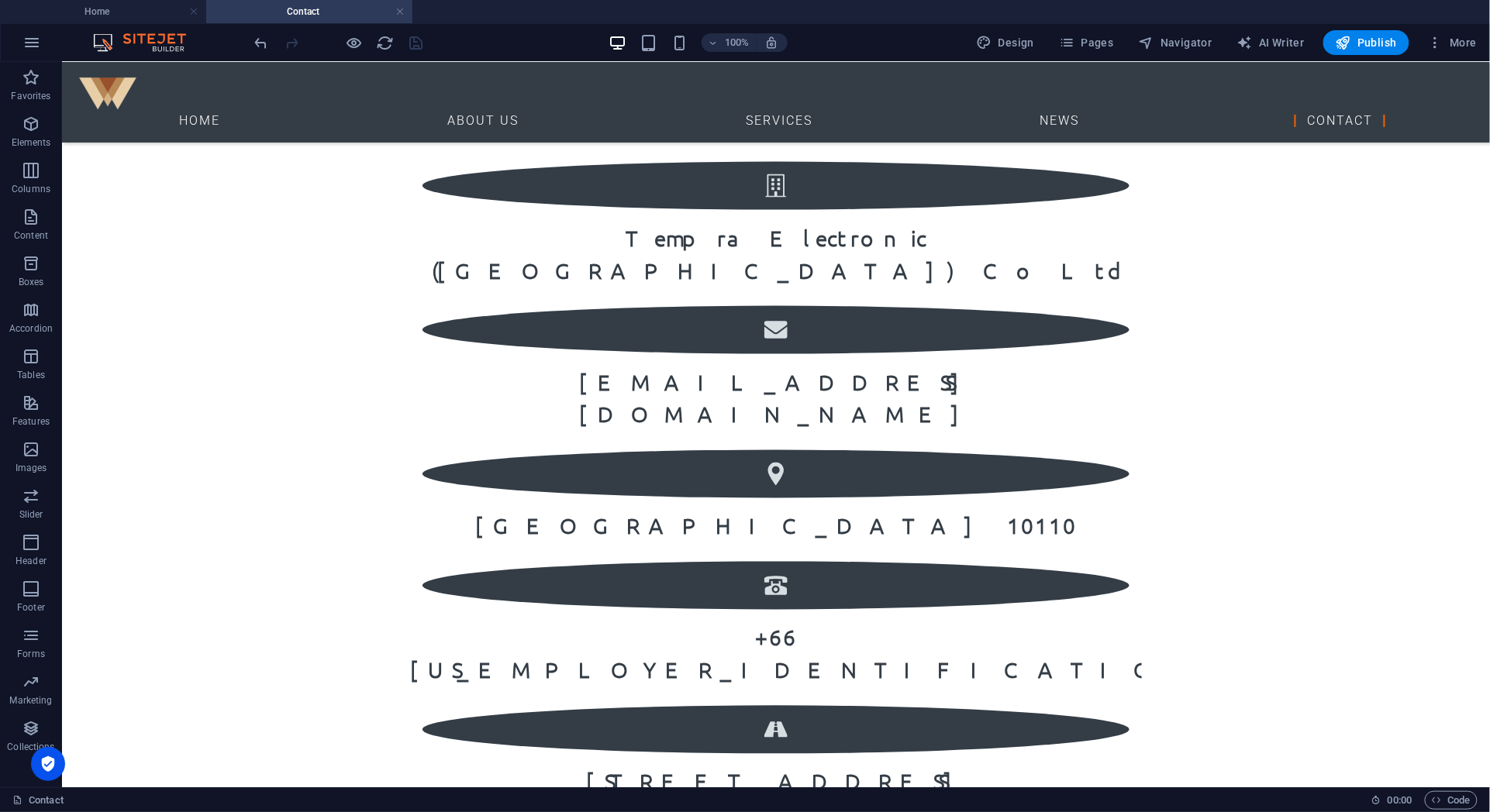 scroll, scrollTop: 779, scrollLeft: 0, axis: vertical 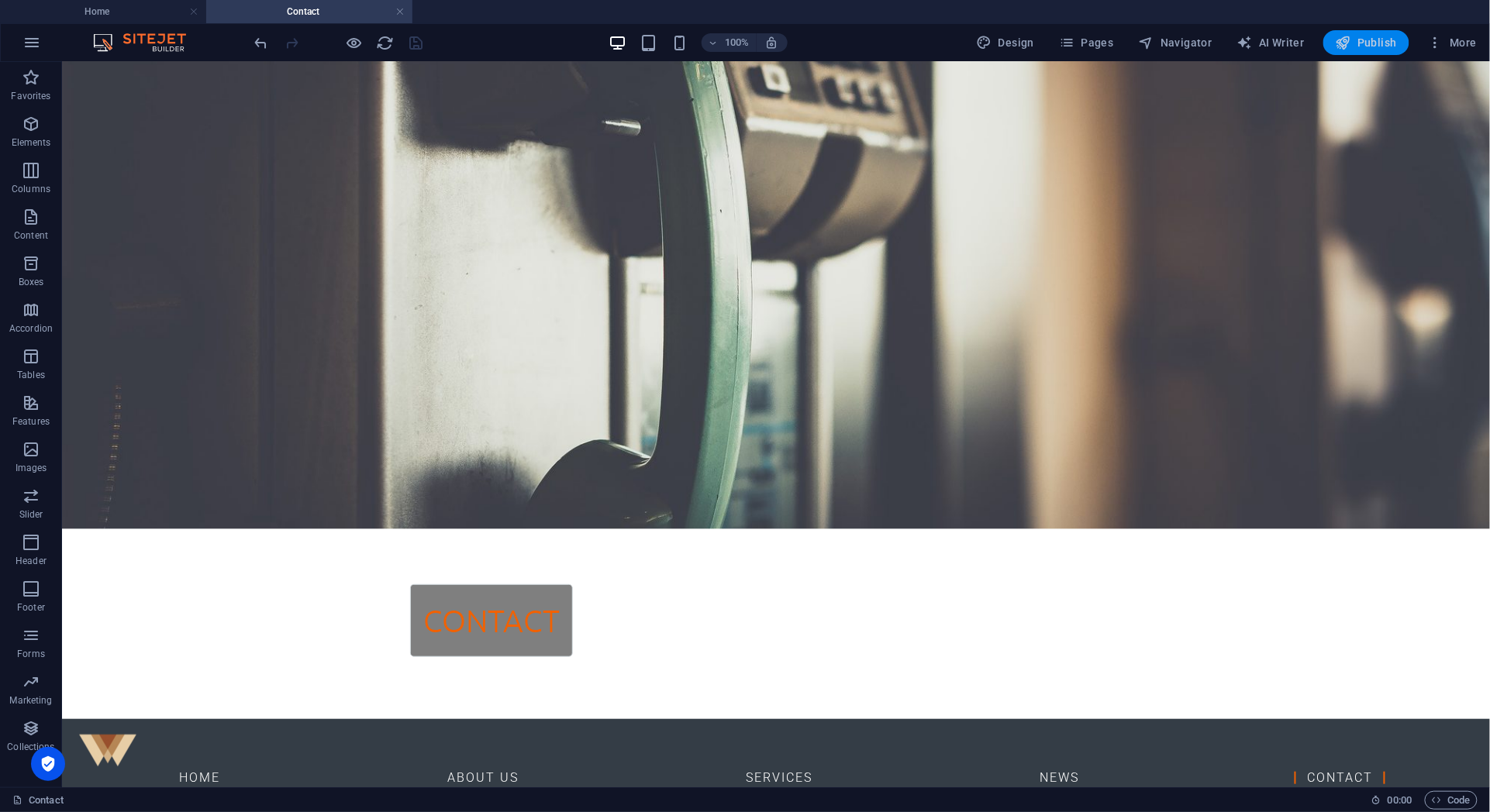 click on "Publish" at bounding box center [1366, 43] 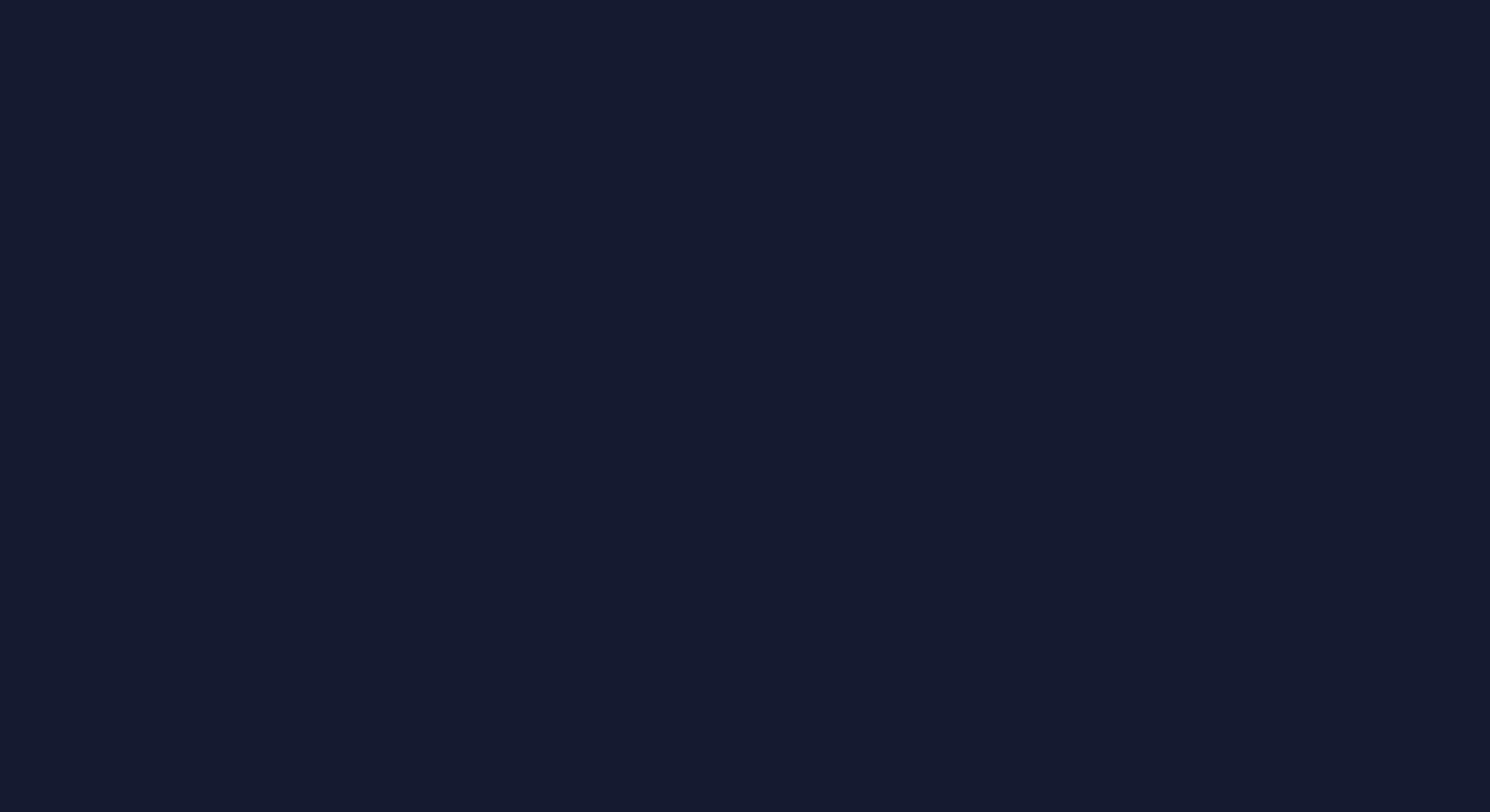 scroll, scrollTop: 0, scrollLeft: 0, axis: both 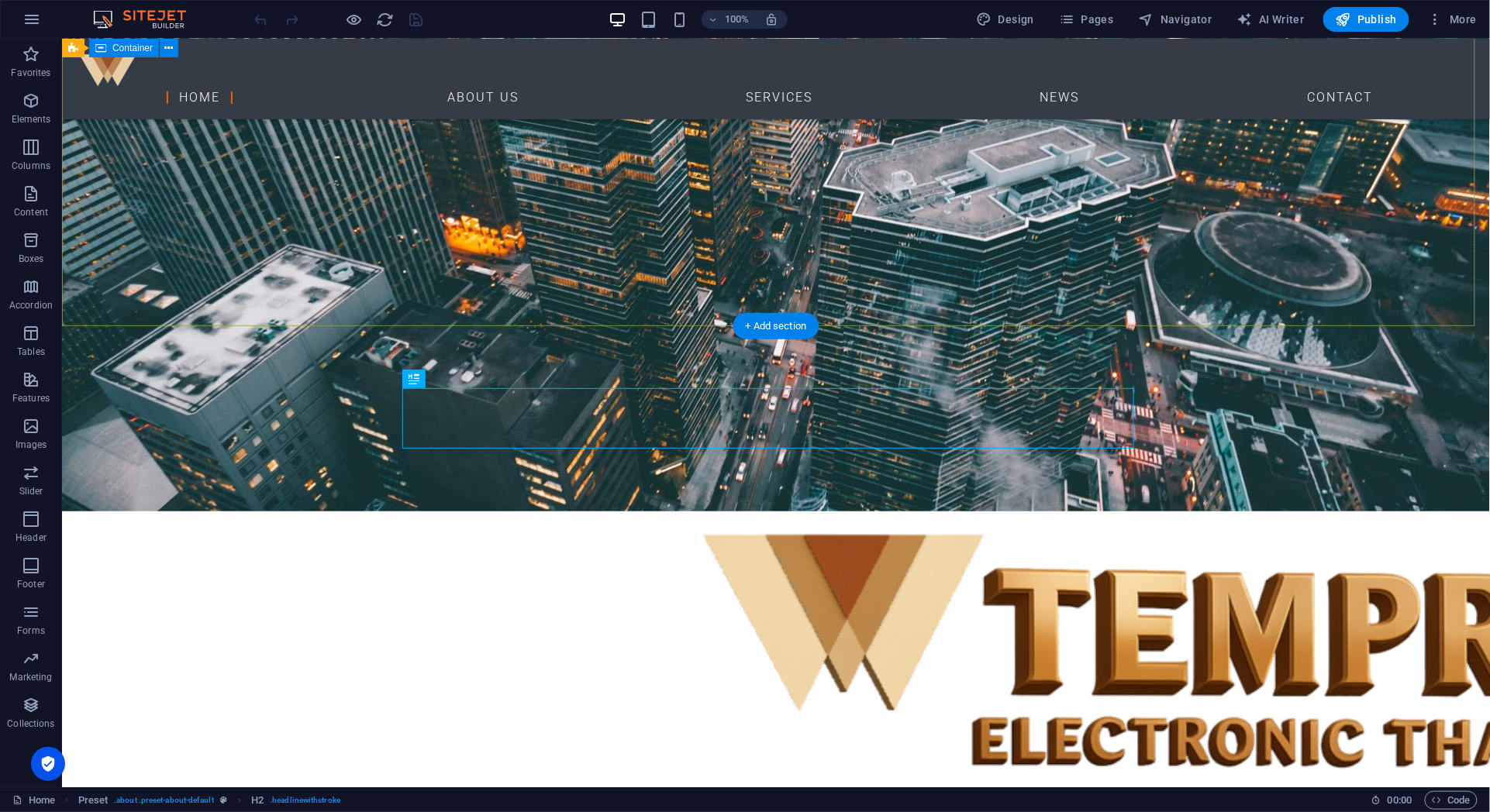 drag, startPoint x: 119, startPoint y: 355, endPoint x: 111, endPoint y: 315, distance: 40.792156 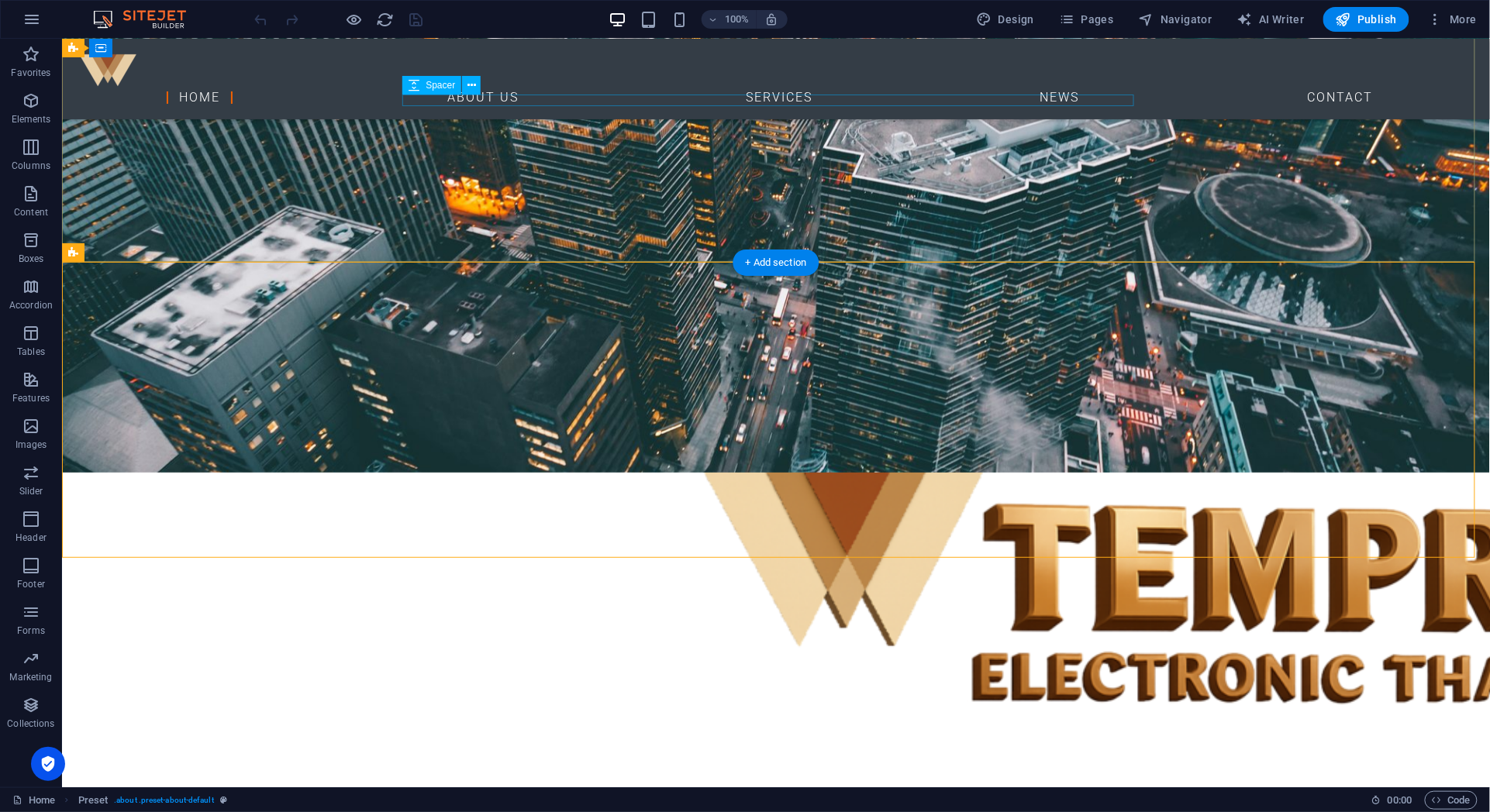 scroll, scrollTop: 411, scrollLeft: 0, axis: vertical 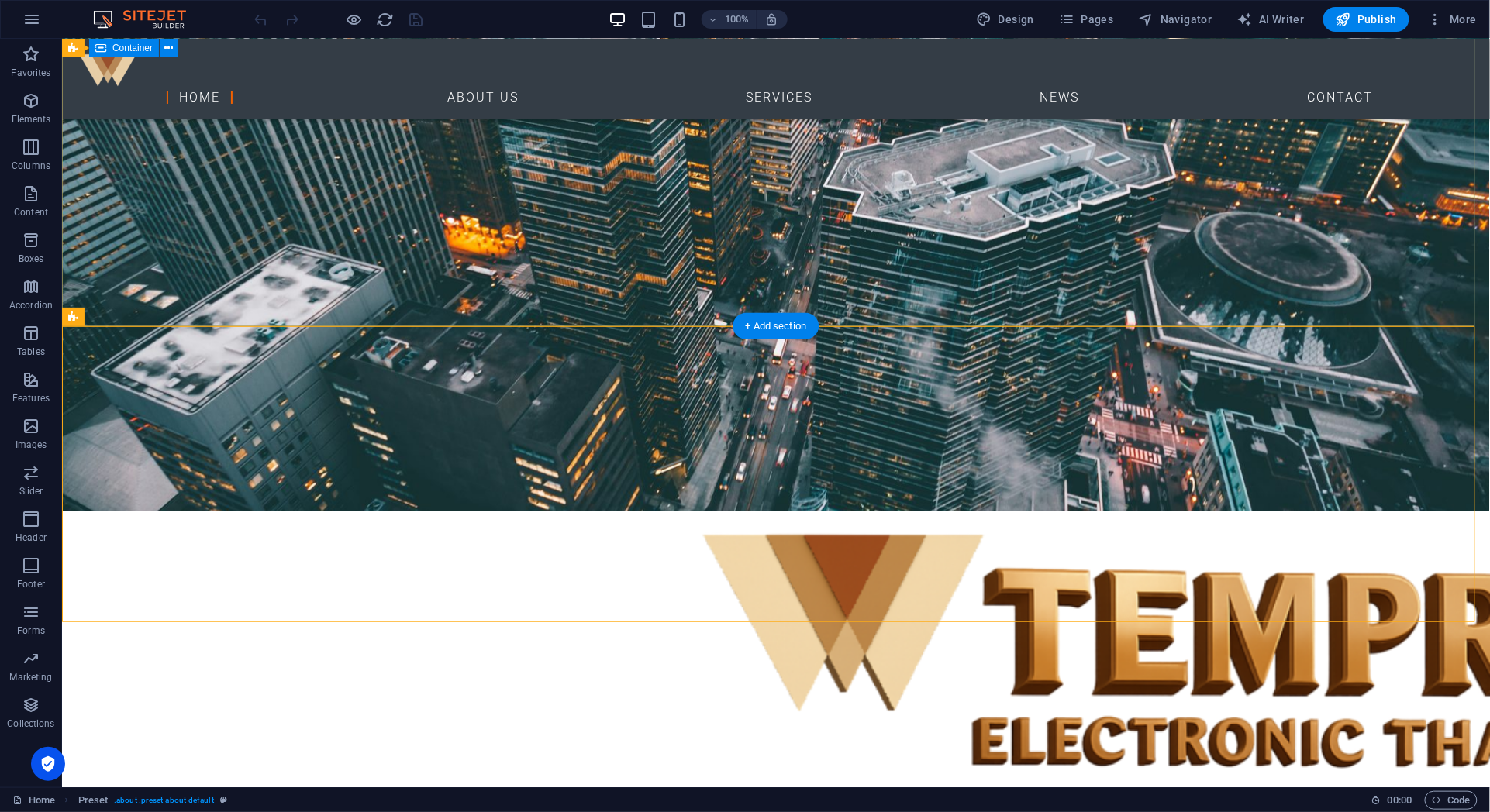 click at bounding box center [775, 672] 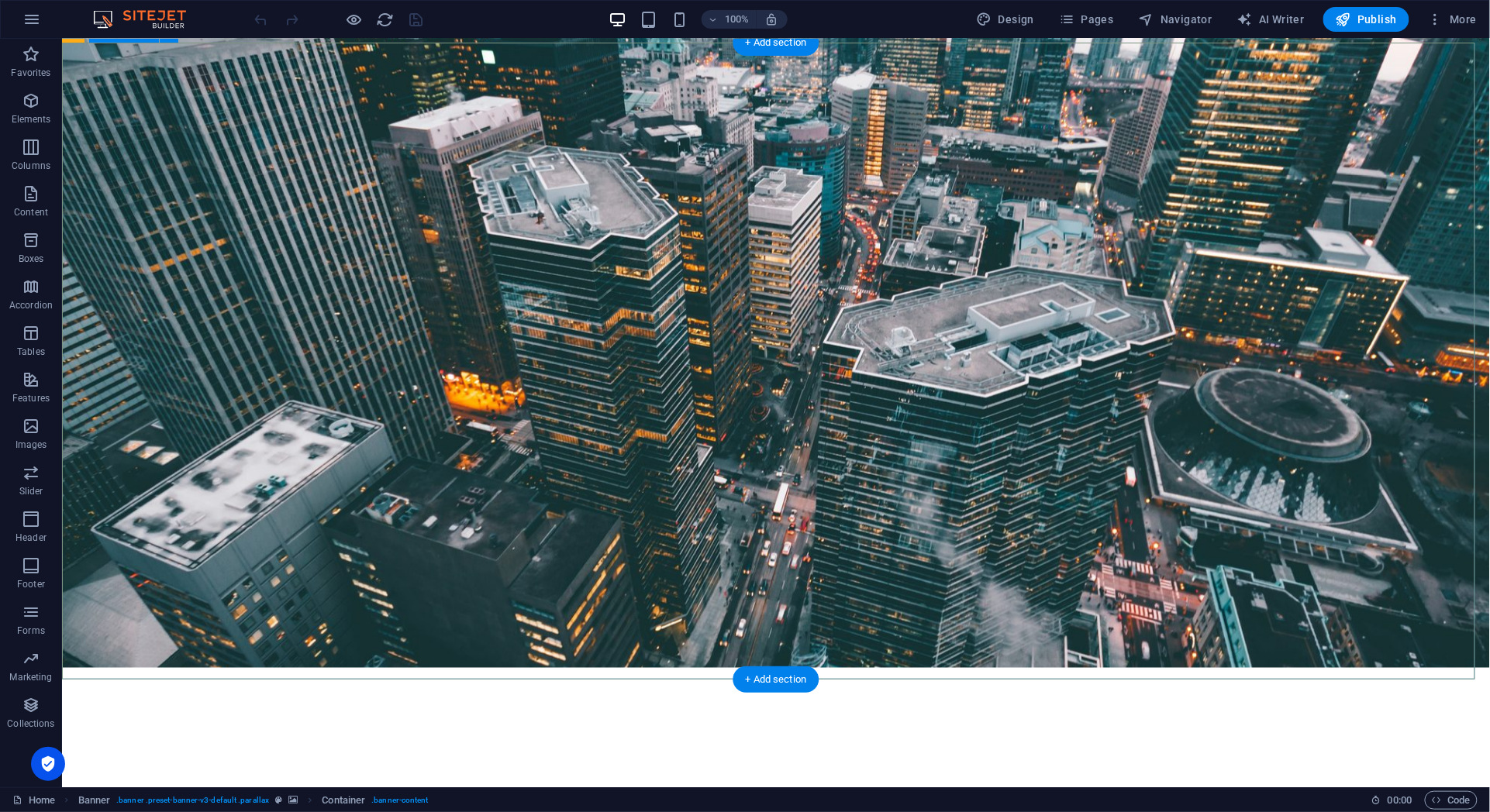 scroll, scrollTop: 57, scrollLeft: 0, axis: vertical 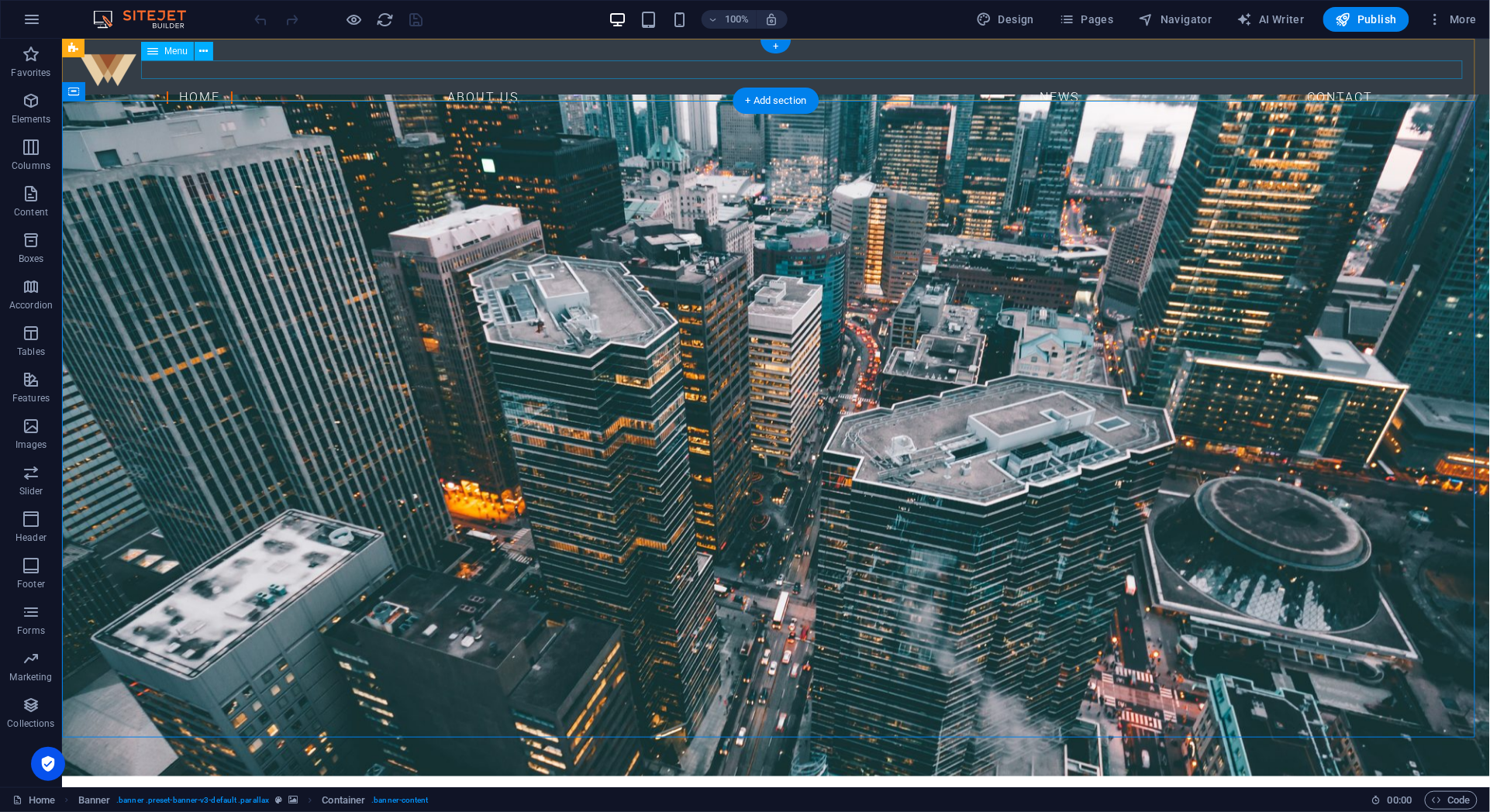 click on "Home About Us Services News Contact" at bounding box center (775, 97) 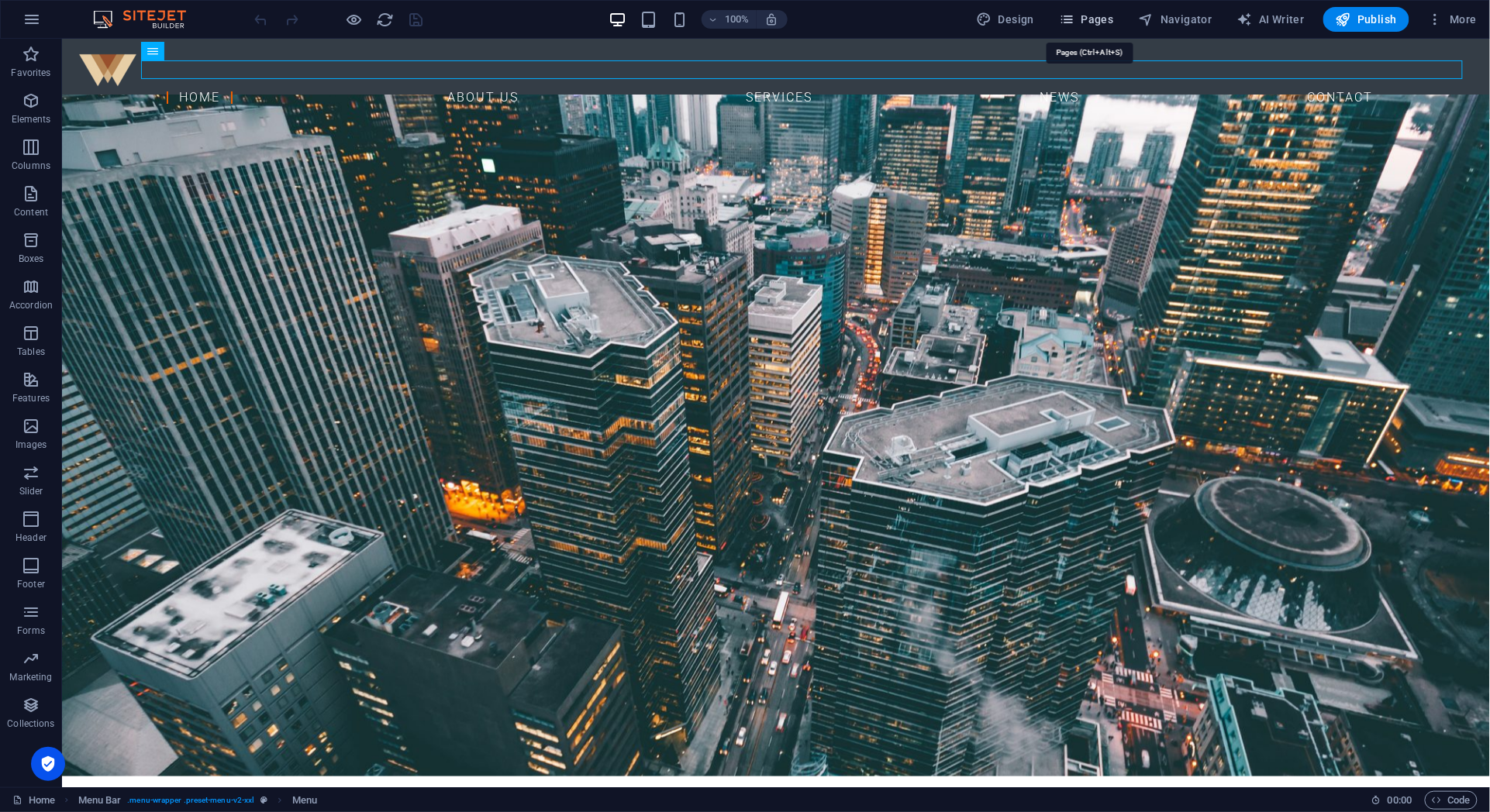 click on "Pages" at bounding box center (1086, 19) 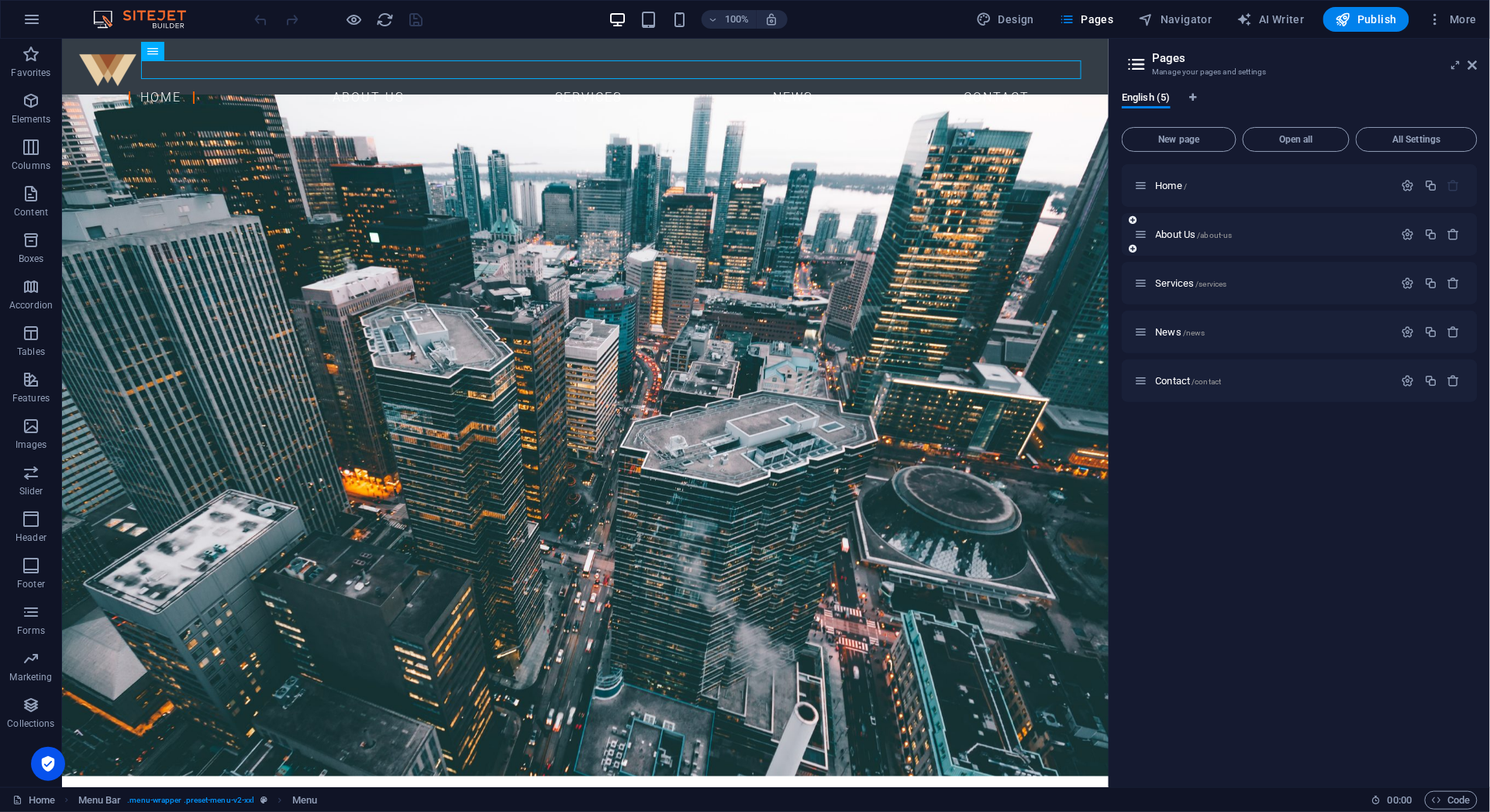 click on "About Us /about-us" at bounding box center (1264, 234) 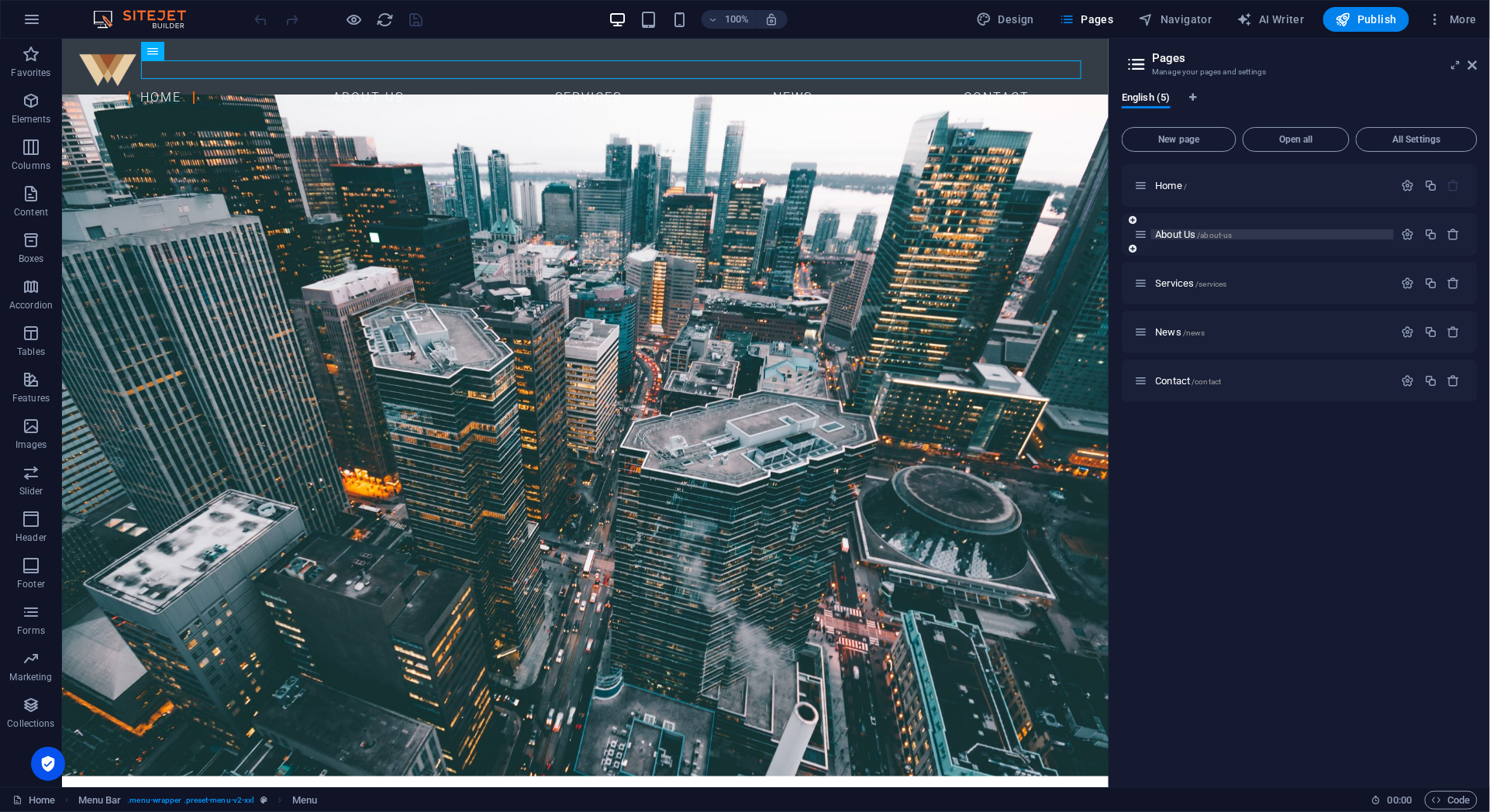 click on "About Us /about-us" at bounding box center (1194, 234) 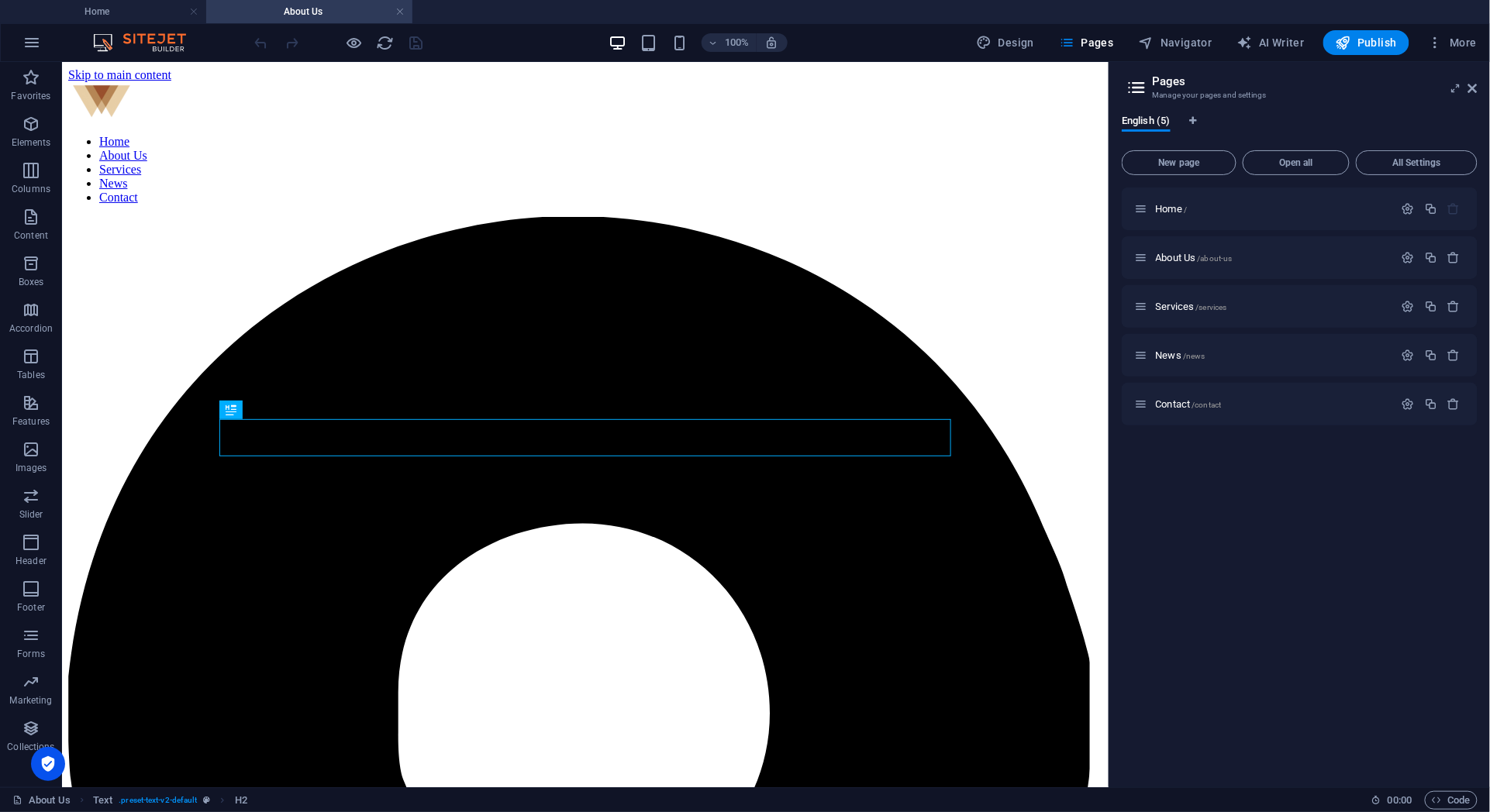 scroll, scrollTop: 0, scrollLeft: 0, axis: both 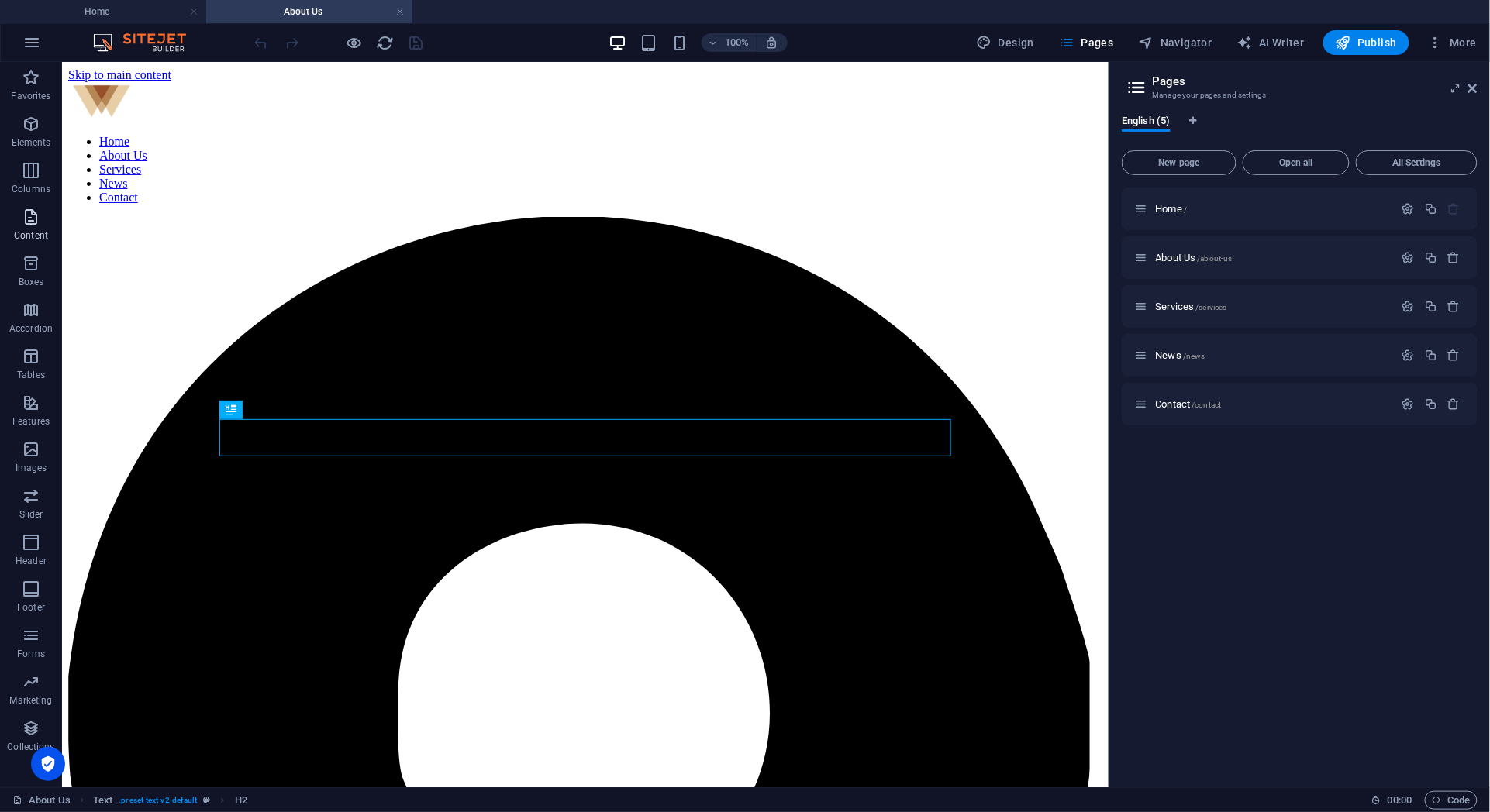 click on "Content" at bounding box center (31, 225) 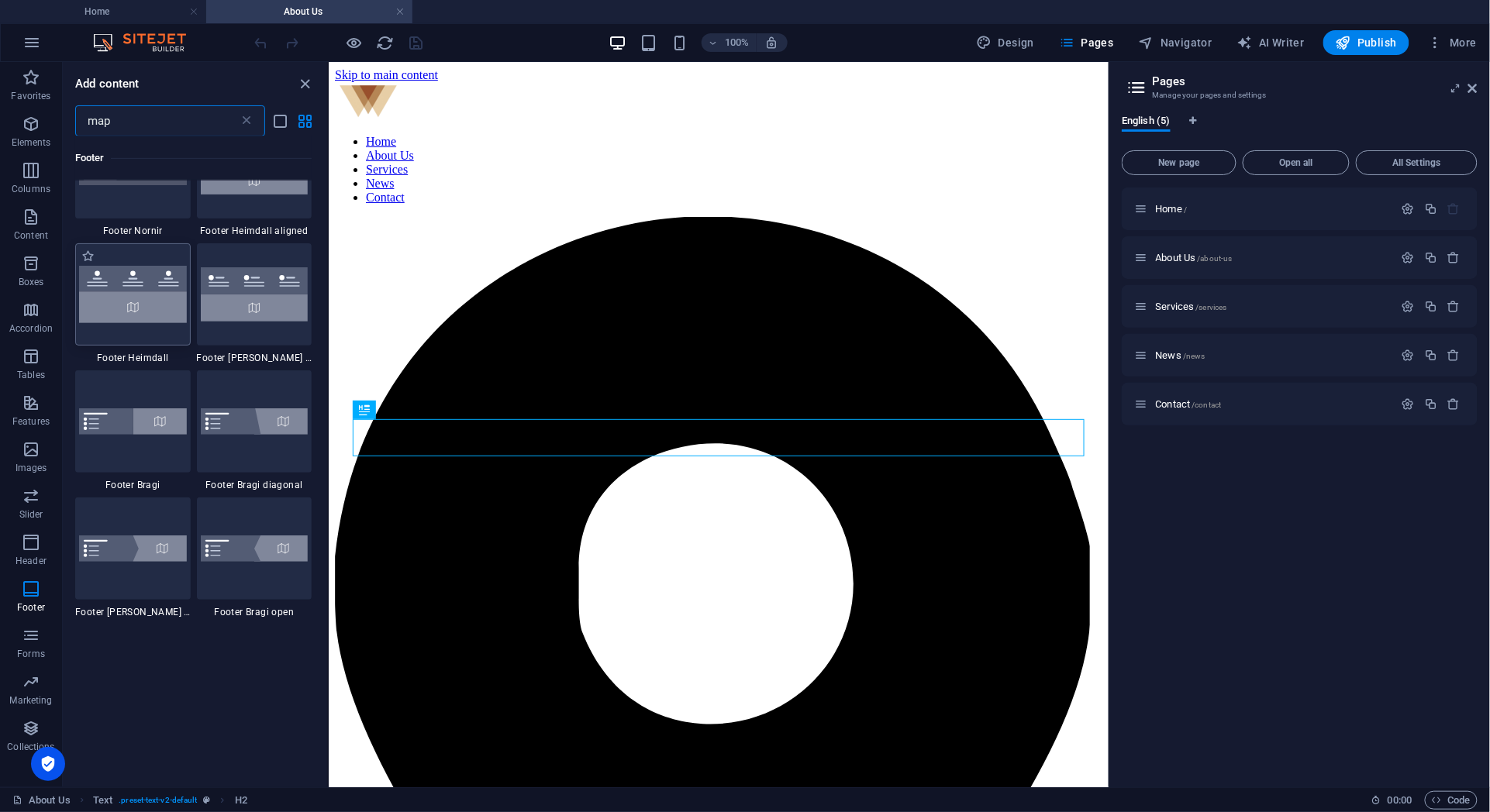 scroll, scrollTop: 206, scrollLeft: 0, axis: vertical 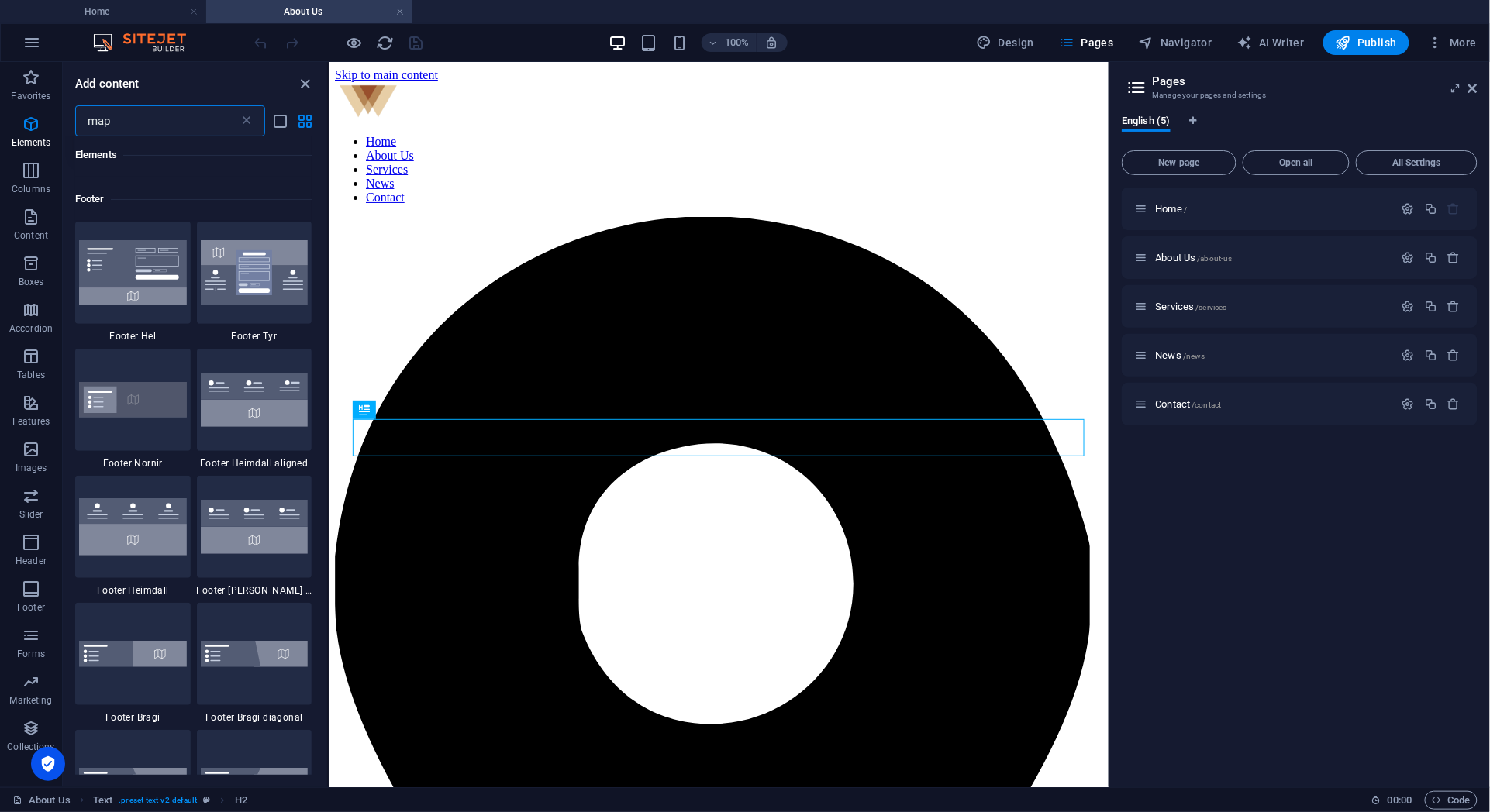 type on "map" 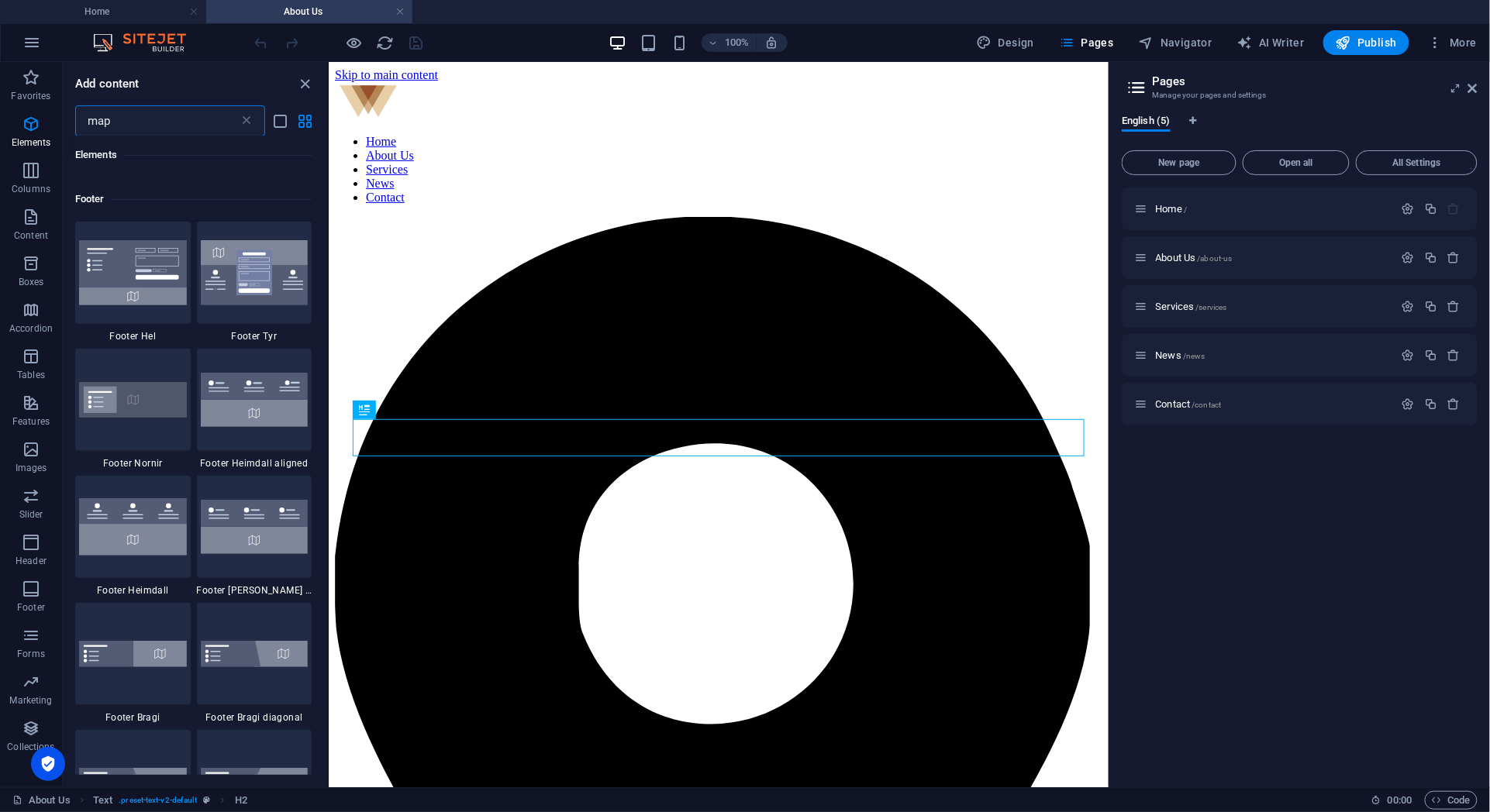 click on "map" at bounding box center [157, 121] 